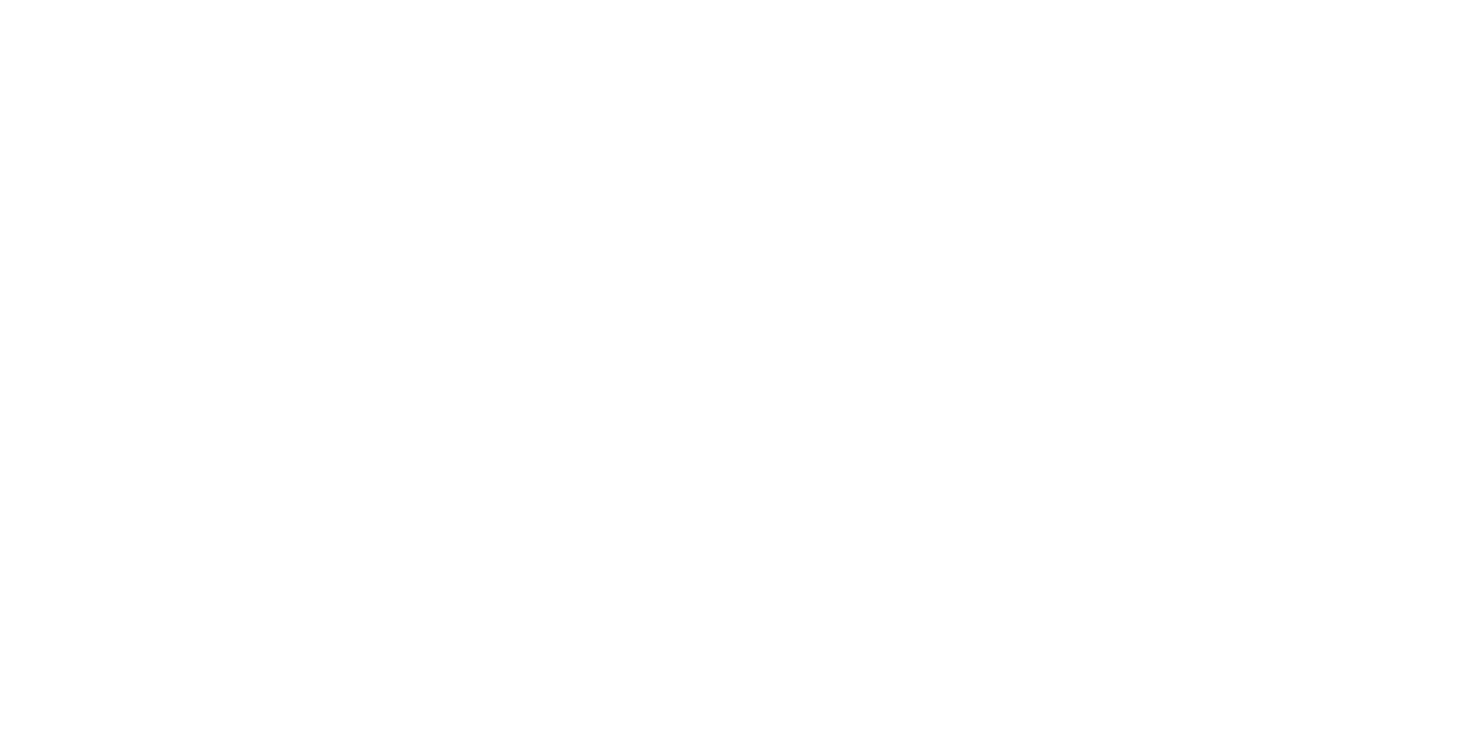 scroll, scrollTop: 0, scrollLeft: 0, axis: both 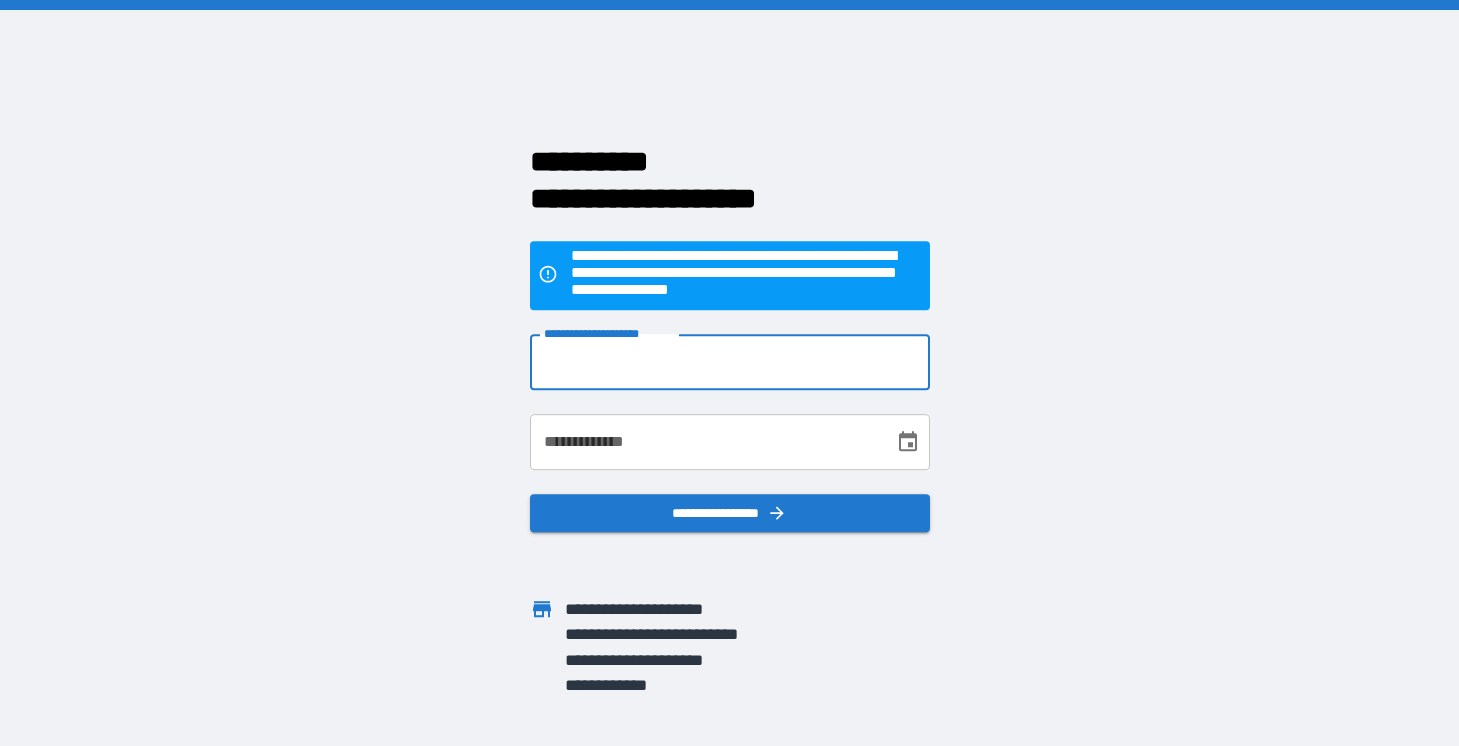 click on "**********" at bounding box center [730, 362] 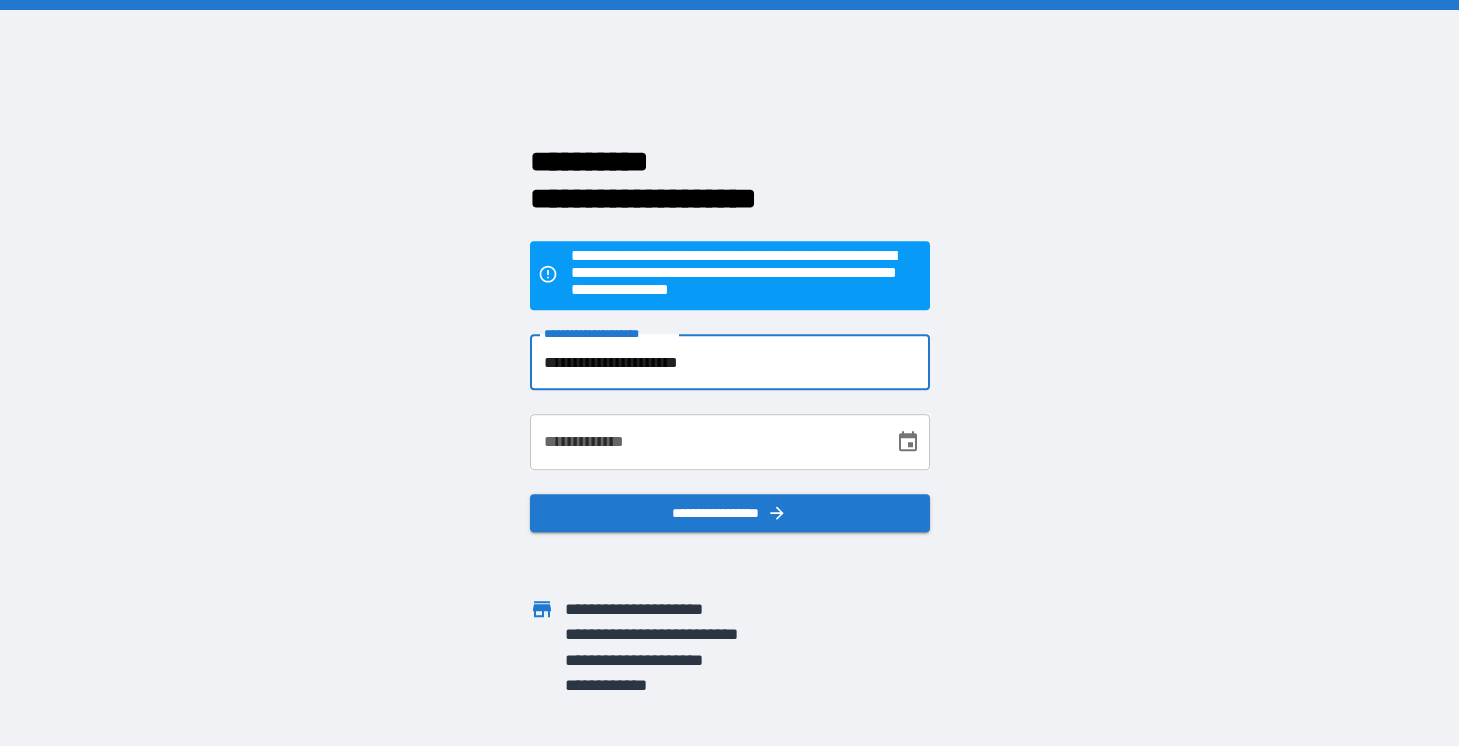 type on "**********" 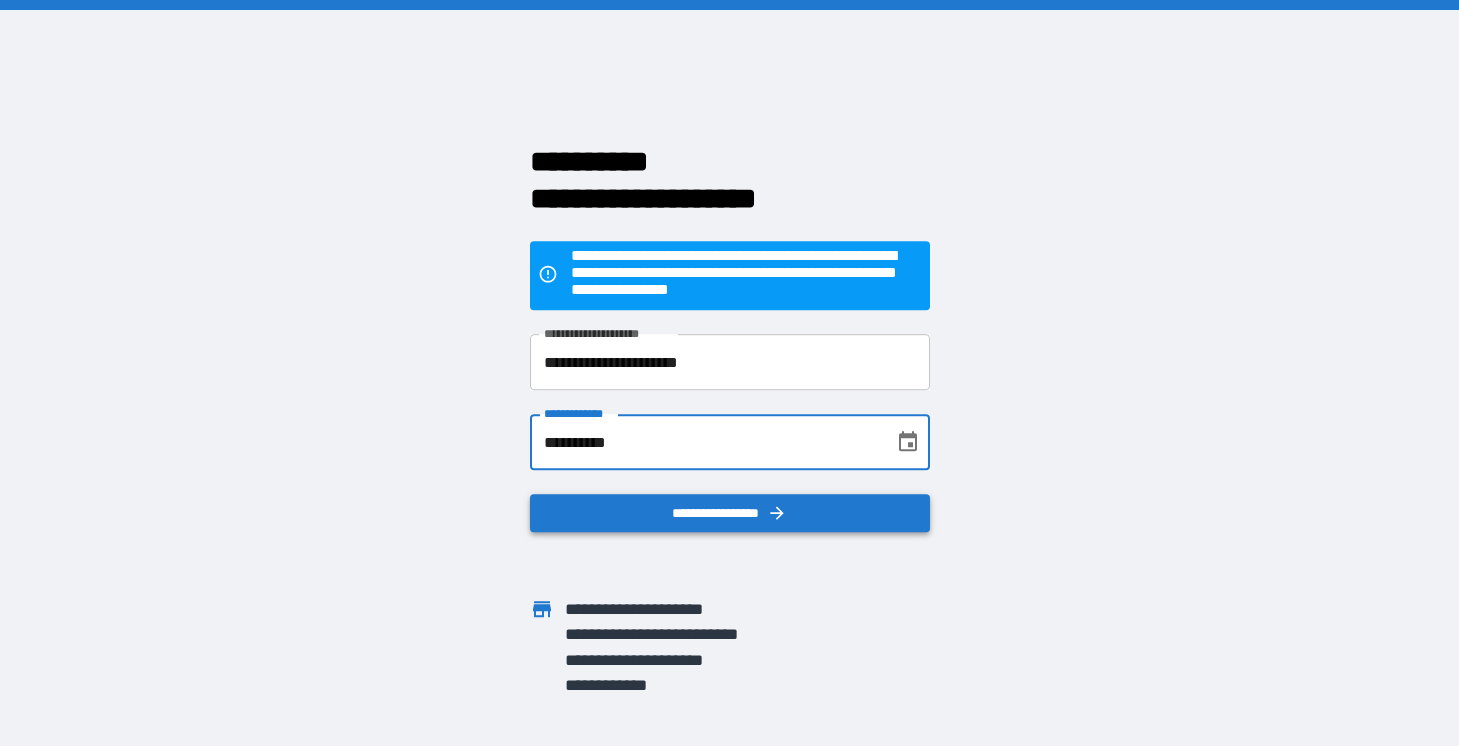 click on "**********" at bounding box center [730, 513] 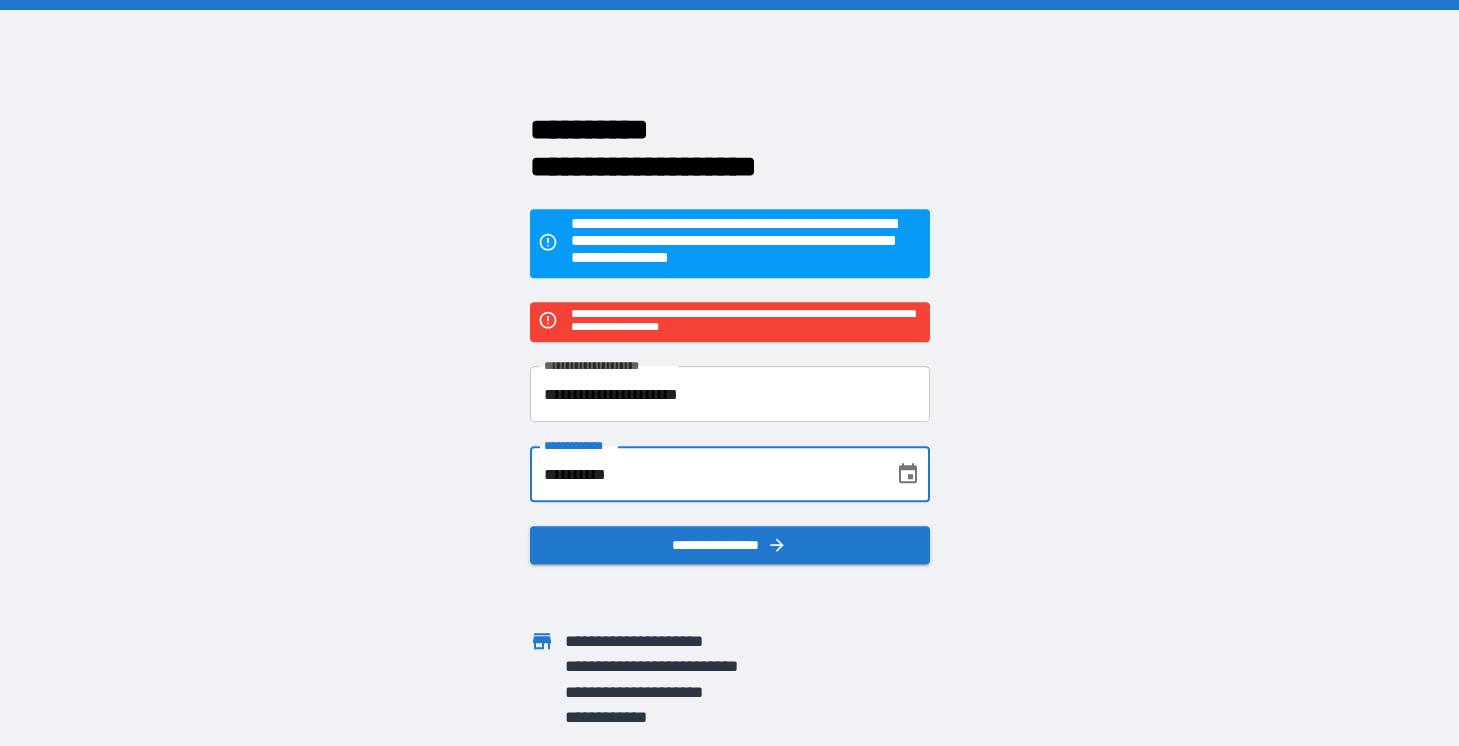 drag, startPoint x: 680, startPoint y: 470, endPoint x: 508, endPoint y: 457, distance: 172.49059 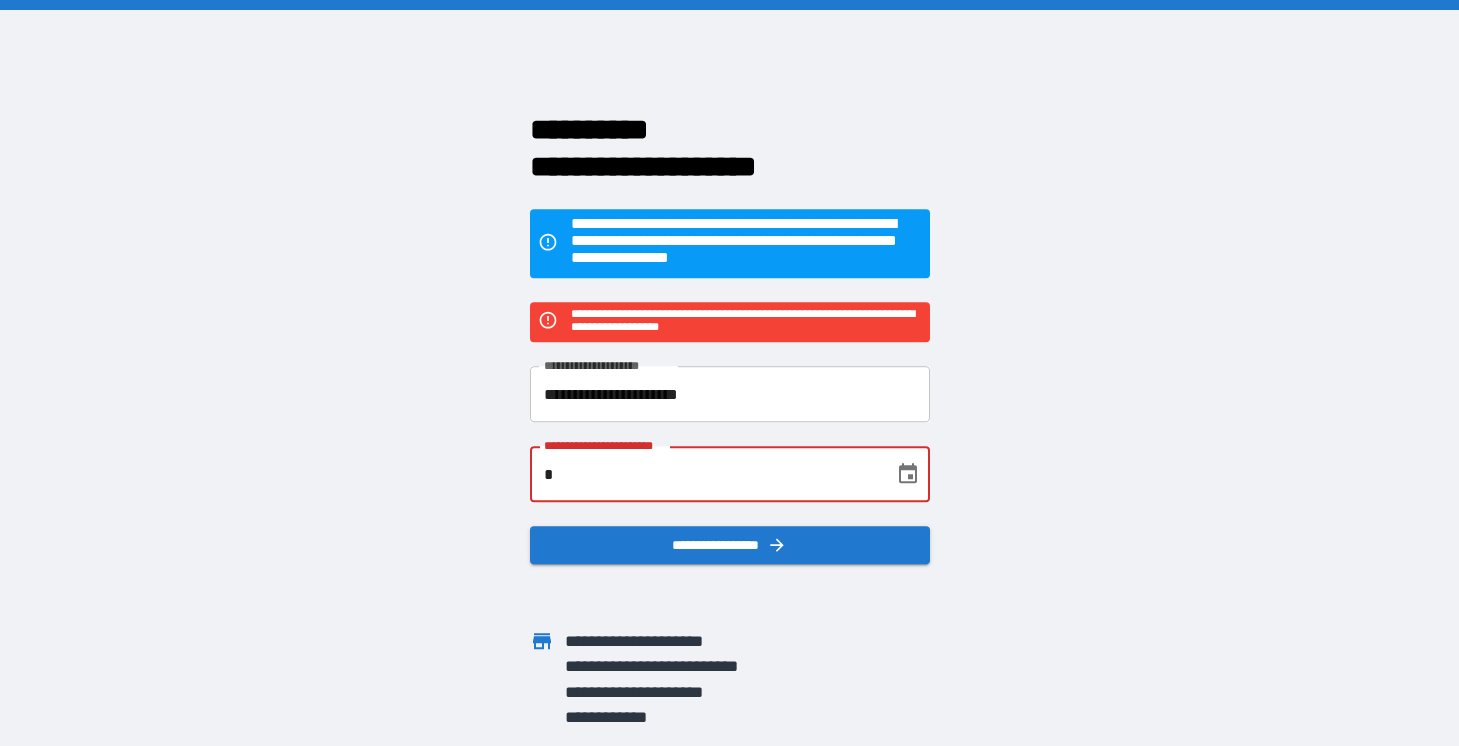type on "*" 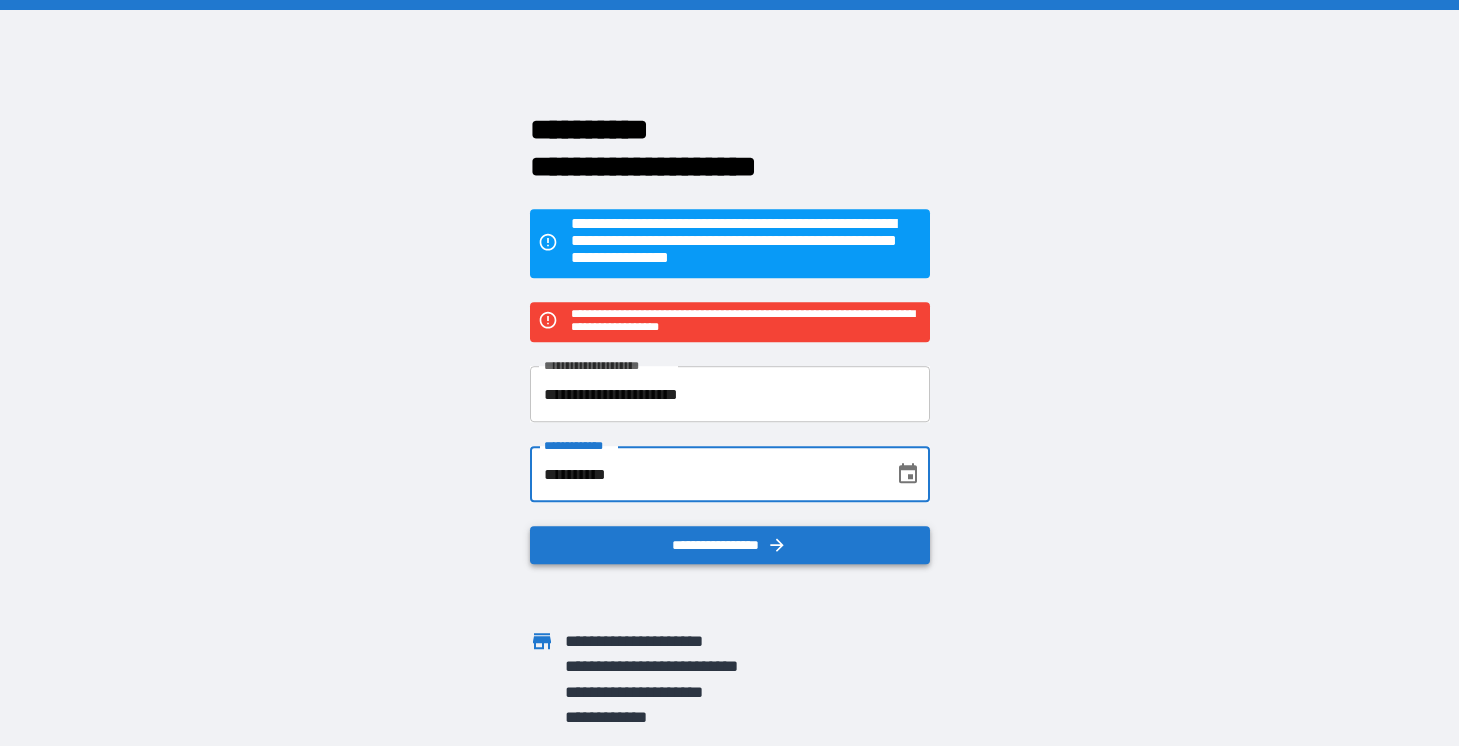 type on "**********" 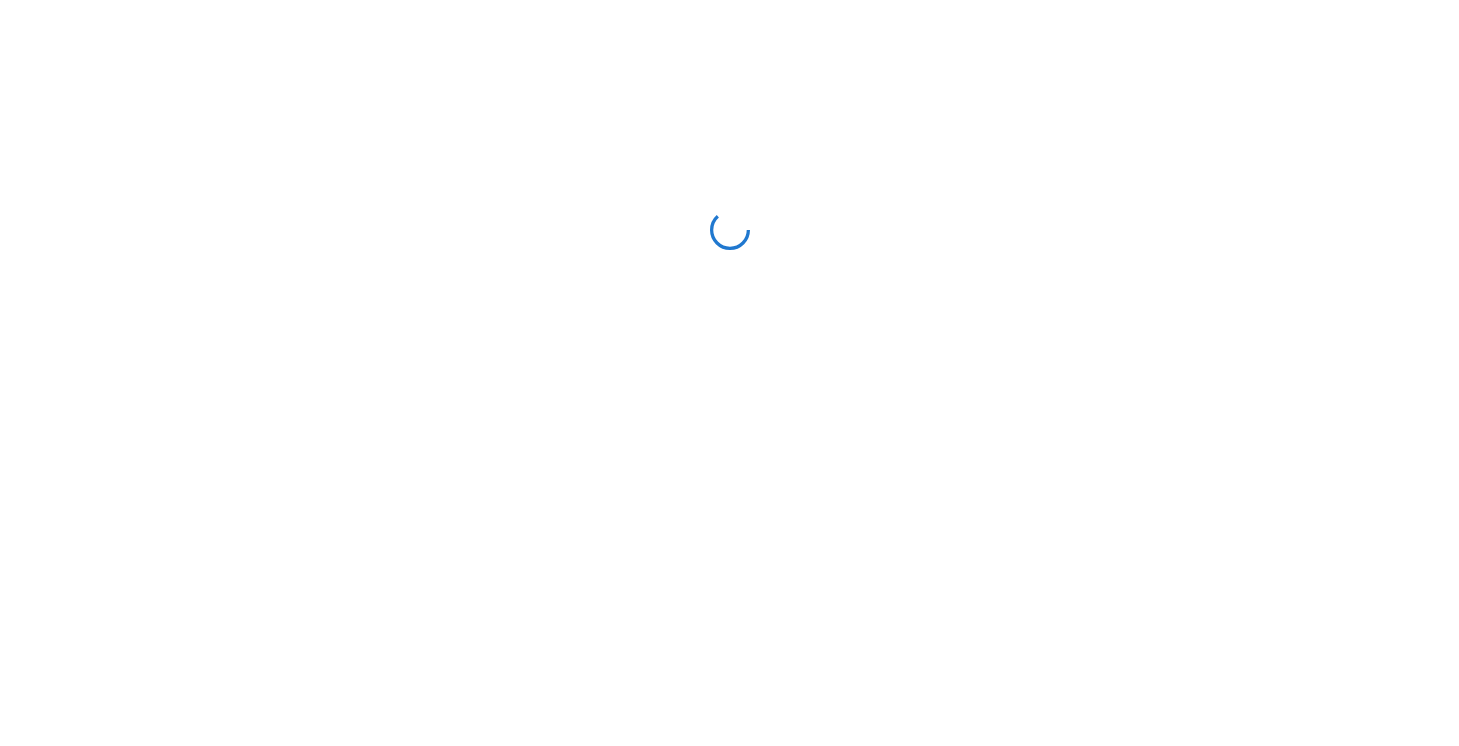 scroll, scrollTop: 0, scrollLeft: 0, axis: both 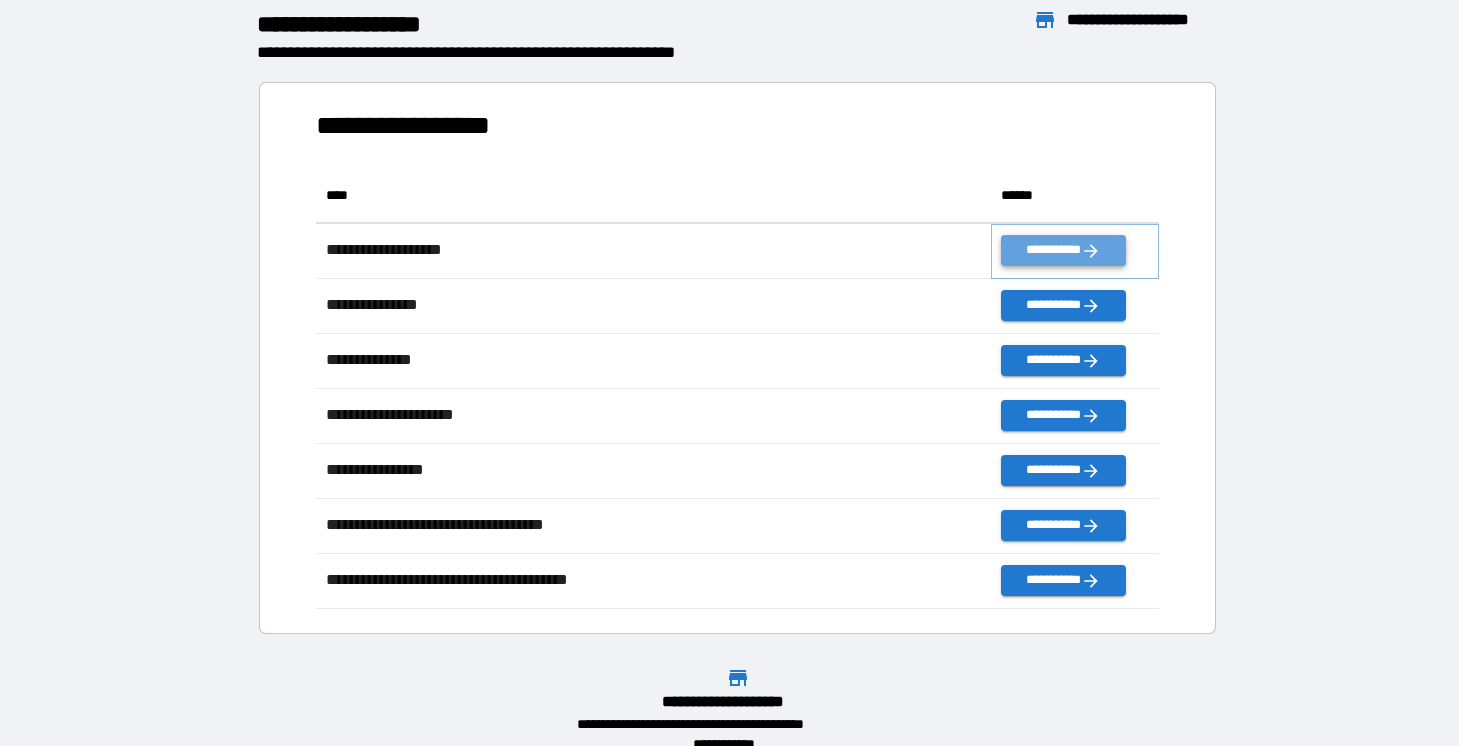 click on "**********" at bounding box center [1063, 250] 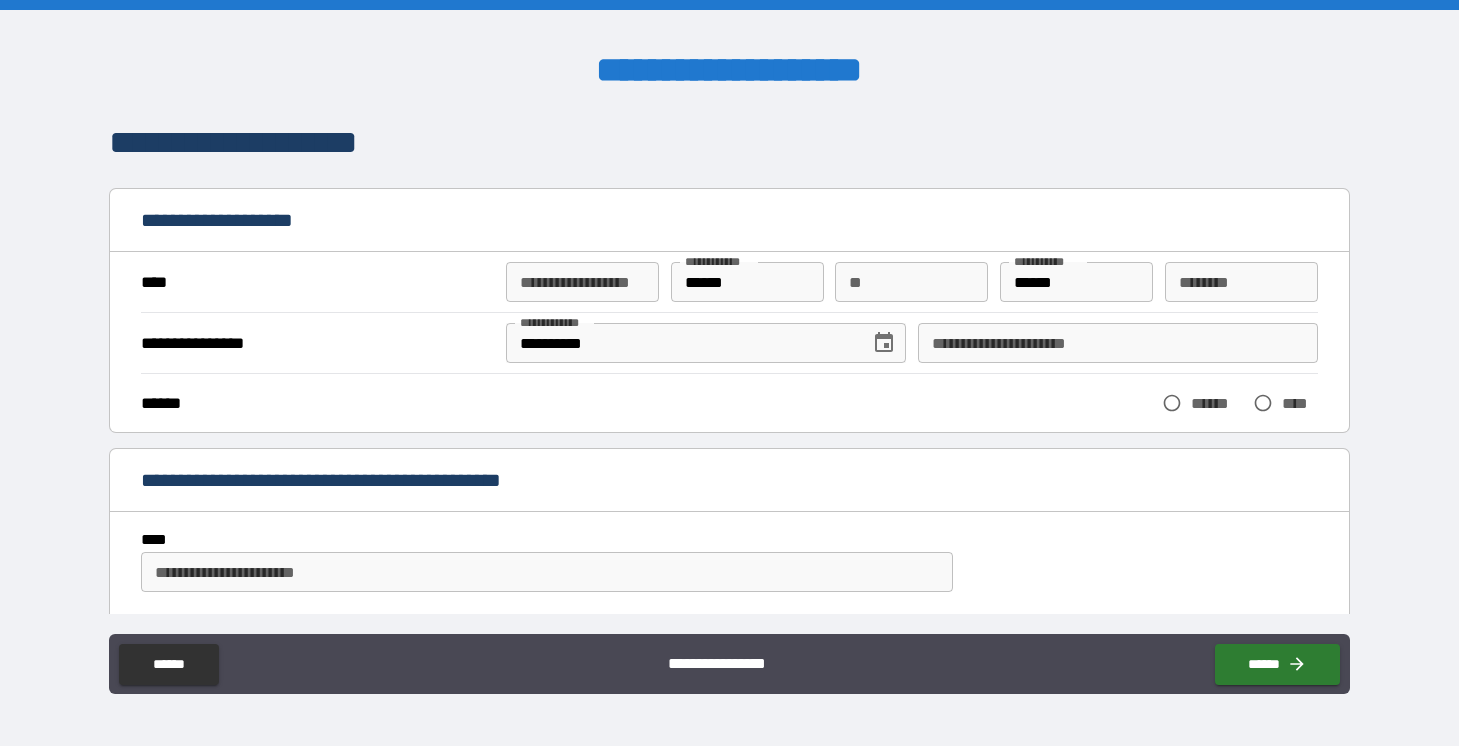 scroll, scrollTop: 16, scrollLeft: 0, axis: vertical 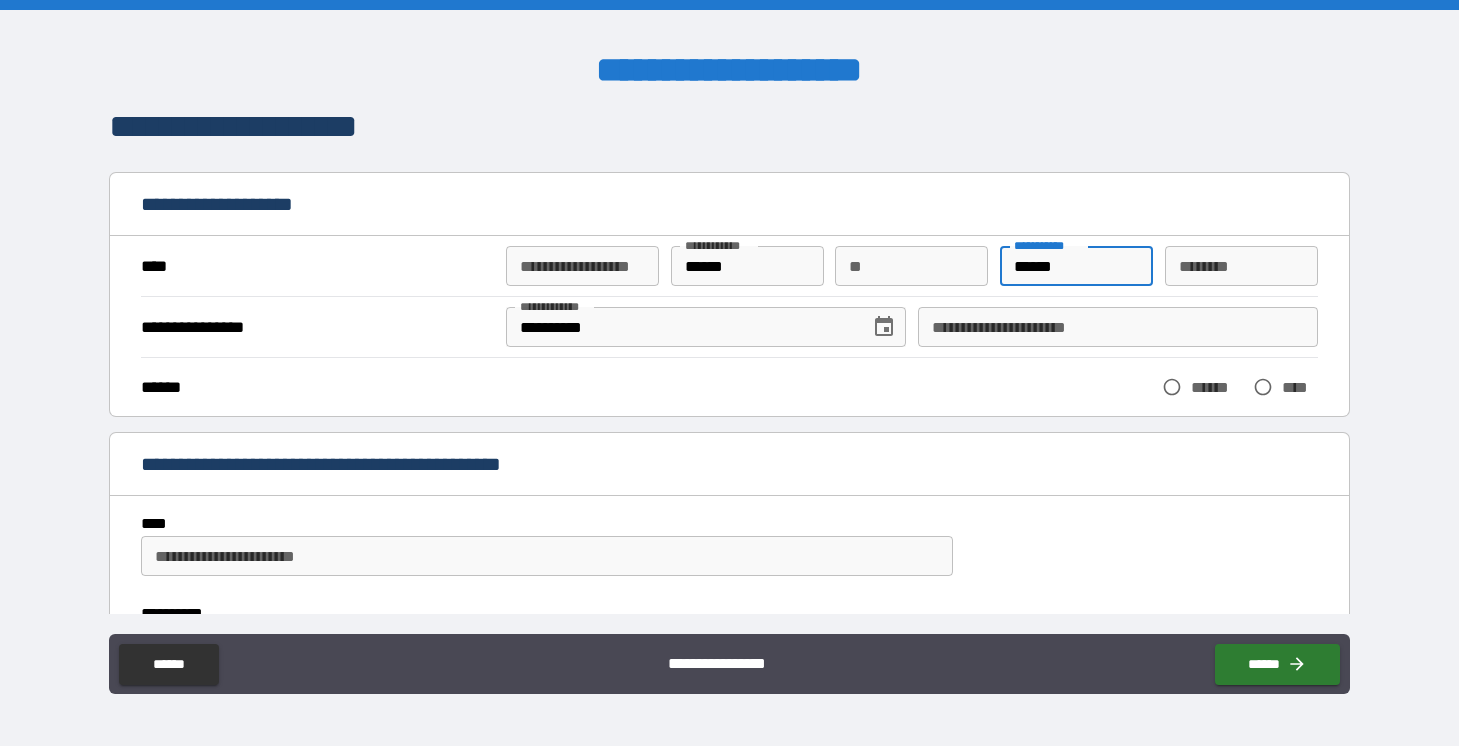 click on "******" at bounding box center (1076, 266) 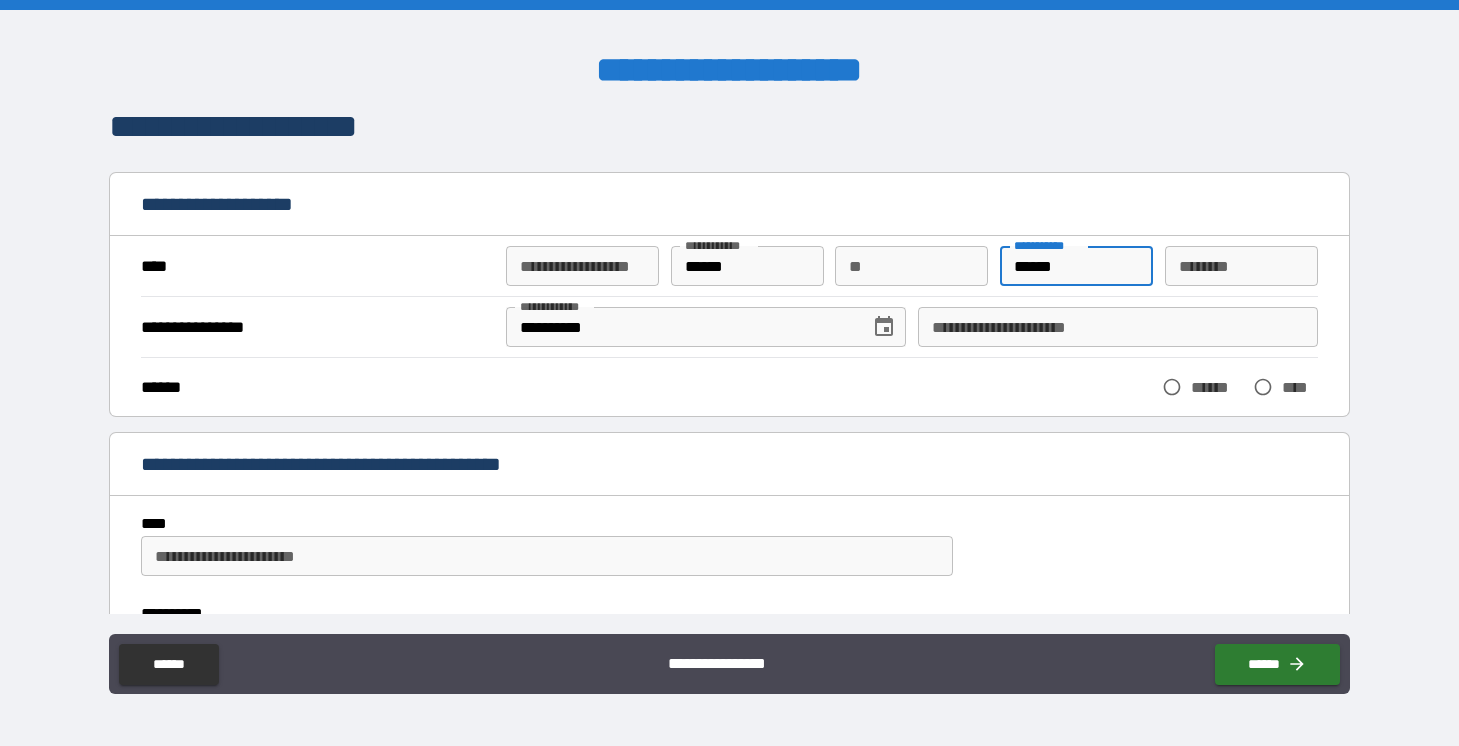 type on "******" 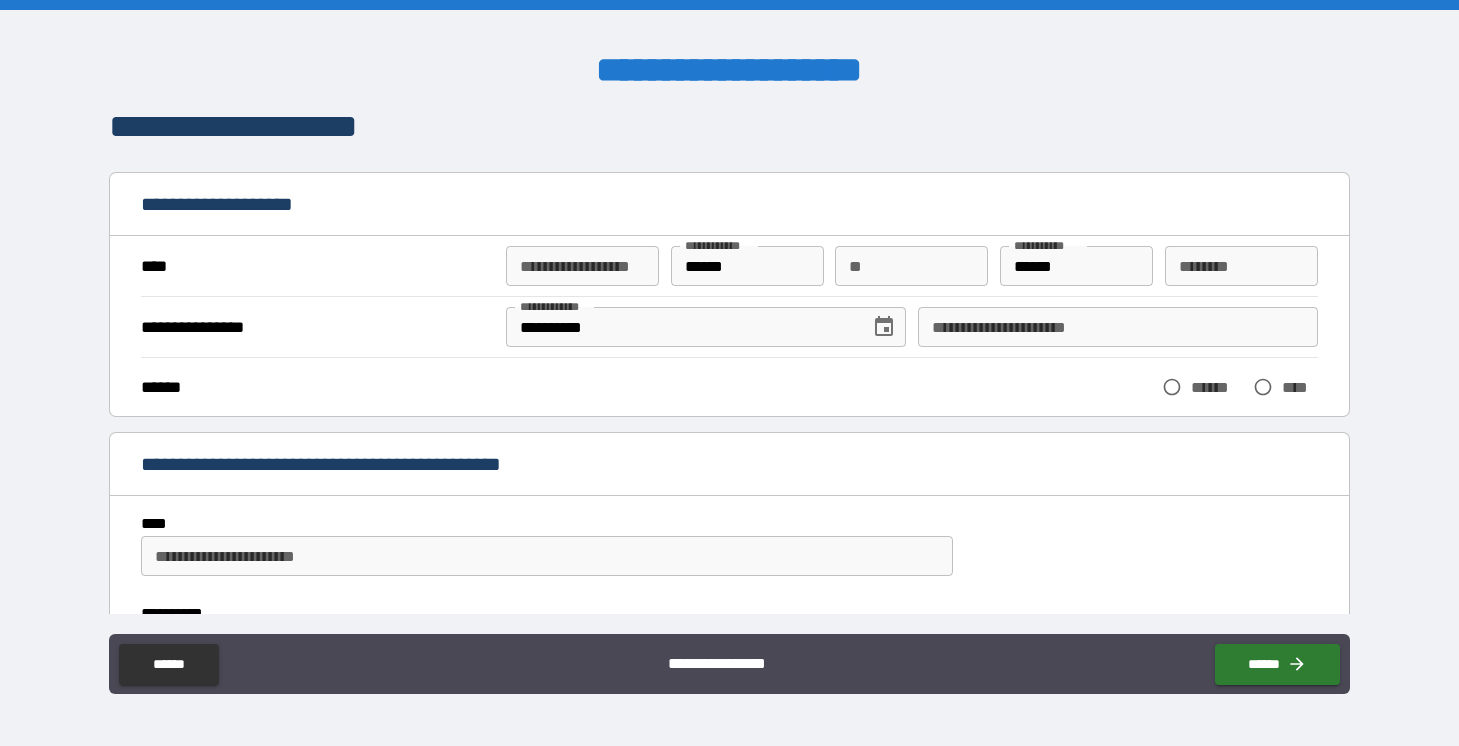 click on "**********" at bounding box center (1118, 327) 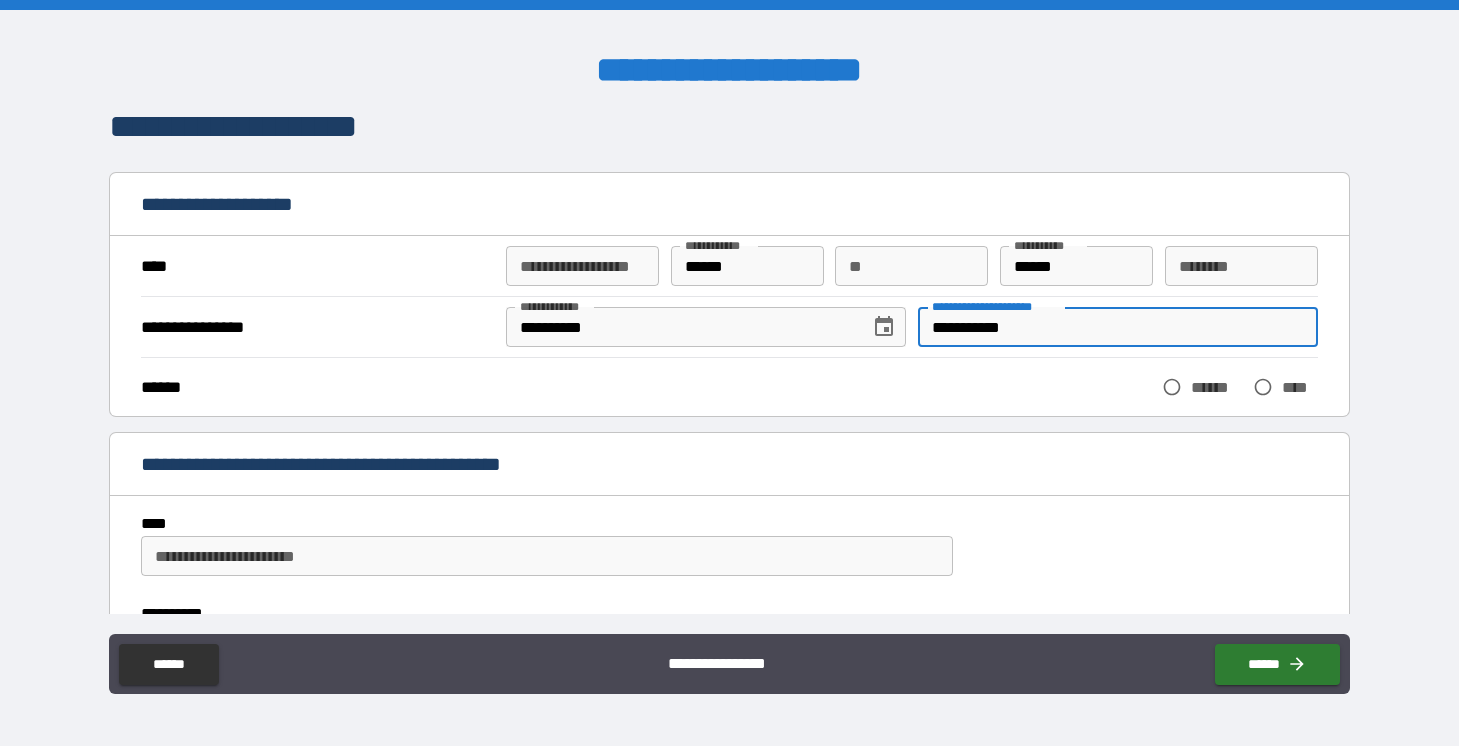 type on "**********" 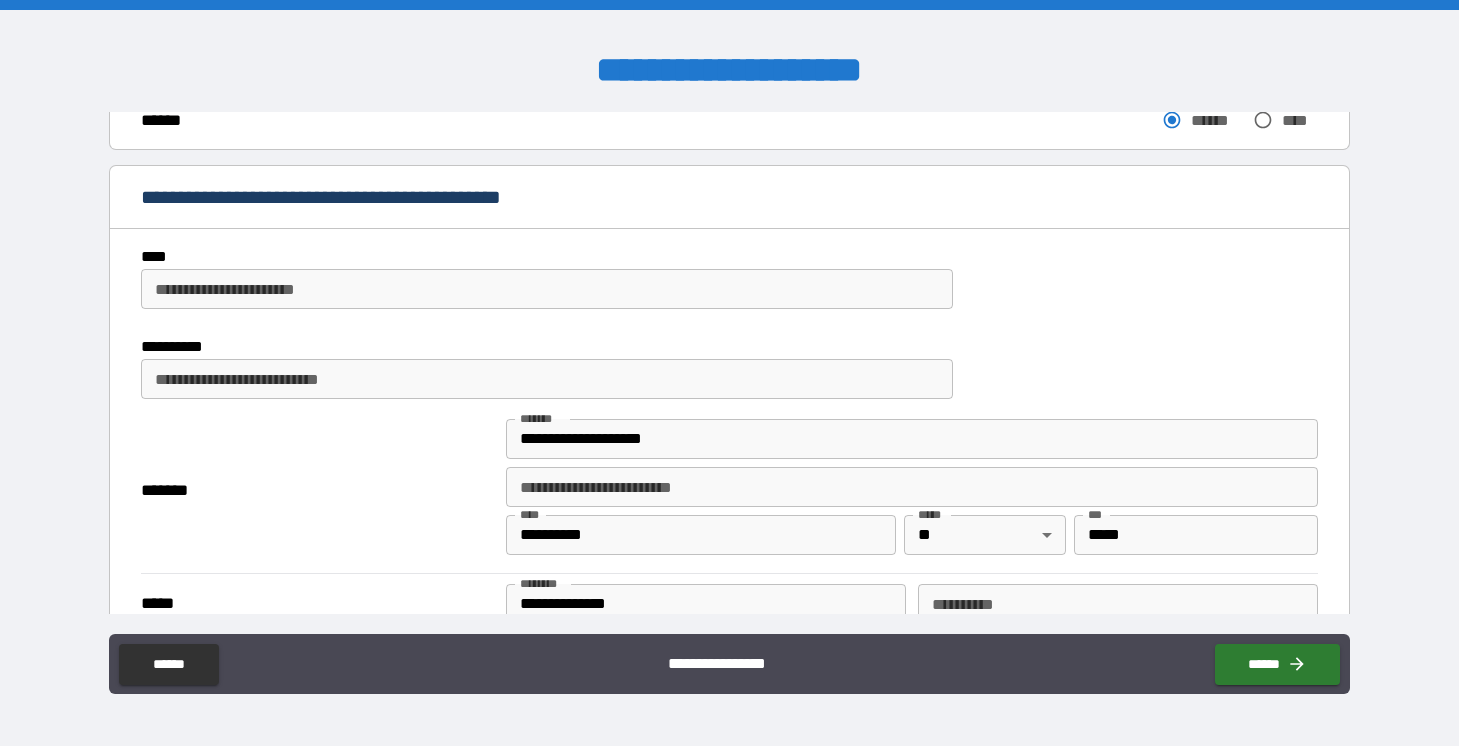 scroll, scrollTop: 289, scrollLeft: 0, axis: vertical 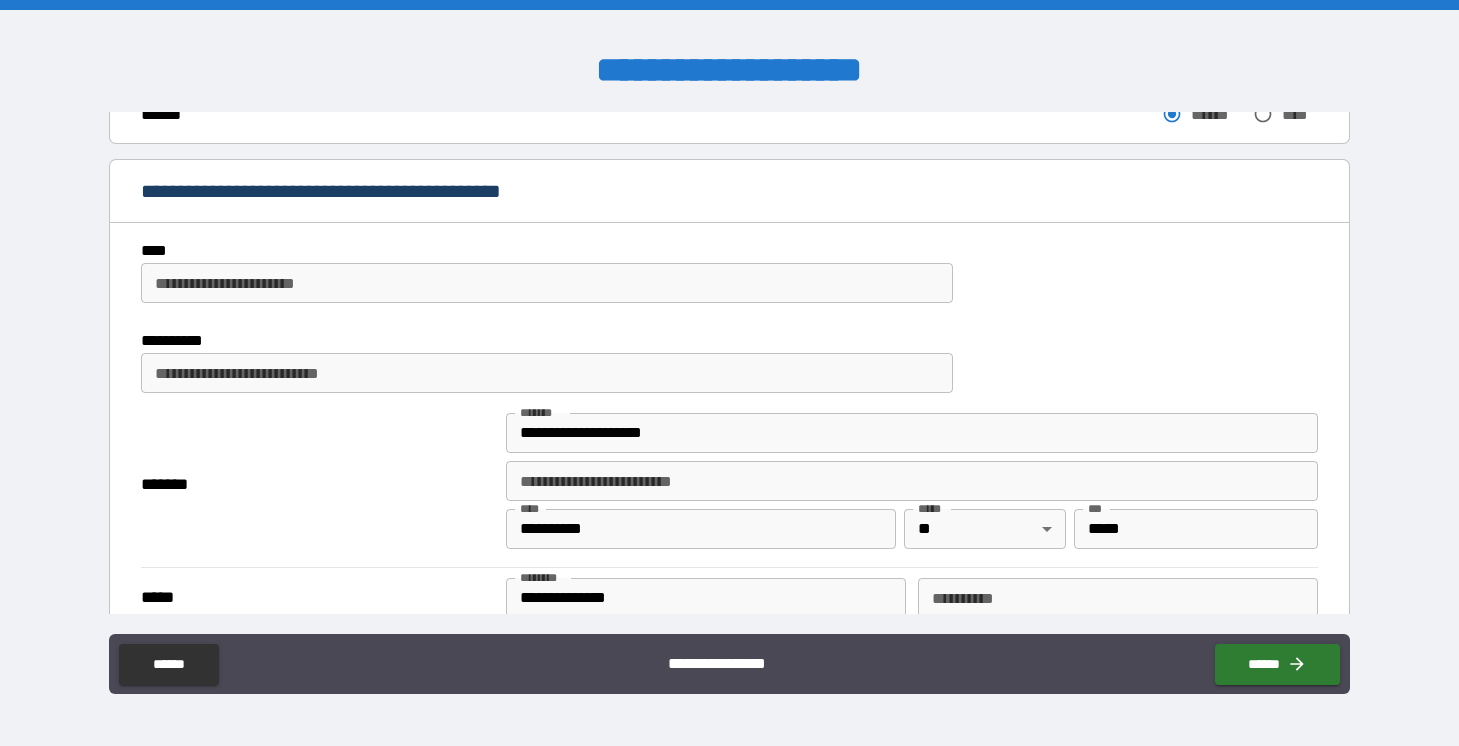 click on "**********" at bounding box center (547, 283) 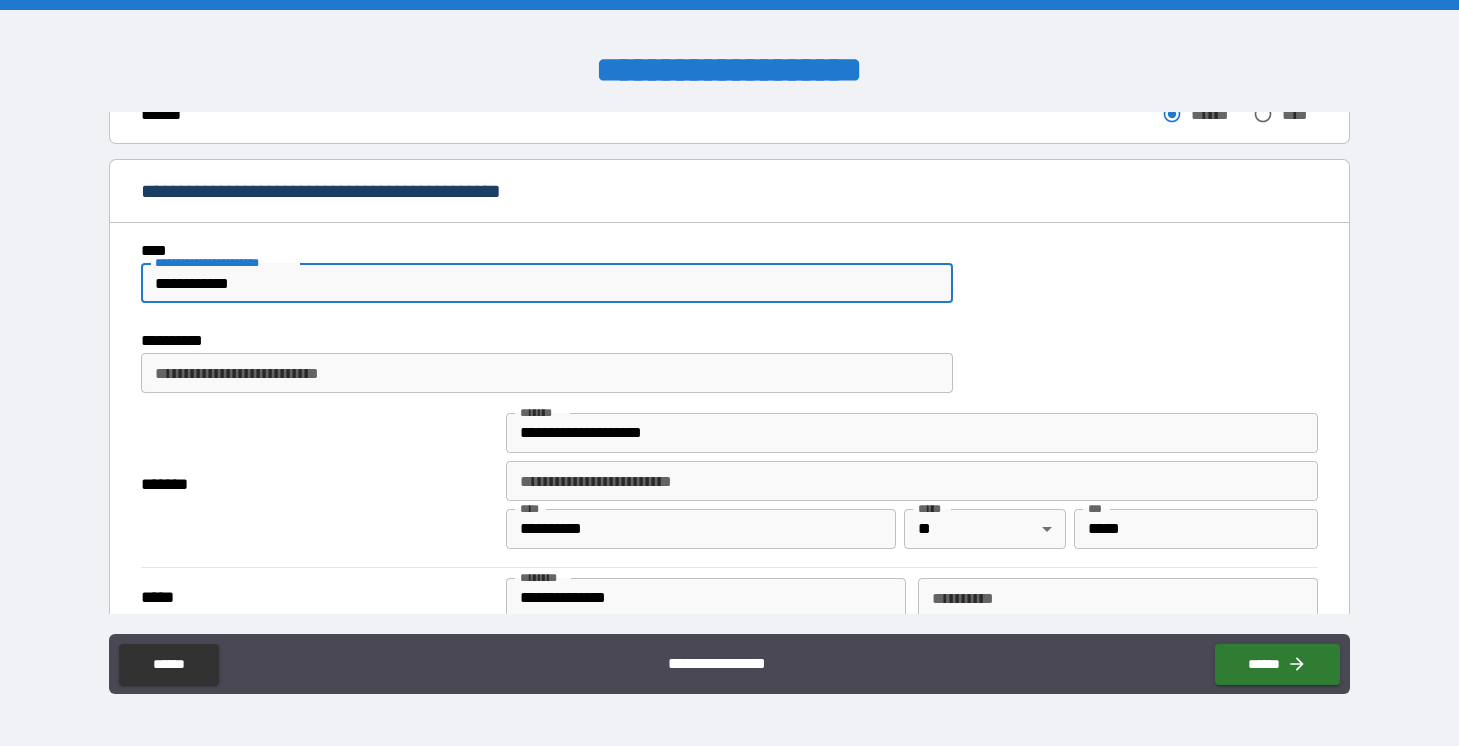 type on "**********" 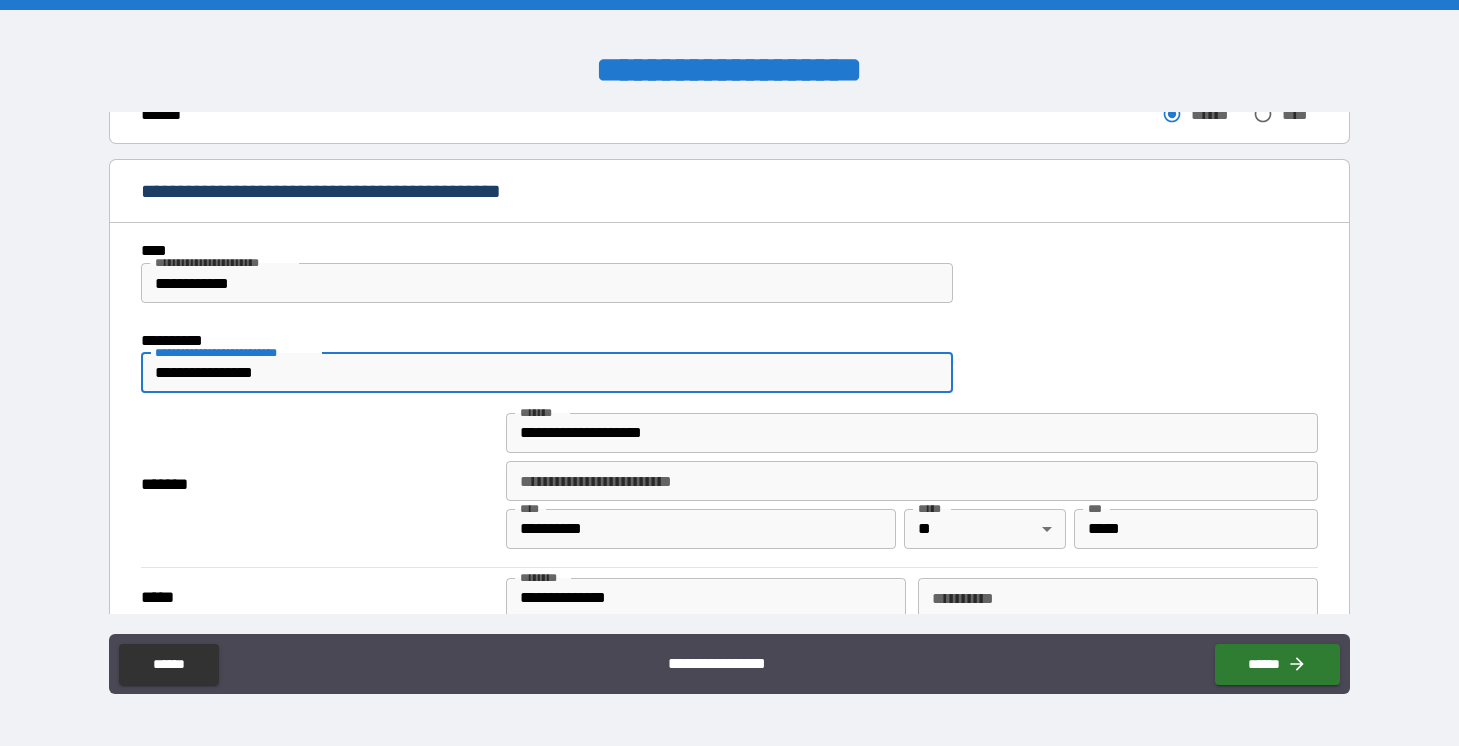 type on "**********" 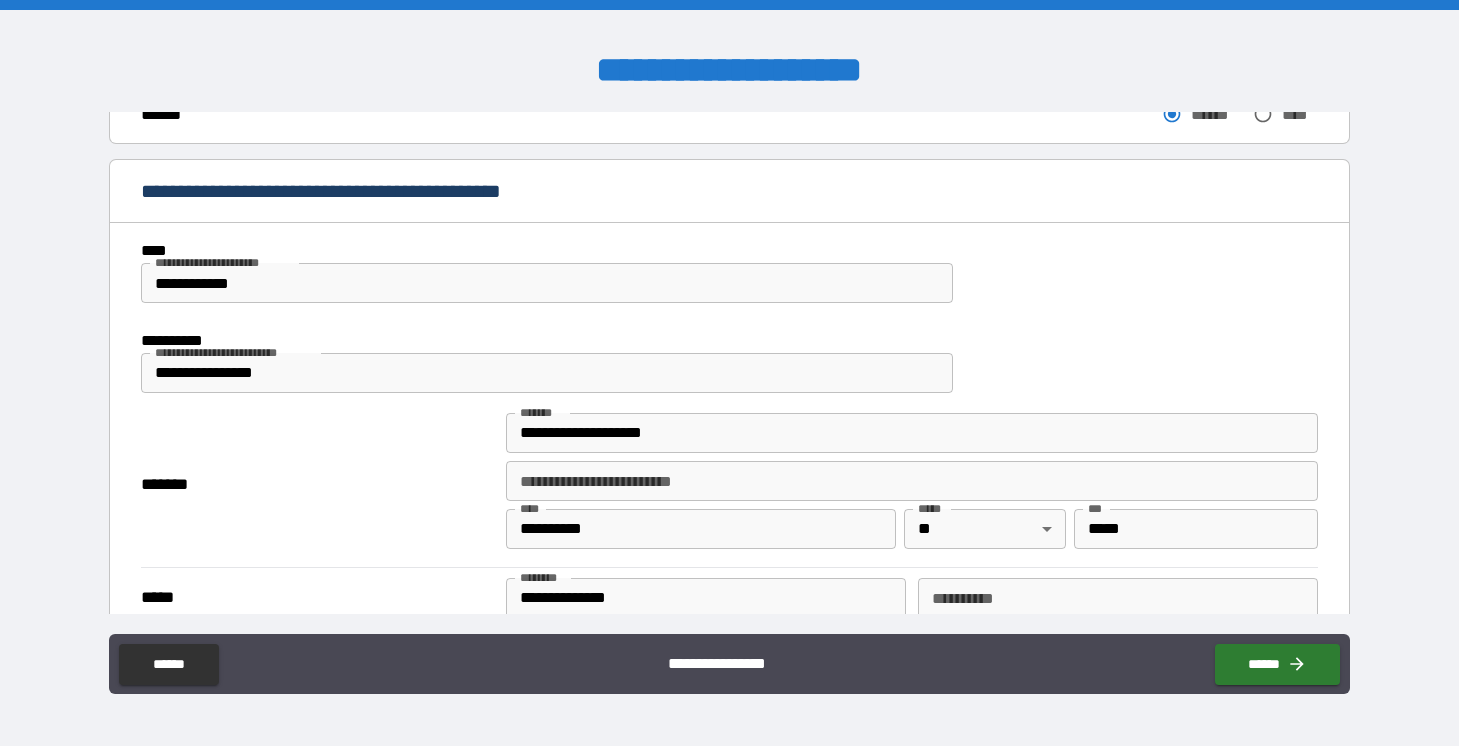 click on "*******" at bounding box center (315, 485) 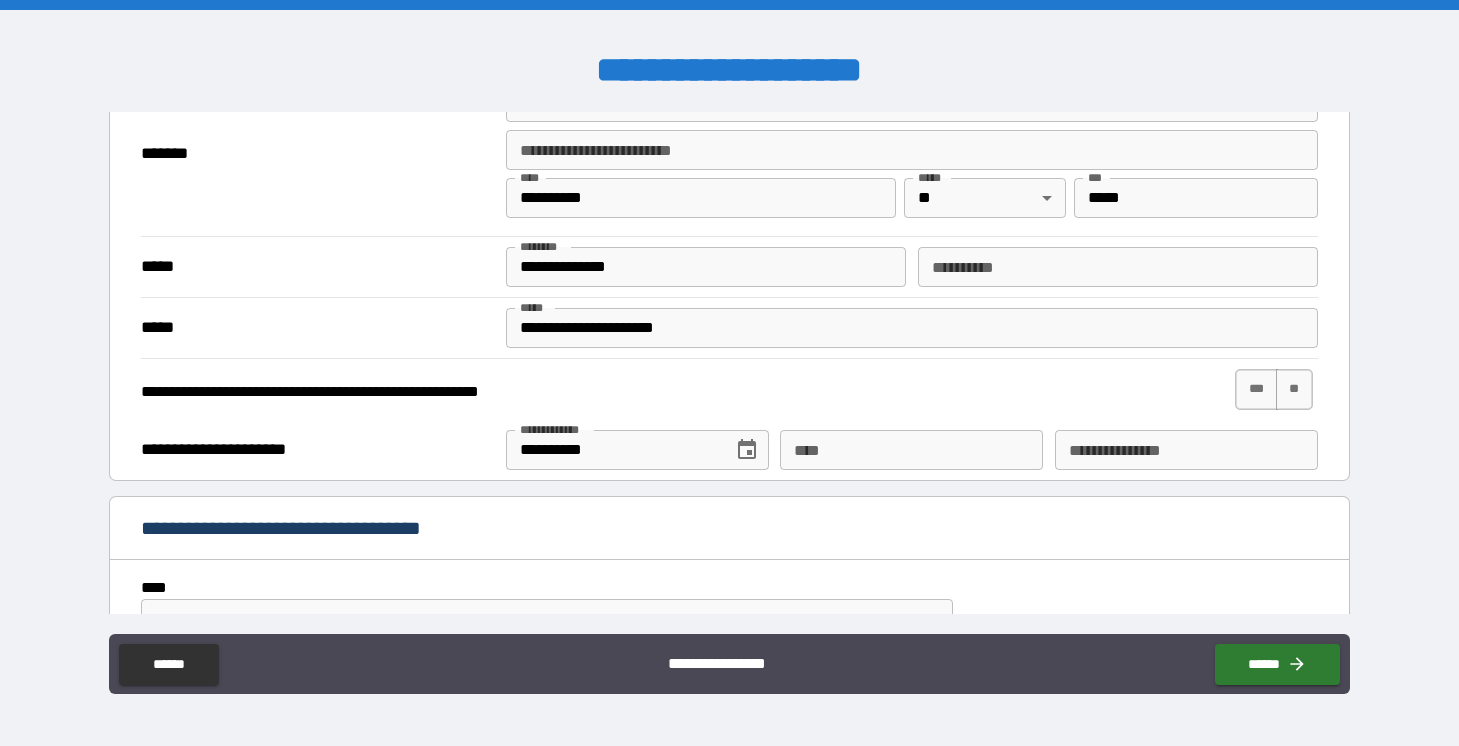 scroll, scrollTop: 623, scrollLeft: 0, axis: vertical 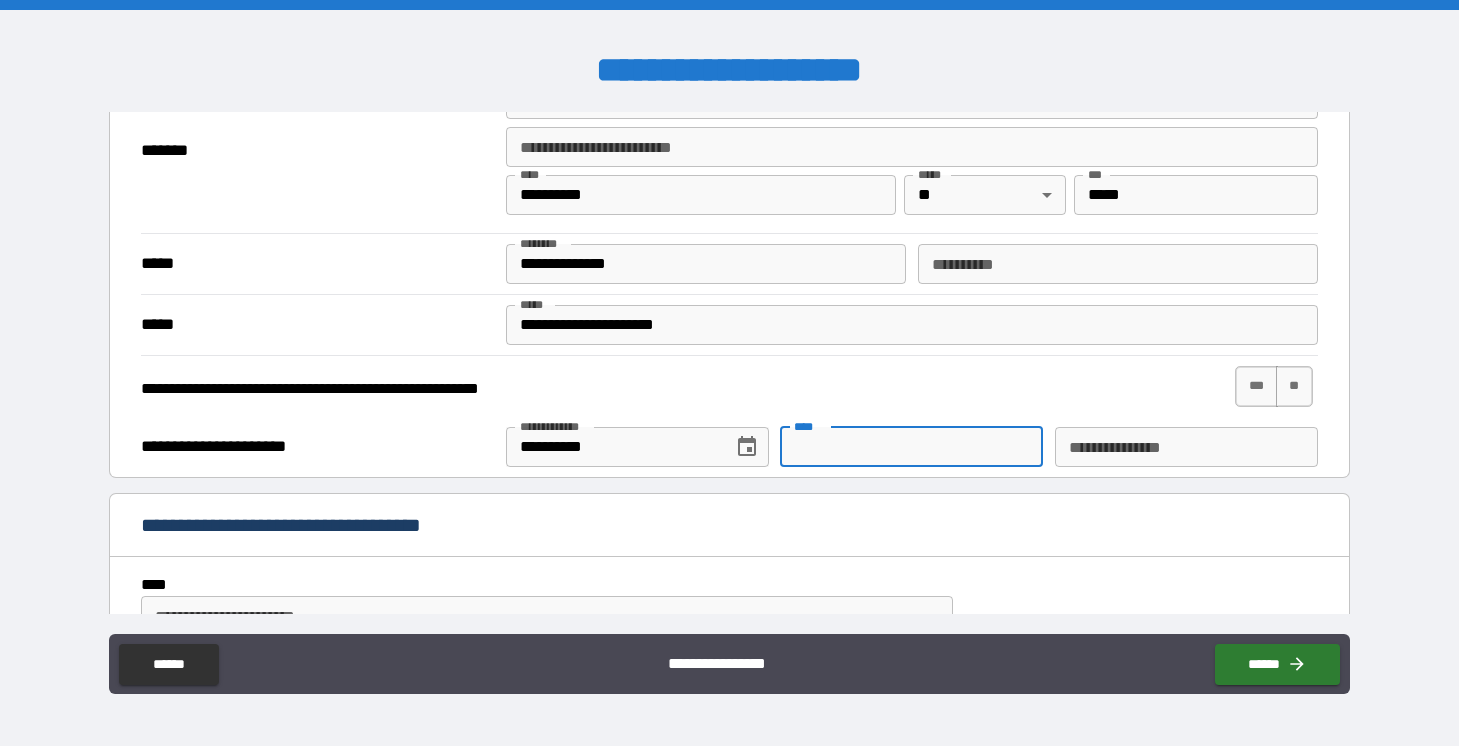 click on "****" at bounding box center [911, 447] 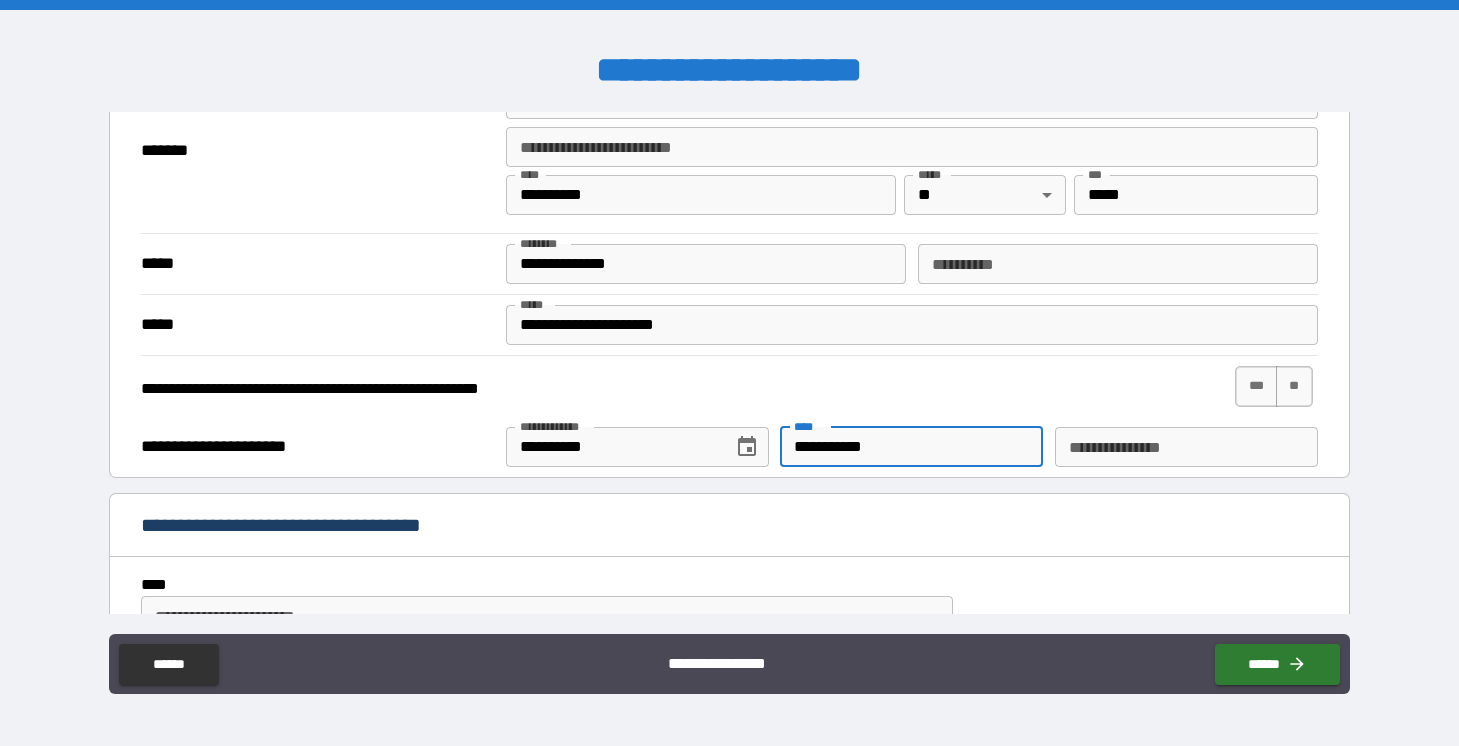 type on "**********" 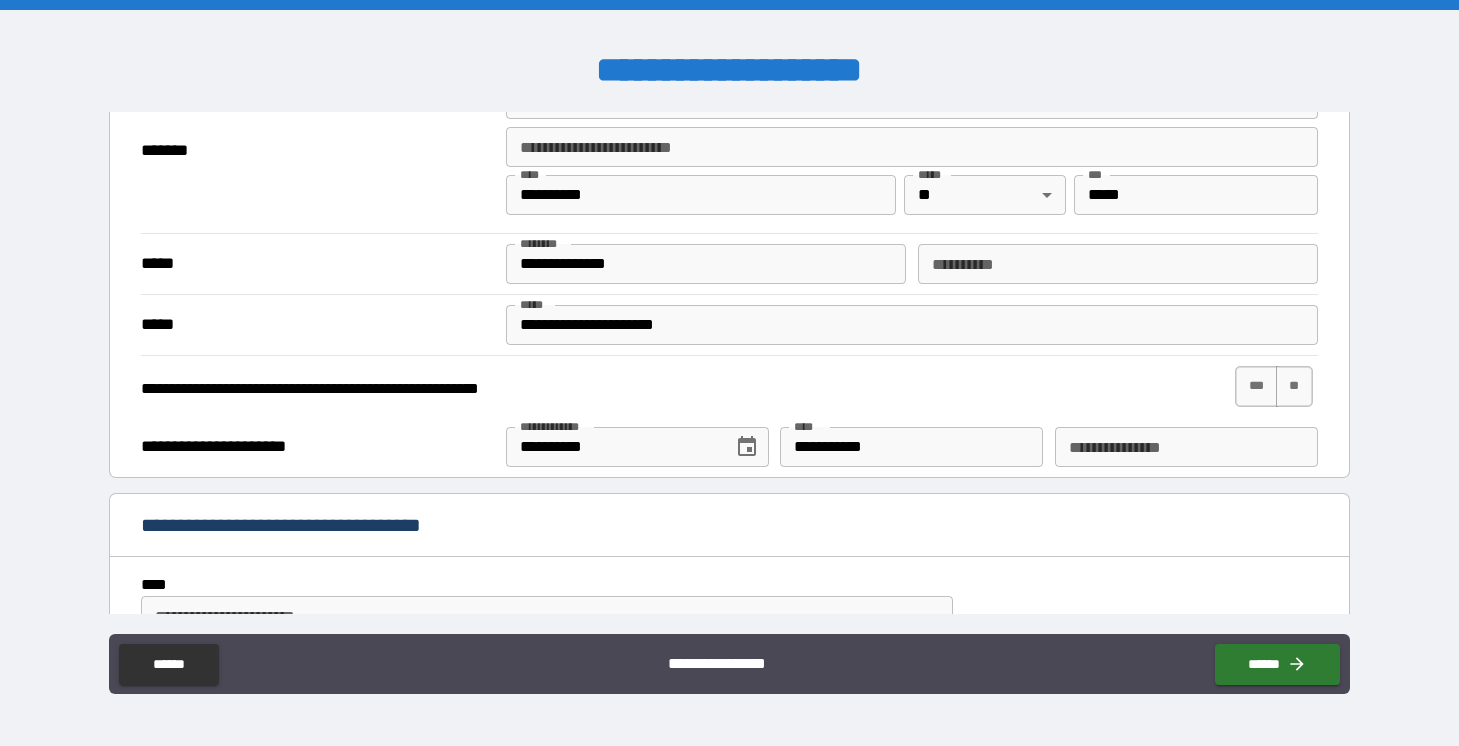 click on "**********" at bounding box center (729, 527) 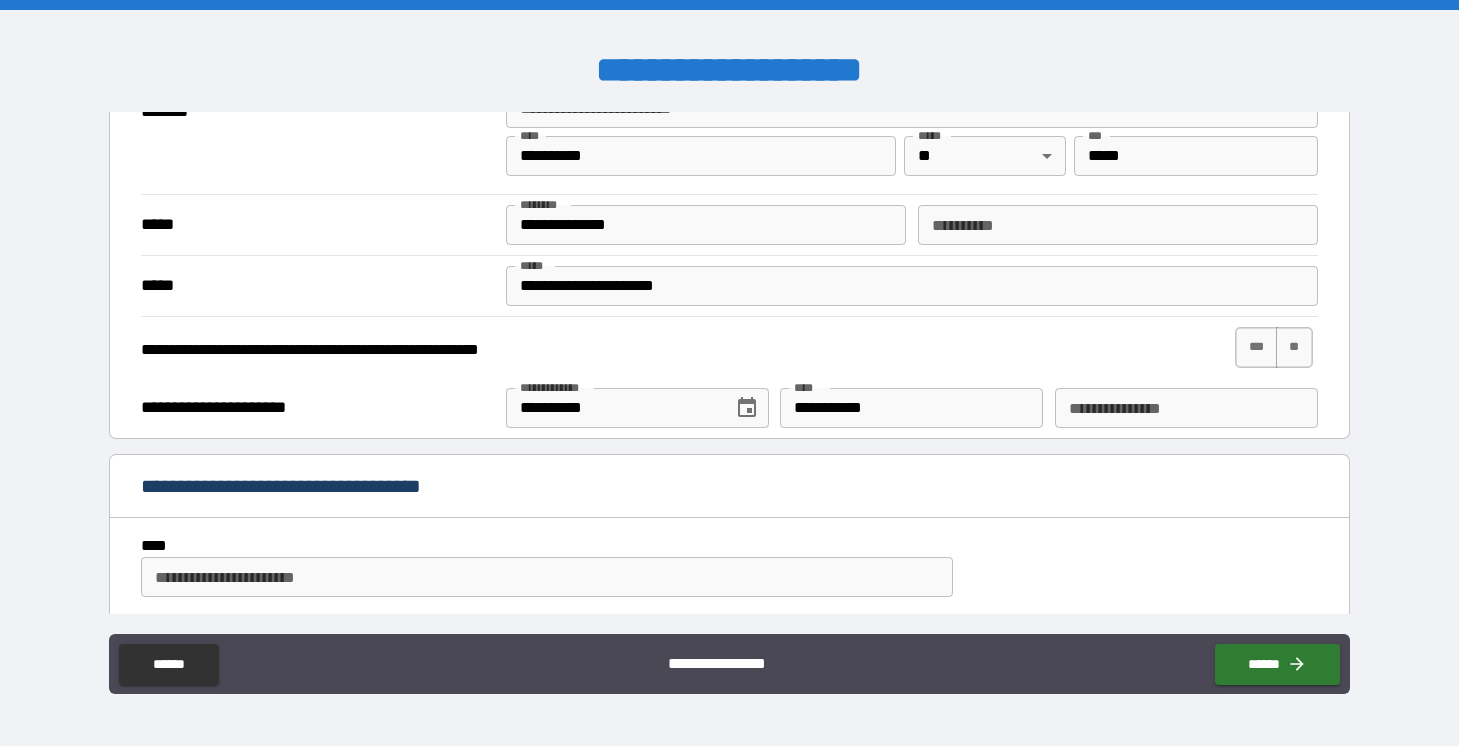 scroll, scrollTop: 664, scrollLeft: 0, axis: vertical 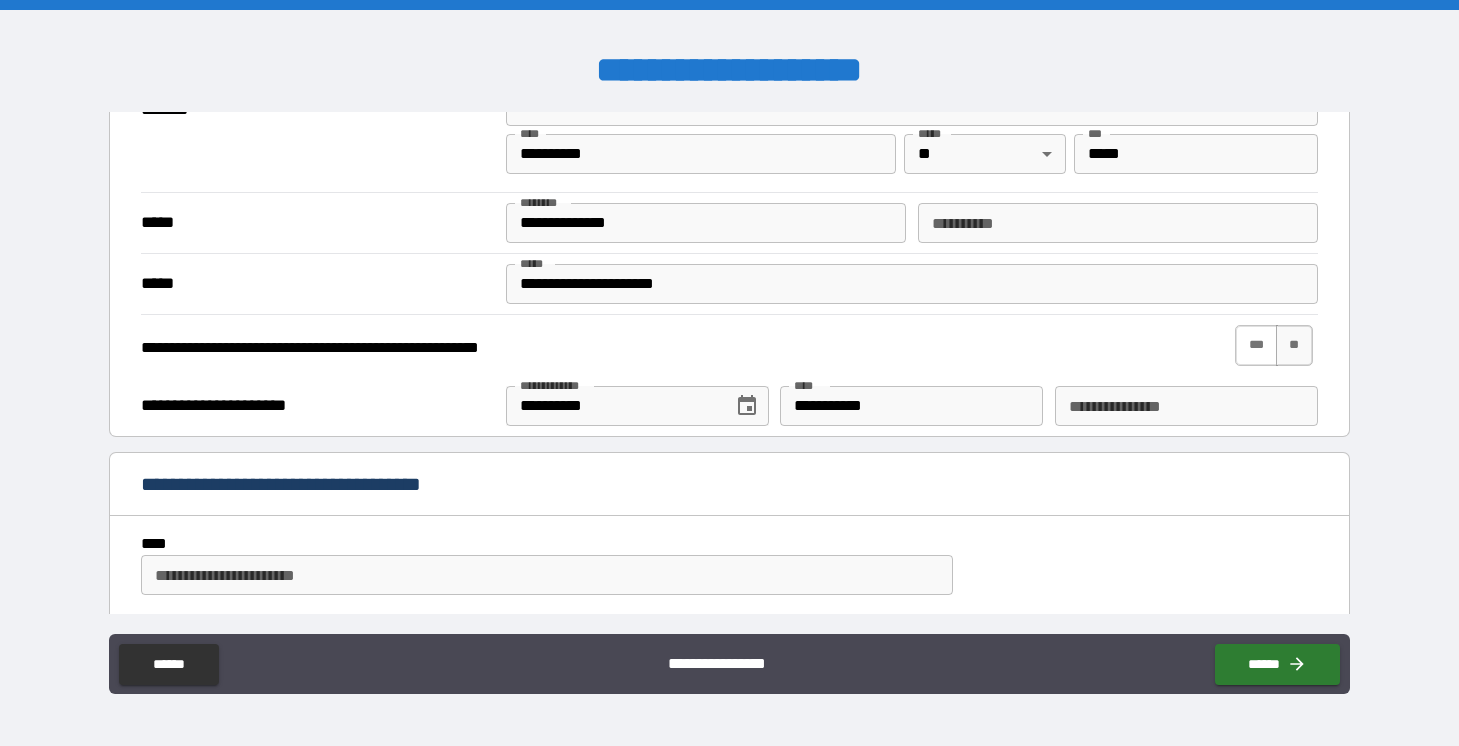 click on "***" at bounding box center [1256, 345] 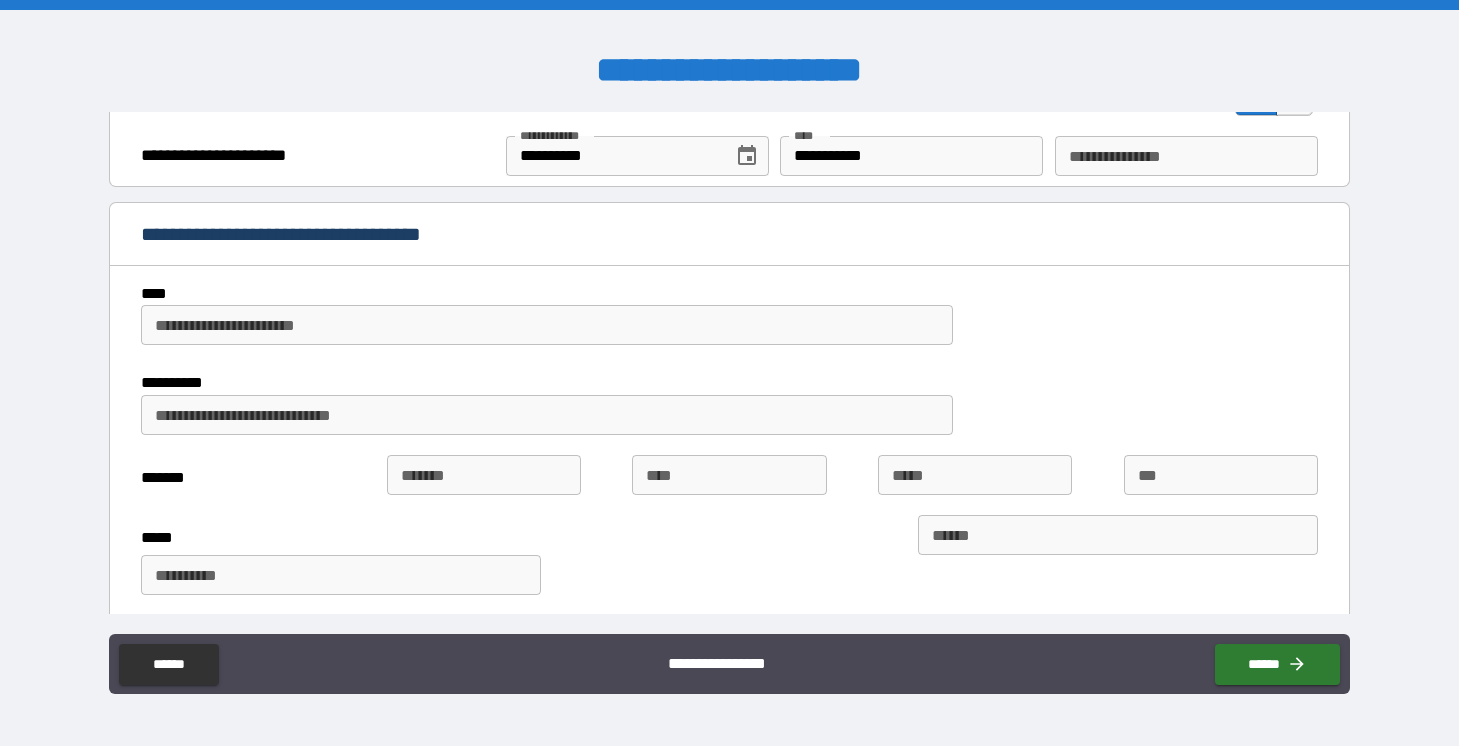 scroll, scrollTop: 919, scrollLeft: 0, axis: vertical 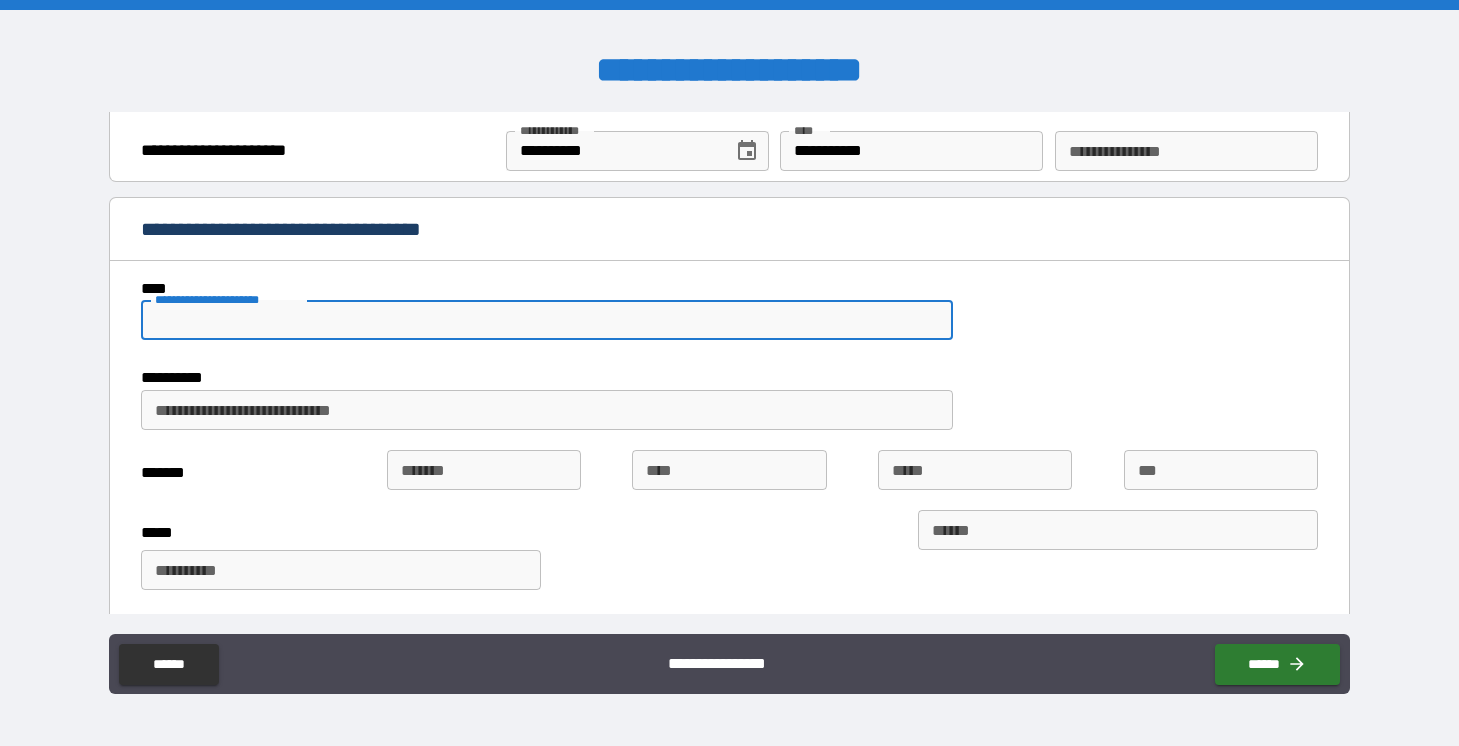 click on "**********" at bounding box center (547, 320) 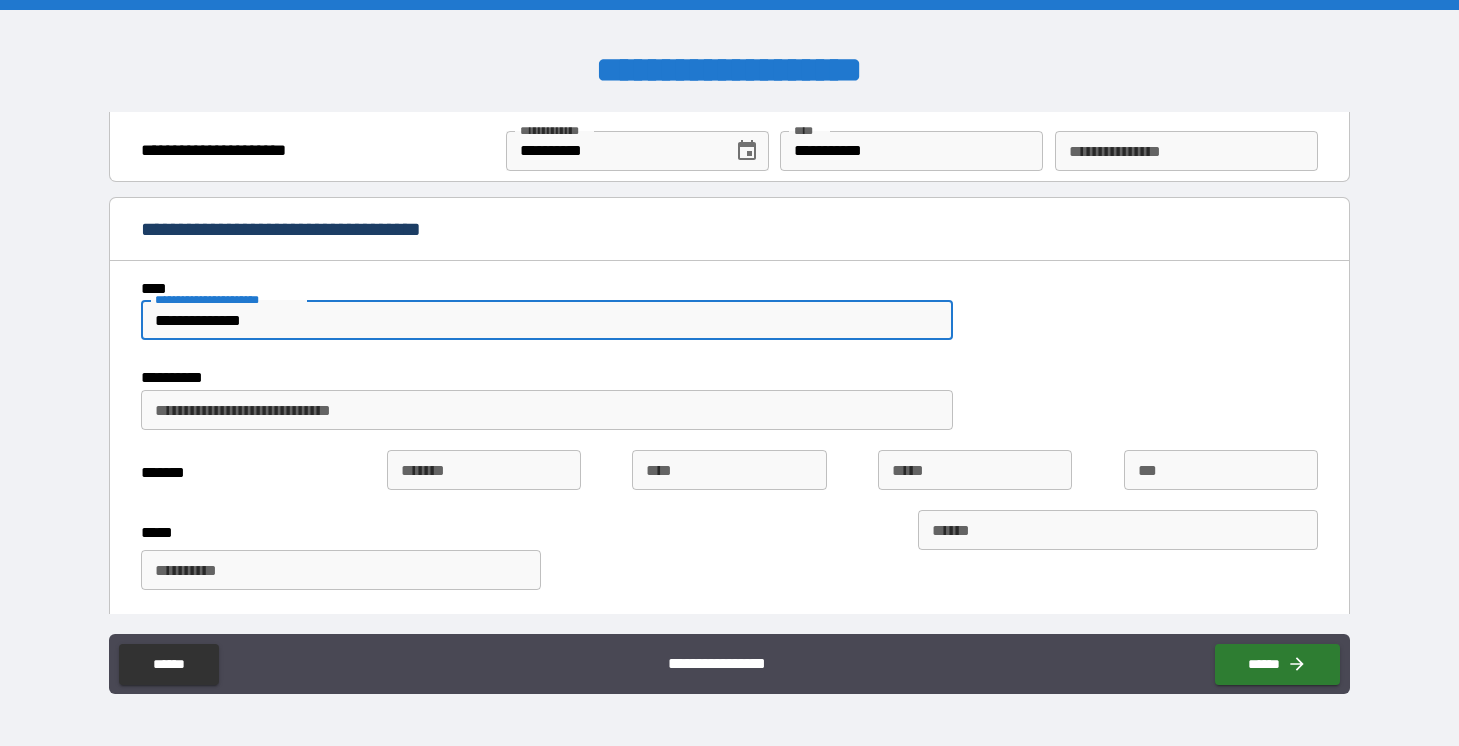 type on "**********" 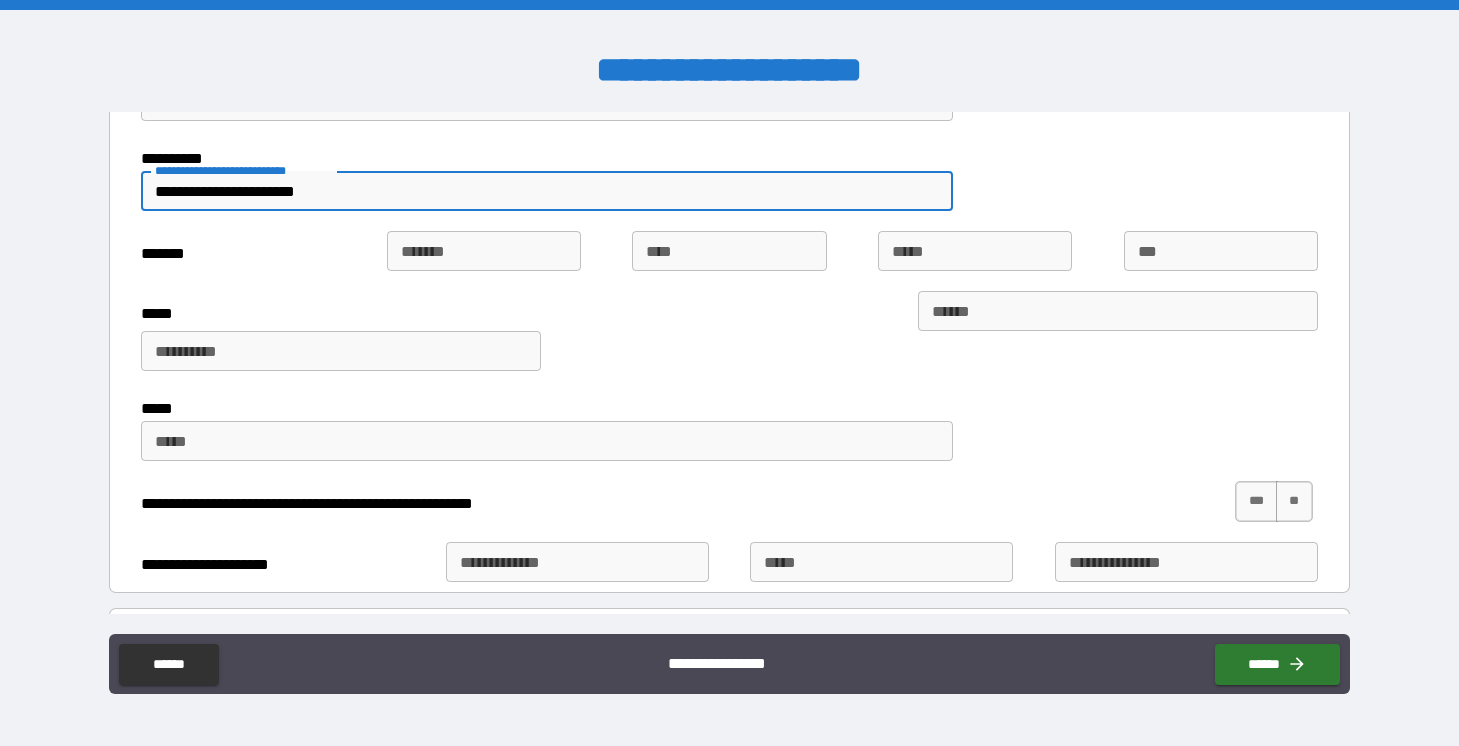 scroll, scrollTop: 1168, scrollLeft: 0, axis: vertical 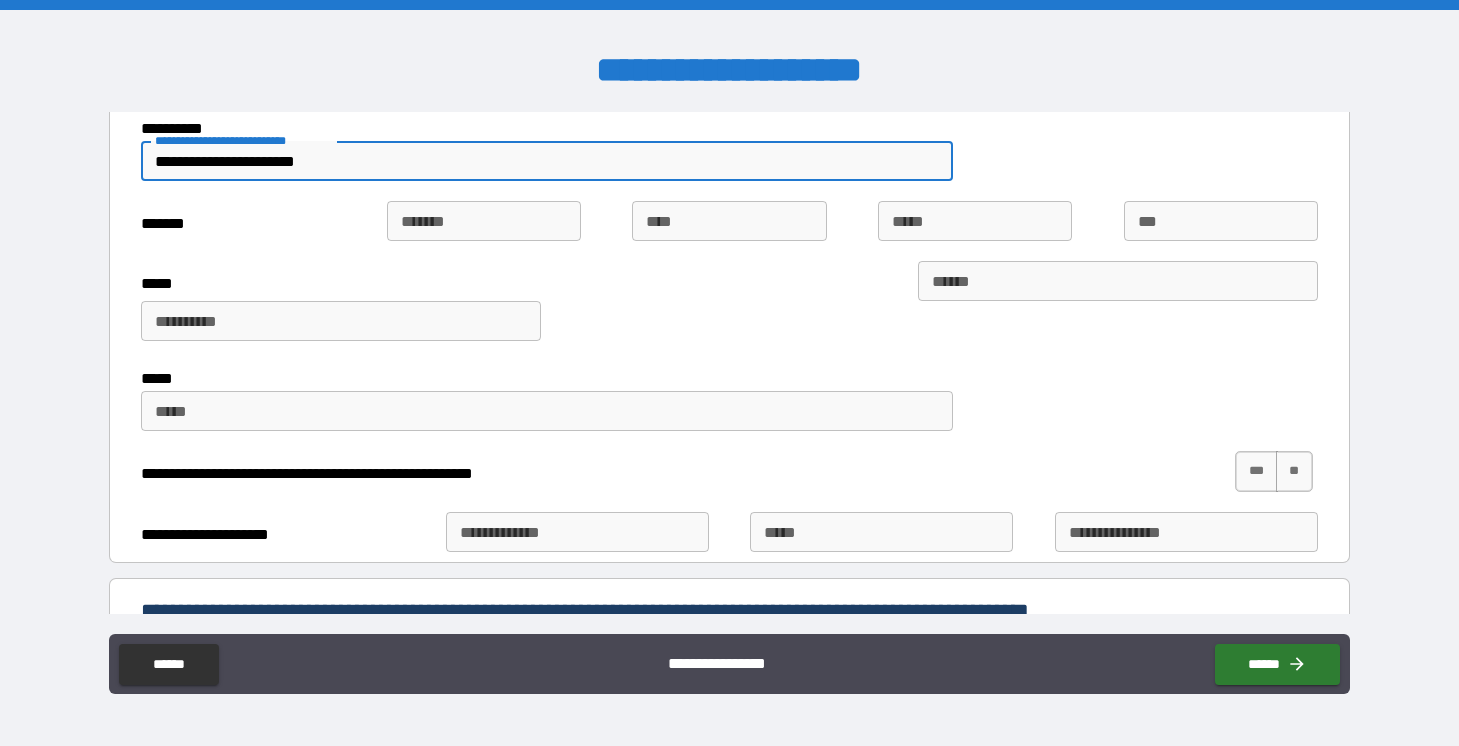 type on "**********" 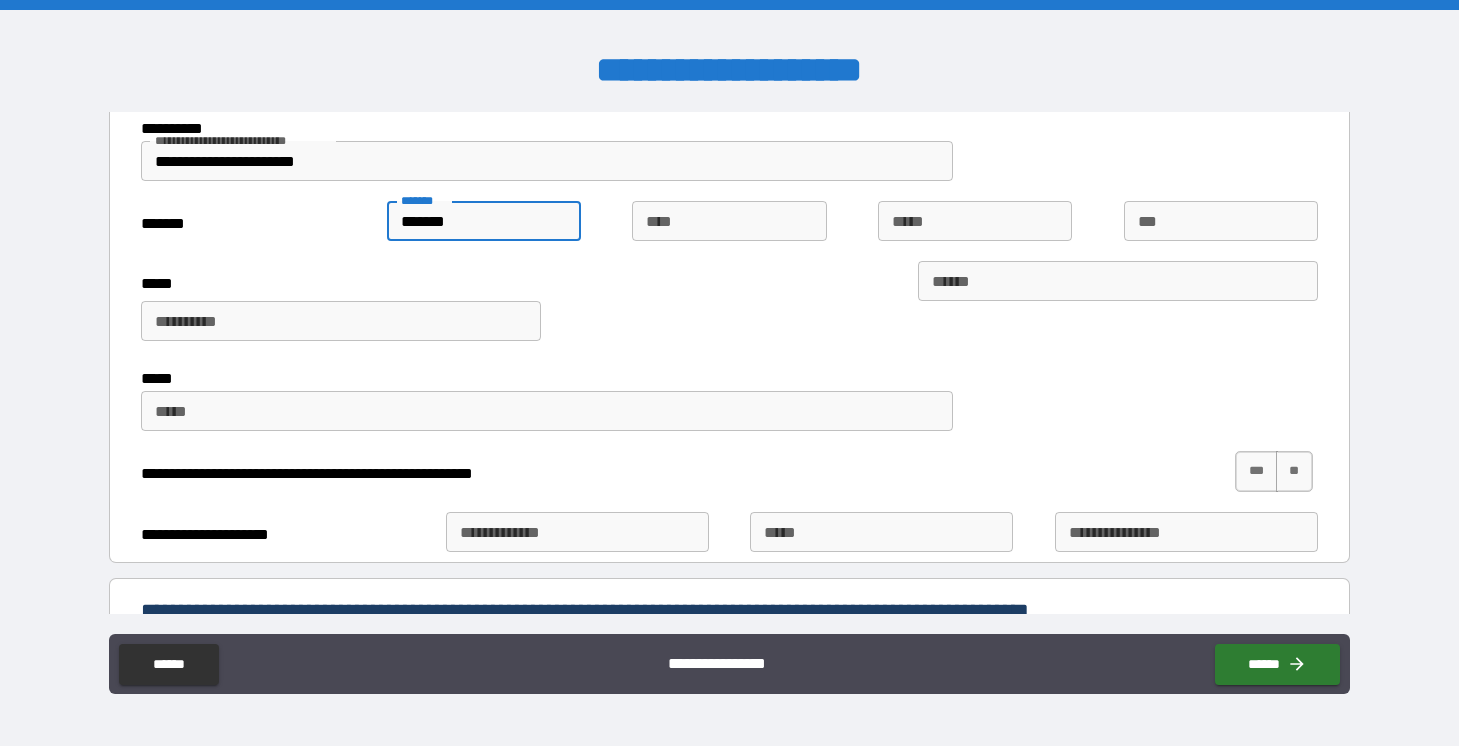 type on "**********" 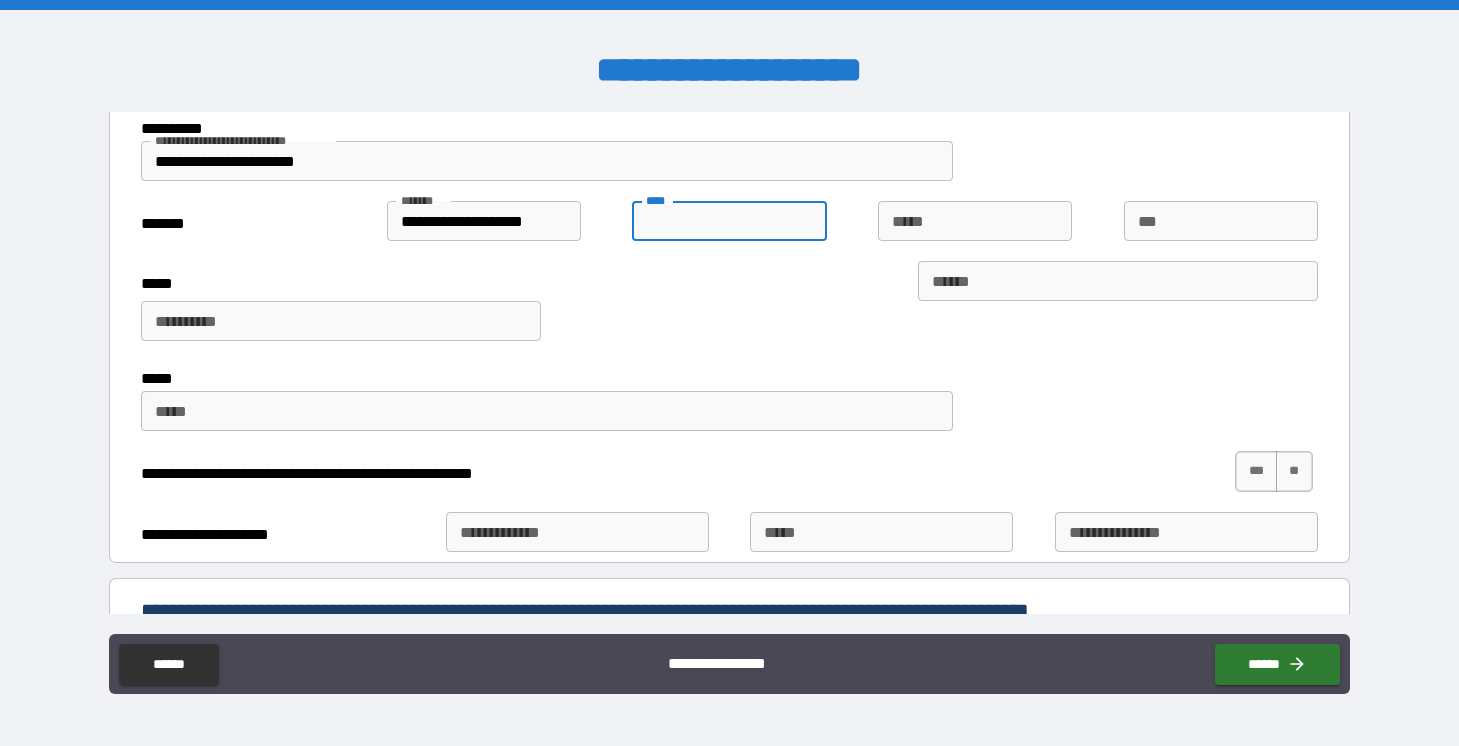 click on "****" at bounding box center (729, 221) 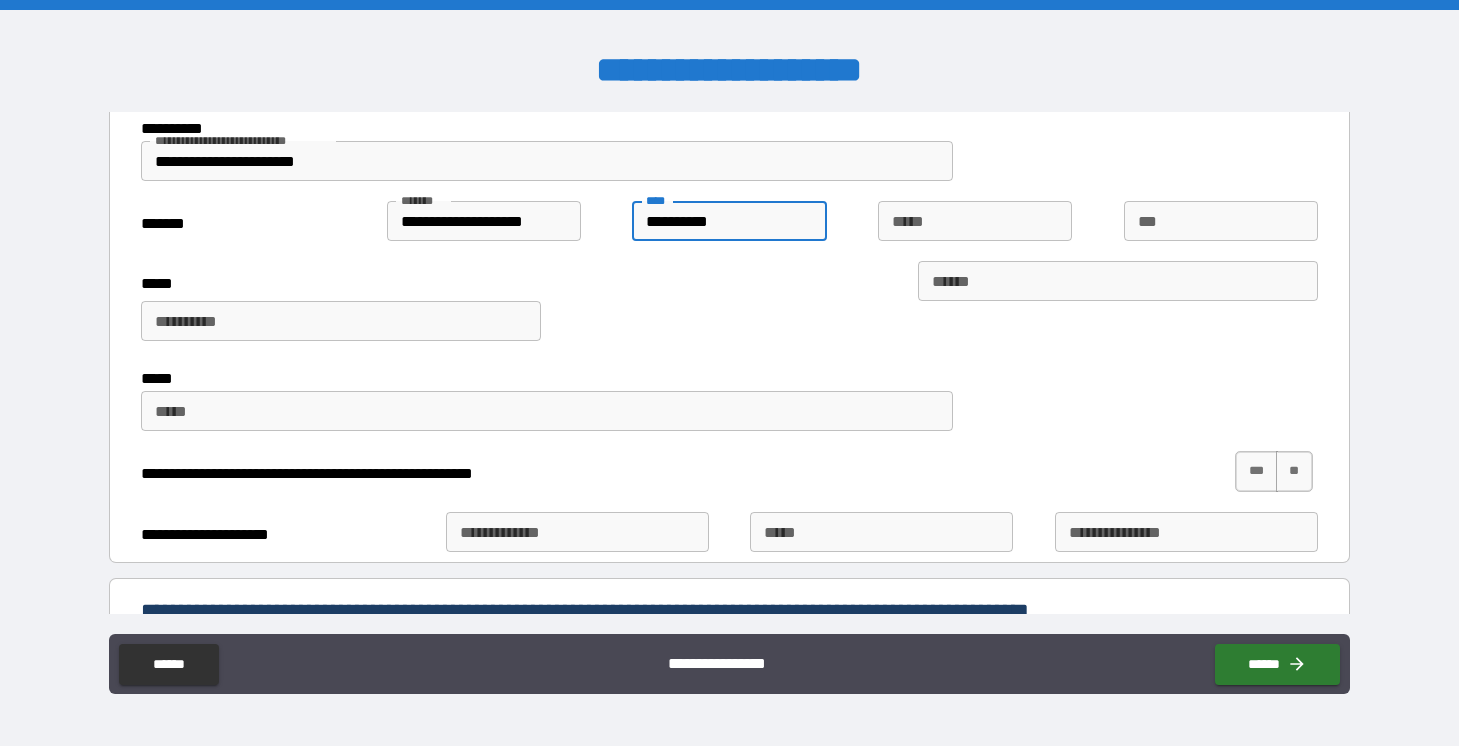 type on "**********" 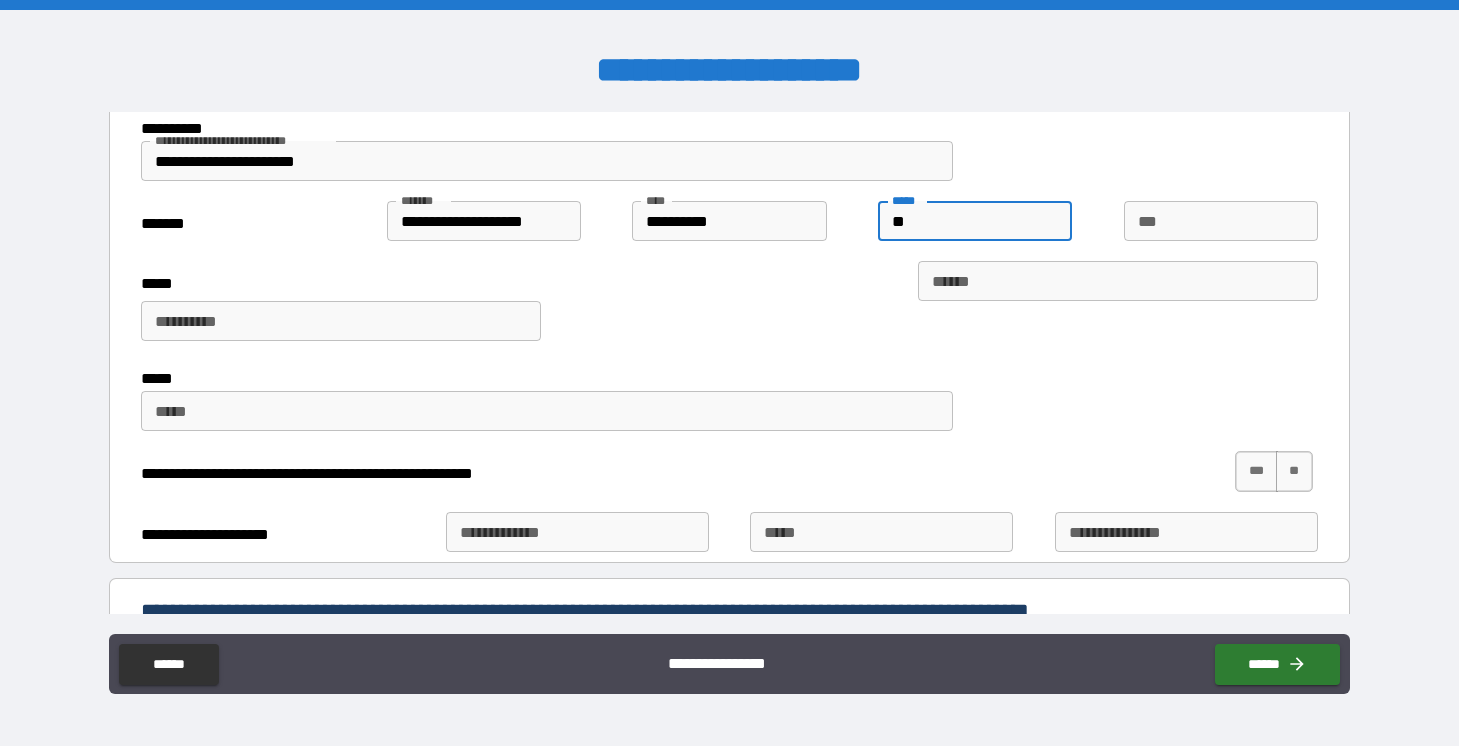 type on "**" 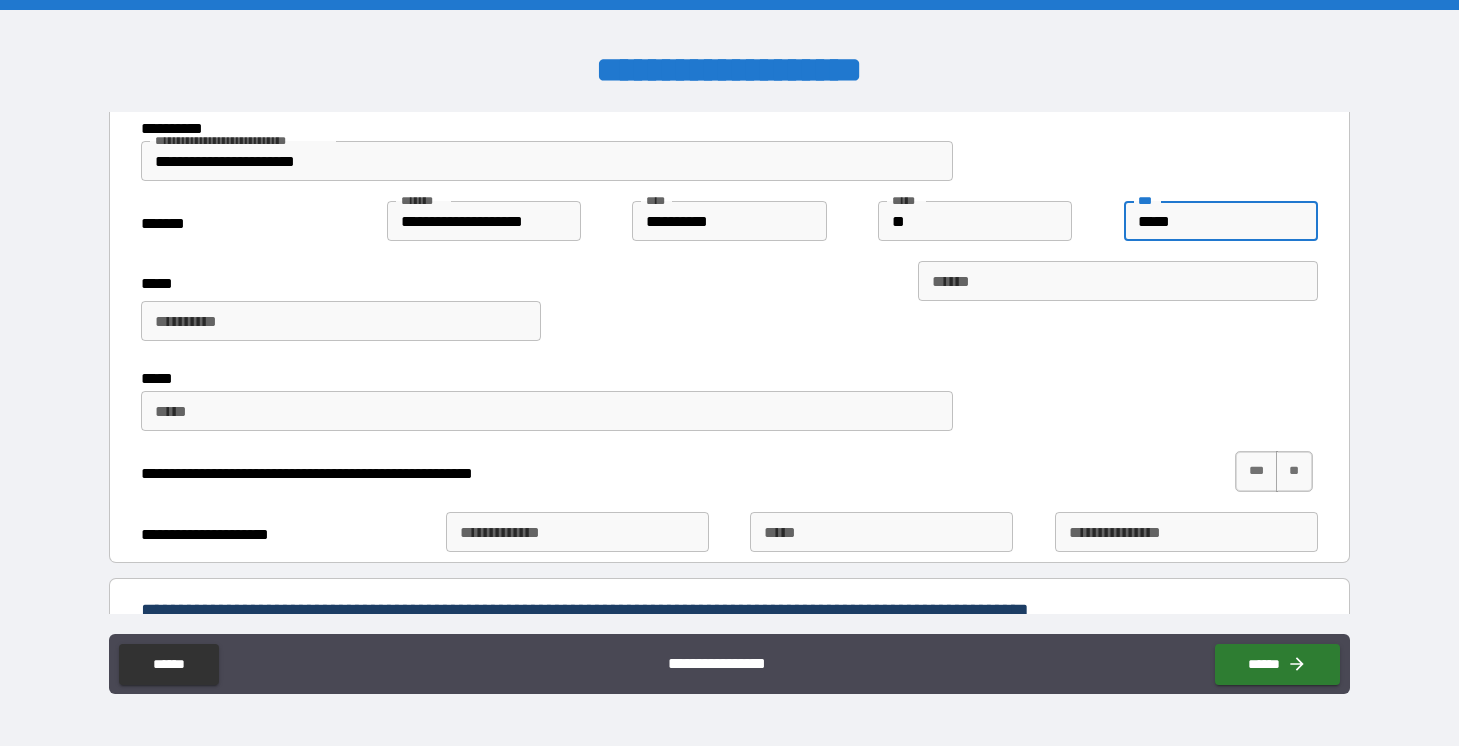 type on "*****" 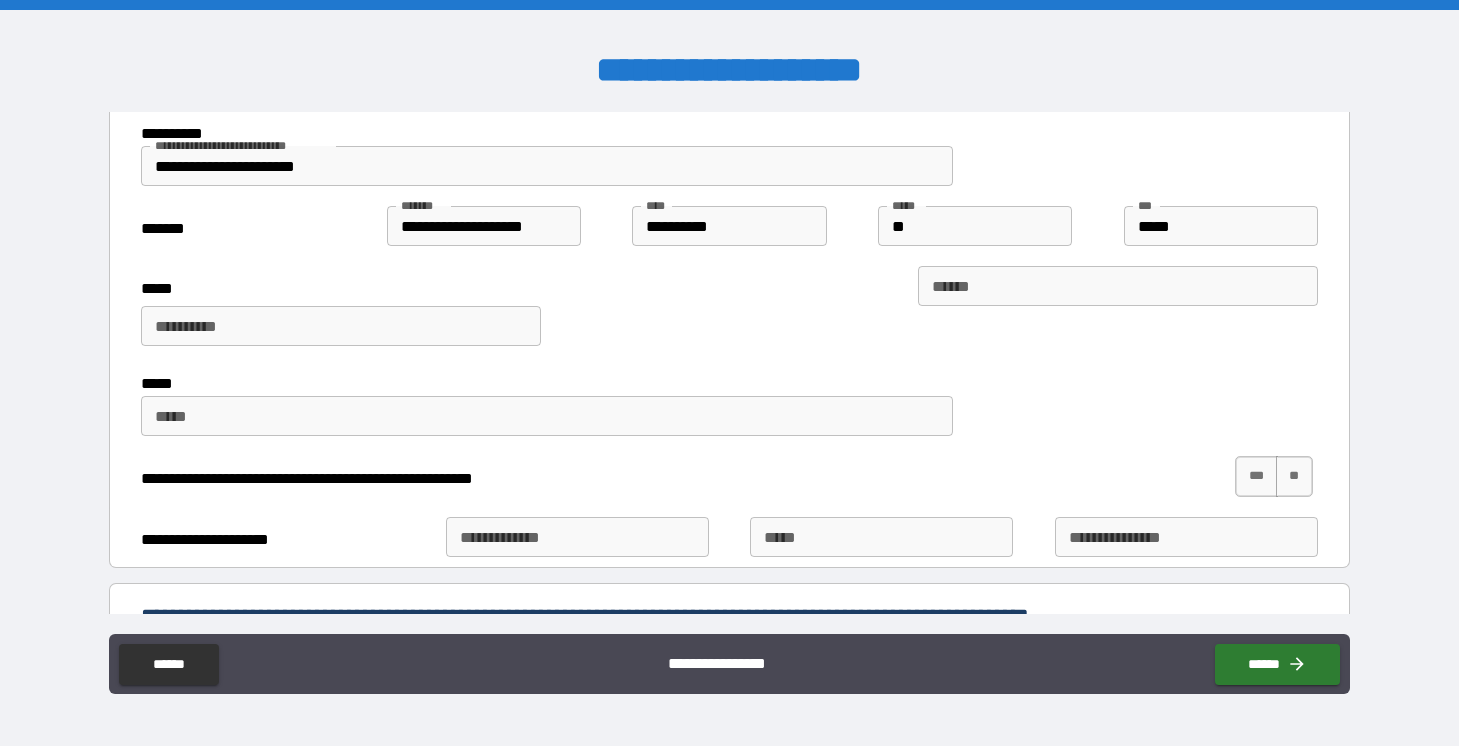 scroll, scrollTop: 1162, scrollLeft: 0, axis: vertical 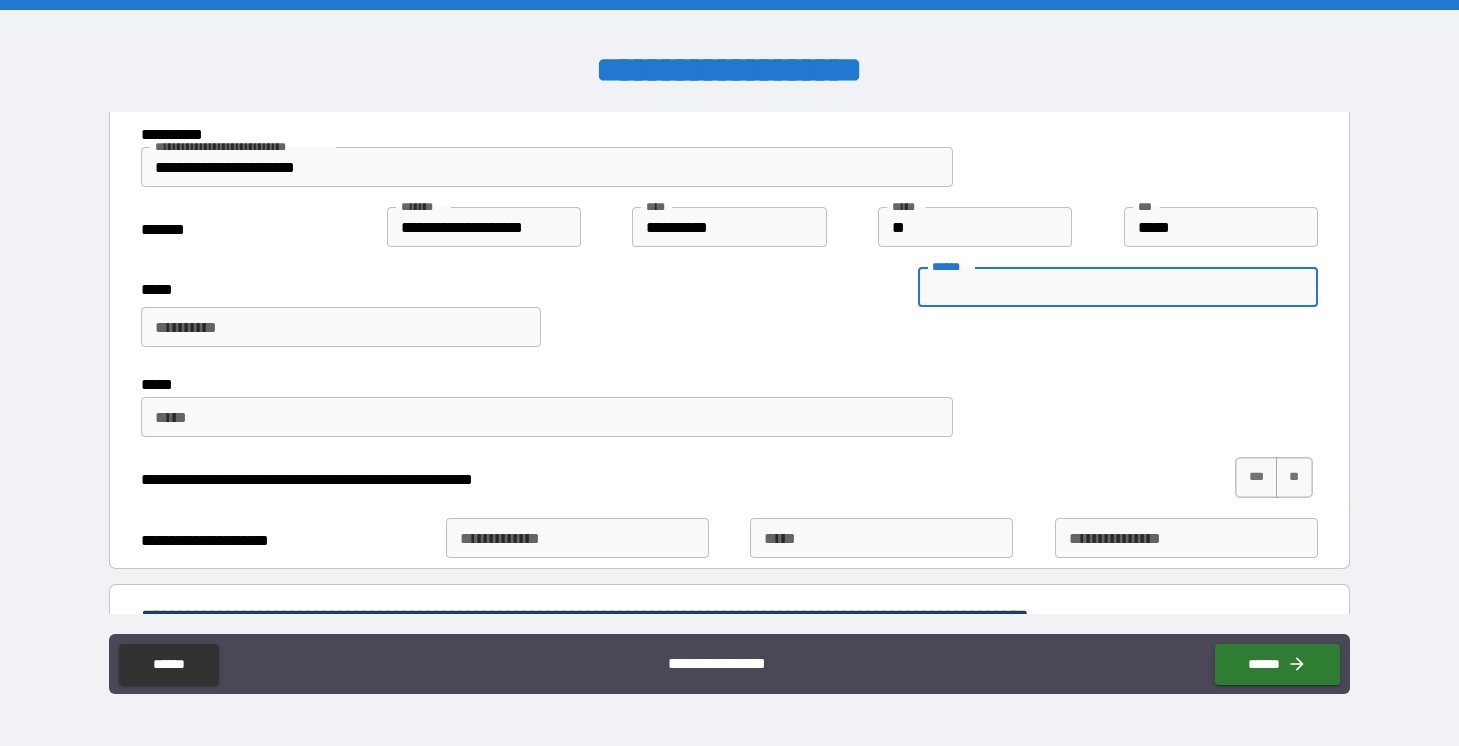 click on "******" at bounding box center (1118, 287) 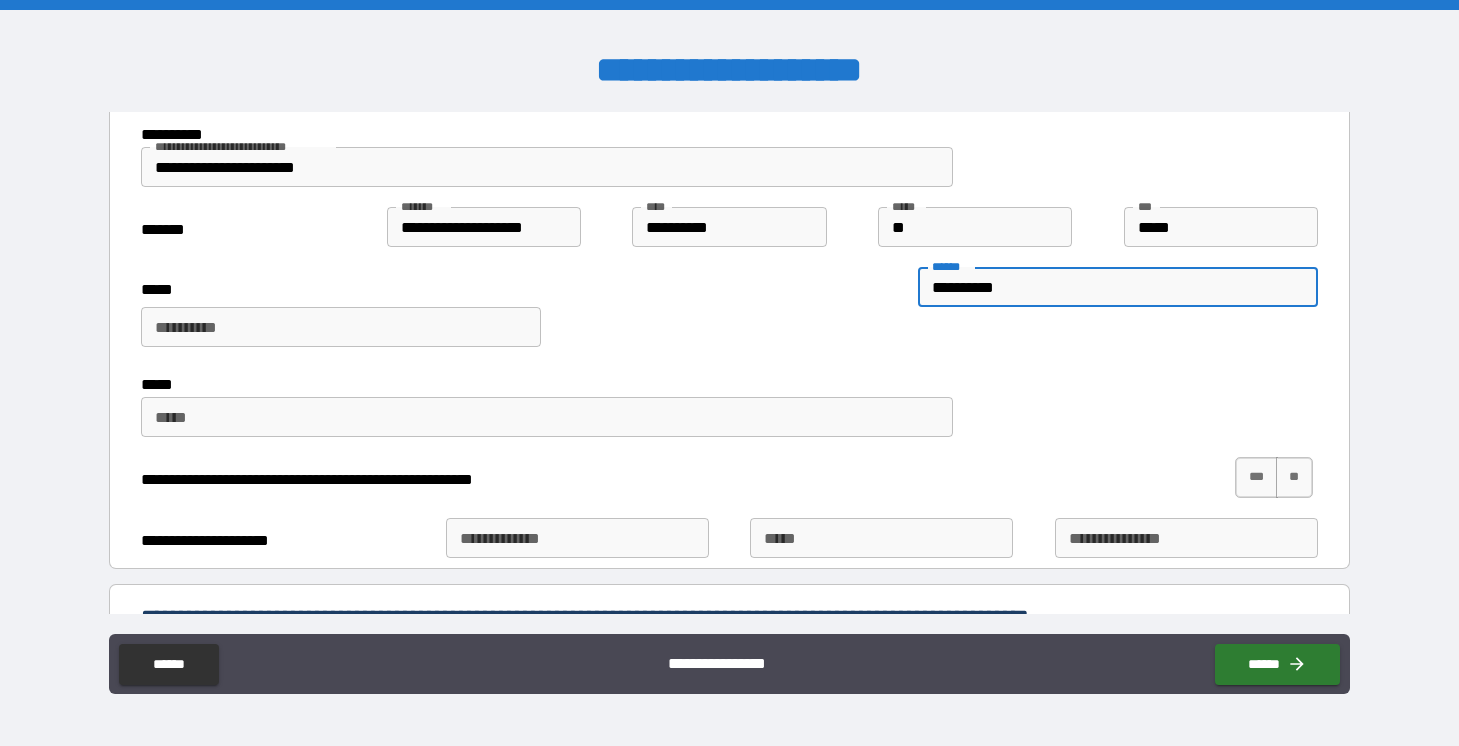 type on "**********" 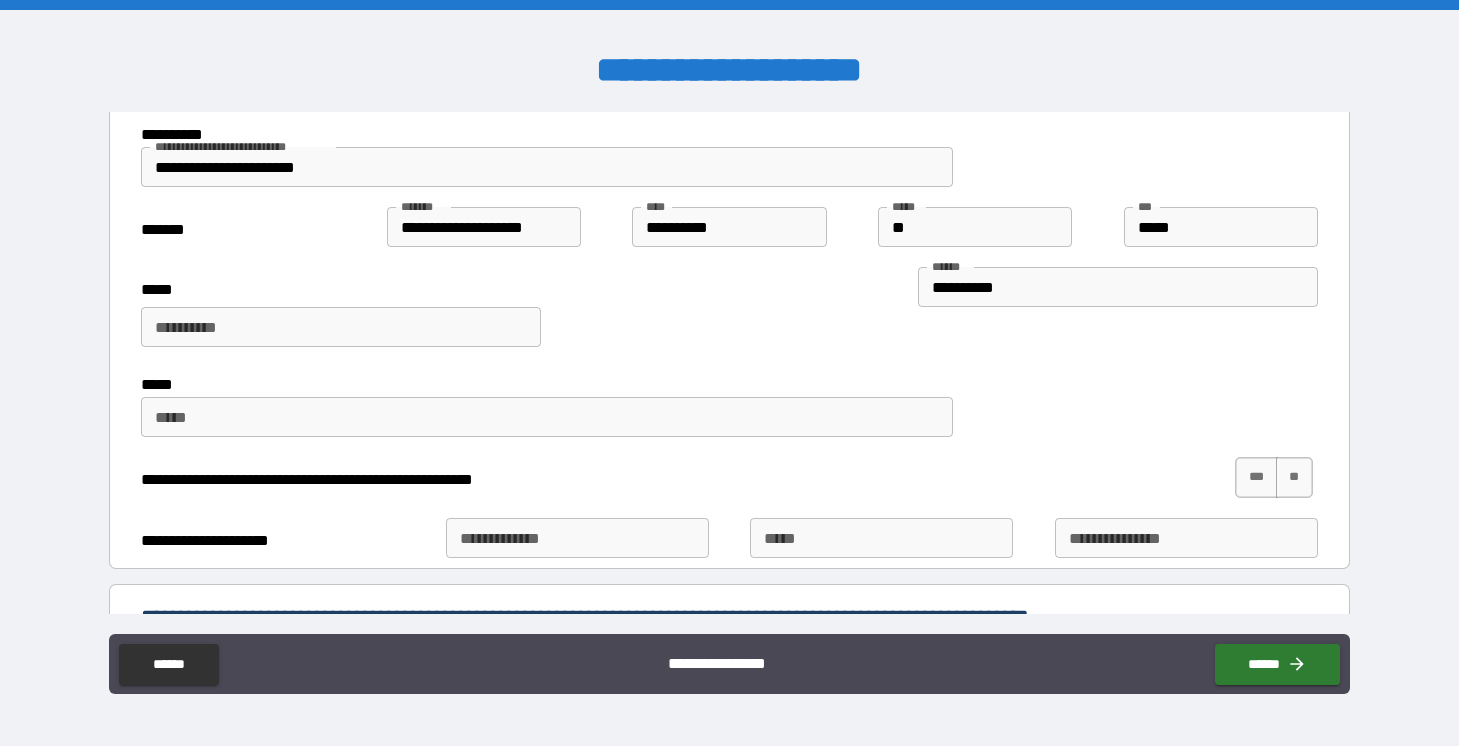 click on "***** ***** *****" at bounding box center [729, 402] 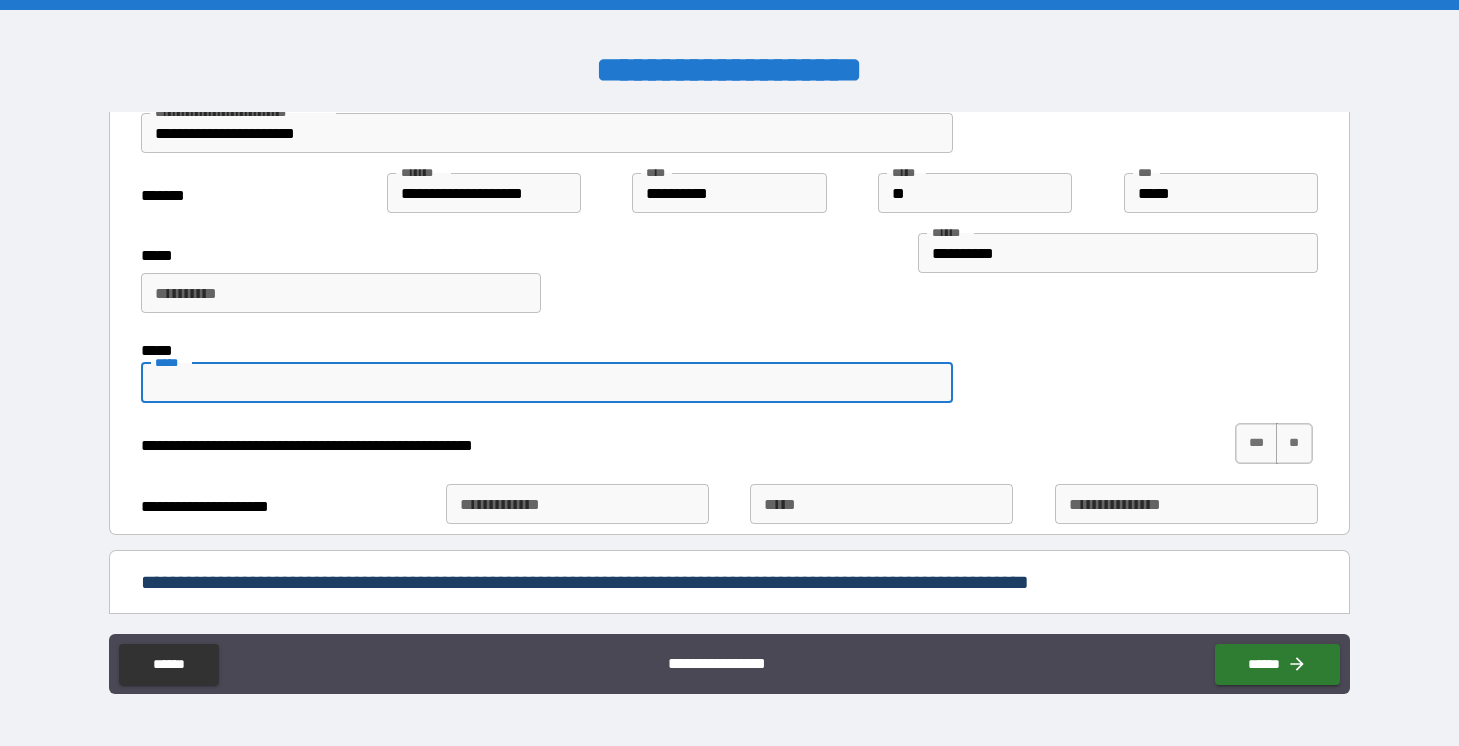 click on "*****" at bounding box center (547, 383) 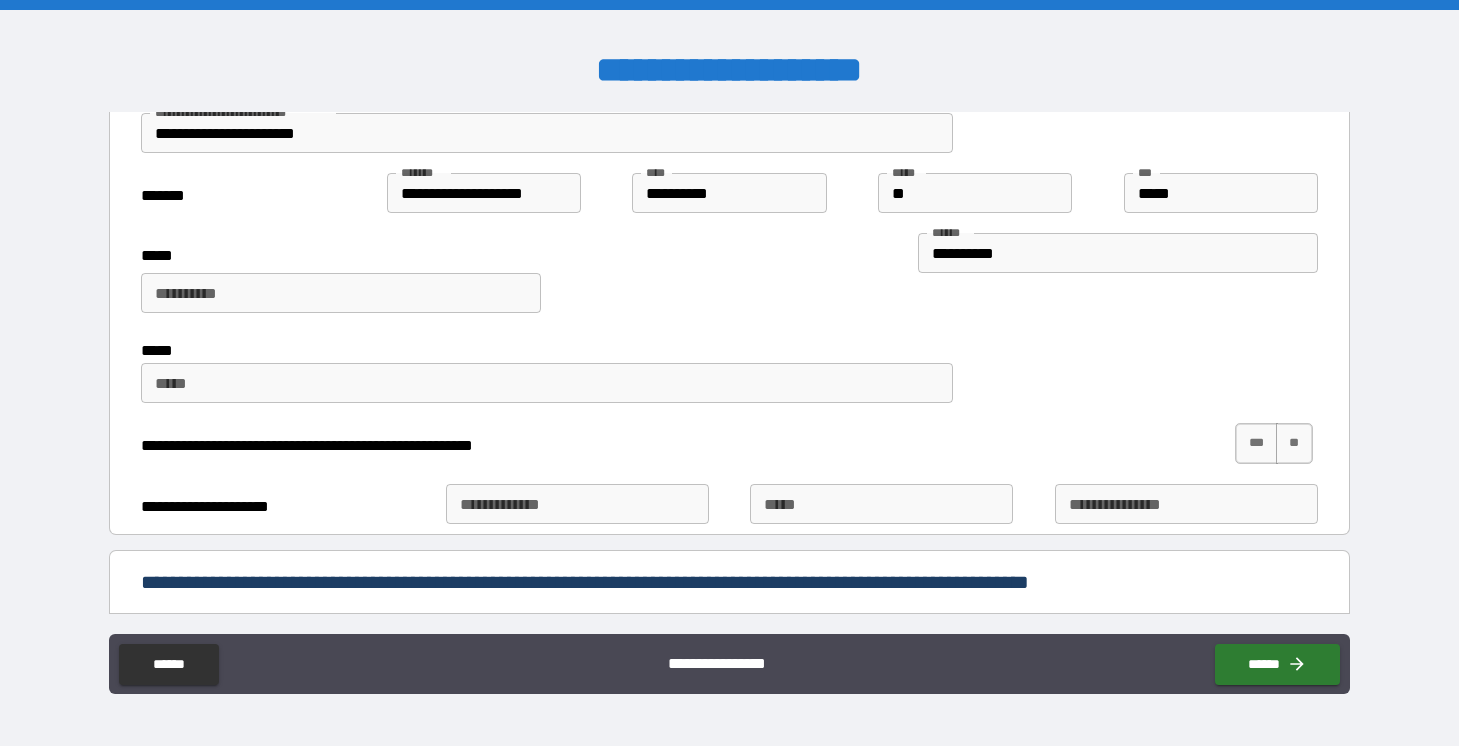 click on "***** ***** *****" at bounding box center (729, 368) 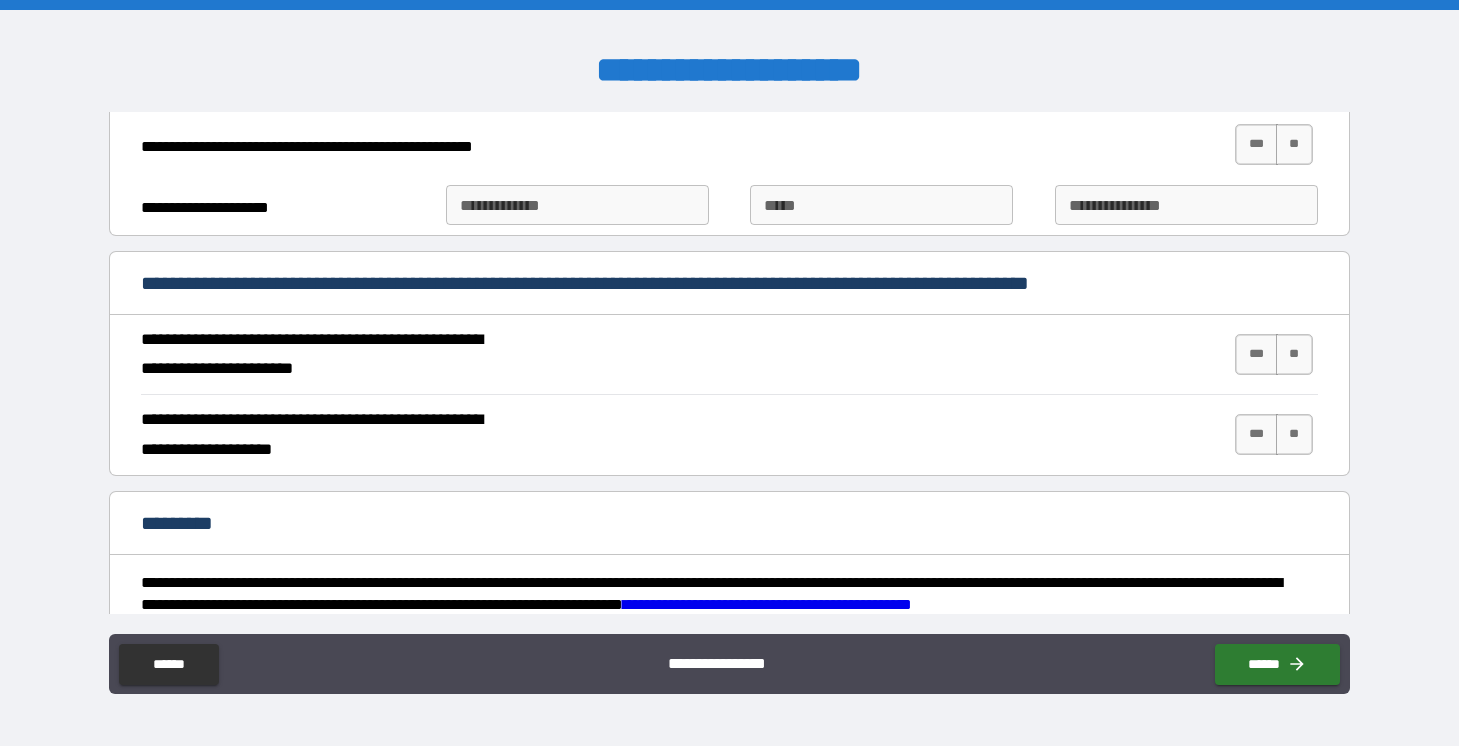 scroll, scrollTop: 1512, scrollLeft: 0, axis: vertical 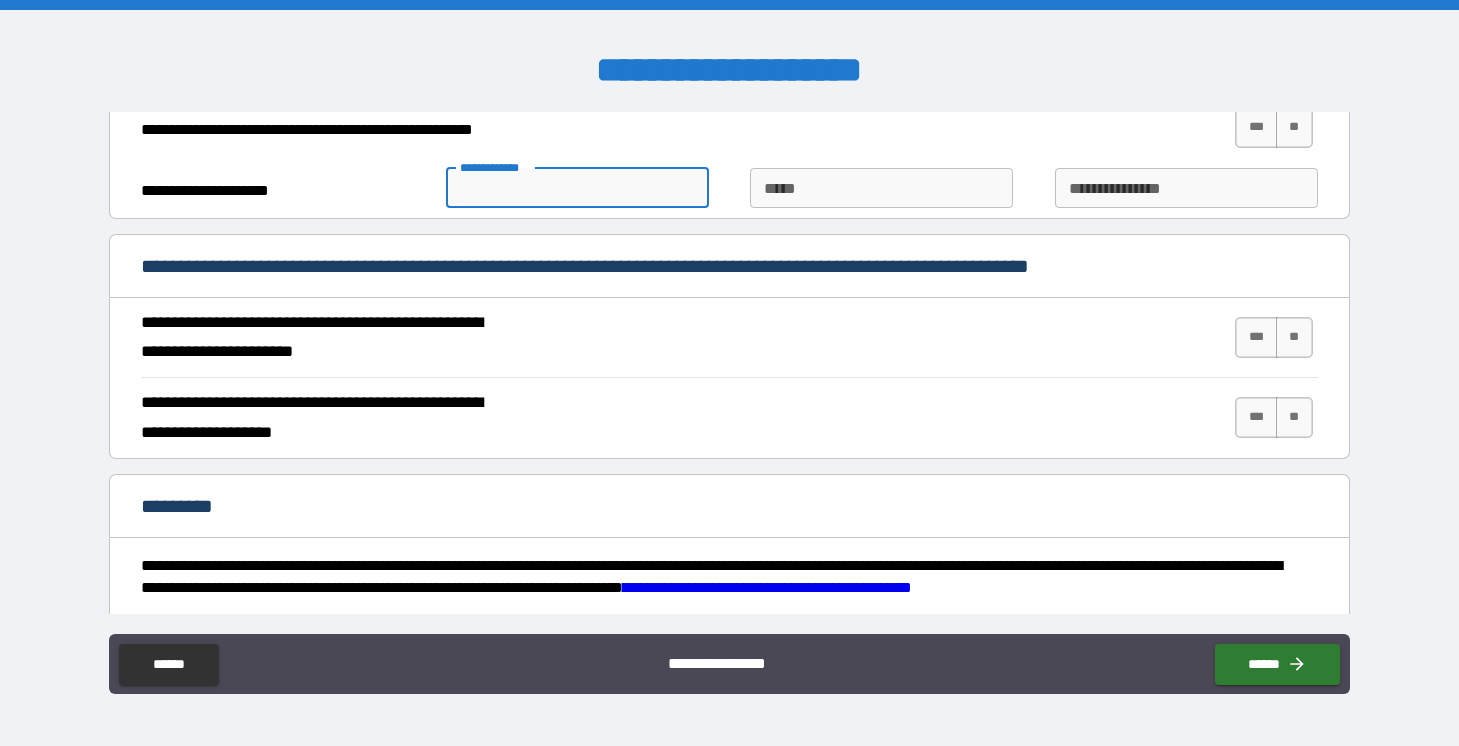 click on "**********" at bounding box center [577, 188] 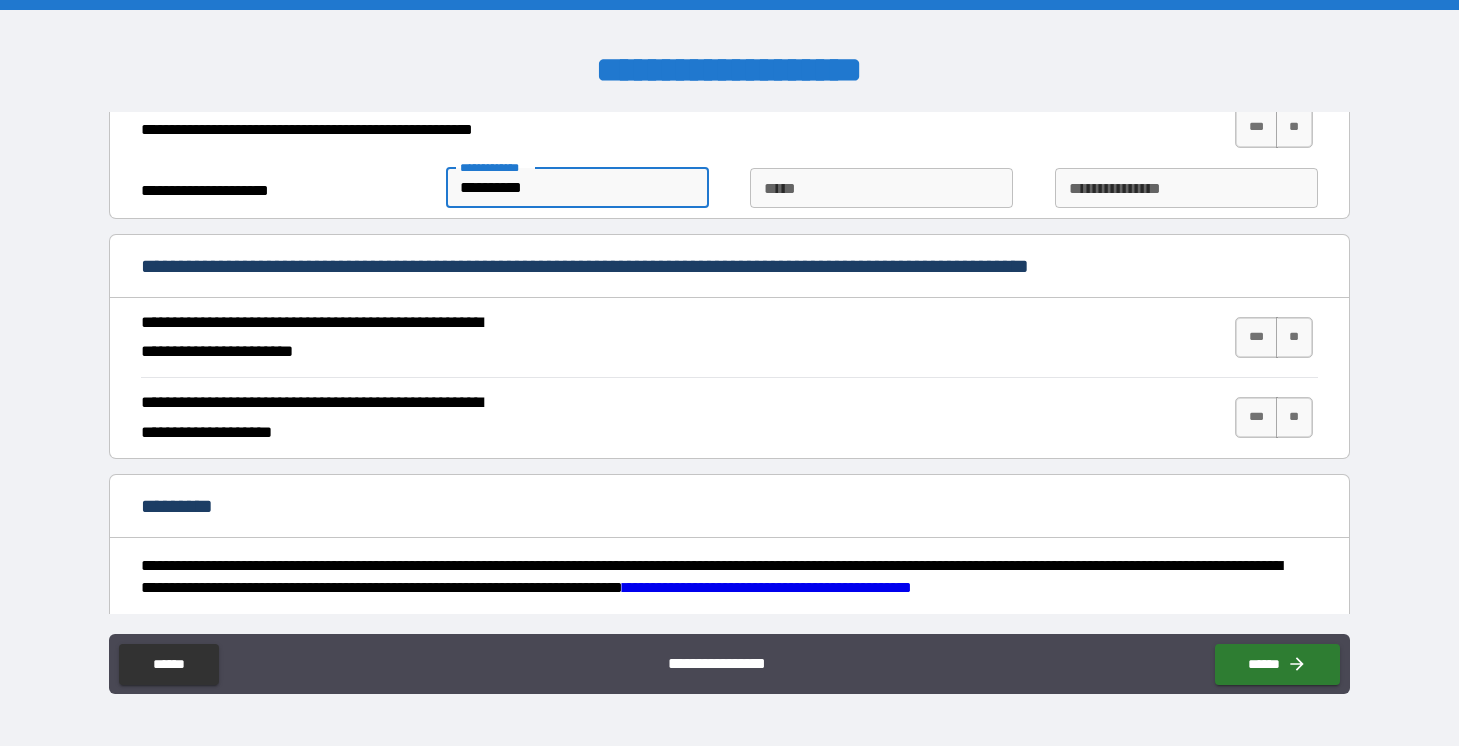 type on "**********" 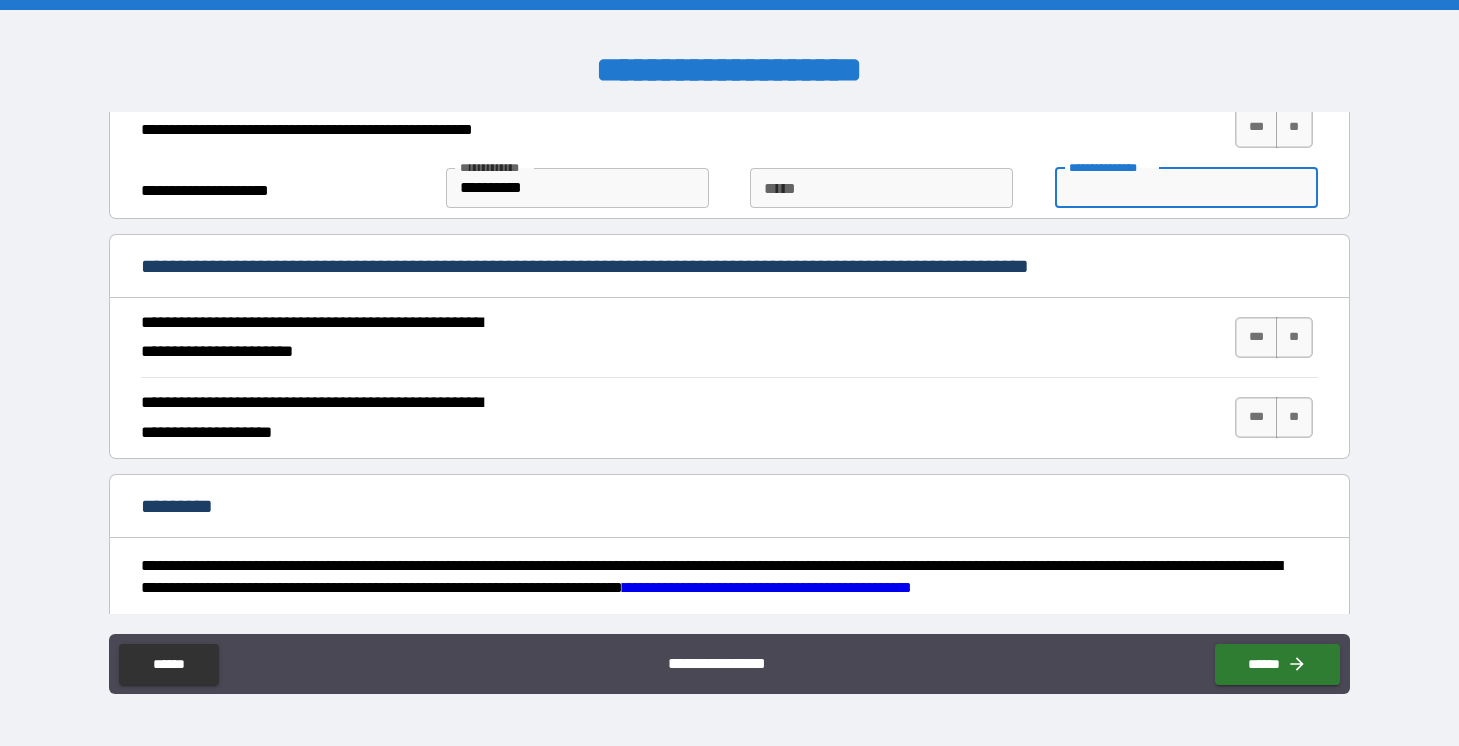 scroll, scrollTop: 1506, scrollLeft: 0, axis: vertical 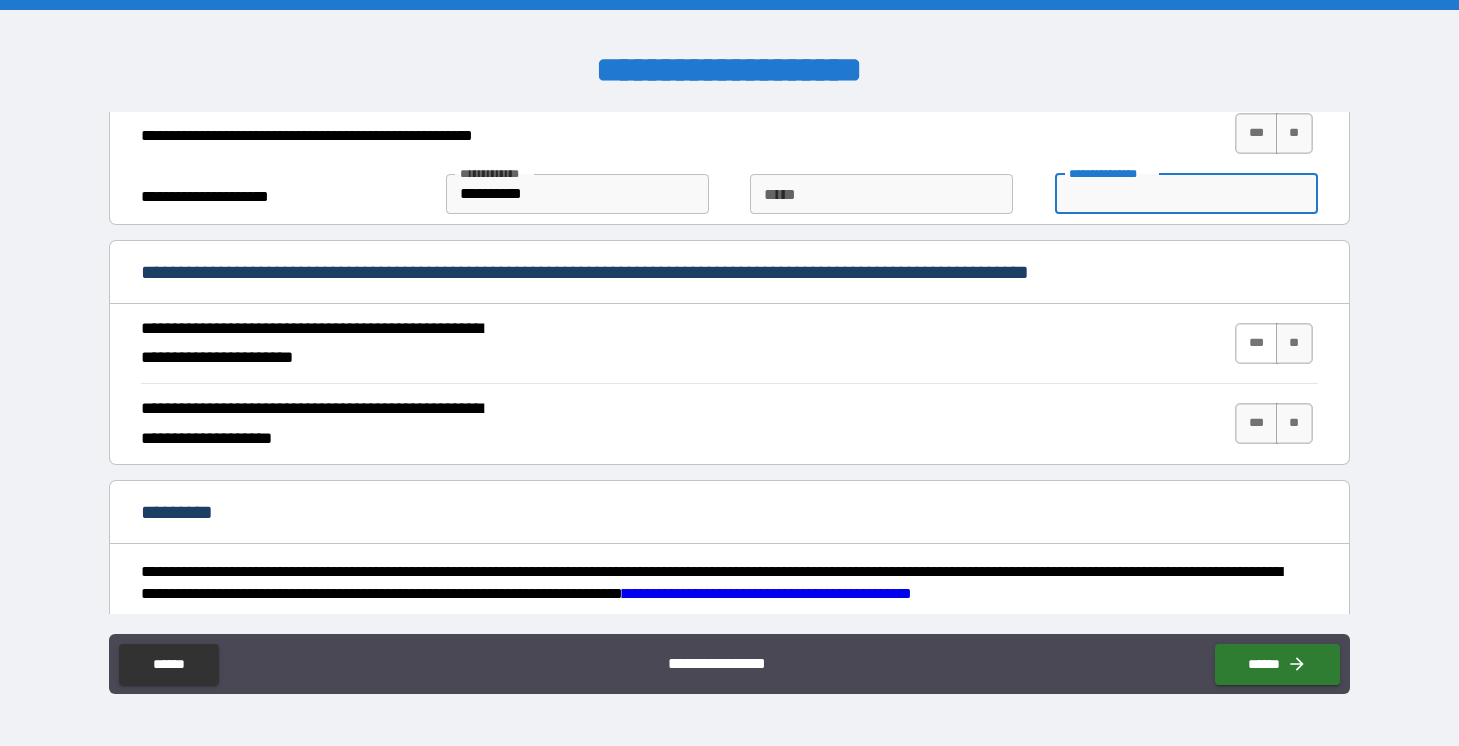 click on "***" at bounding box center [1256, 343] 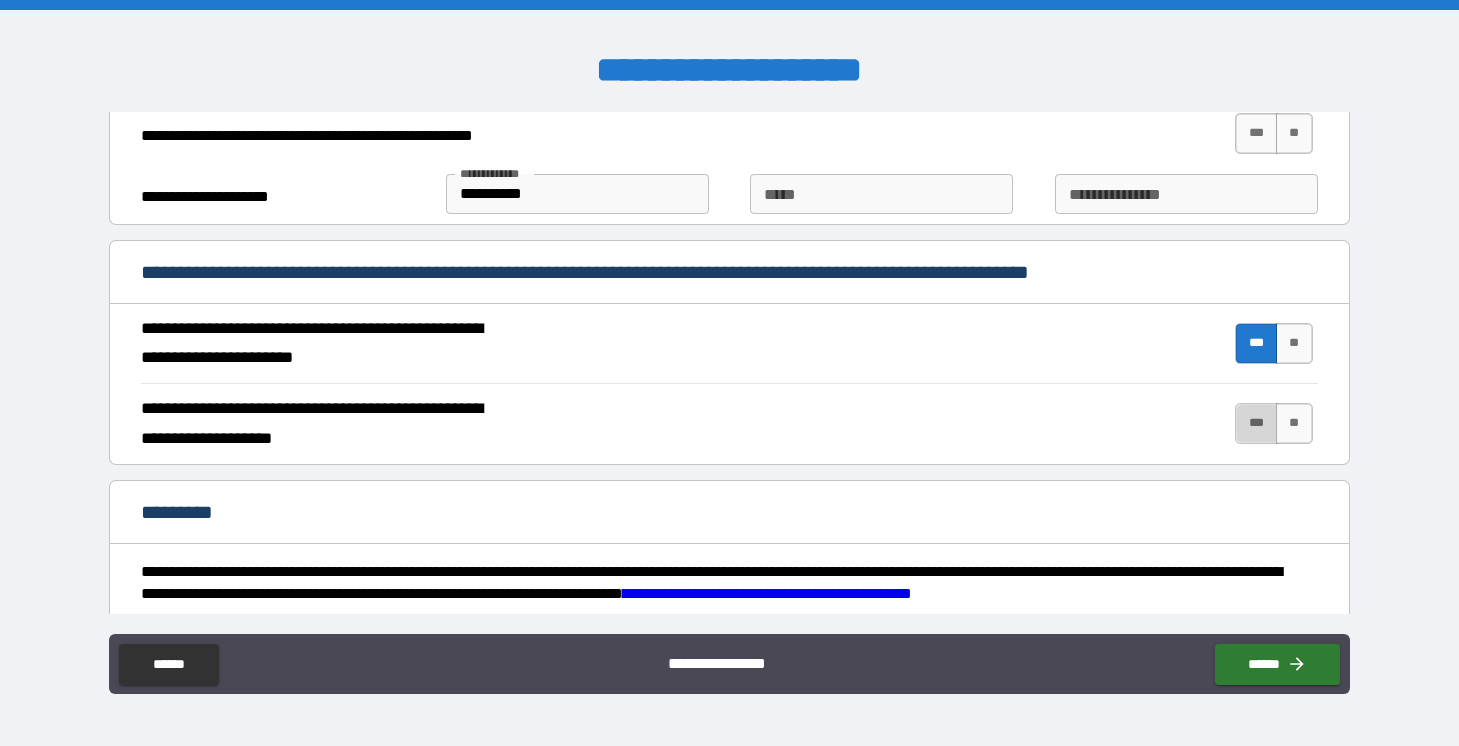 click on "***" at bounding box center [1256, 423] 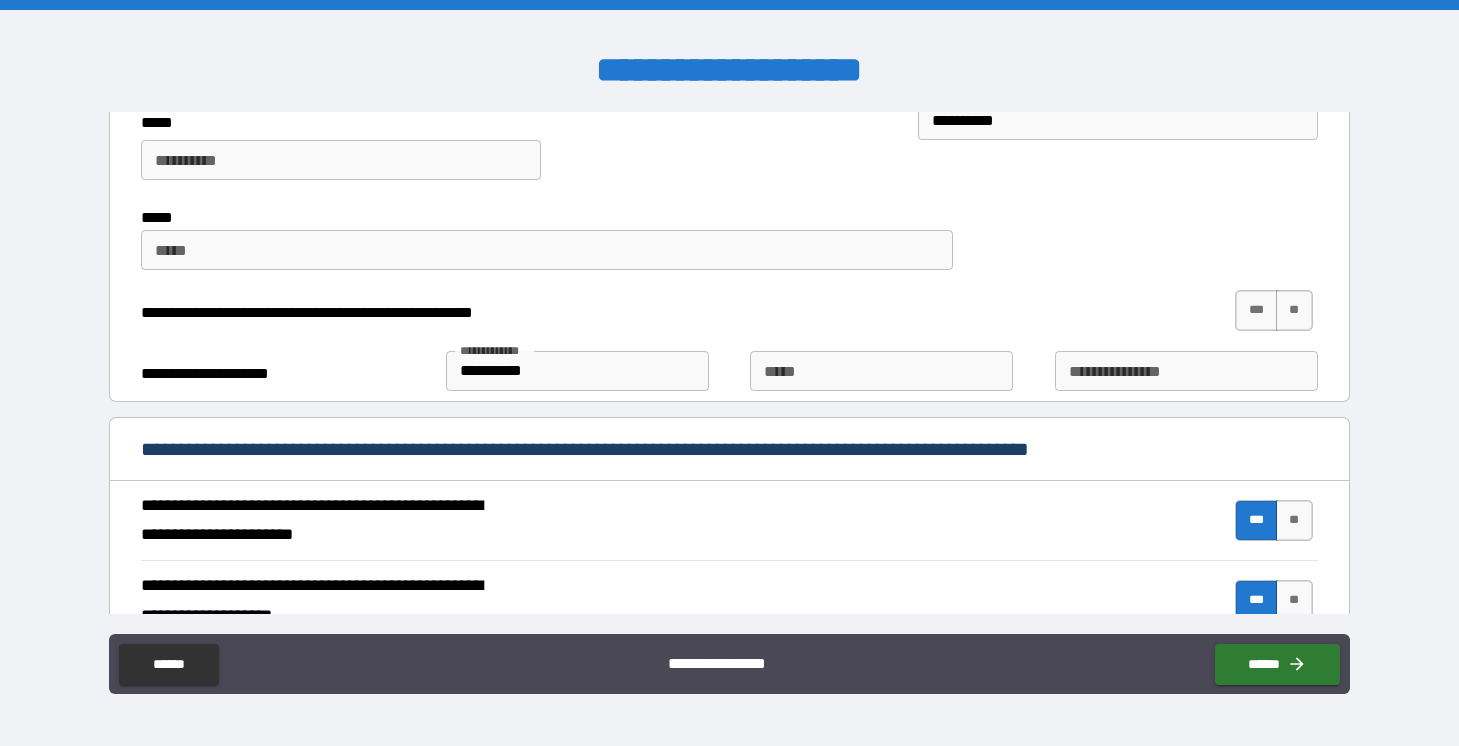 scroll, scrollTop: 1323, scrollLeft: 0, axis: vertical 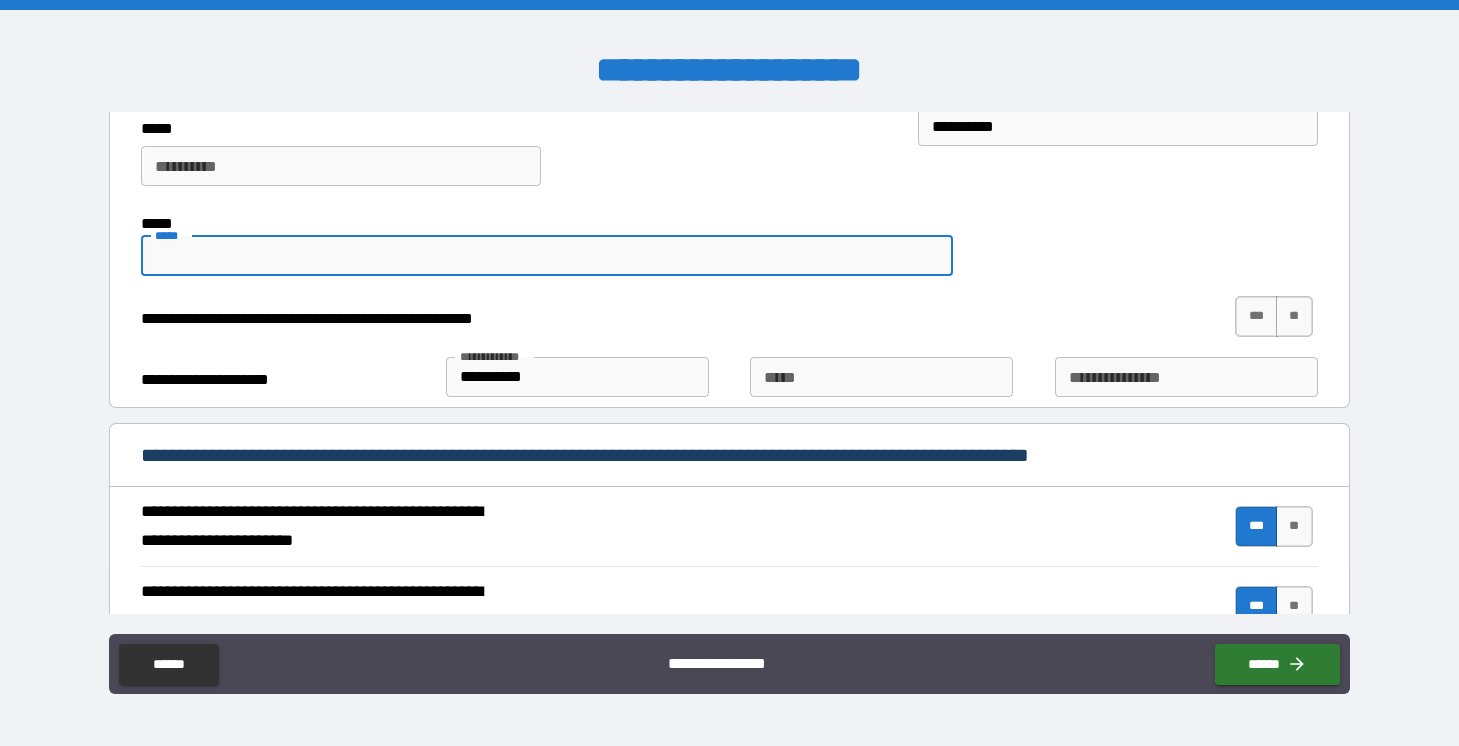 click on "*****" at bounding box center [547, 256] 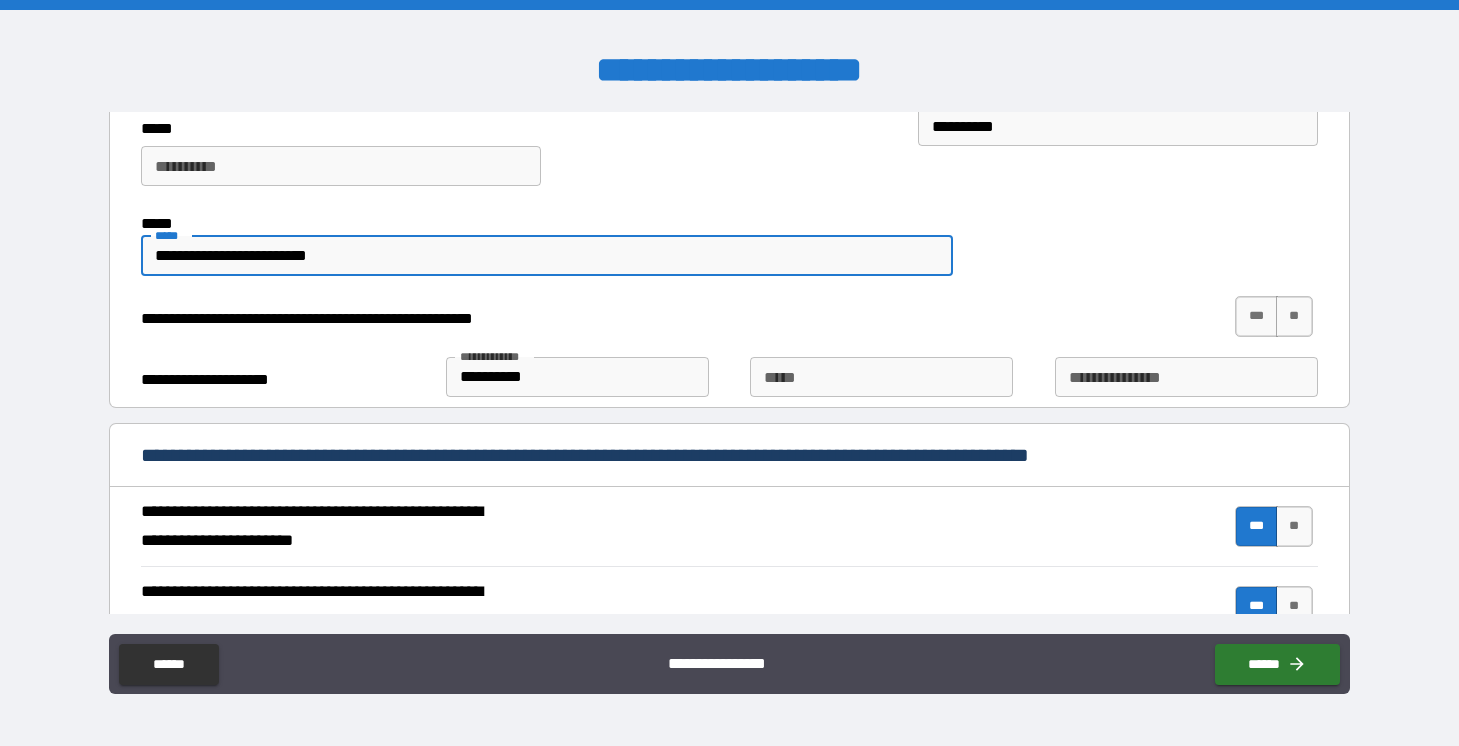 type on "**********" 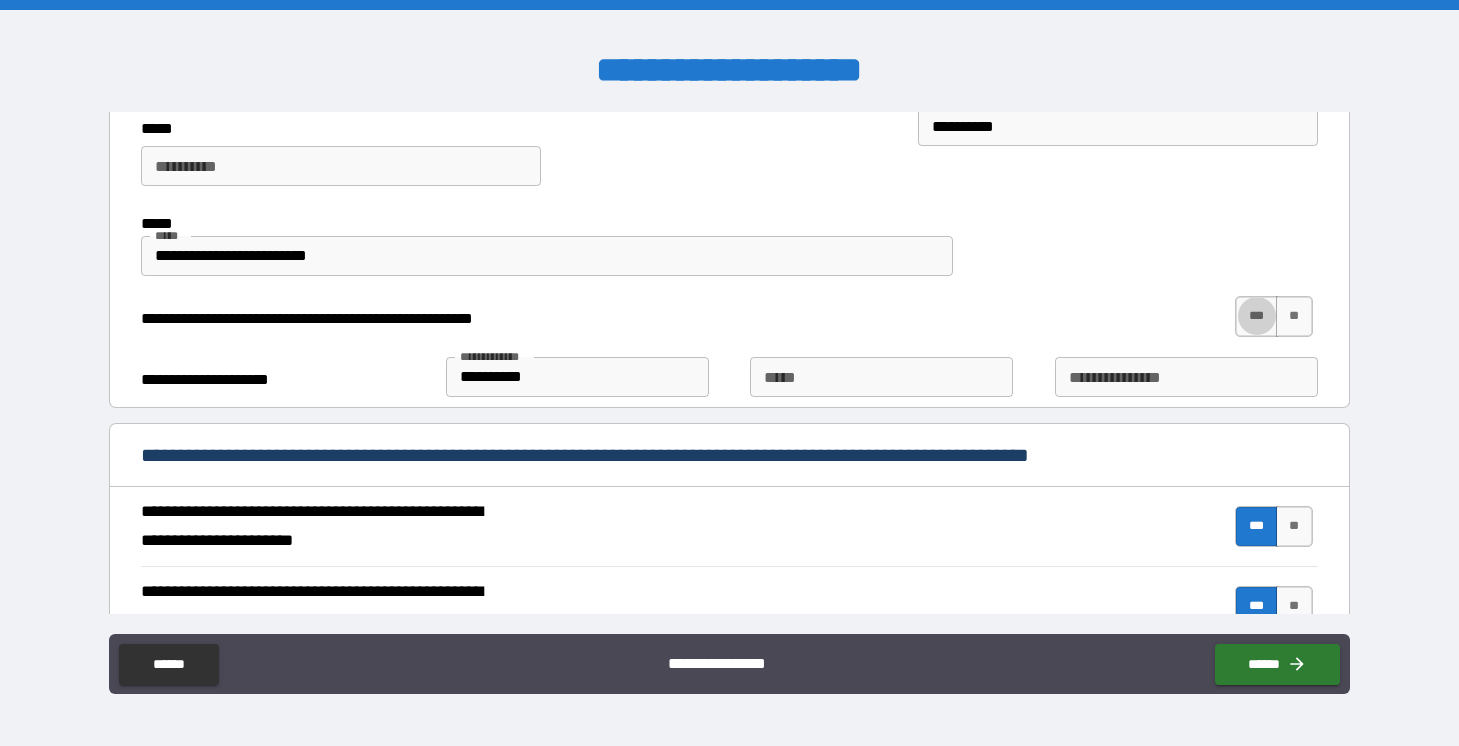 type on "****" 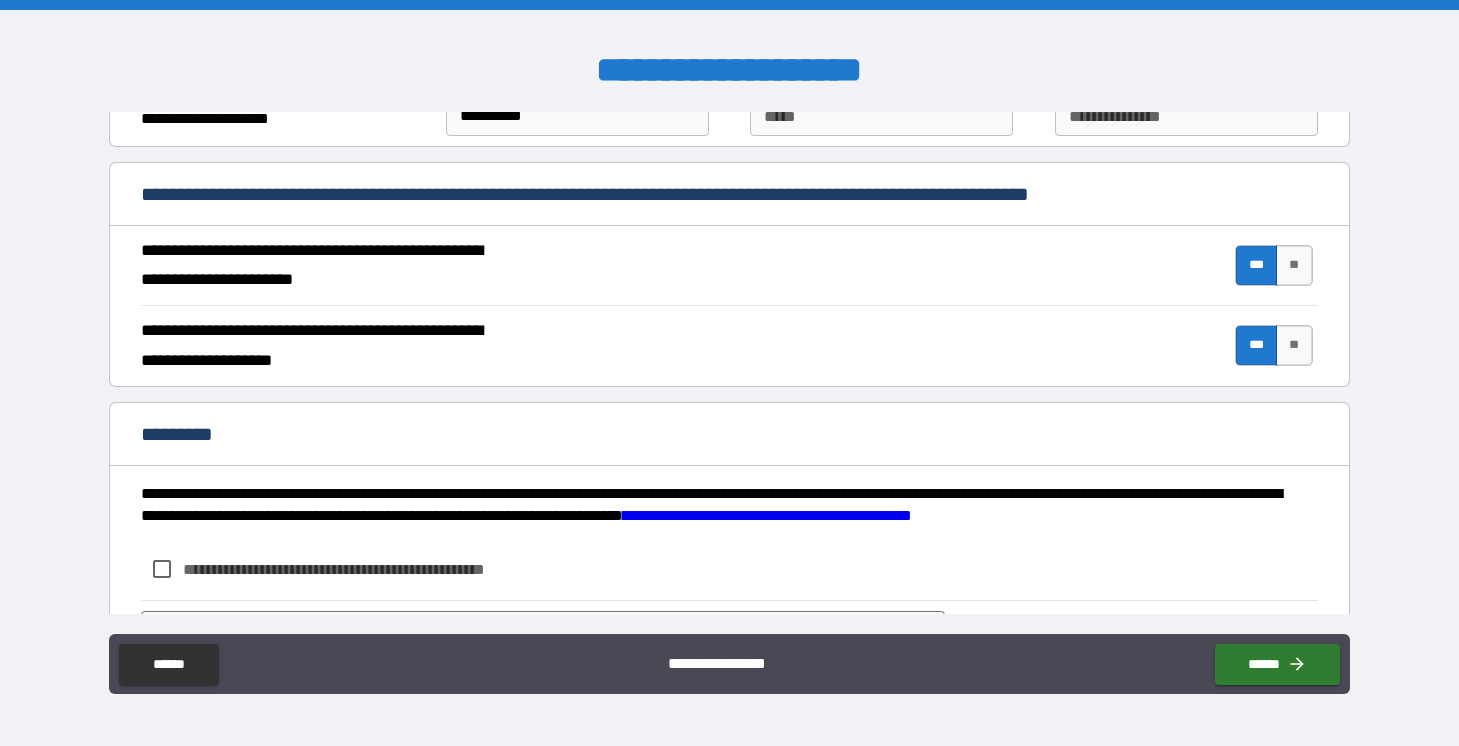 scroll, scrollTop: 1586, scrollLeft: 0, axis: vertical 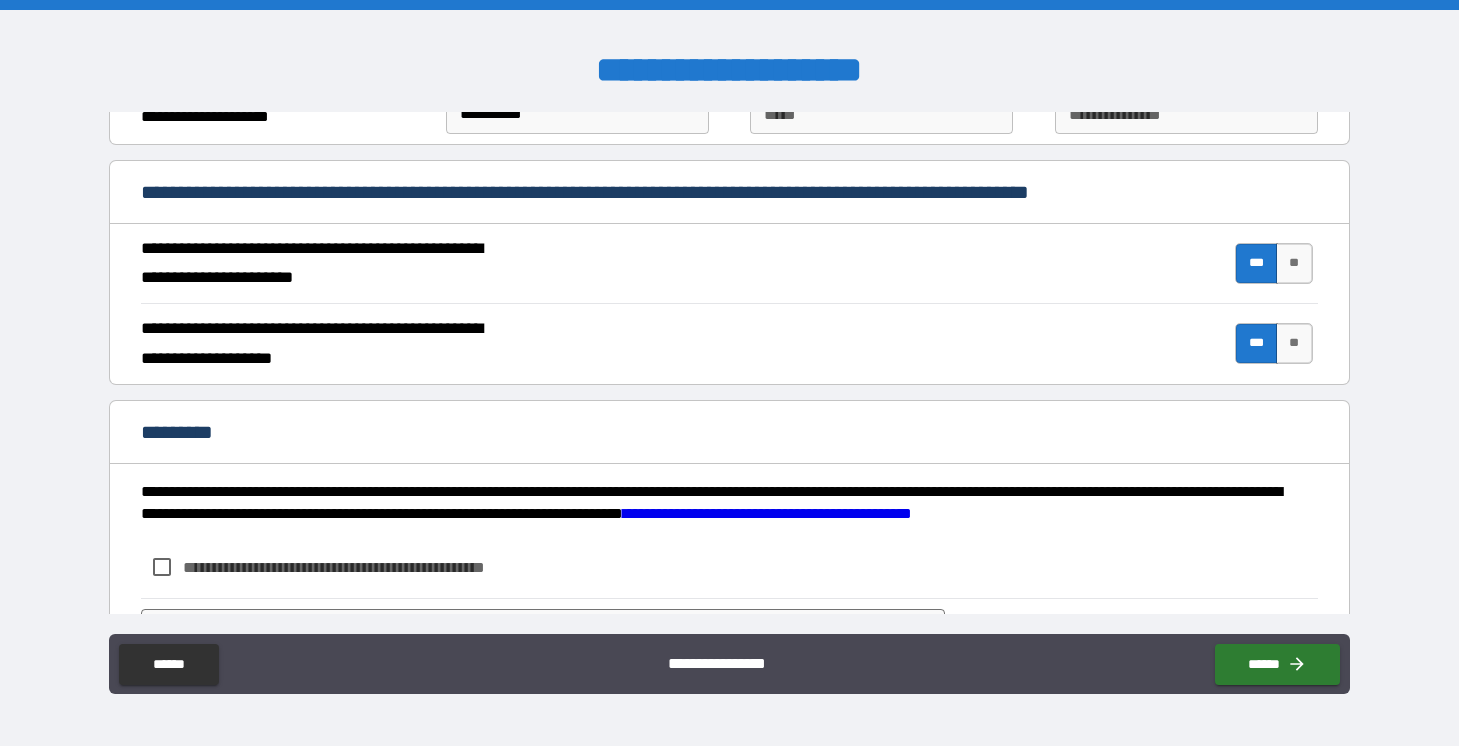 click on "**********" at bounding box center (729, 363) 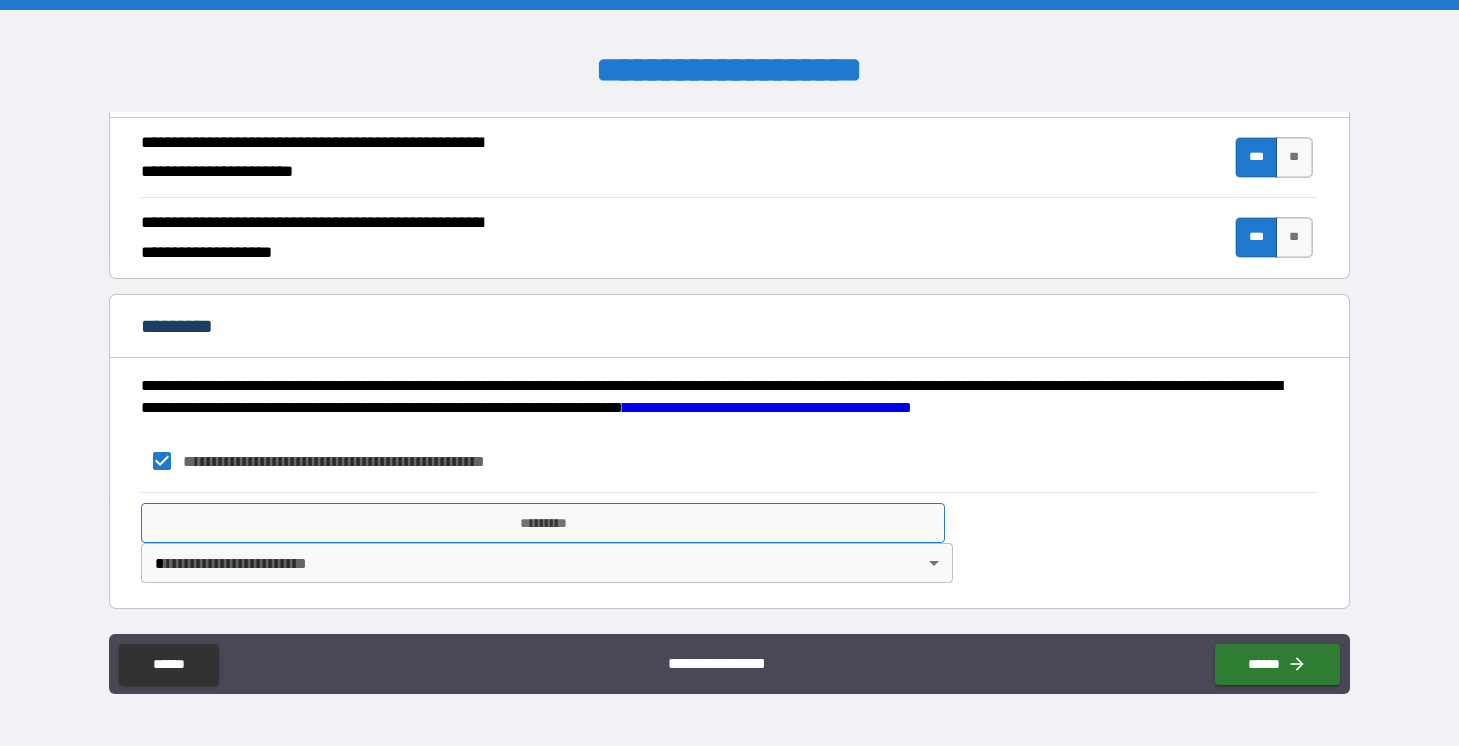 click on "*********" at bounding box center [542, 523] 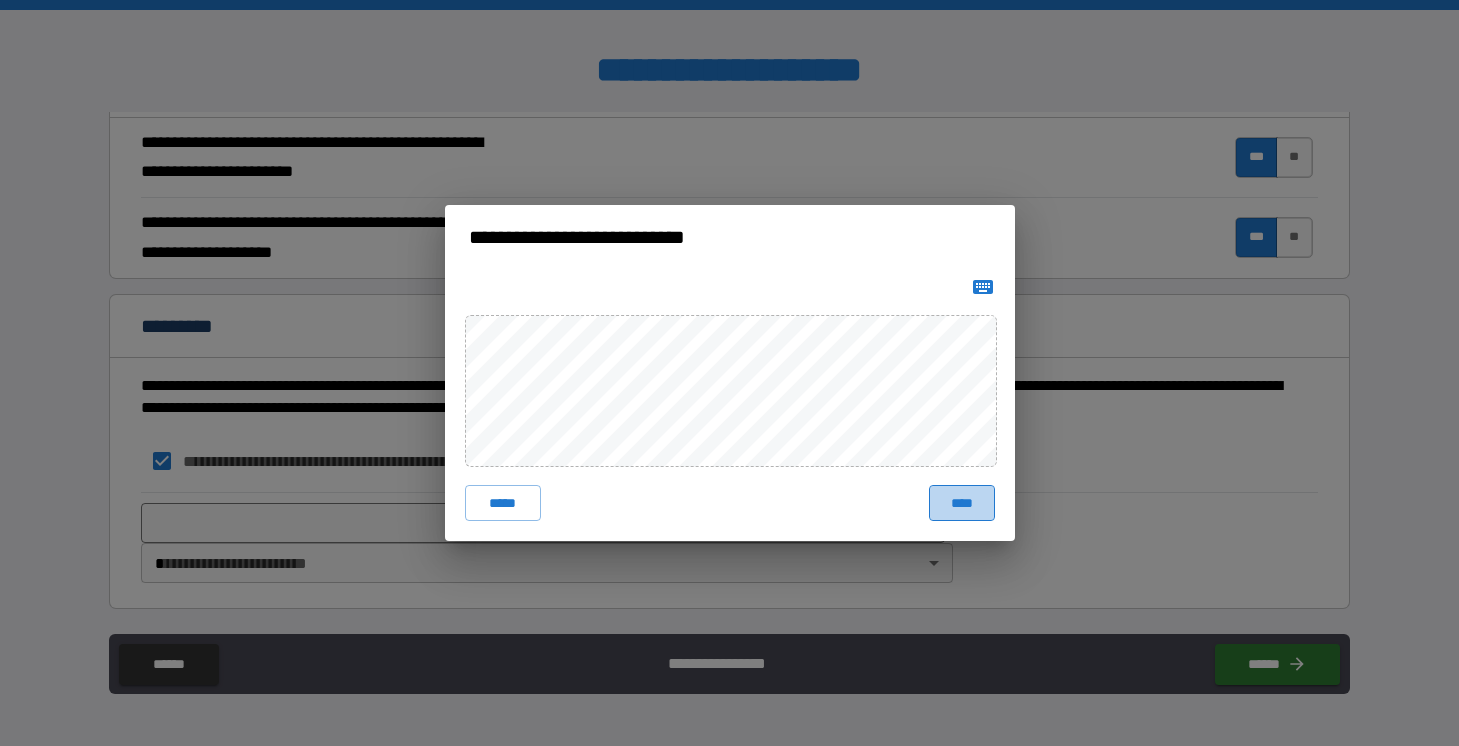 click on "****" at bounding box center (962, 503) 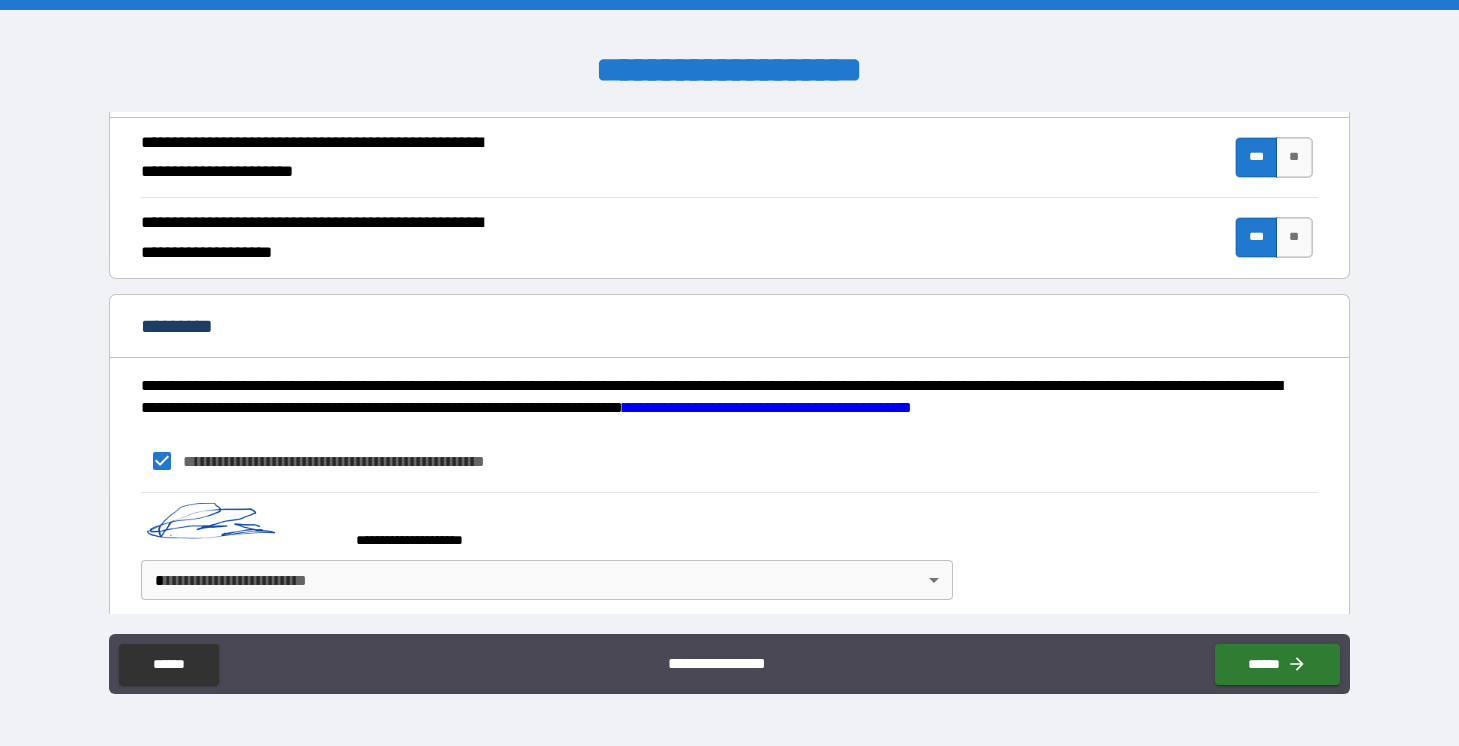scroll, scrollTop: 1709, scrollLeft: 0, axis: vertical 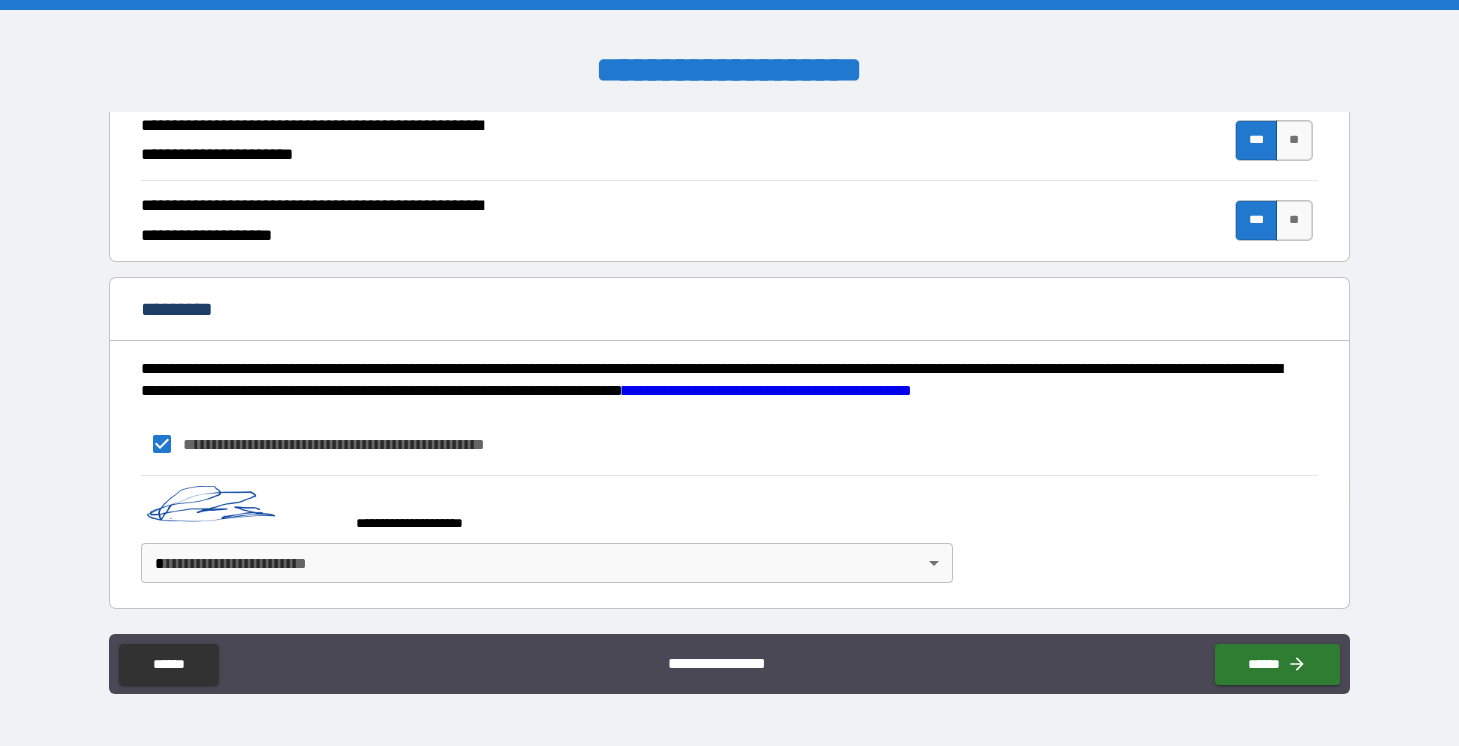 click on "**********" at bounding box center [729, 373] 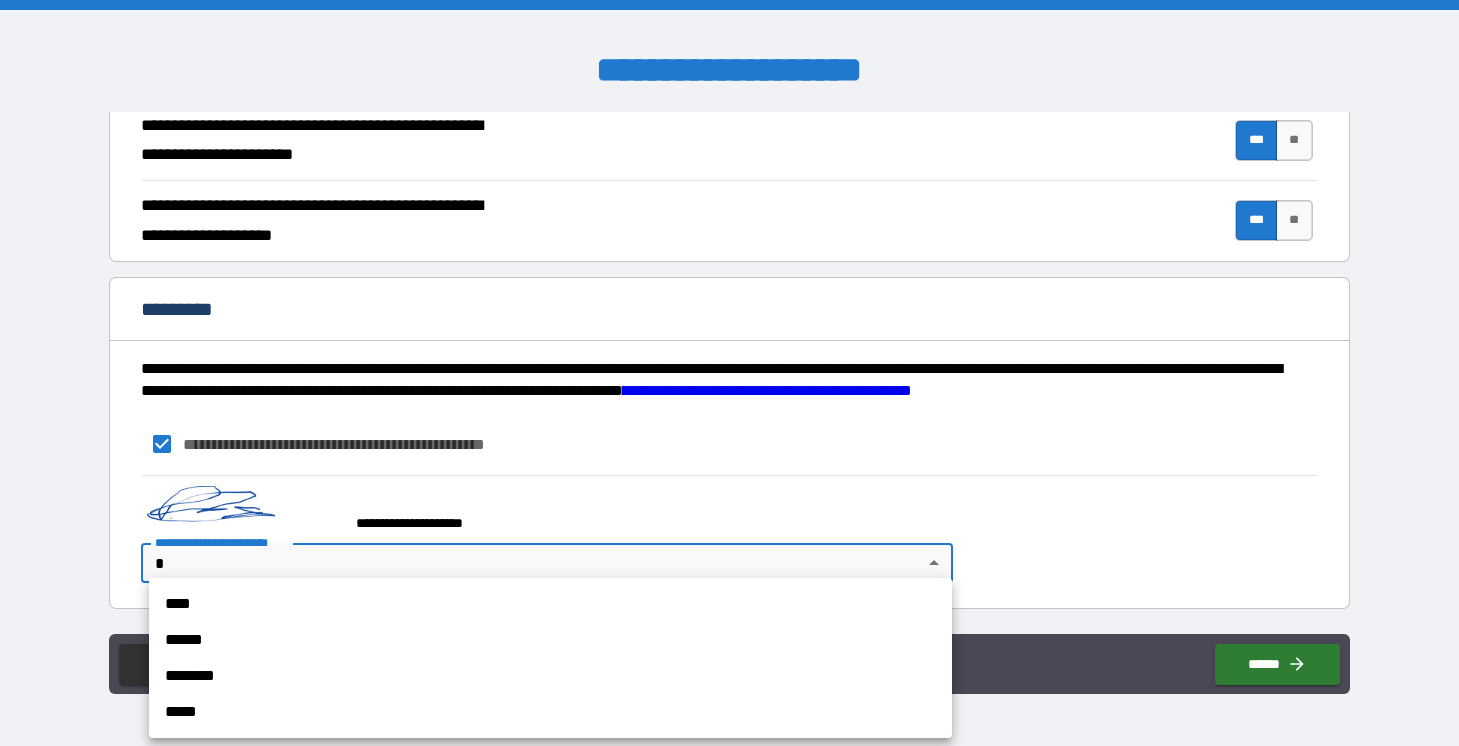 click on "******" at bounding box center [550, 640] 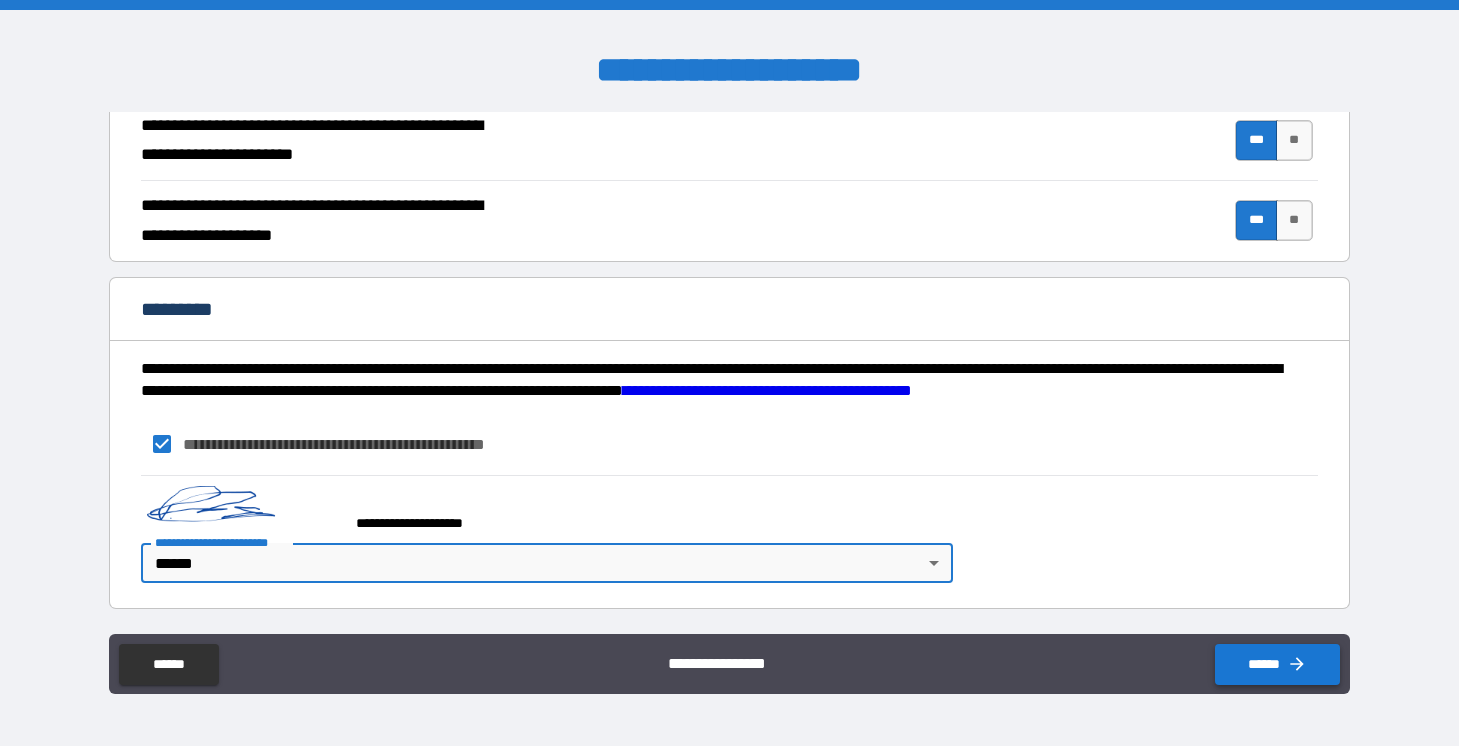 click on "******" at bounding box center (1277, 664) 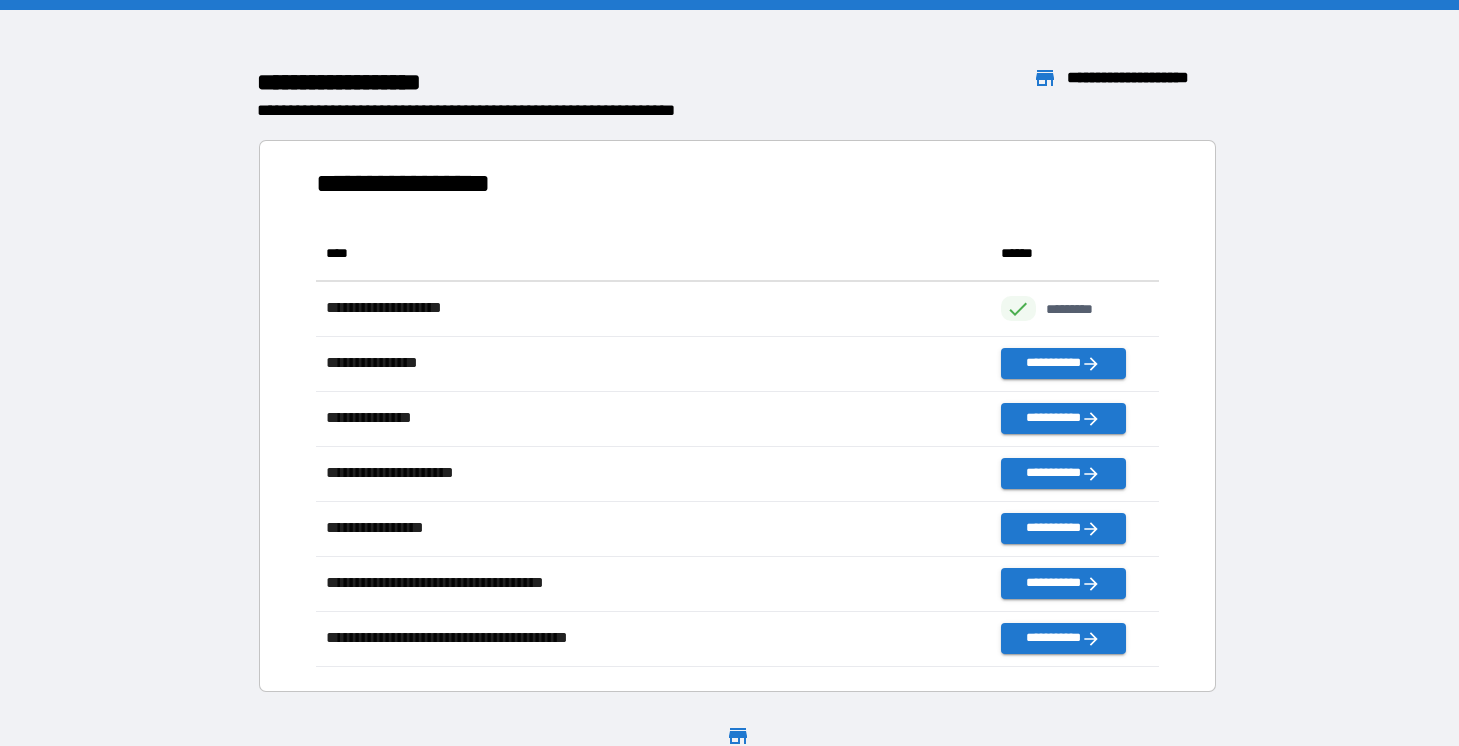 scroll, scrollTop: 1, scrollLeft: 1, axis: both 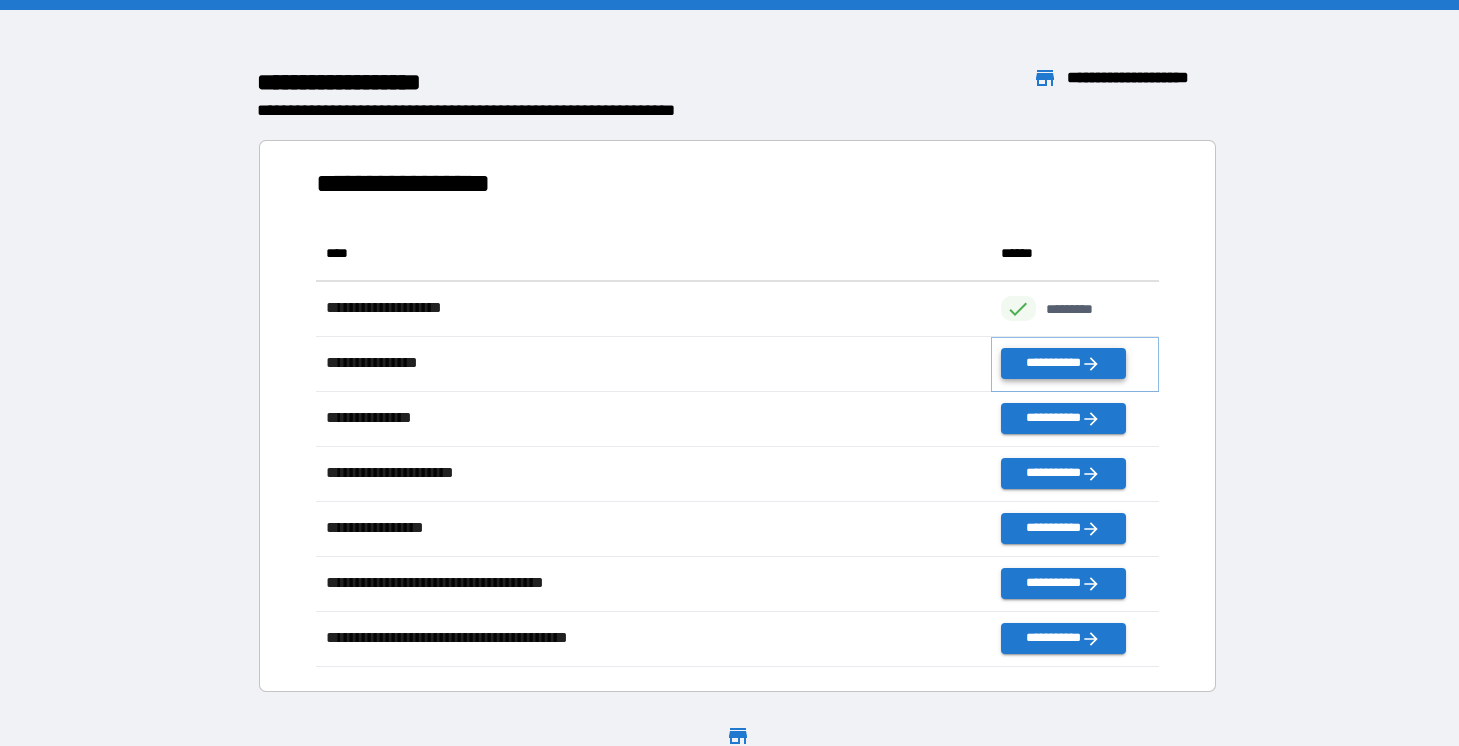 click on "**********" at bounding box center [1063, 363] 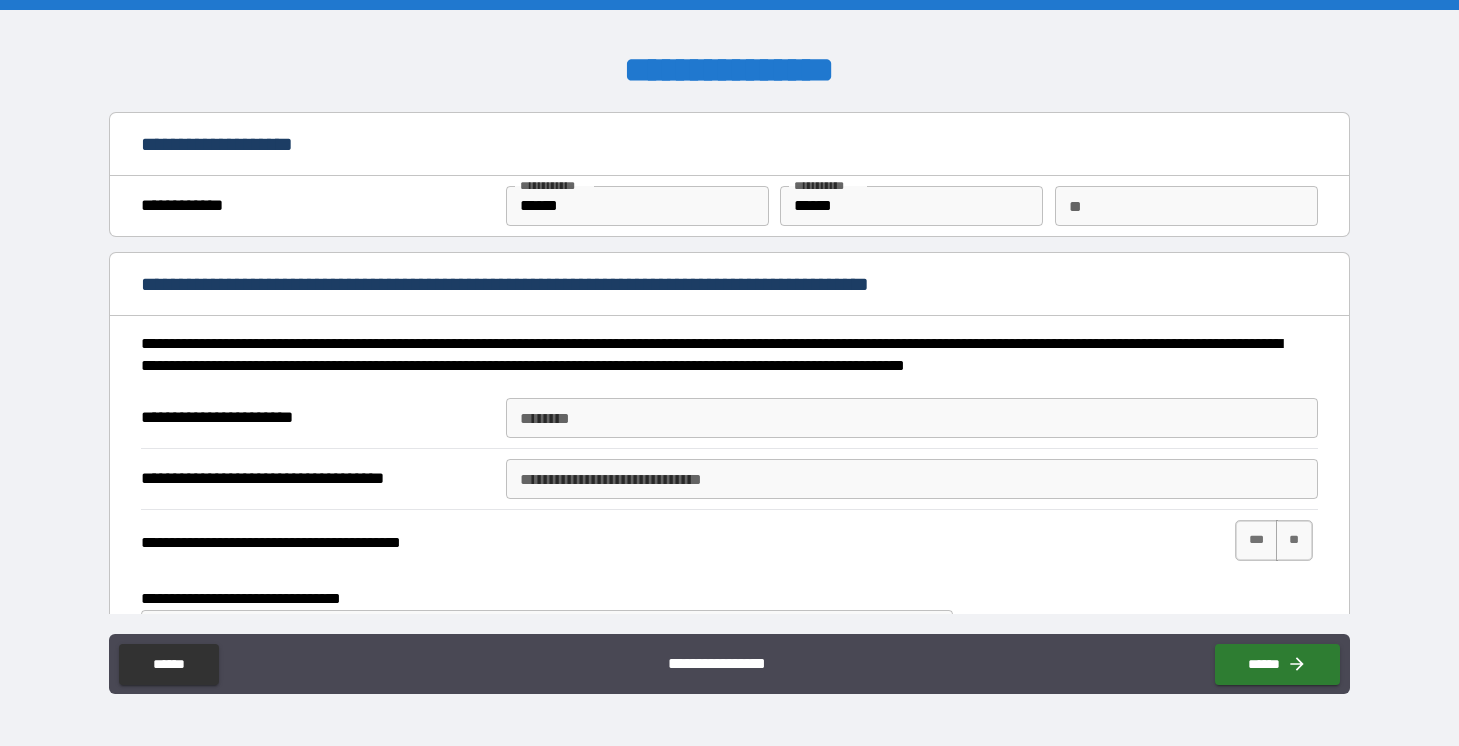 type on "*" 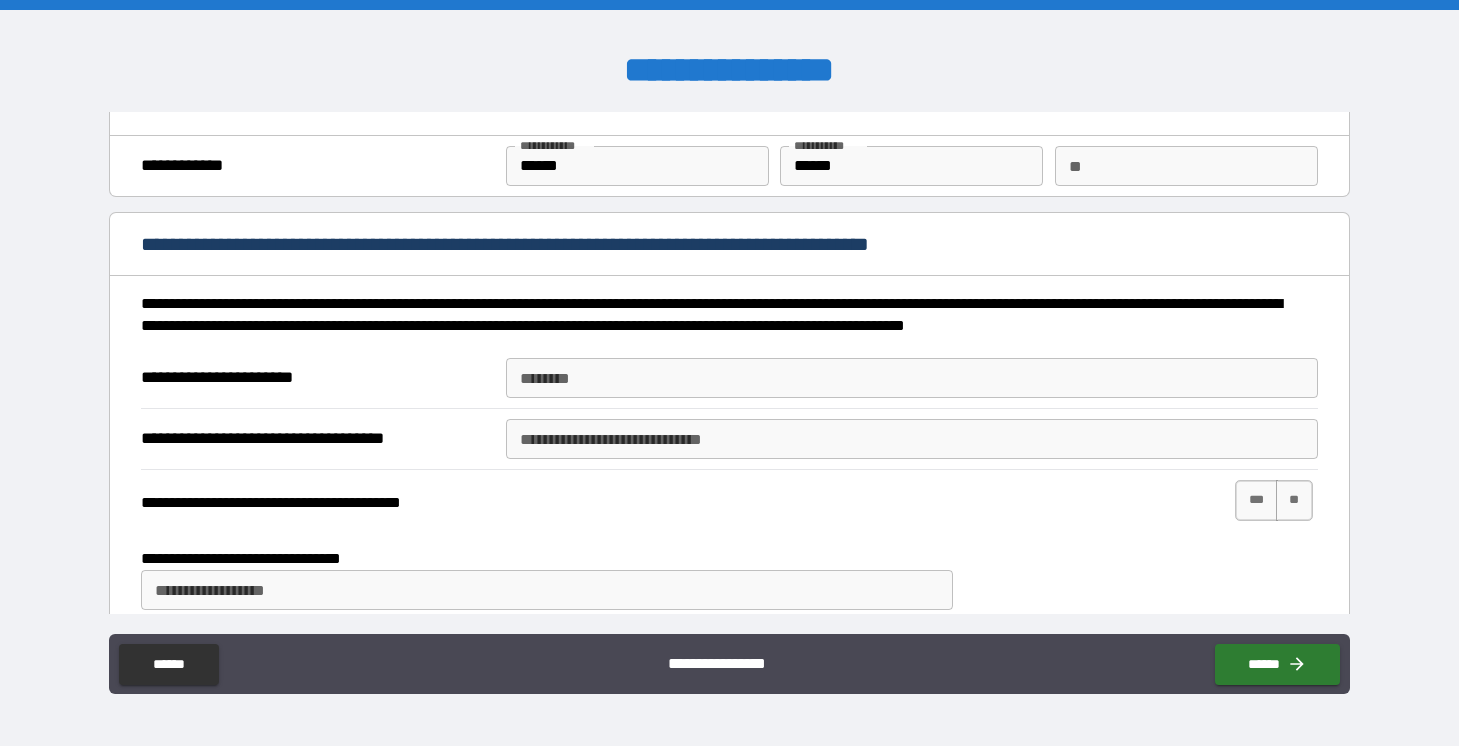 scroll, scrollTop: 0, scrollLeft: 0, axis: both 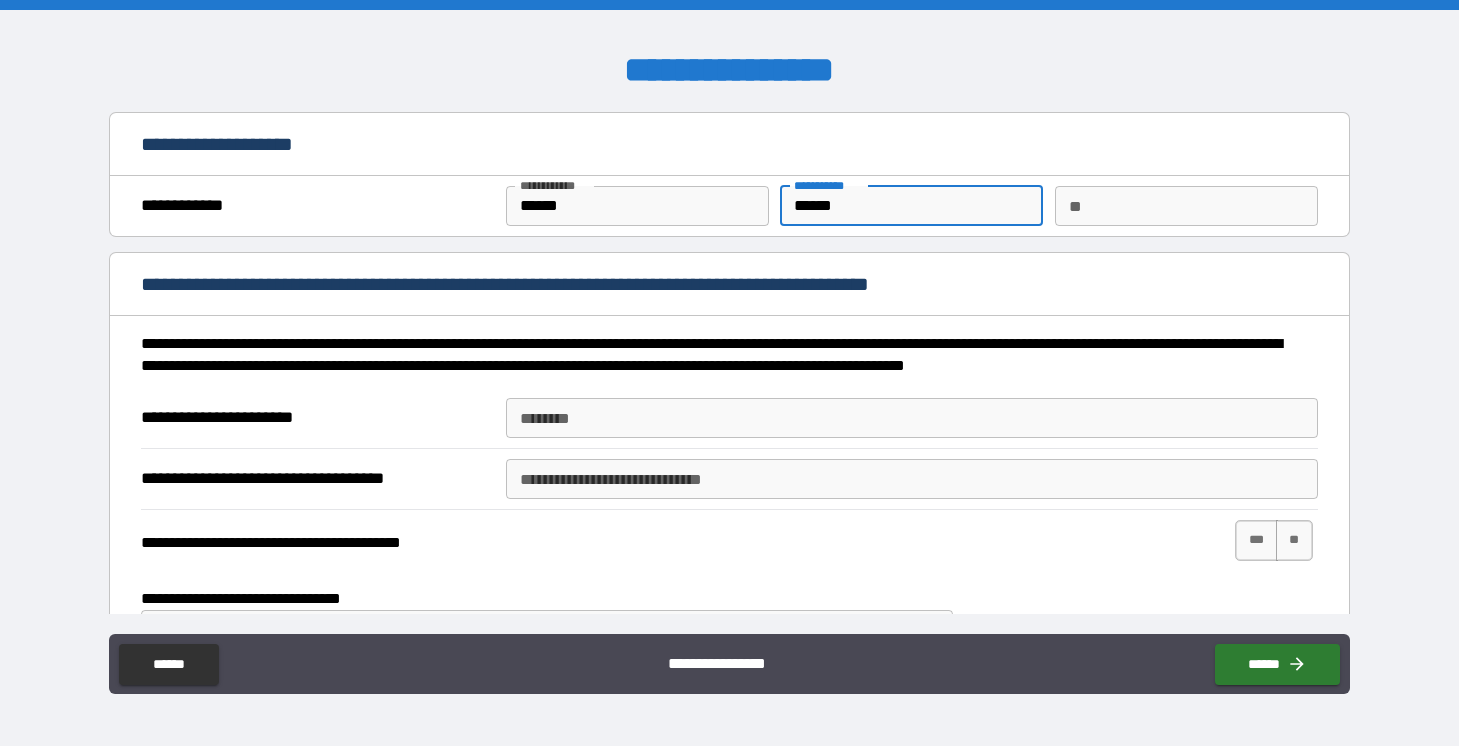click on "******" at bounding box center (911, 206) 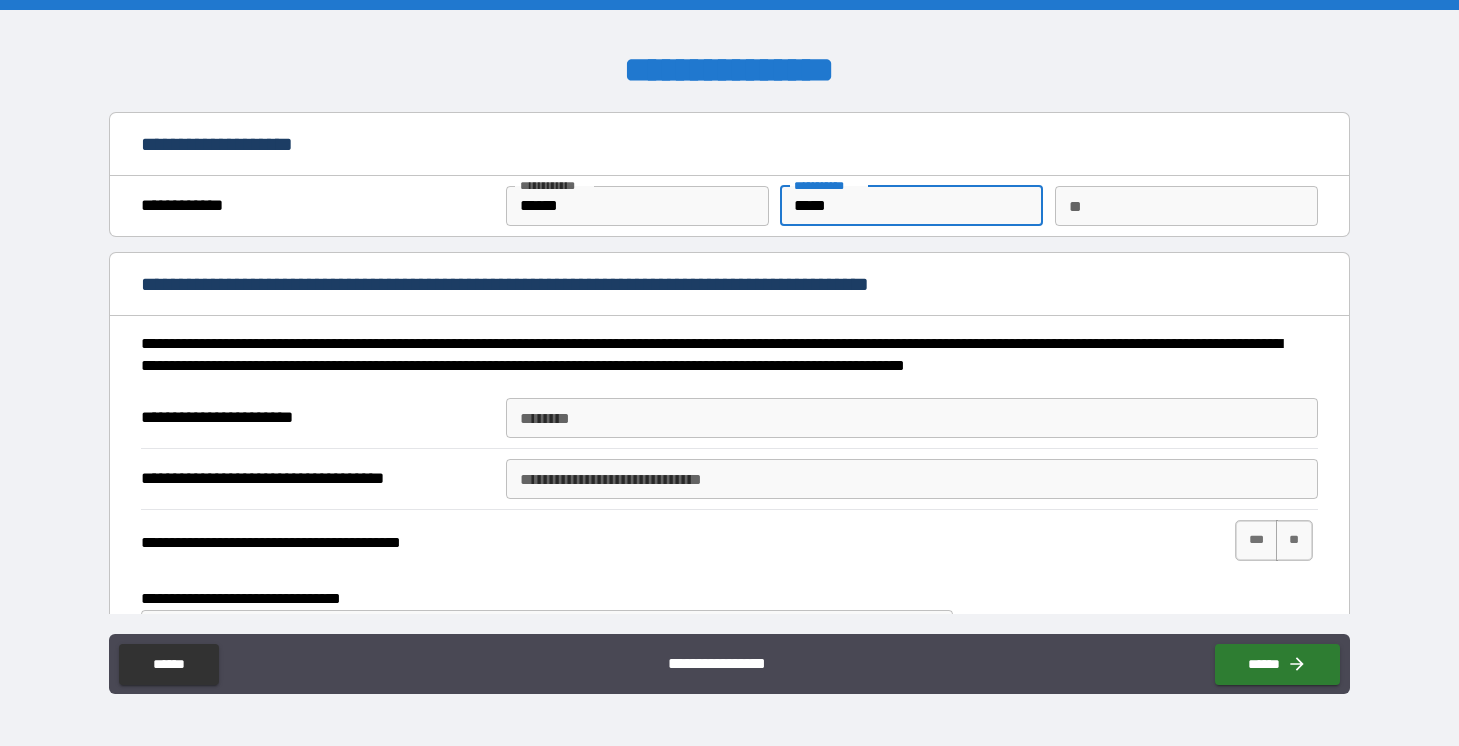 type on "*" 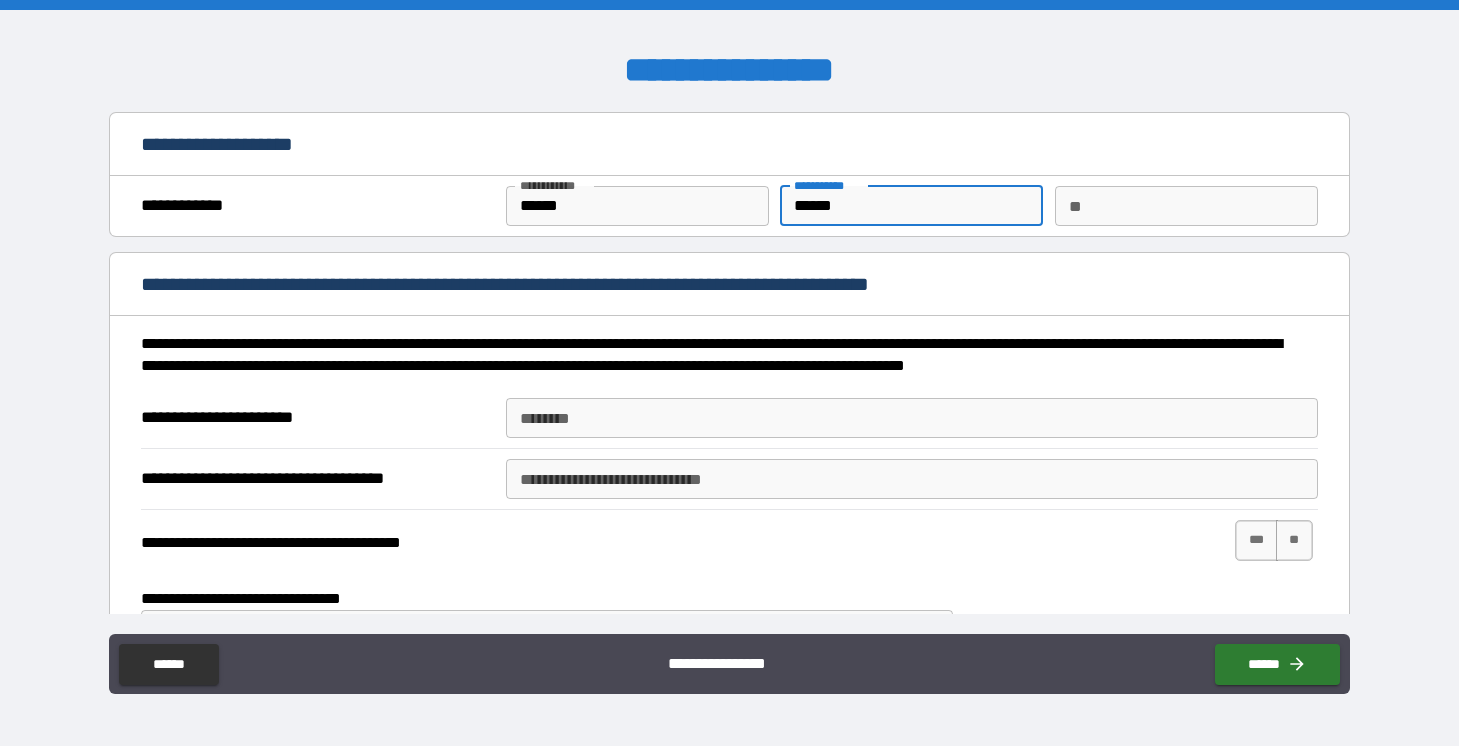 type on "*" 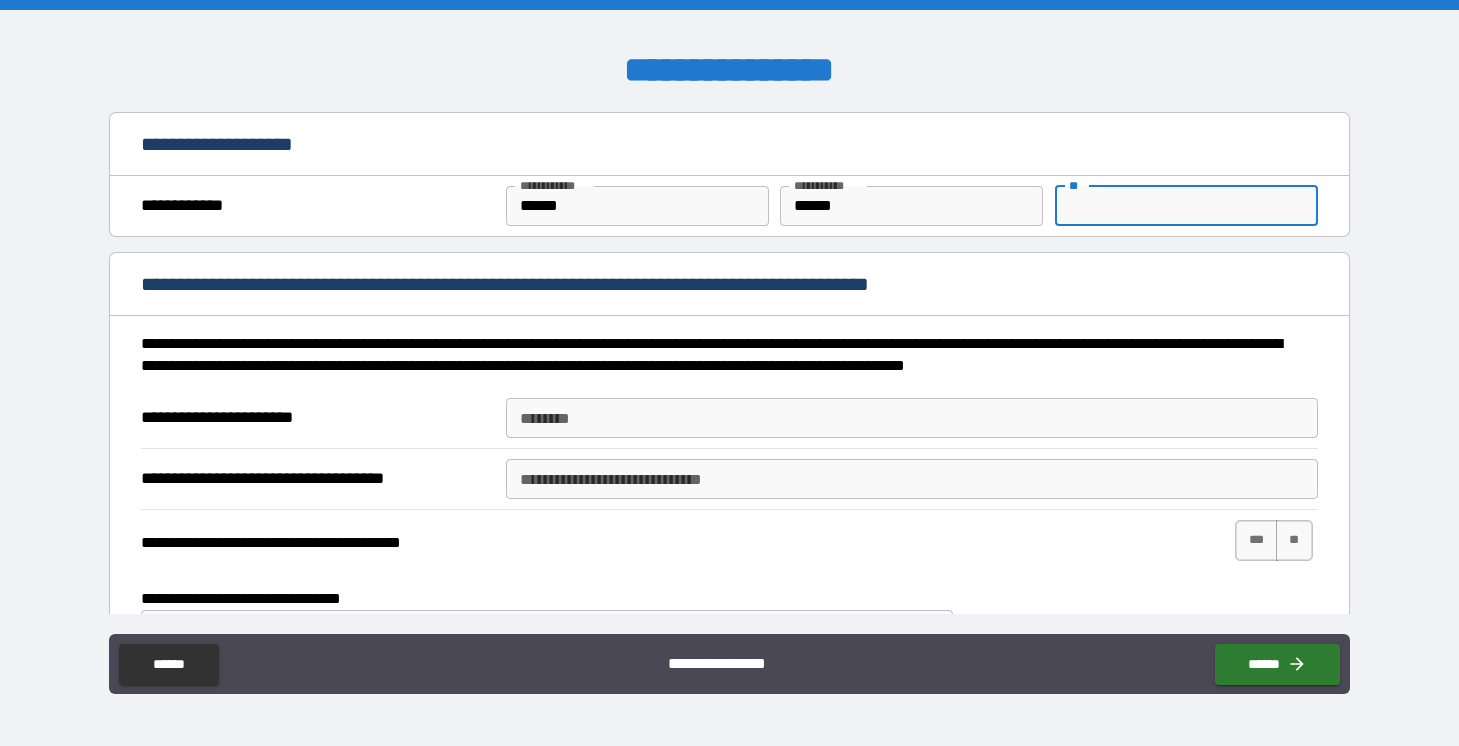 click on "**" at bounding box center (1186, 206) 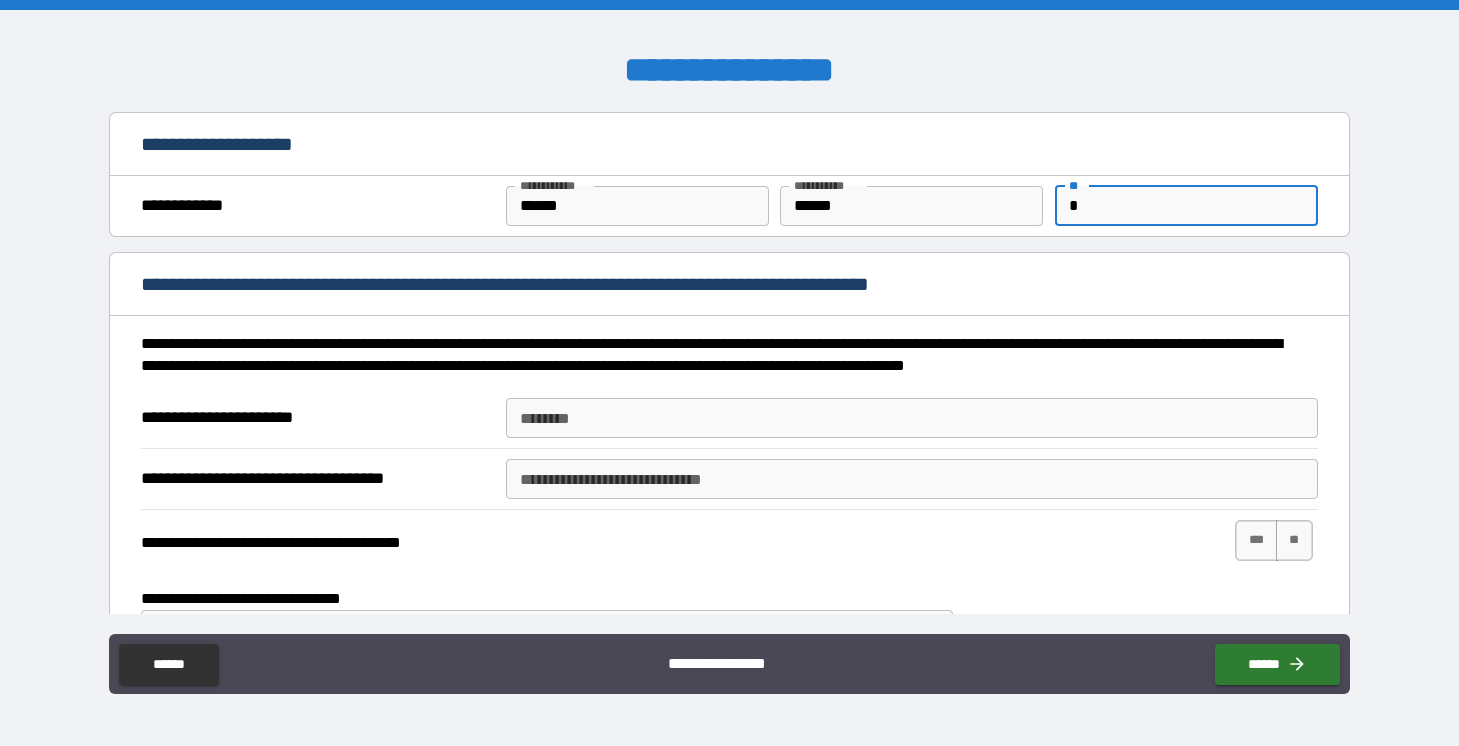 type on "*" 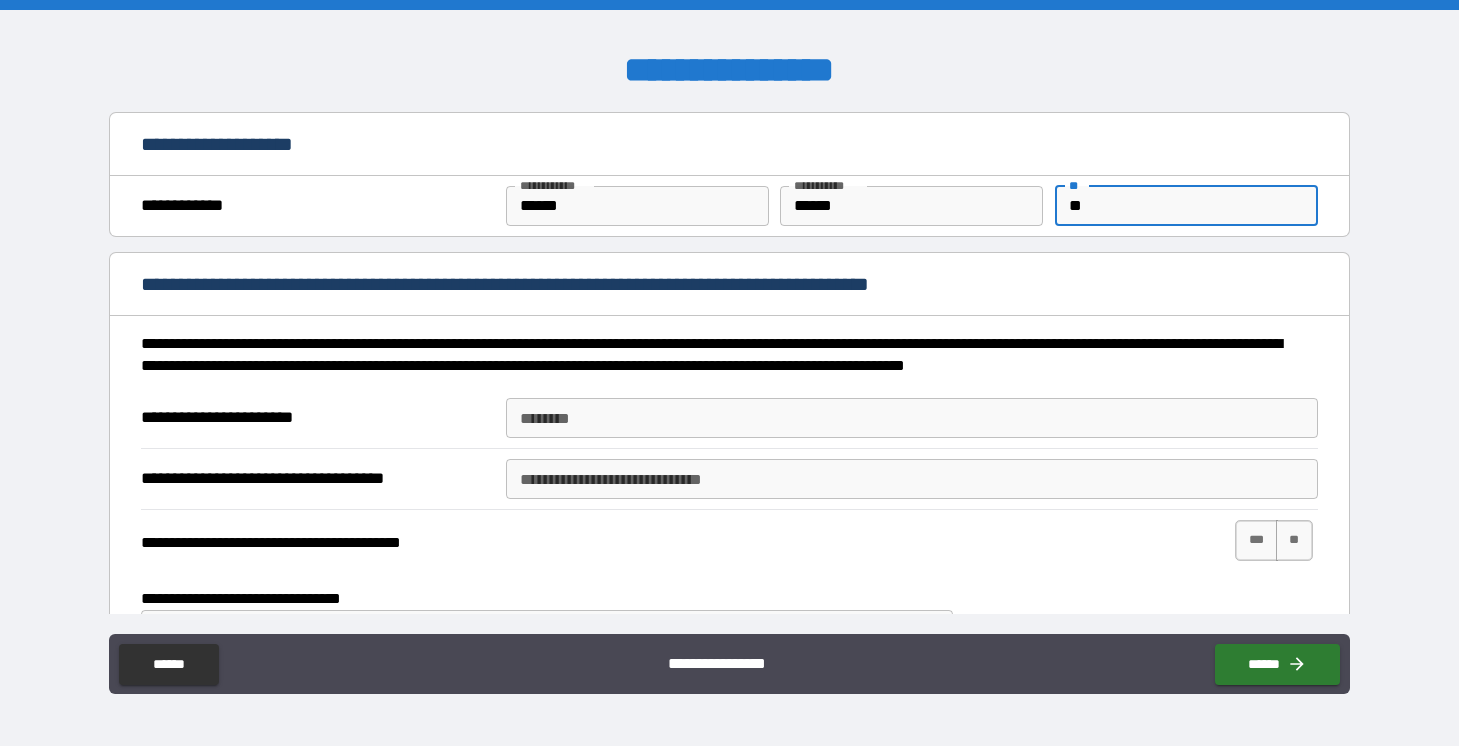 type on "***" 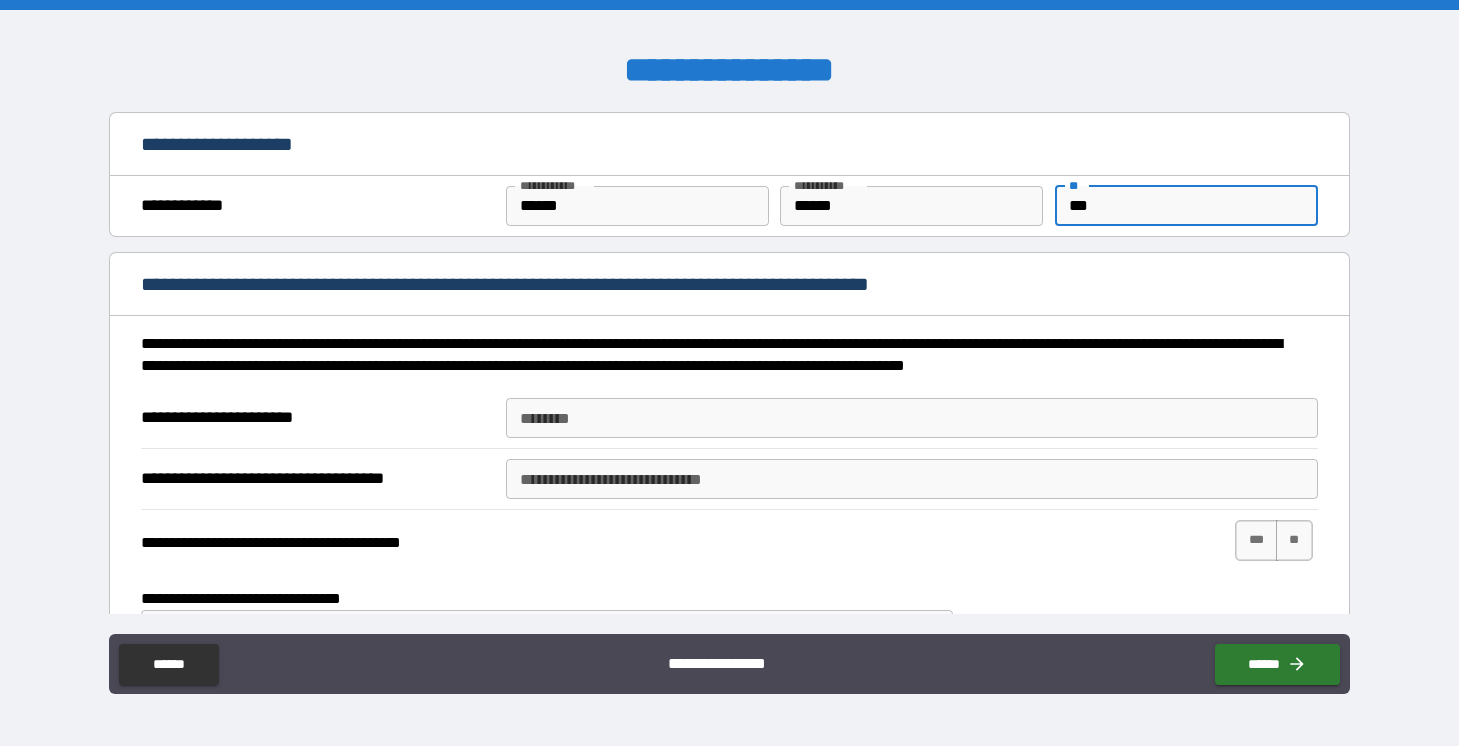 type on "****" 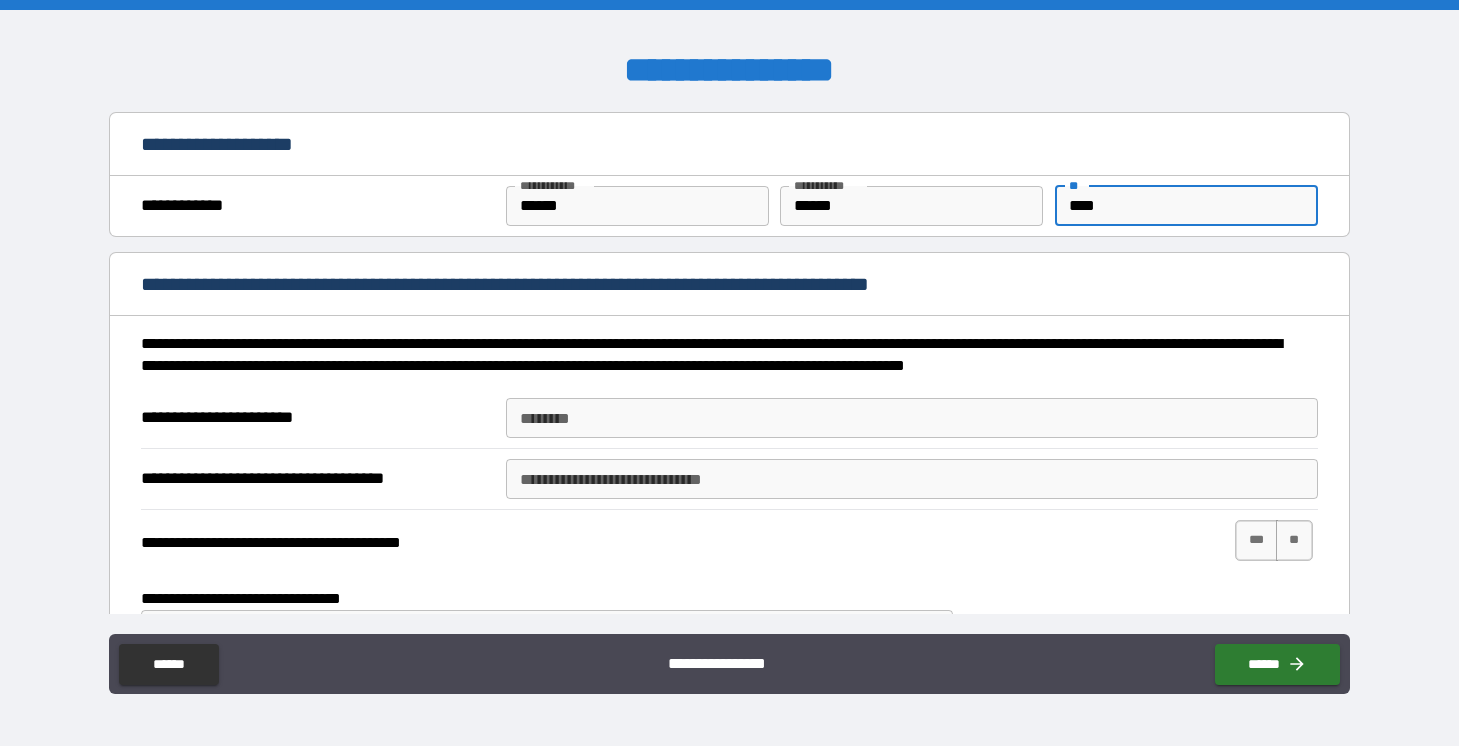 type on "*" 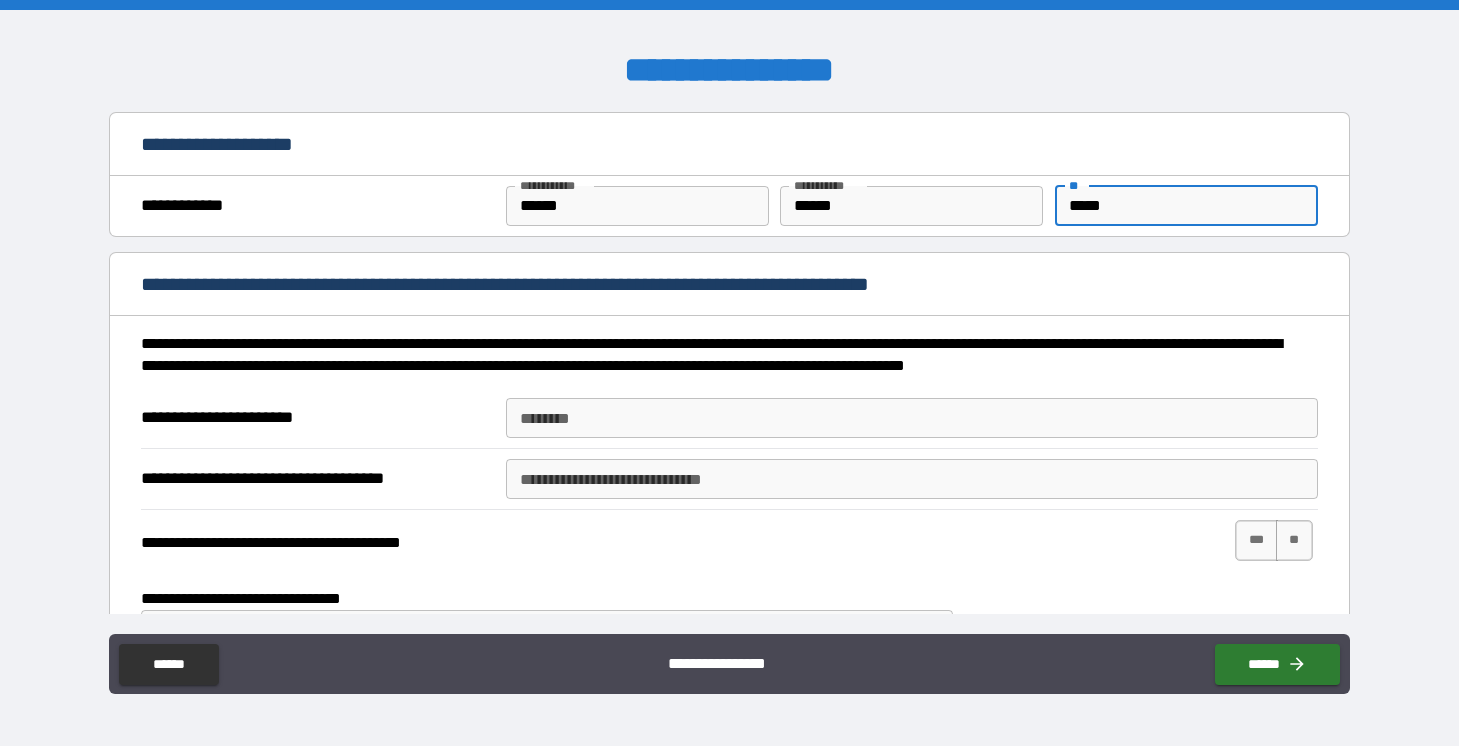 type on "*" 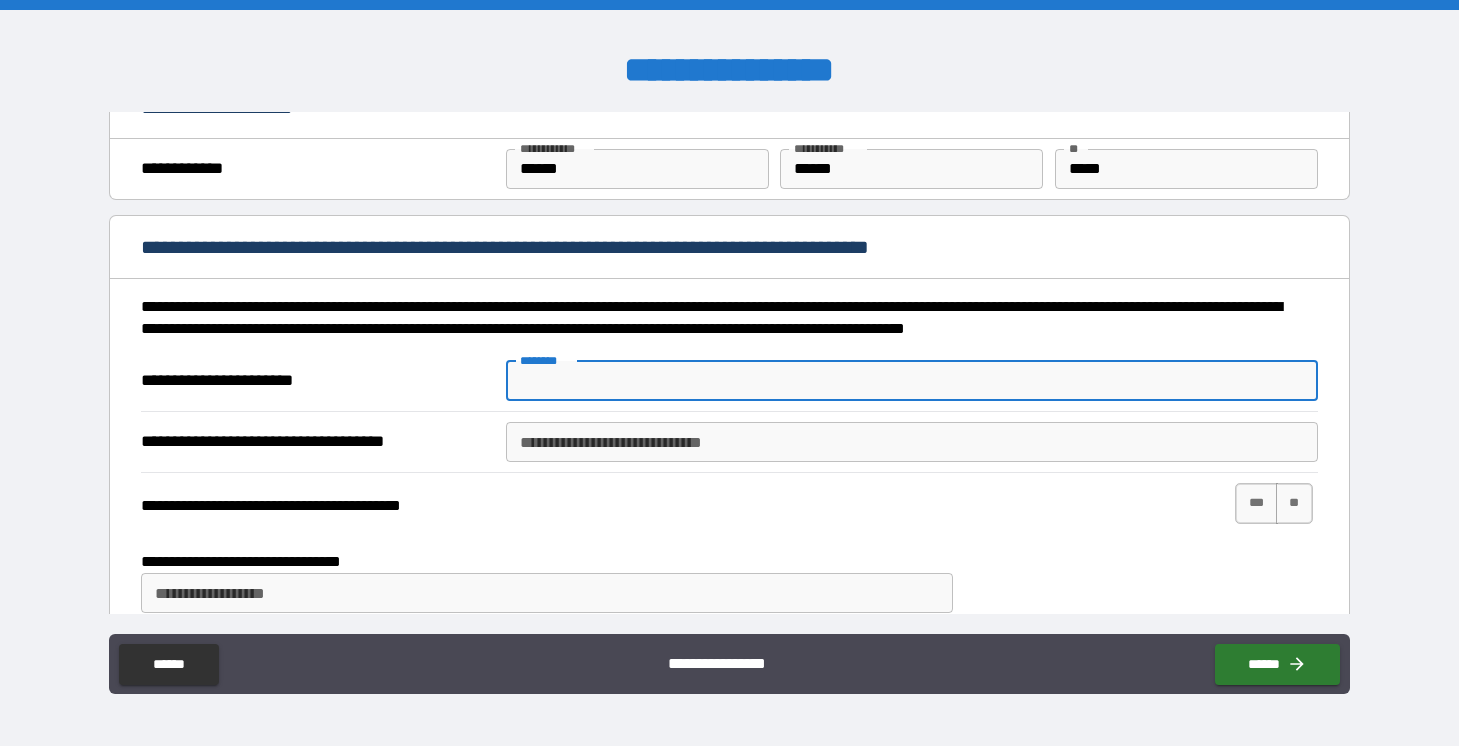 scroll, scrollTop: 0, scrollLeft: 0, axis: both 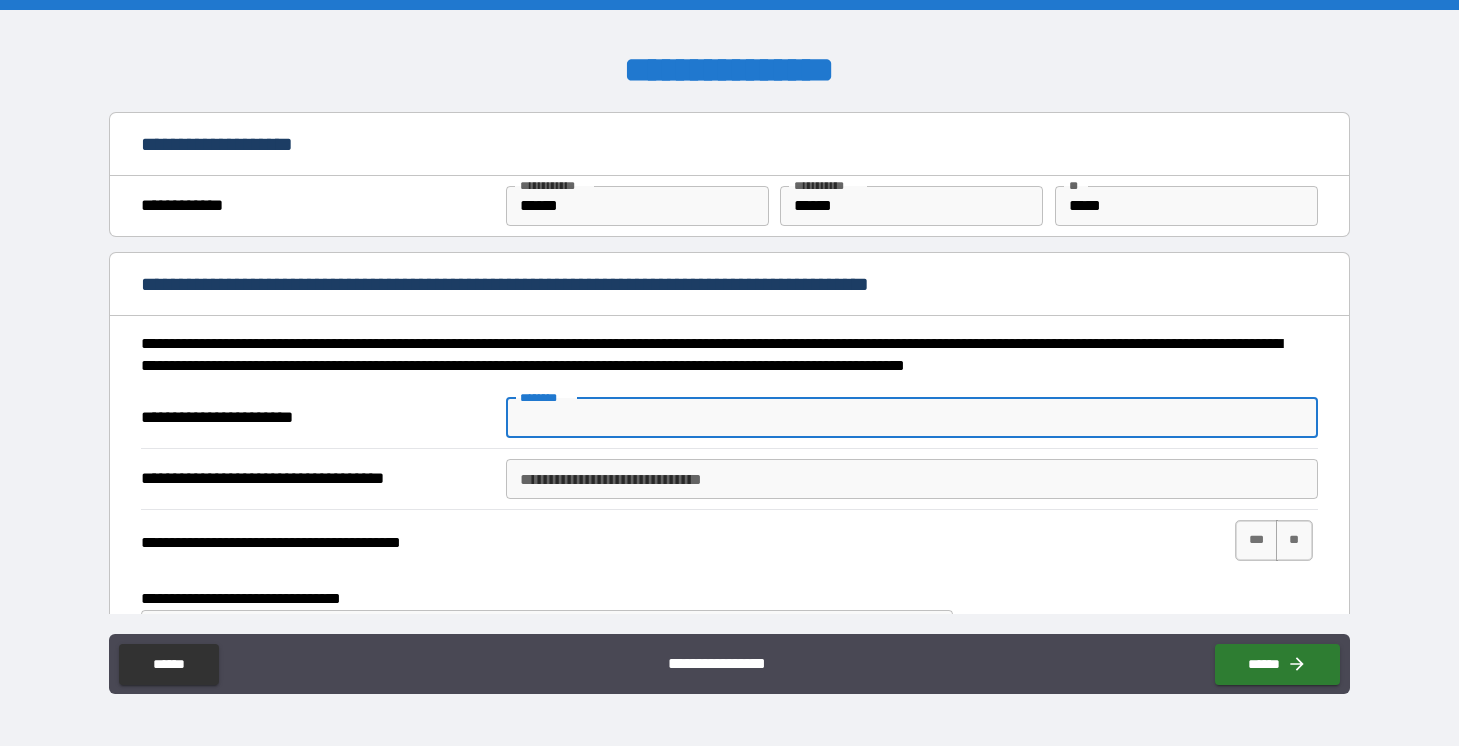 type on "*" 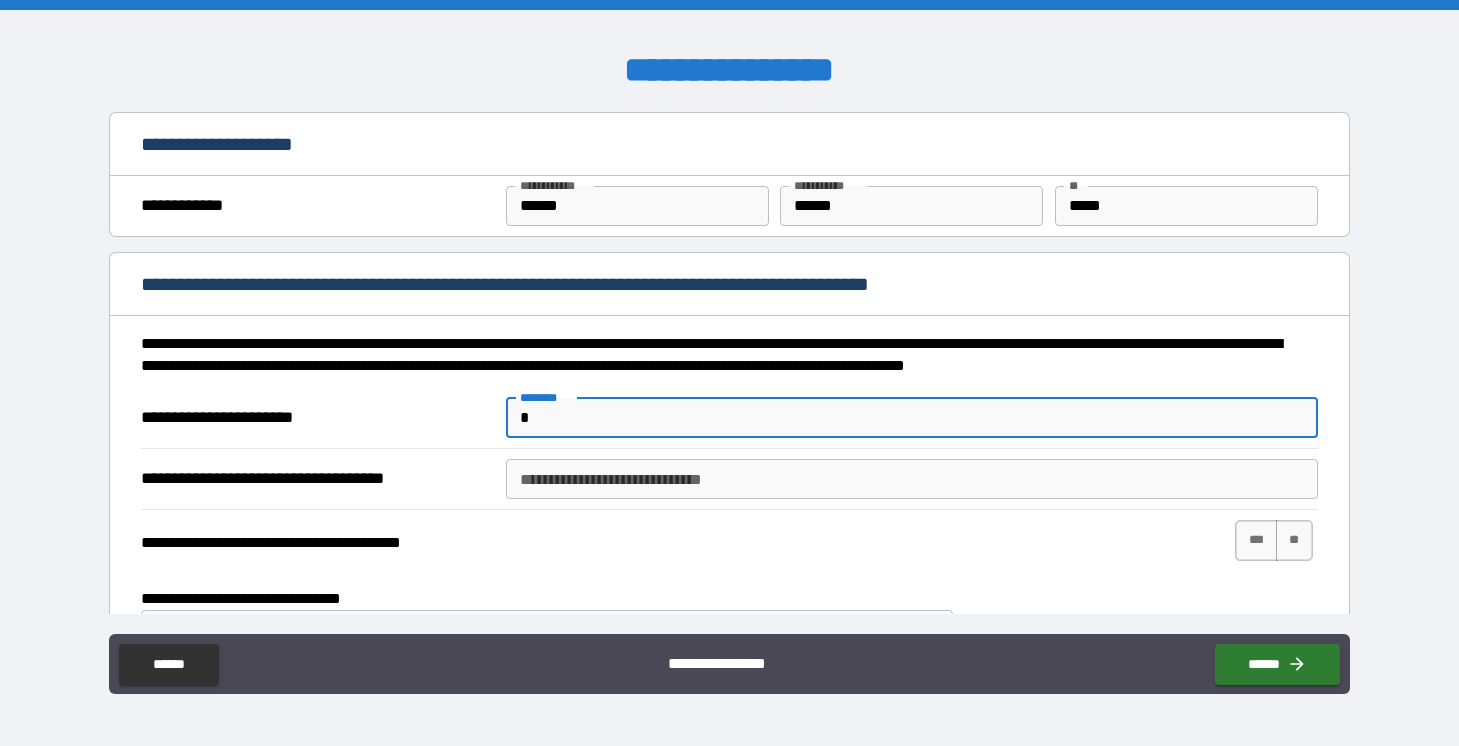 type on "*" 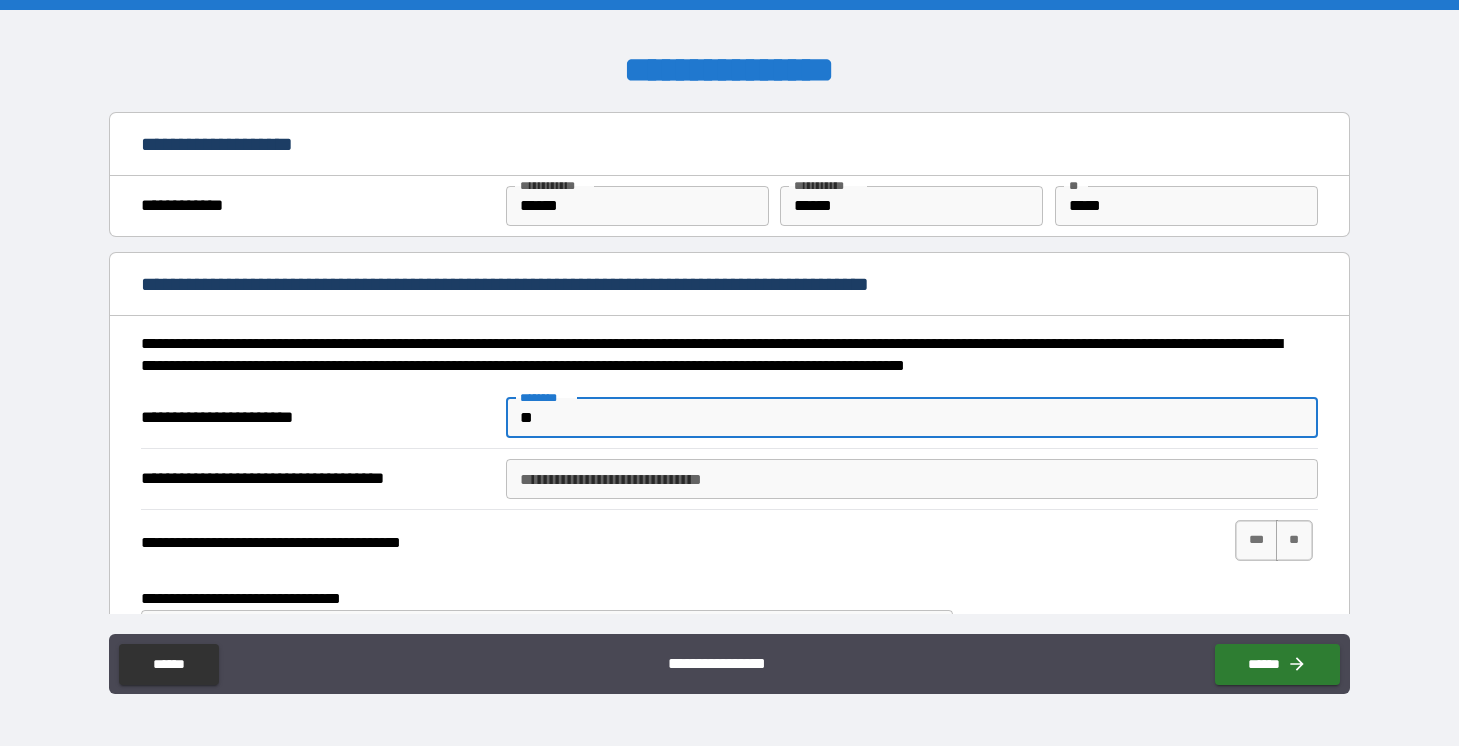 type on "*" 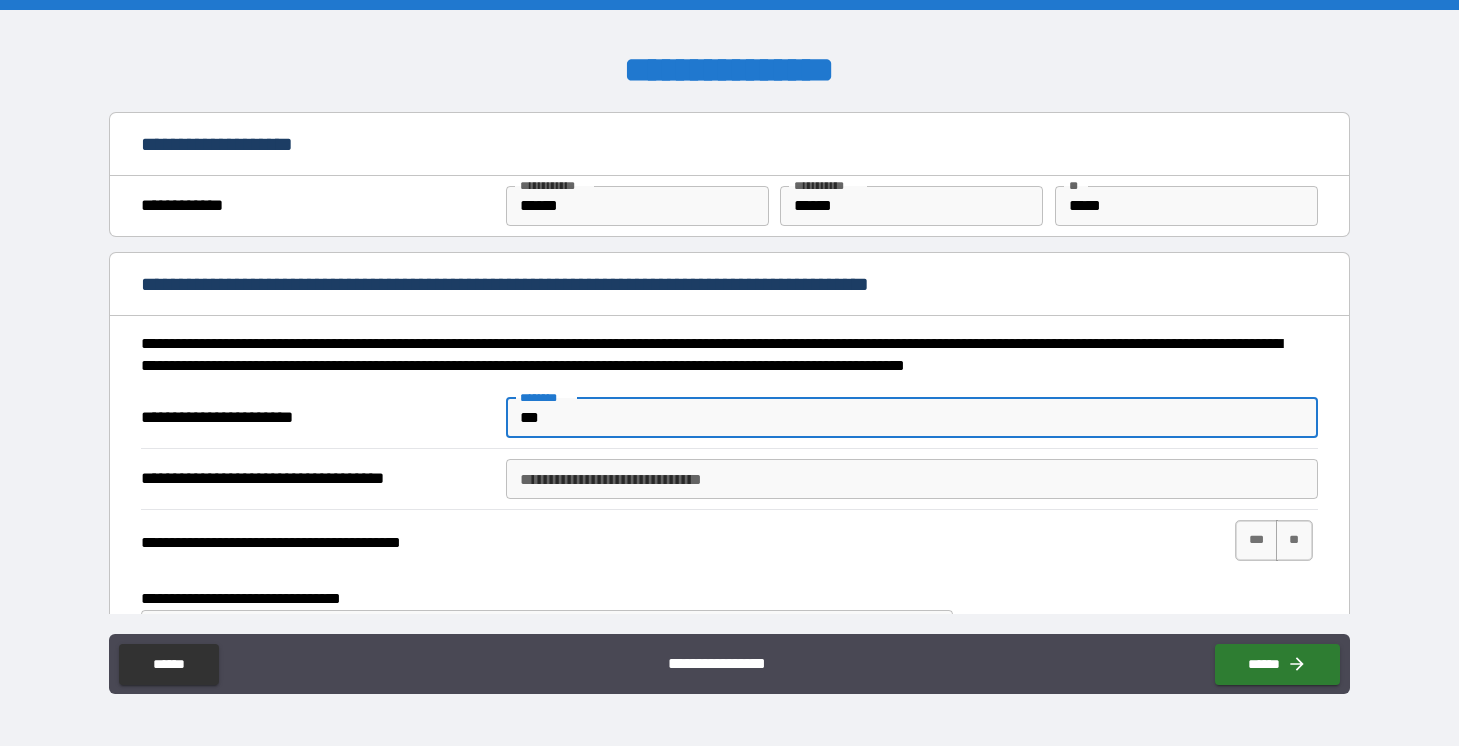 type on "***" 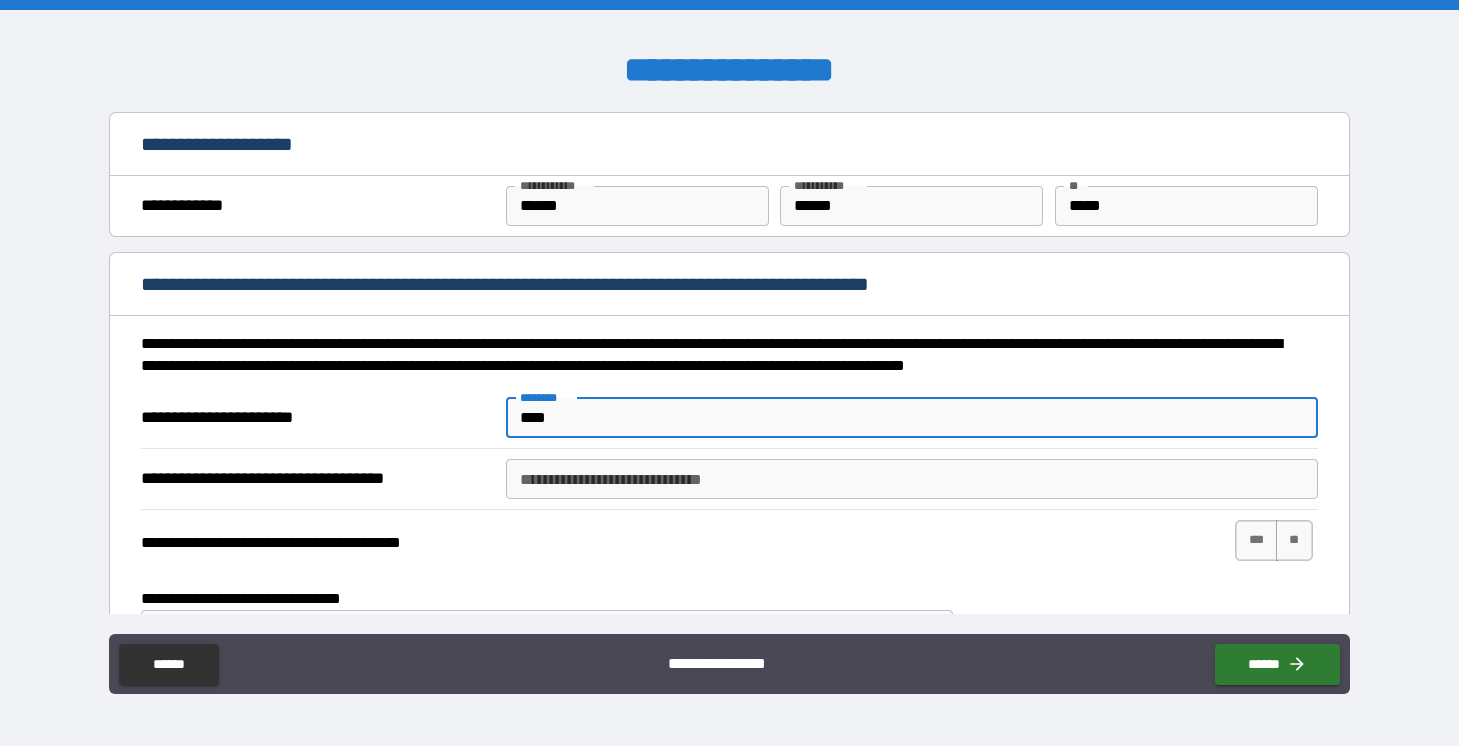 type on "*****" 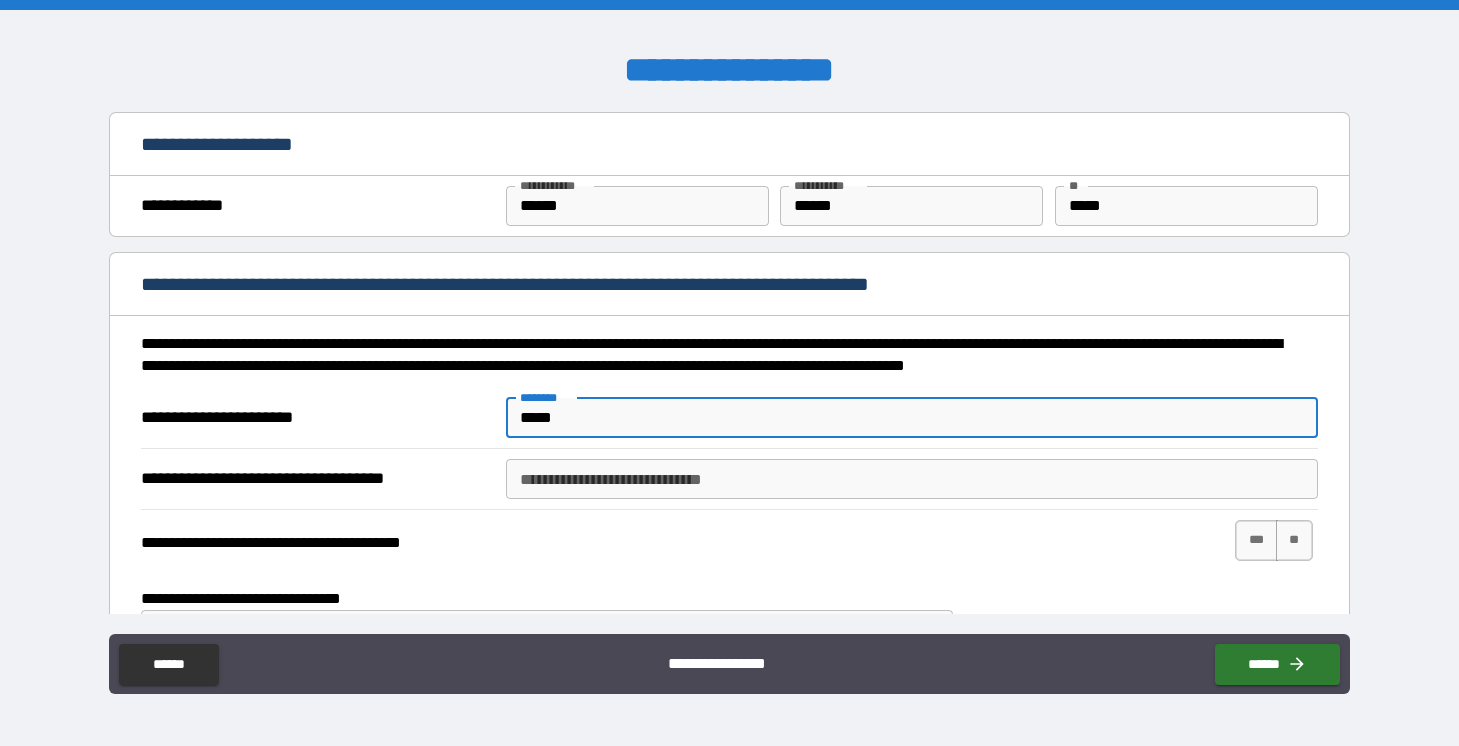 type on "******" 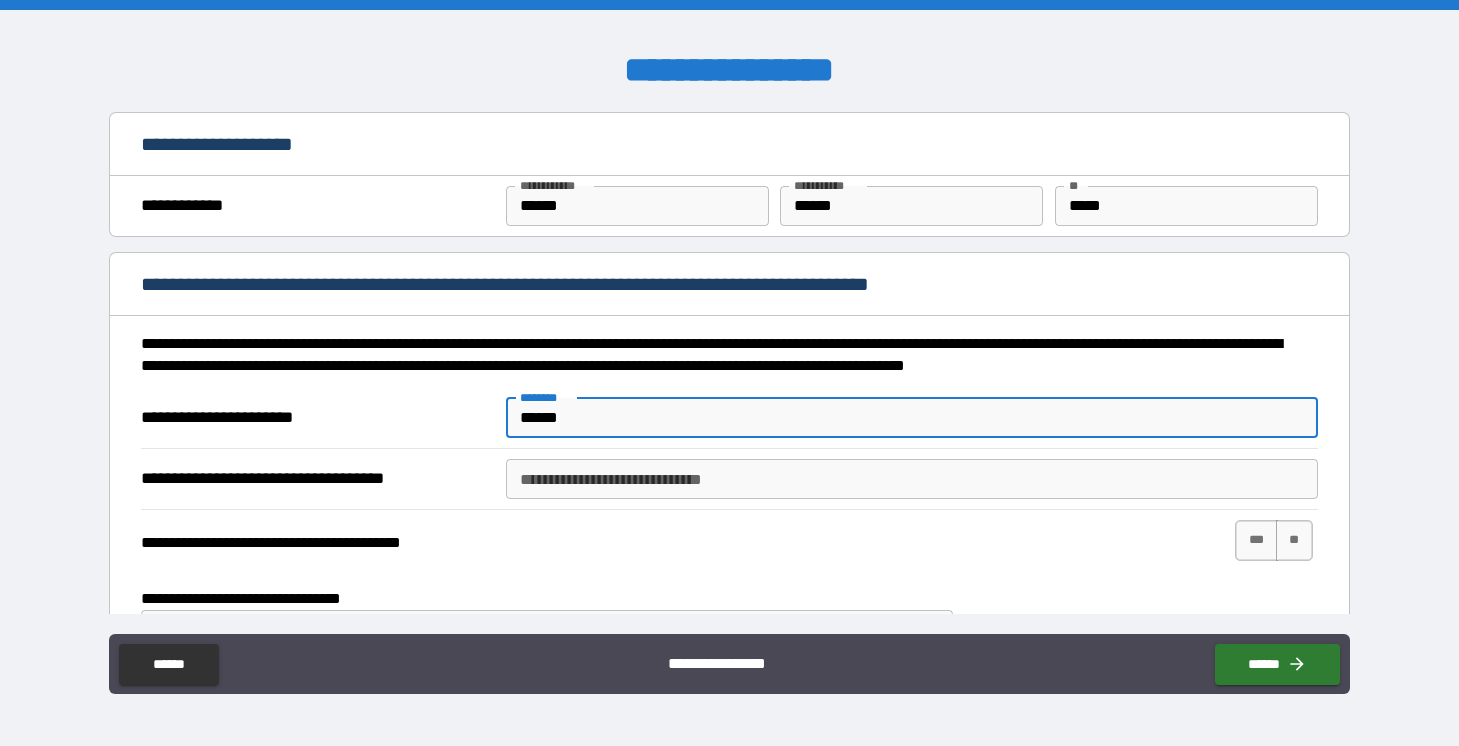 type on "*******" 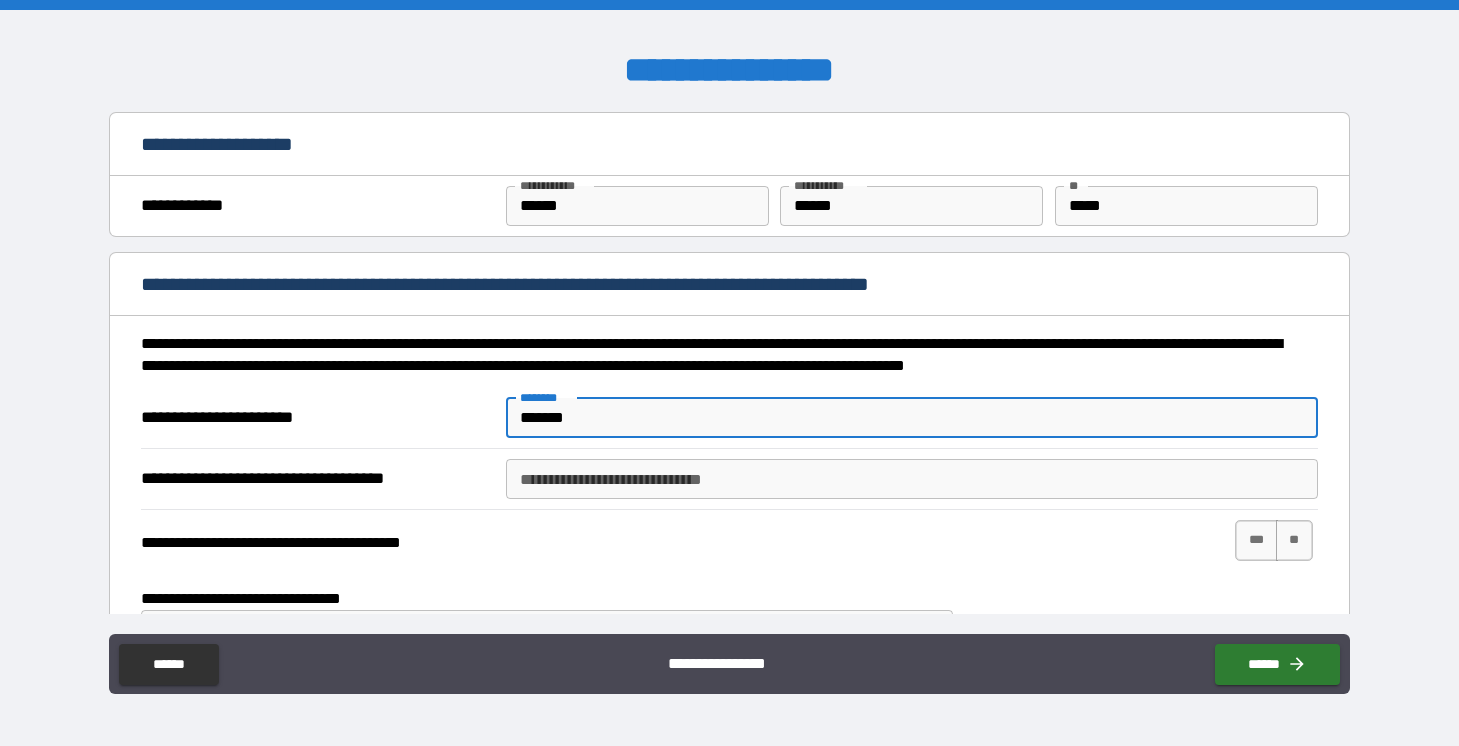 type on "********" 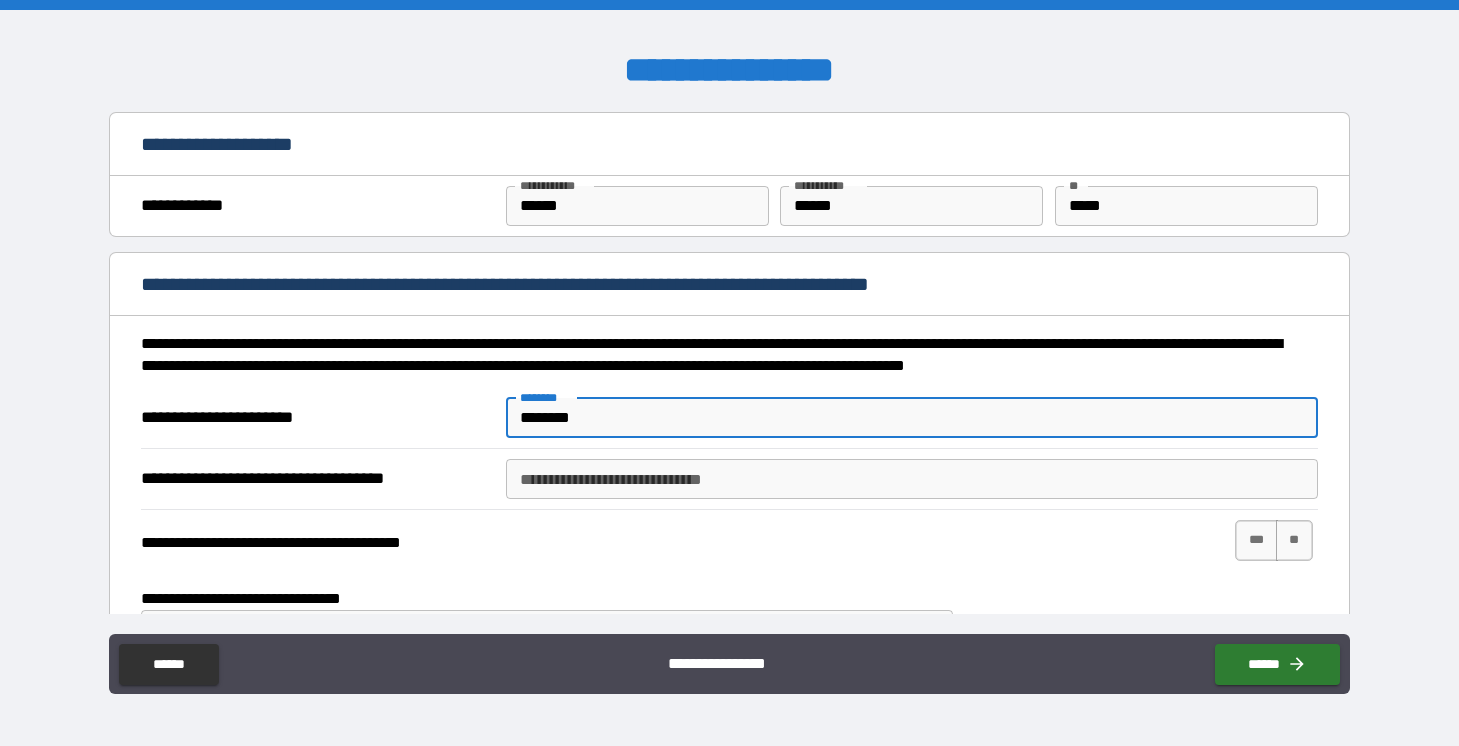 type on "*" 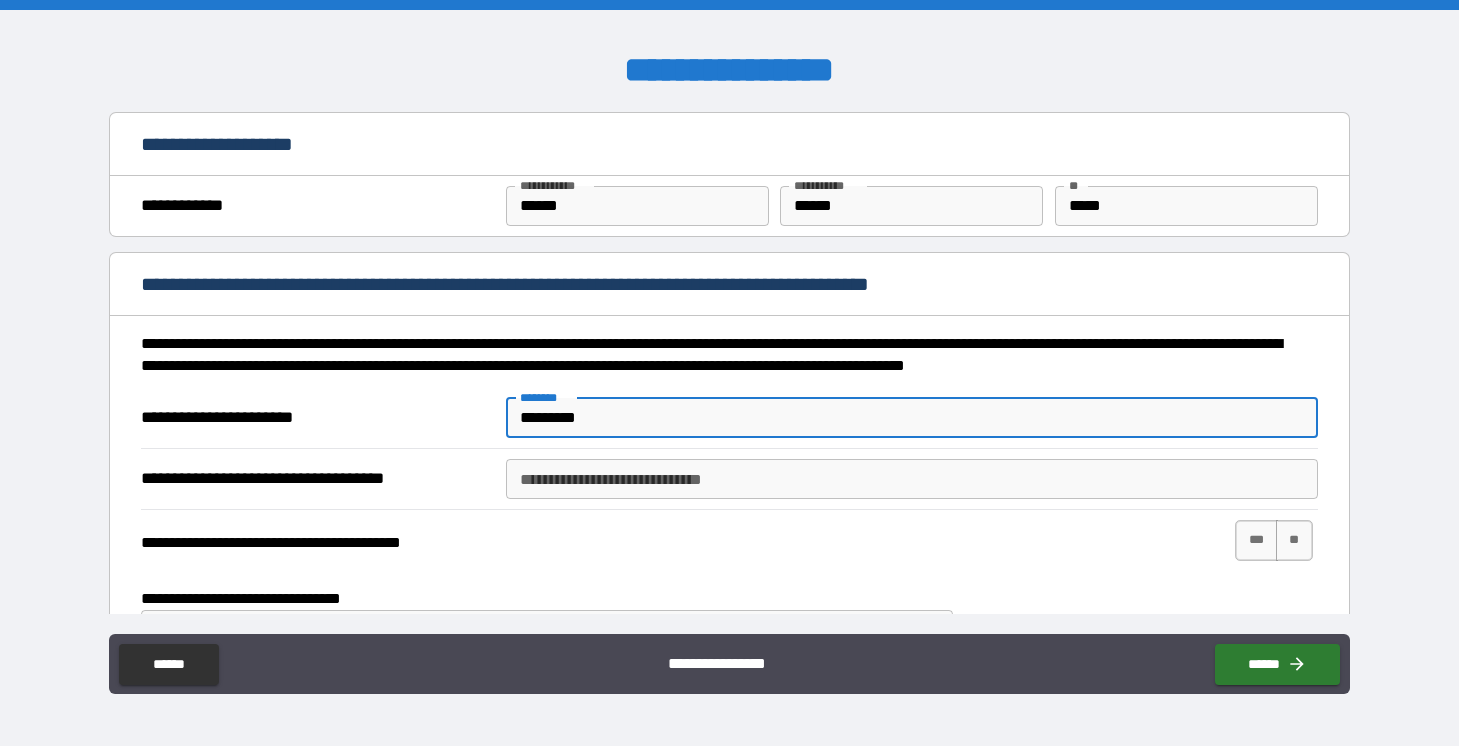 type on "**********" 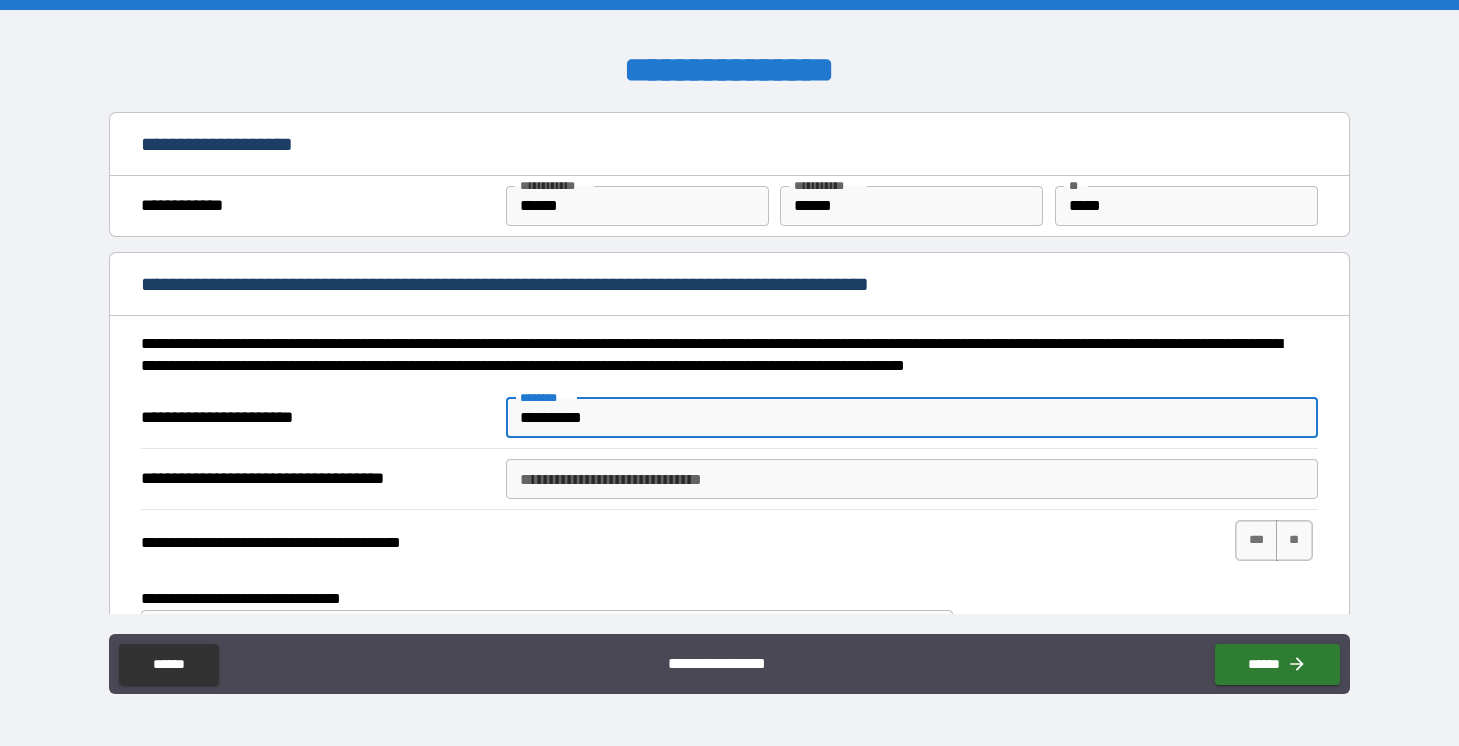 type on "**********" 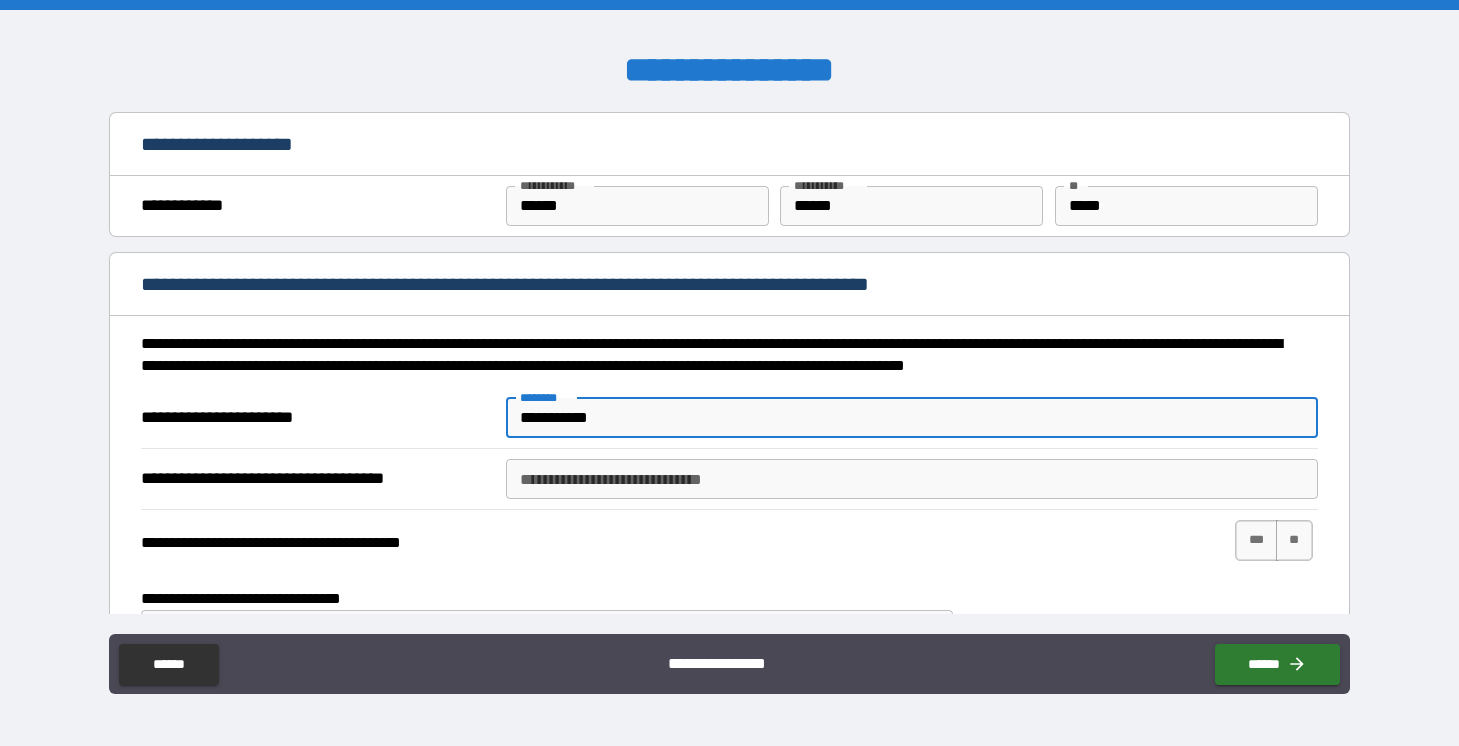 type on "**********" 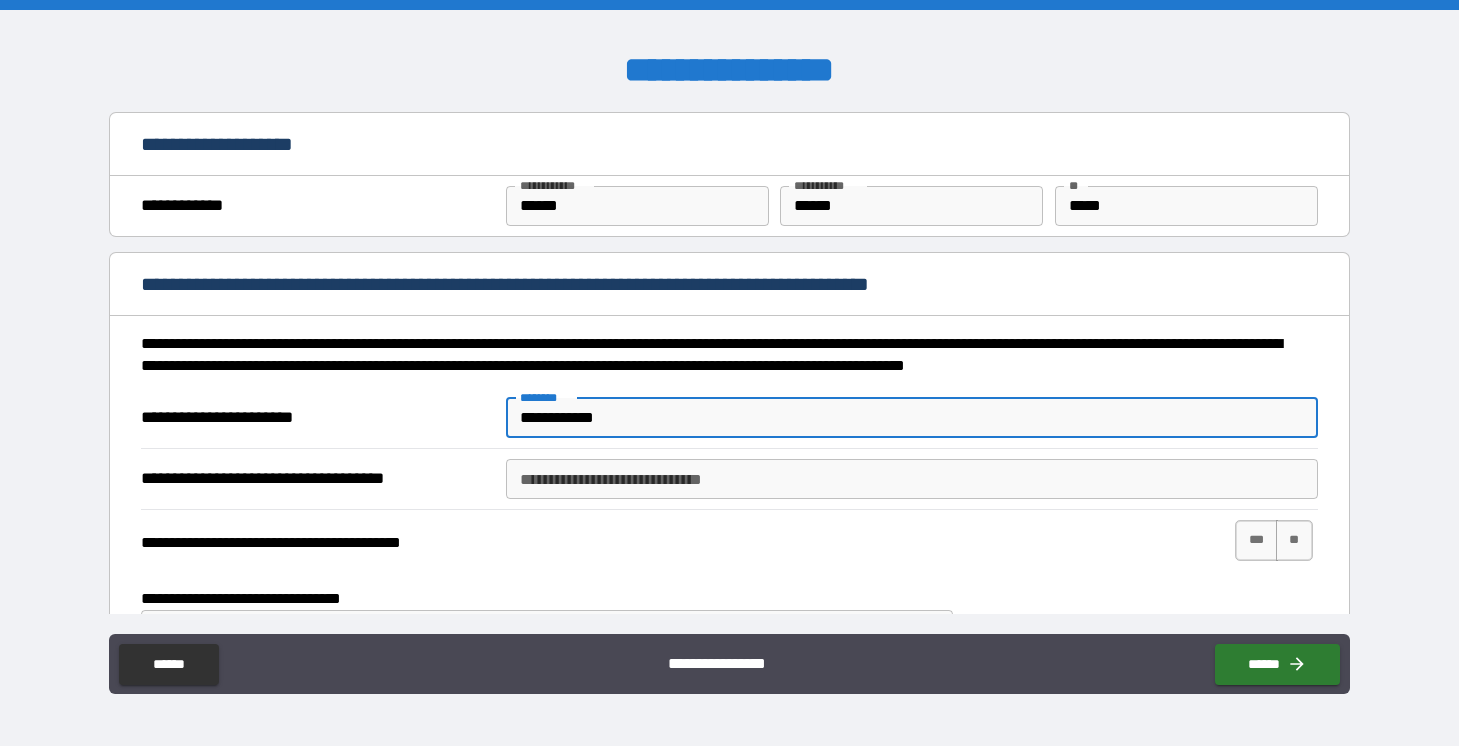 type on "*" 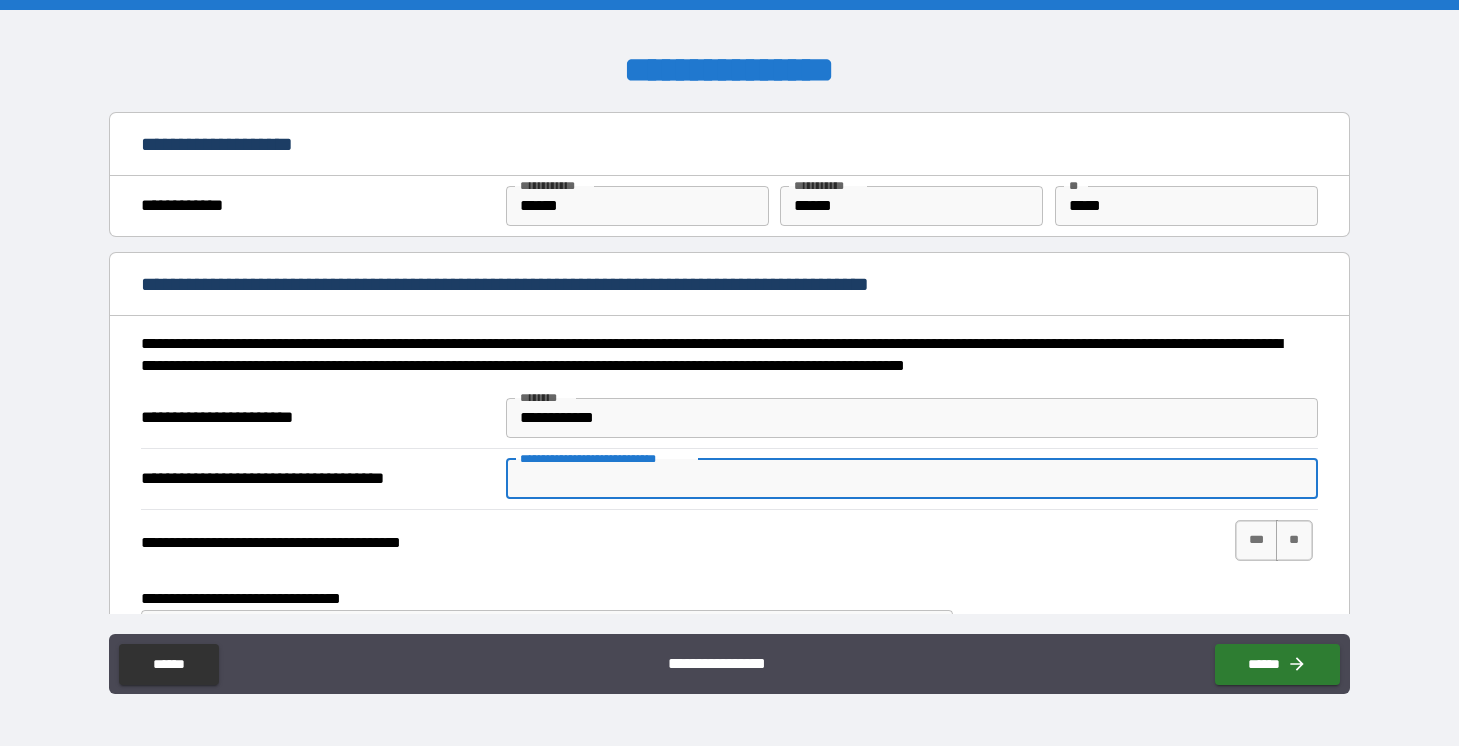 click on "**********" at bounding box center [912, 418] 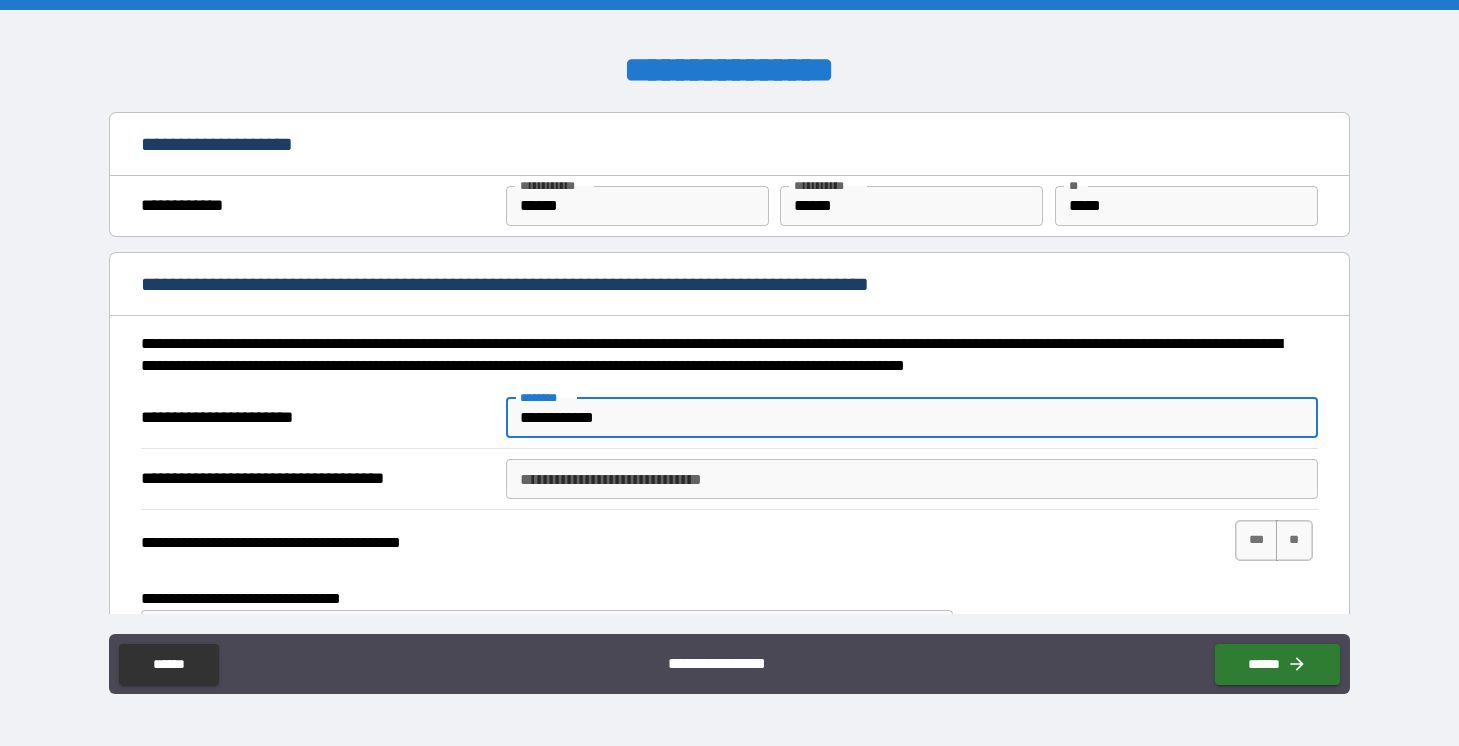 type on "**********" 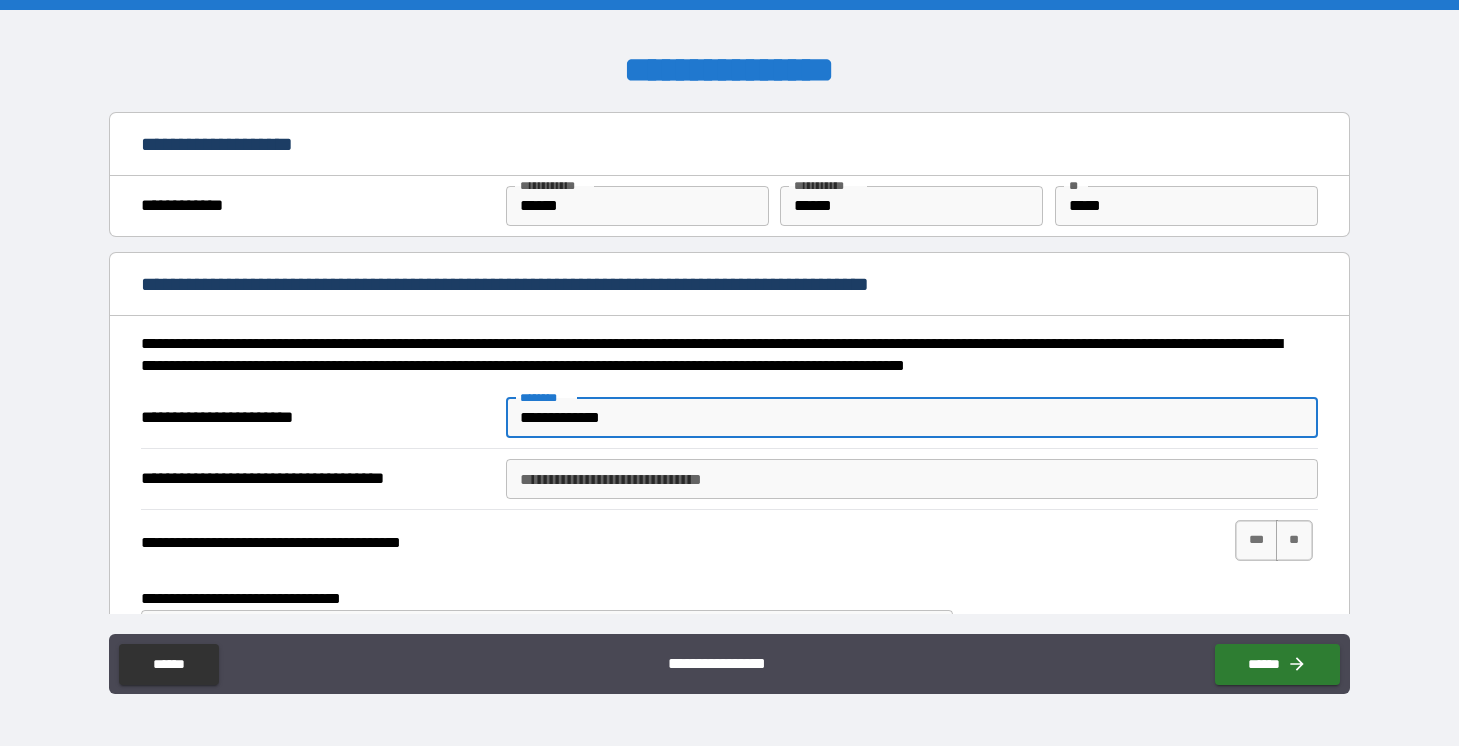 type on "**********" 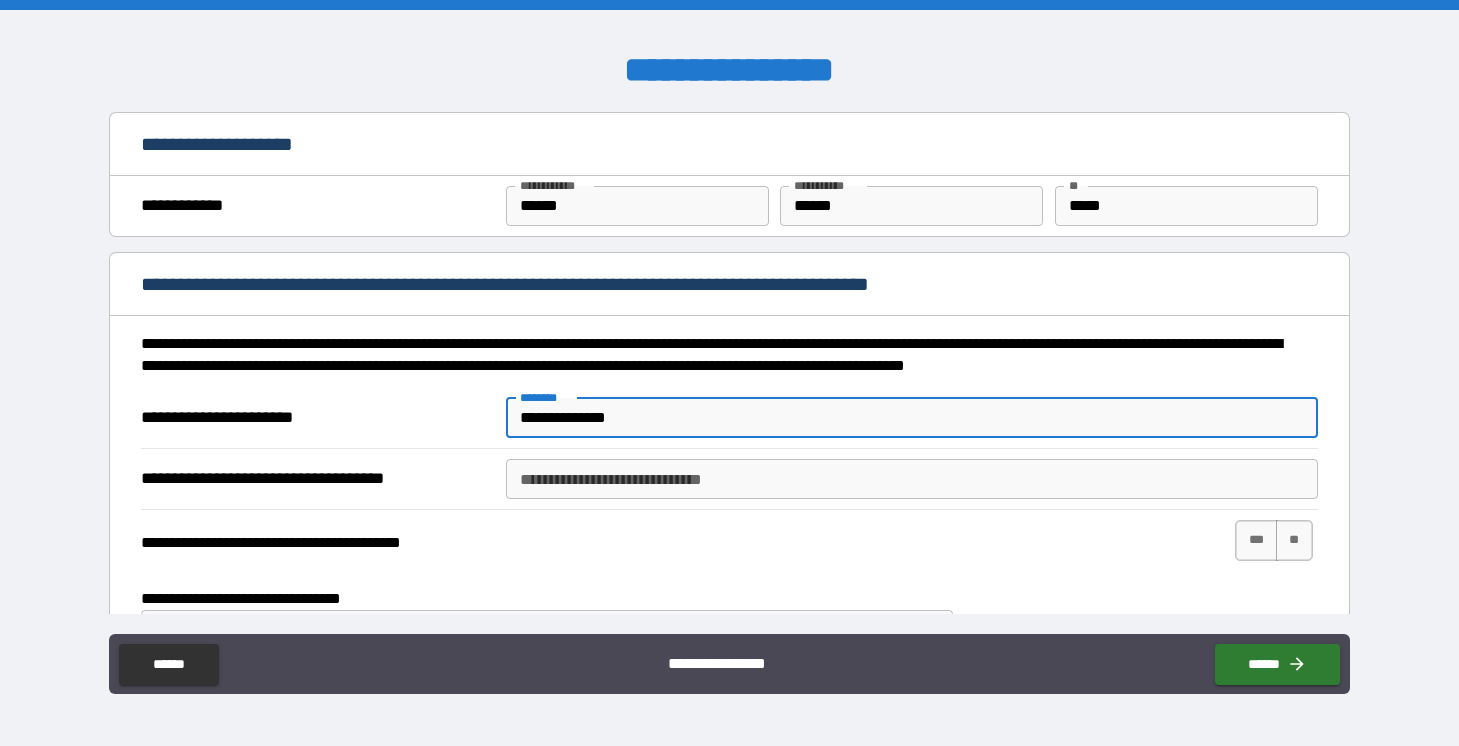 type on "**********" 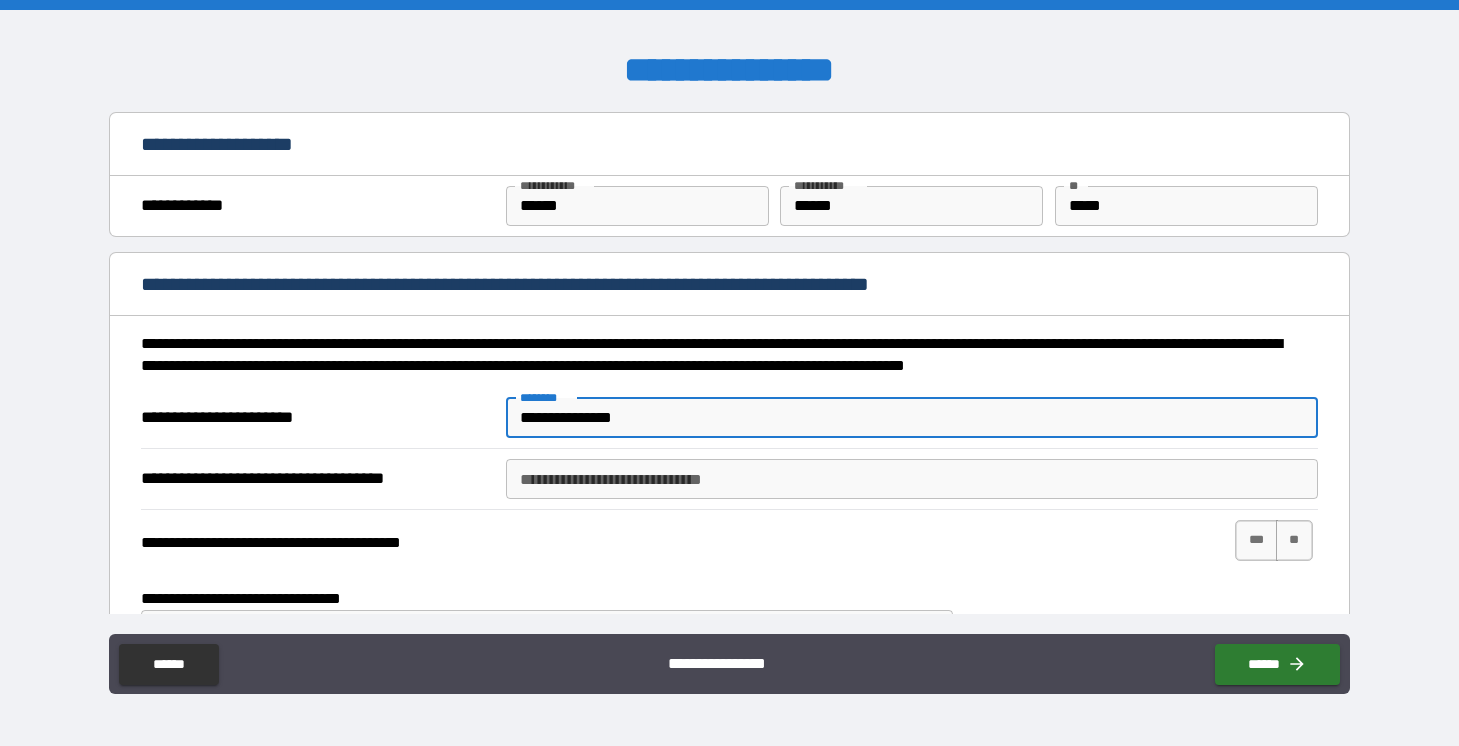 type on "**********" 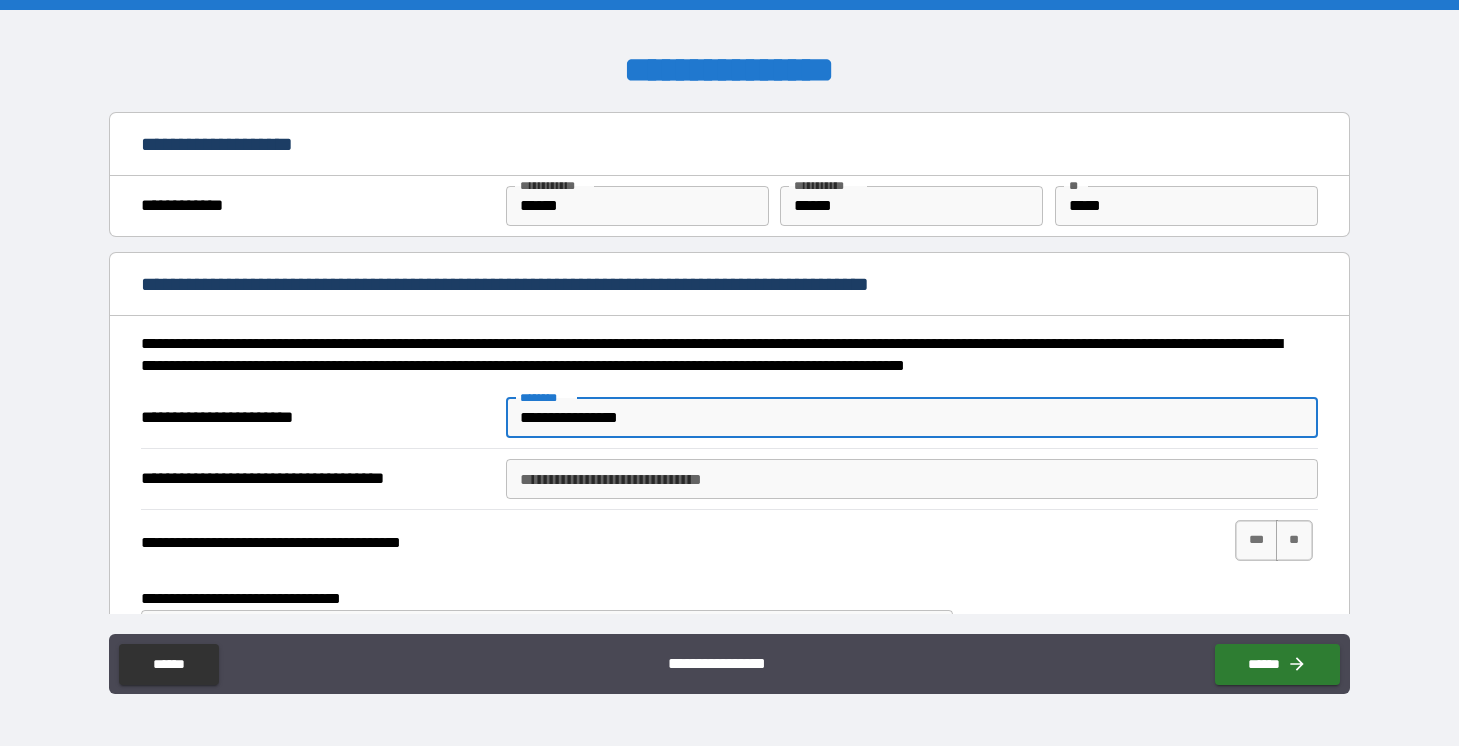 type on "*" 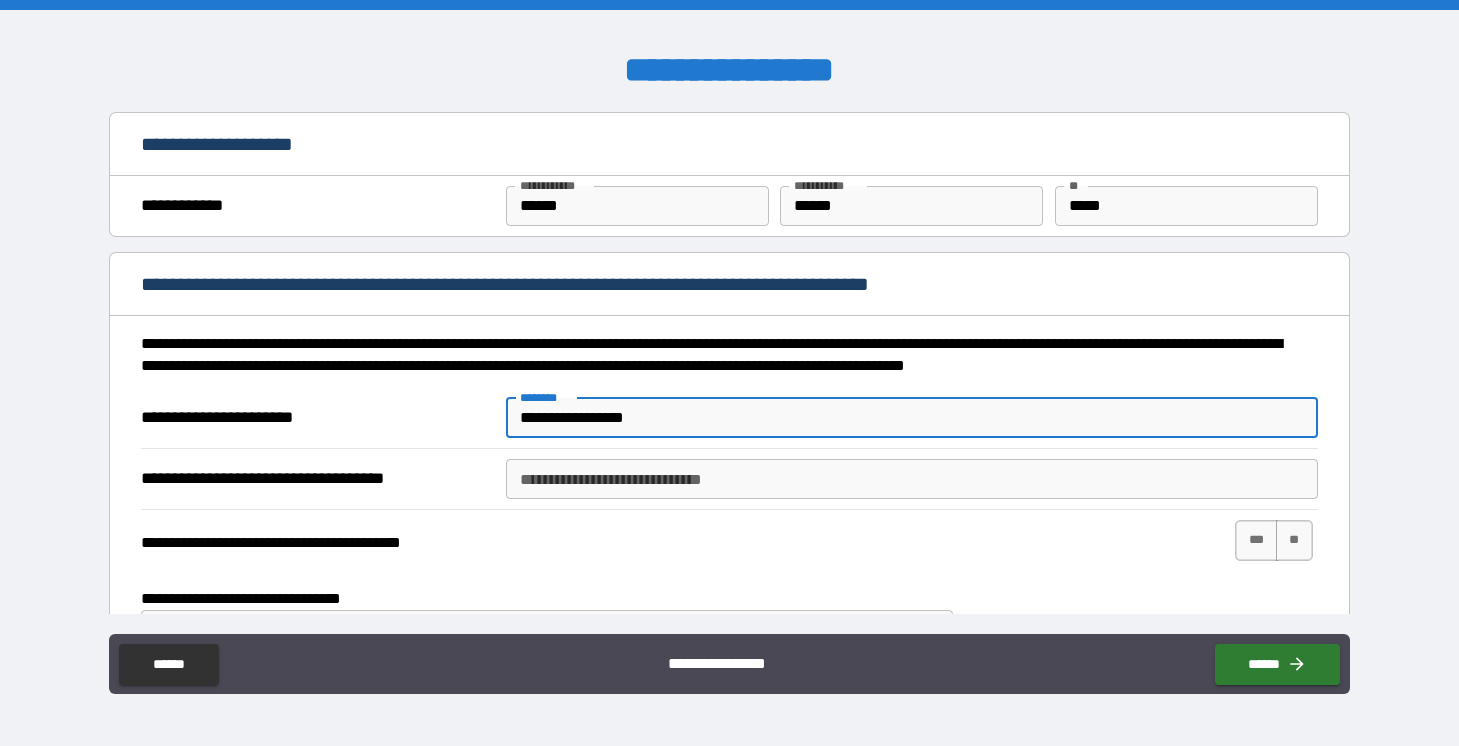 type on "*" 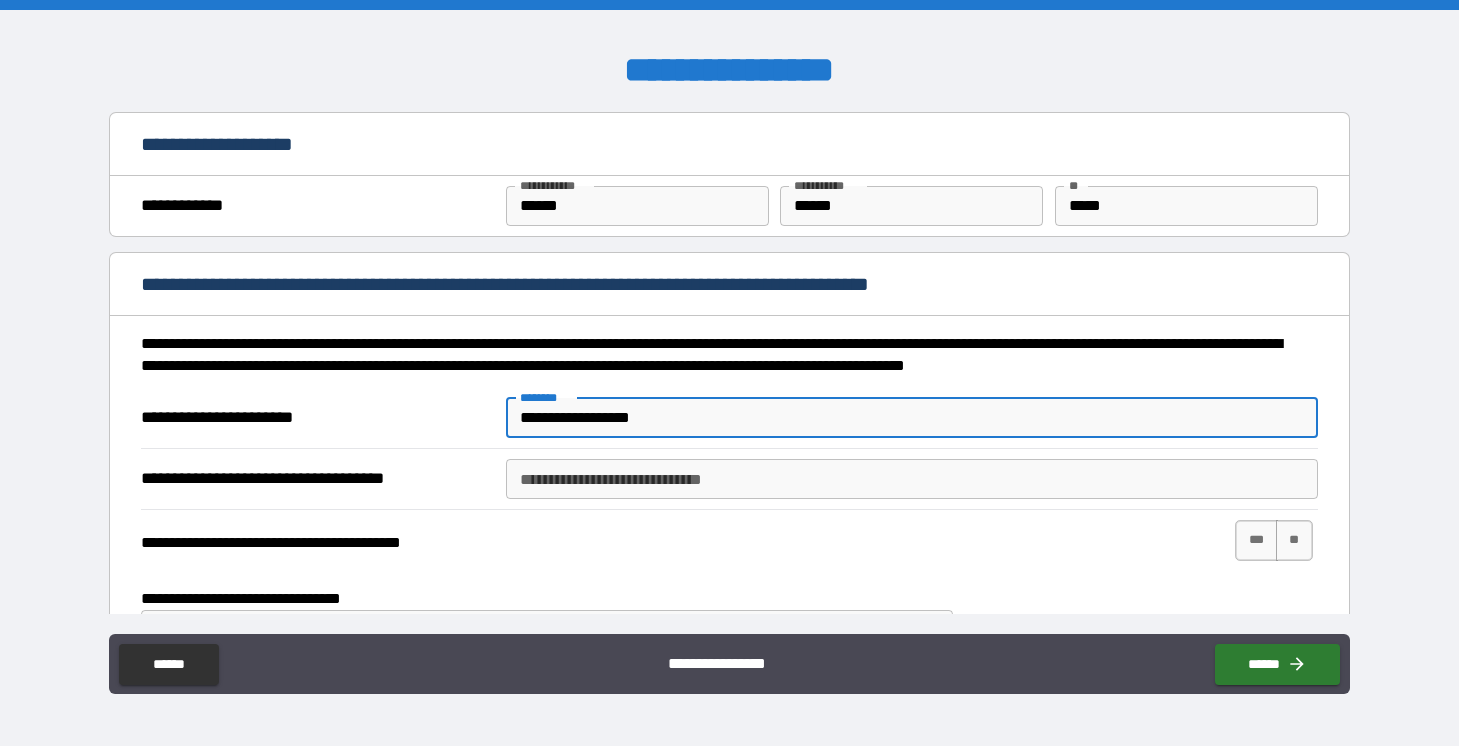 type on "*" 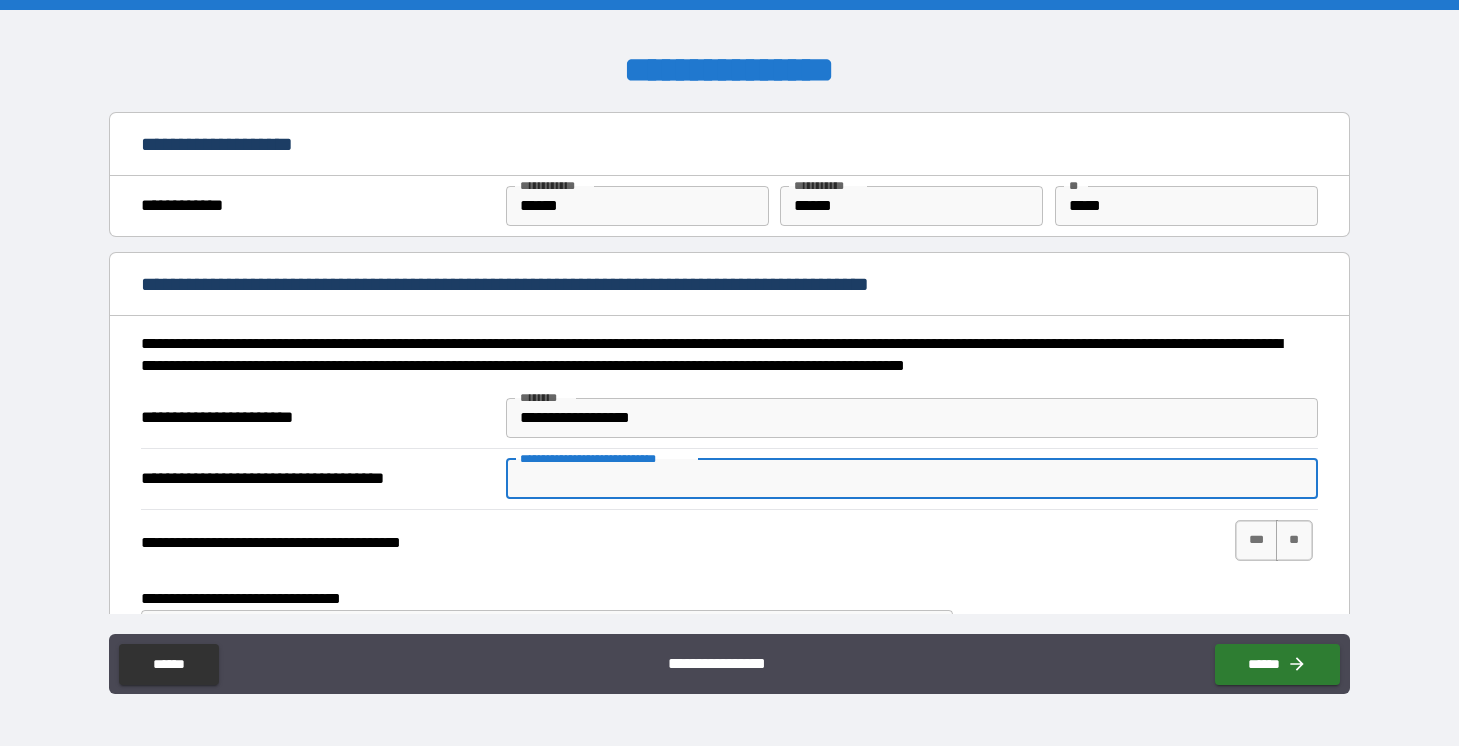 type on "*" 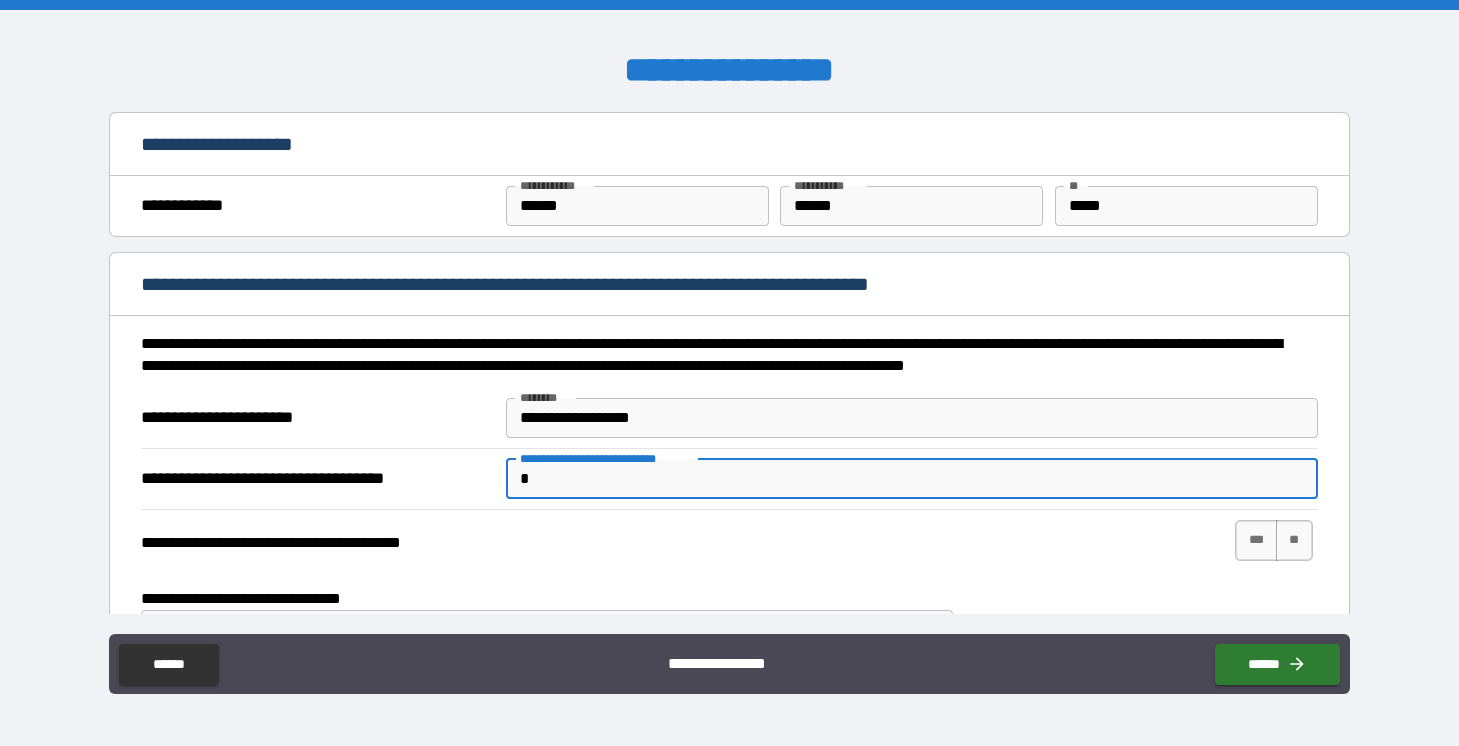type on "*" 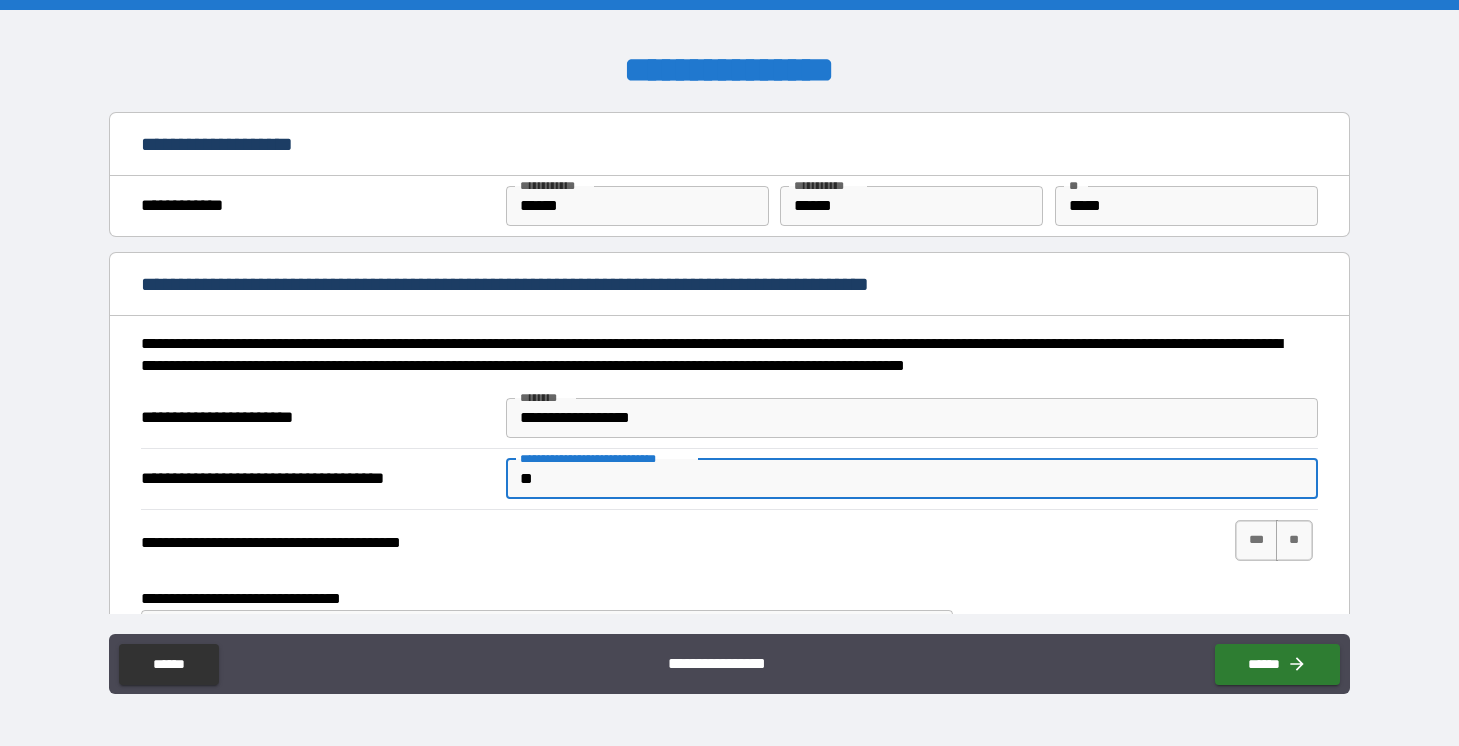 type on "***" 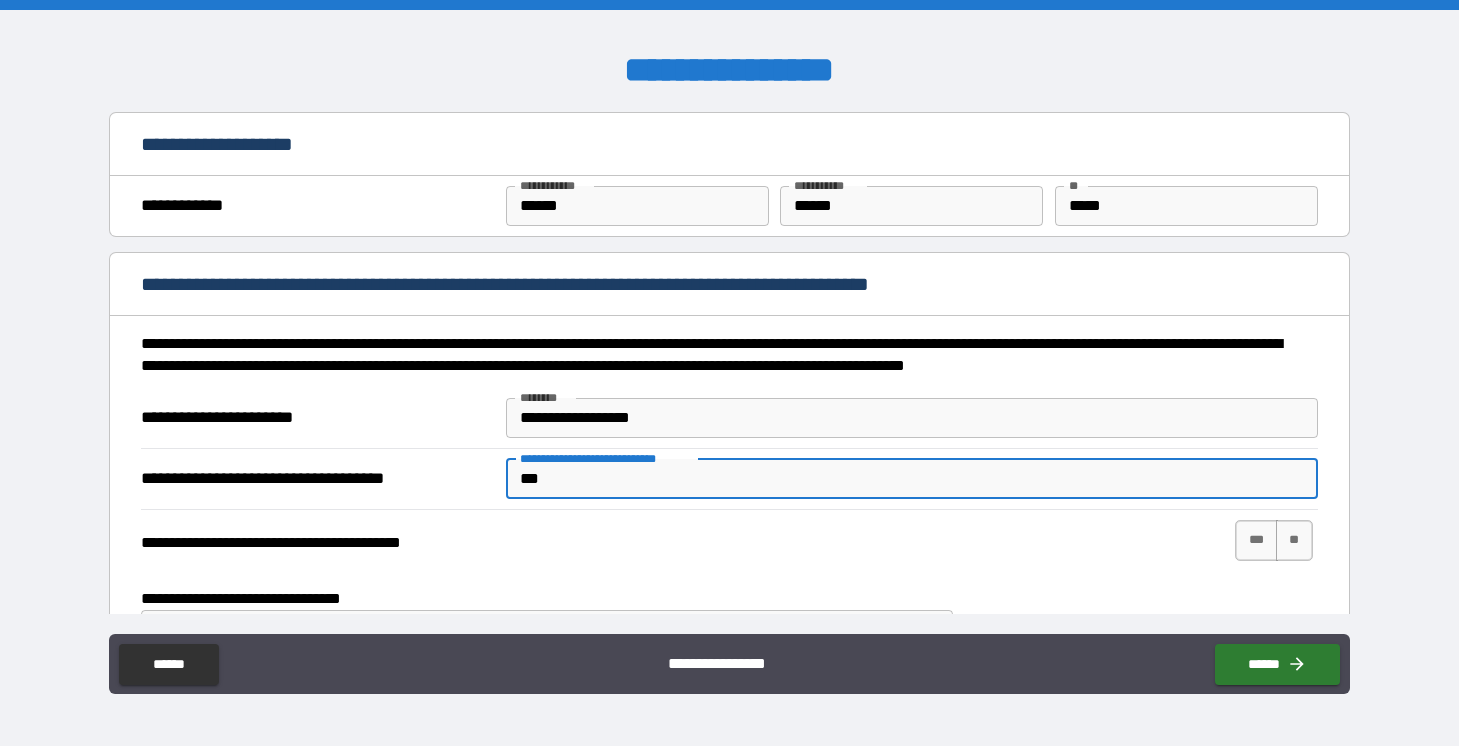 type on "*" 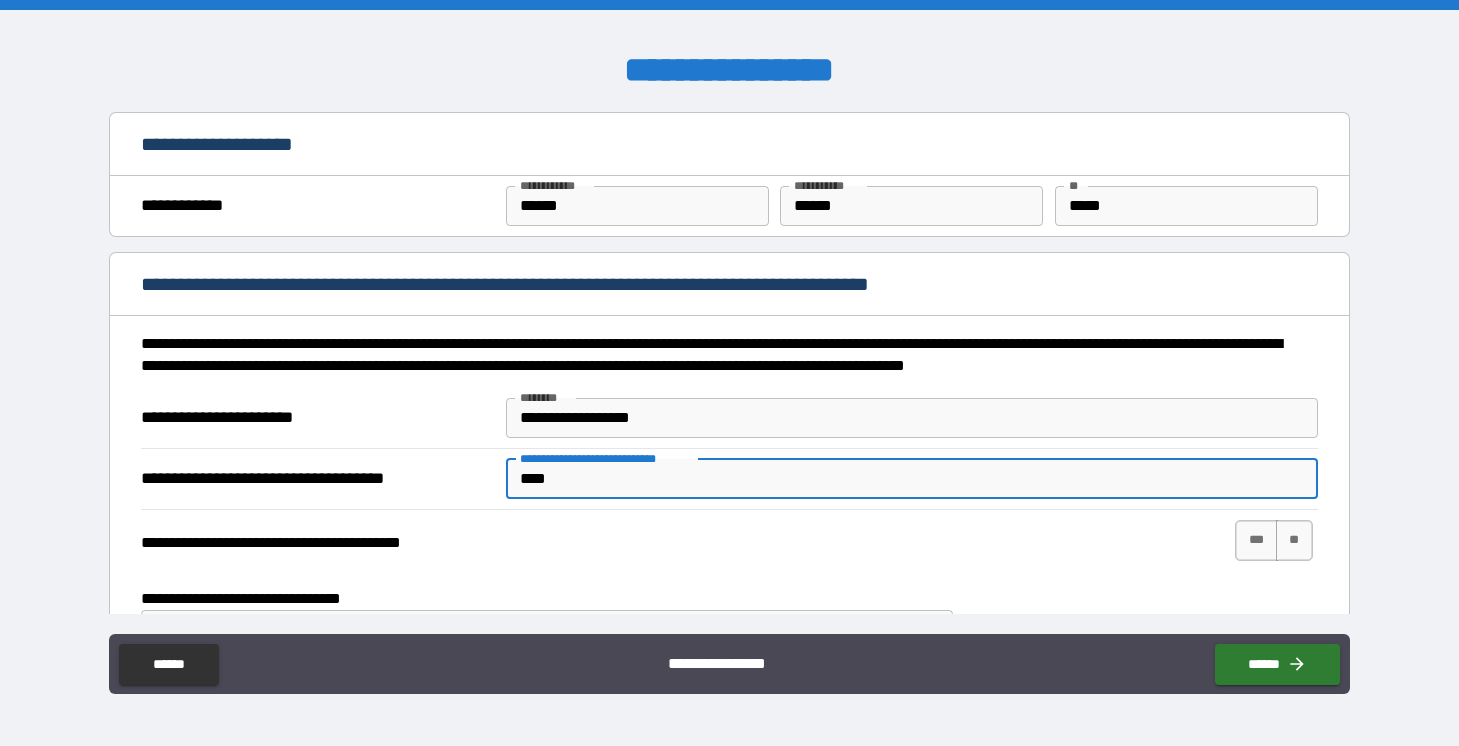 type on "*****" 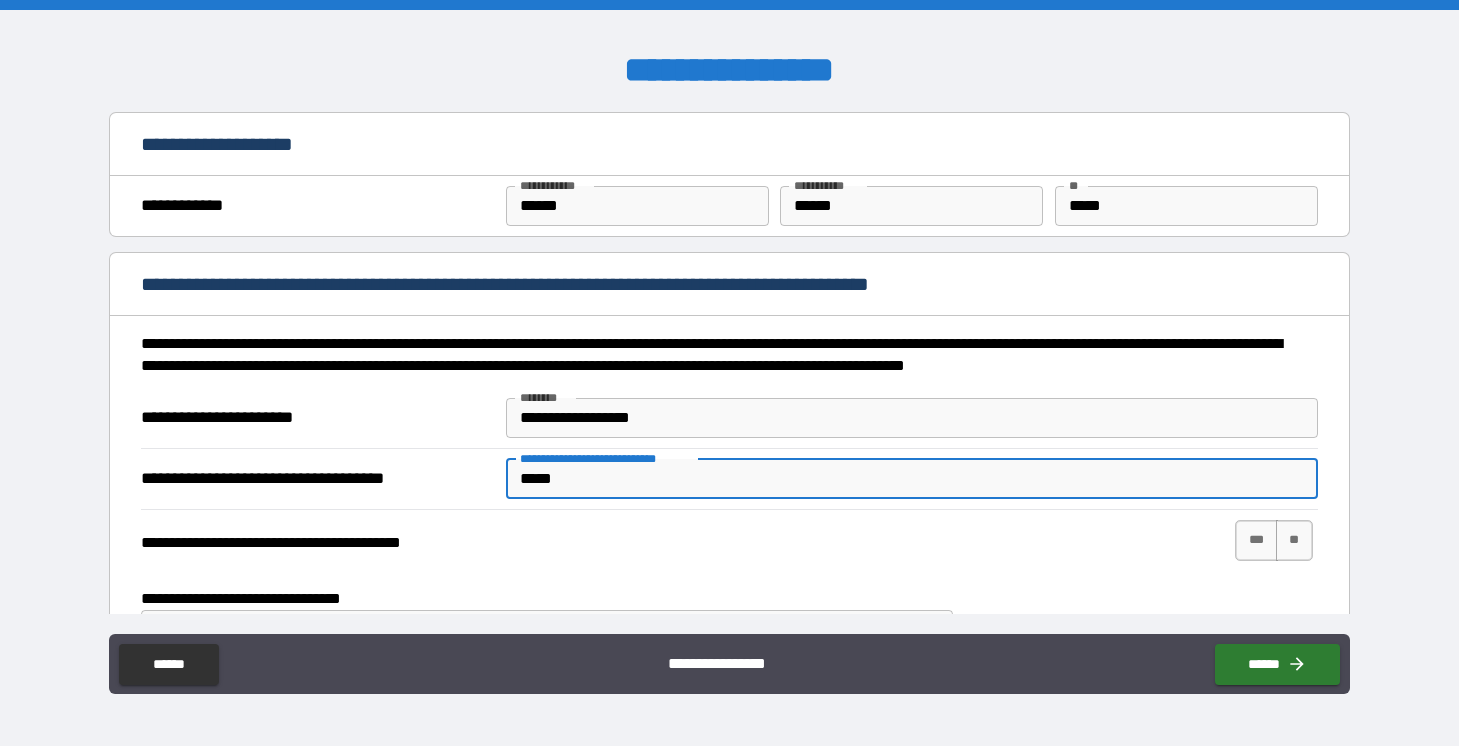 type on "*" 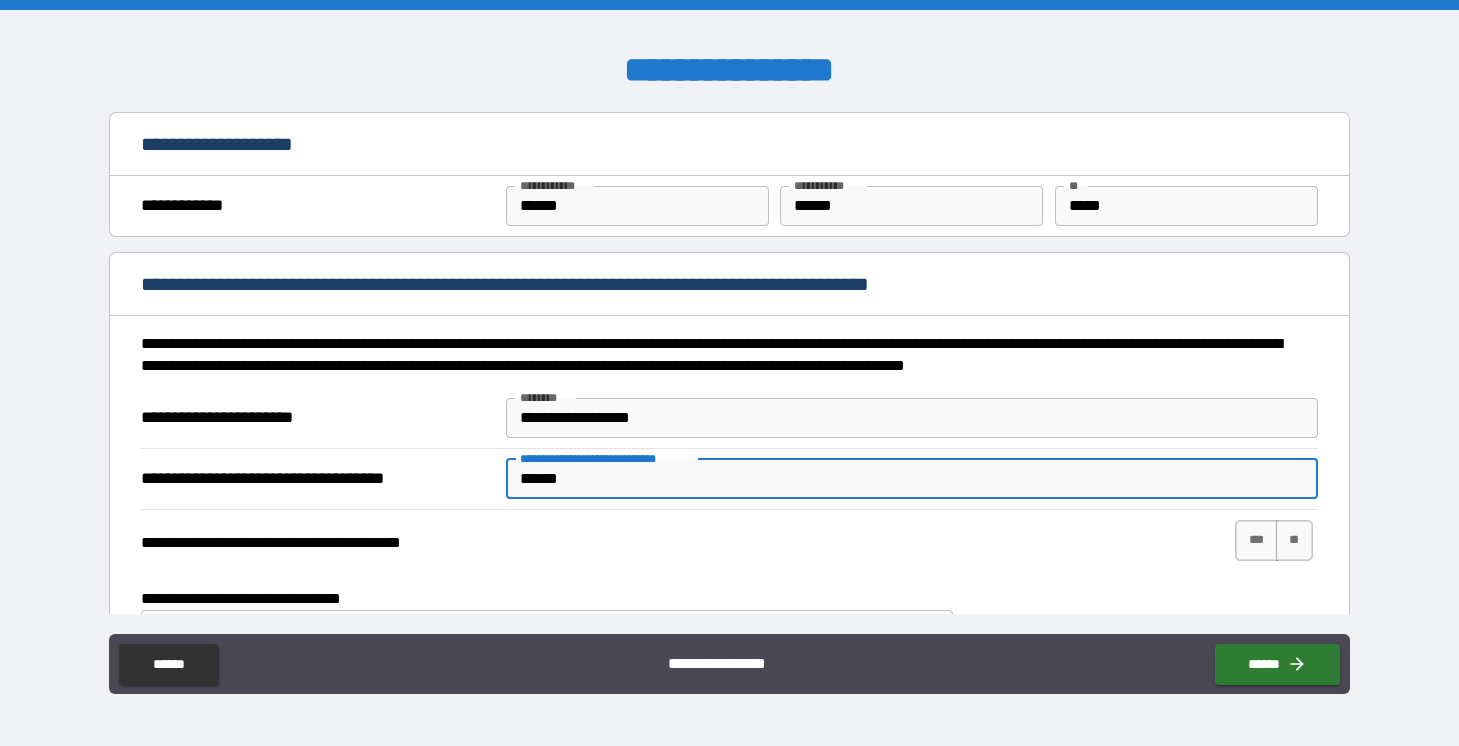 type on "*" 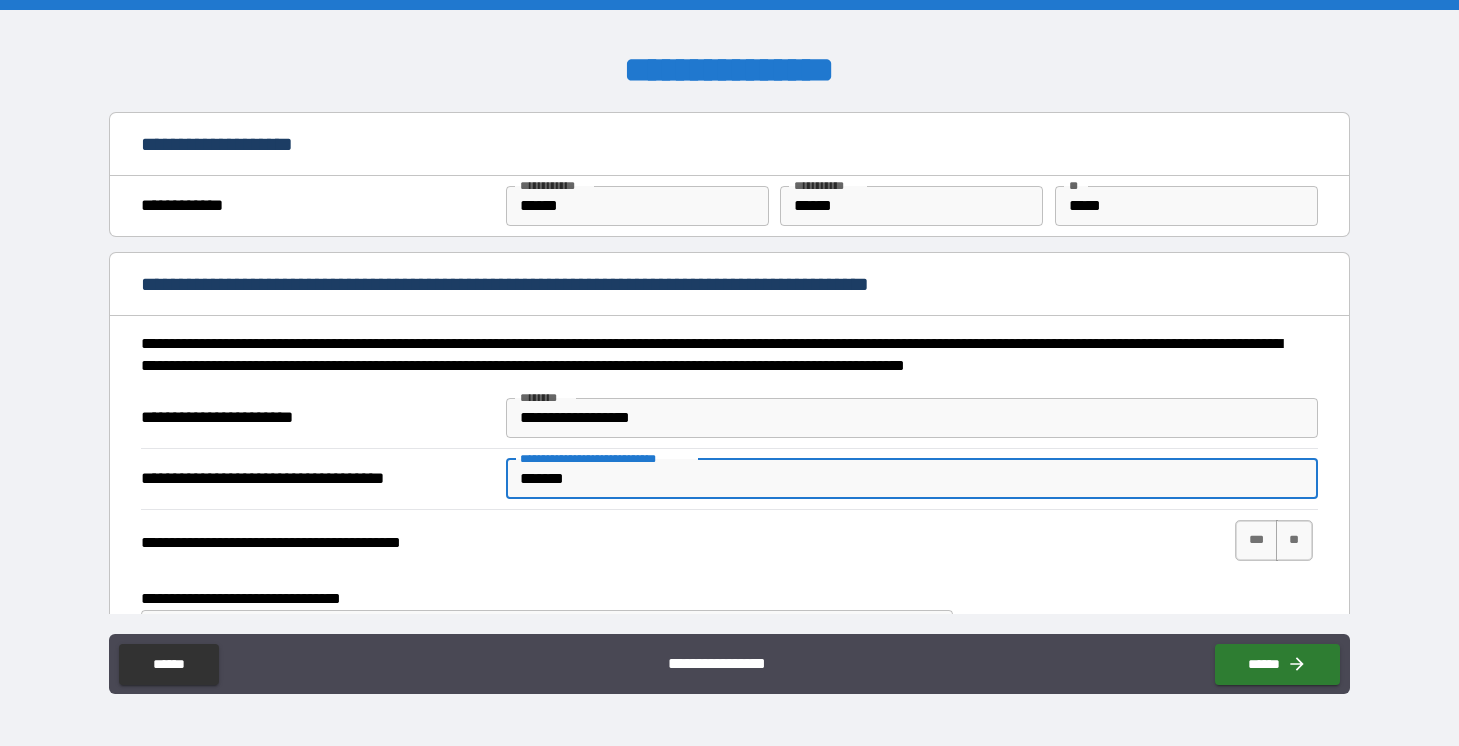 type on "*" 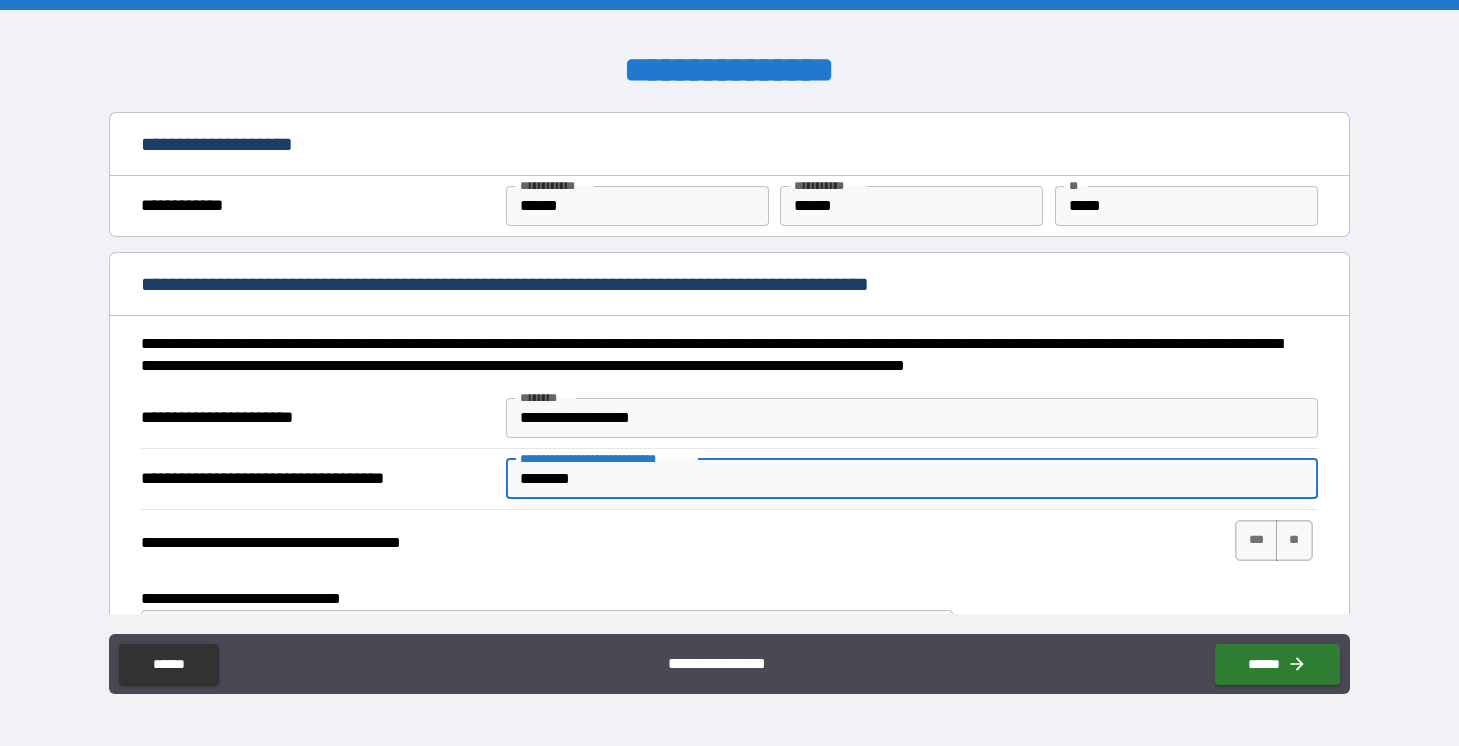type on "*" 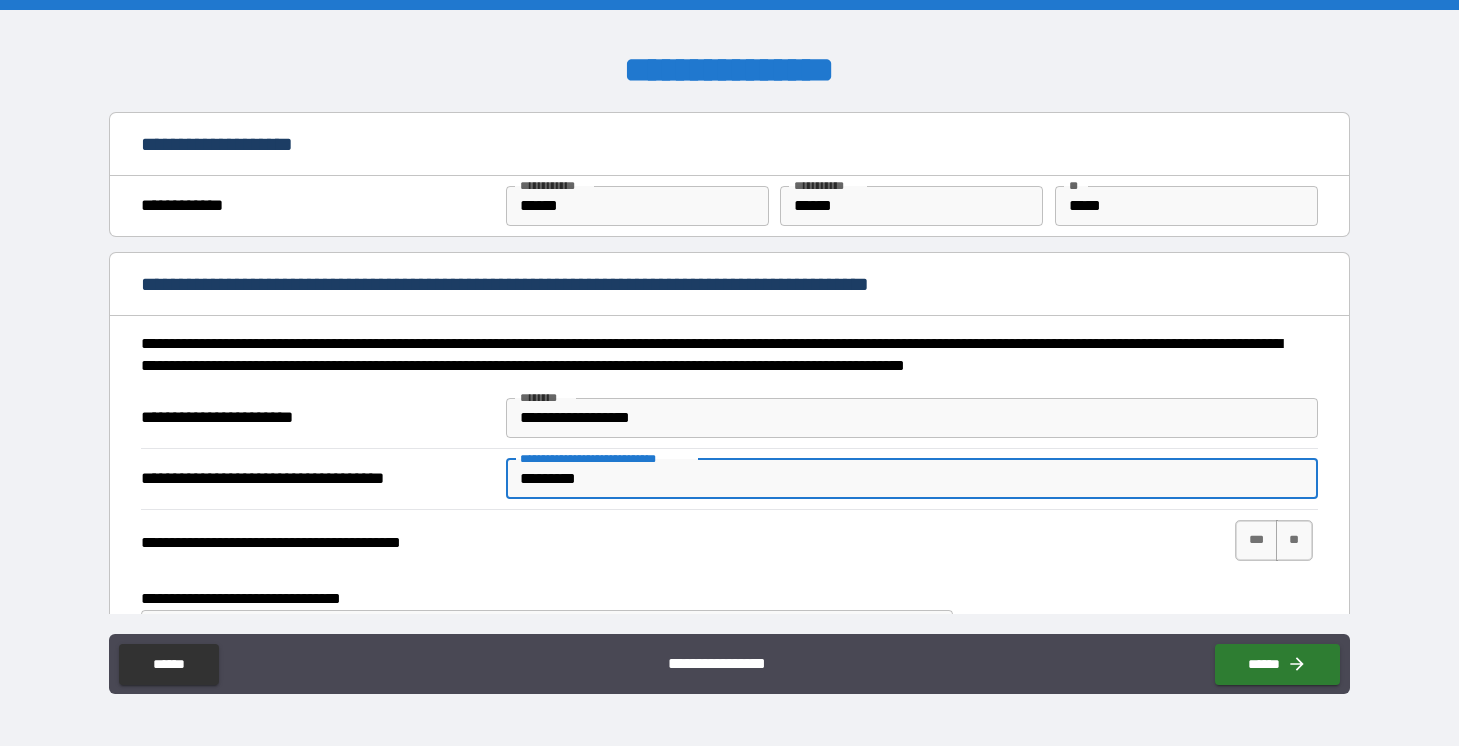 type on "**********" 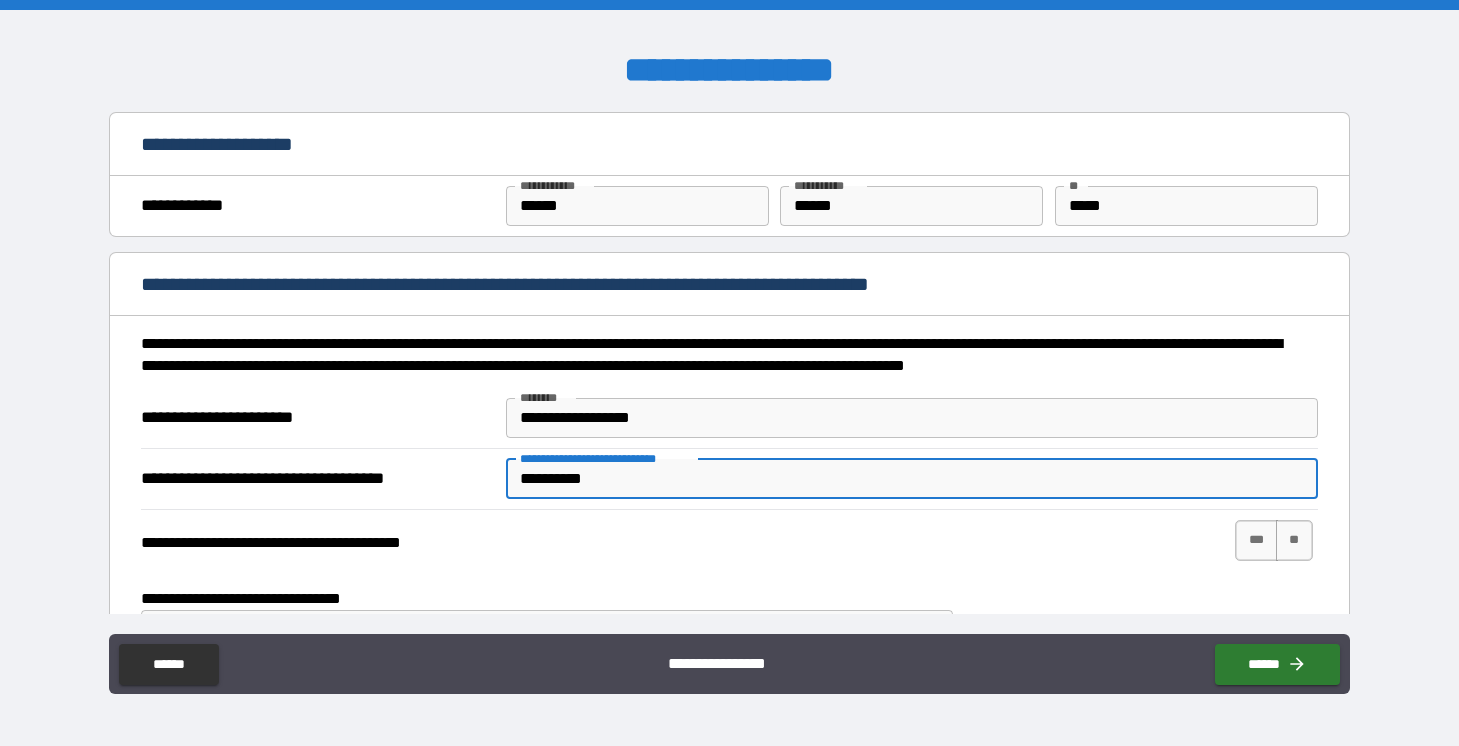 type on "*" 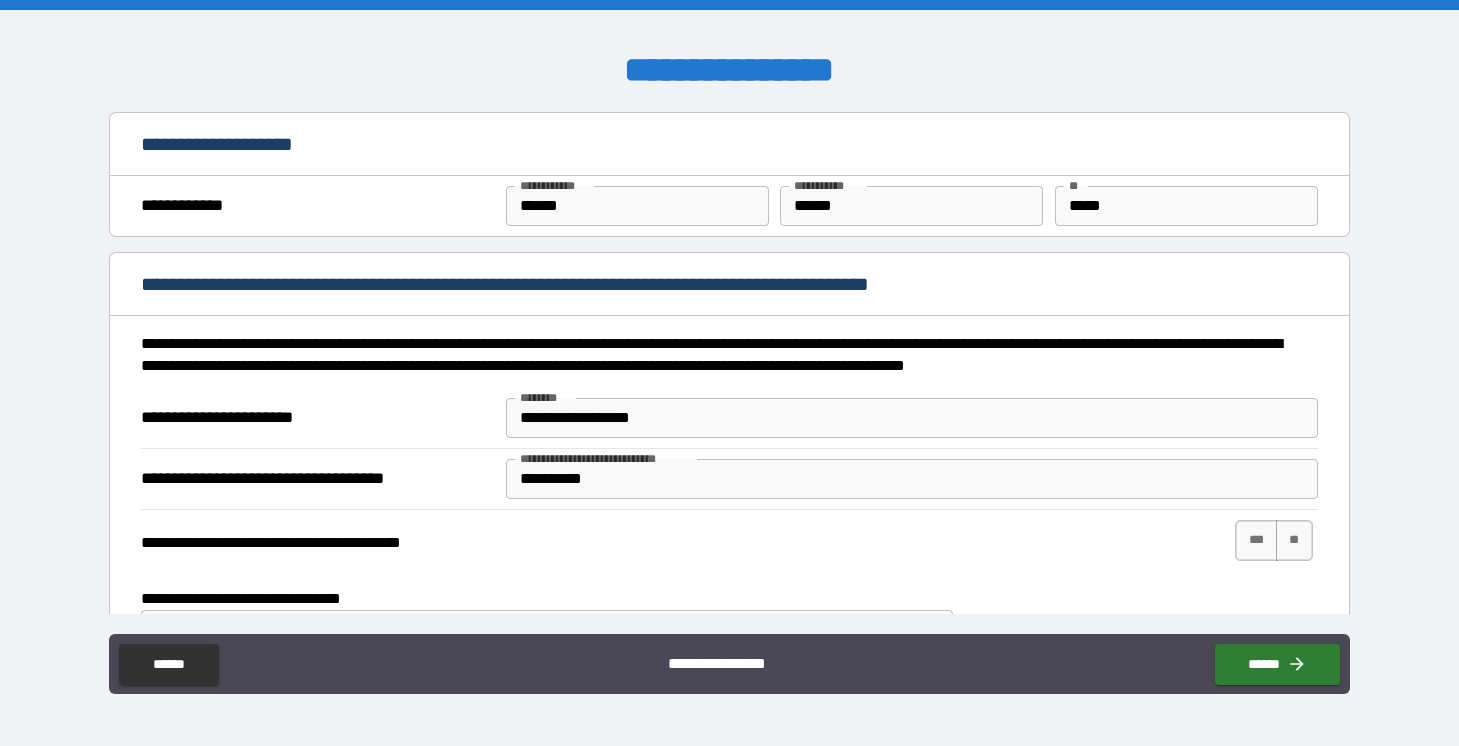 click on "**********" at bounding box center (542, 543) 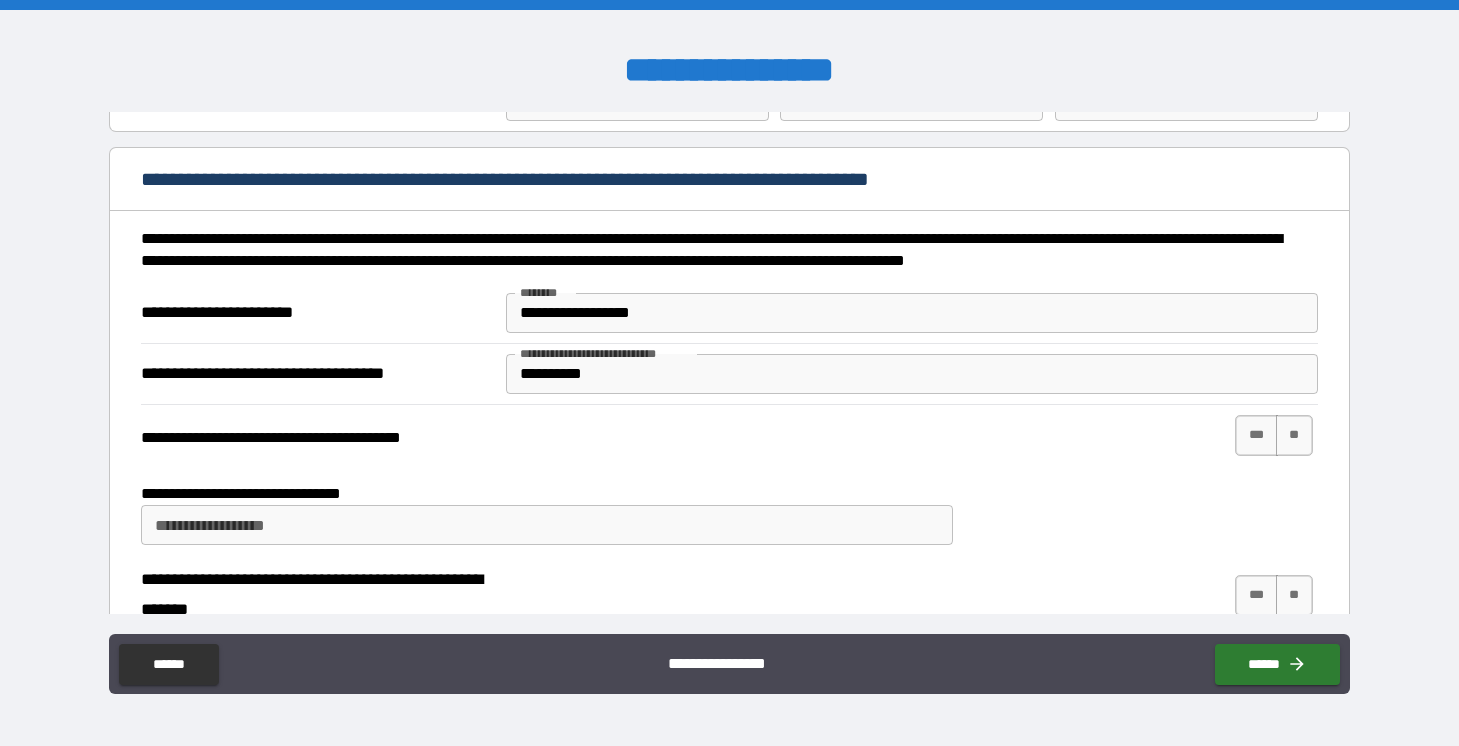 scroll, scrollTop: 108, scrollLeft: 0, axis: vertical 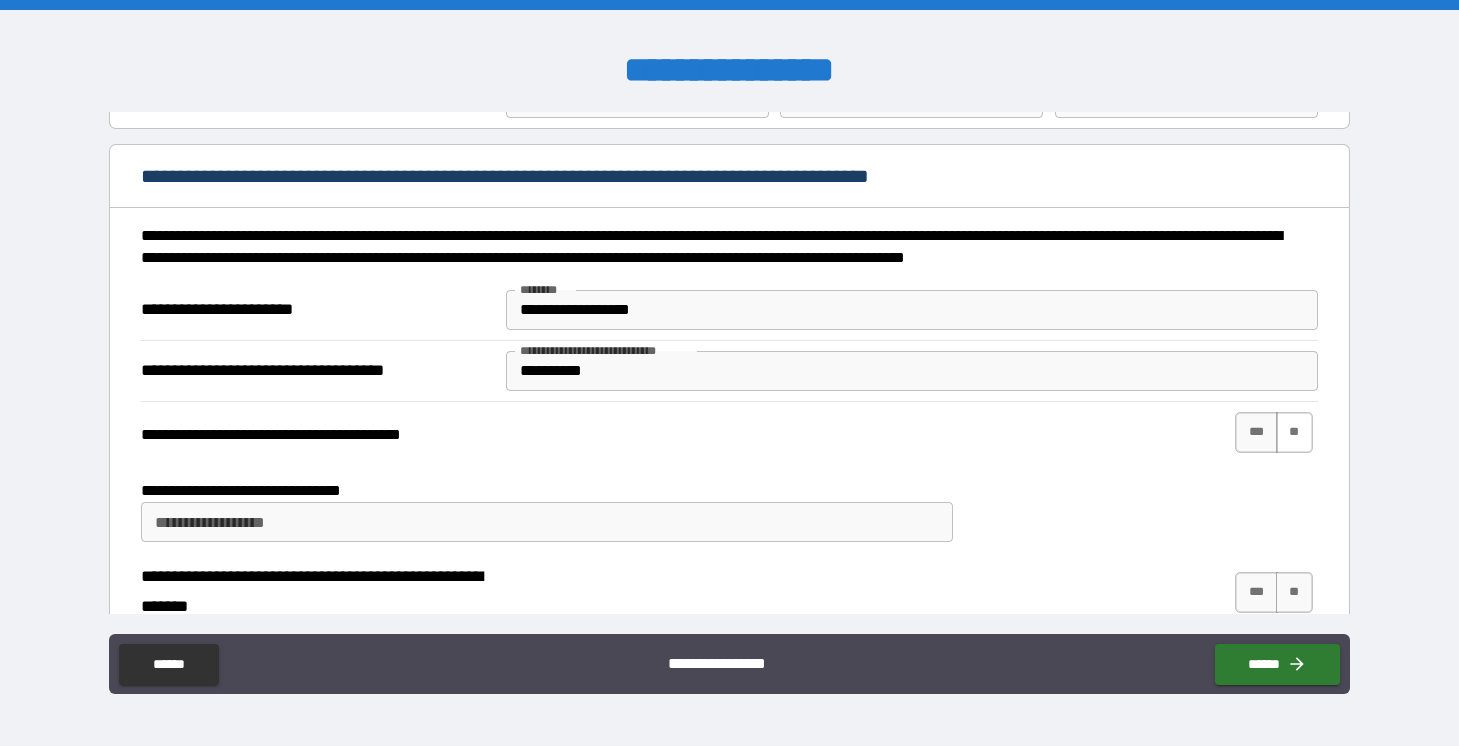 click on "**" at bounding box center (1294, 432) 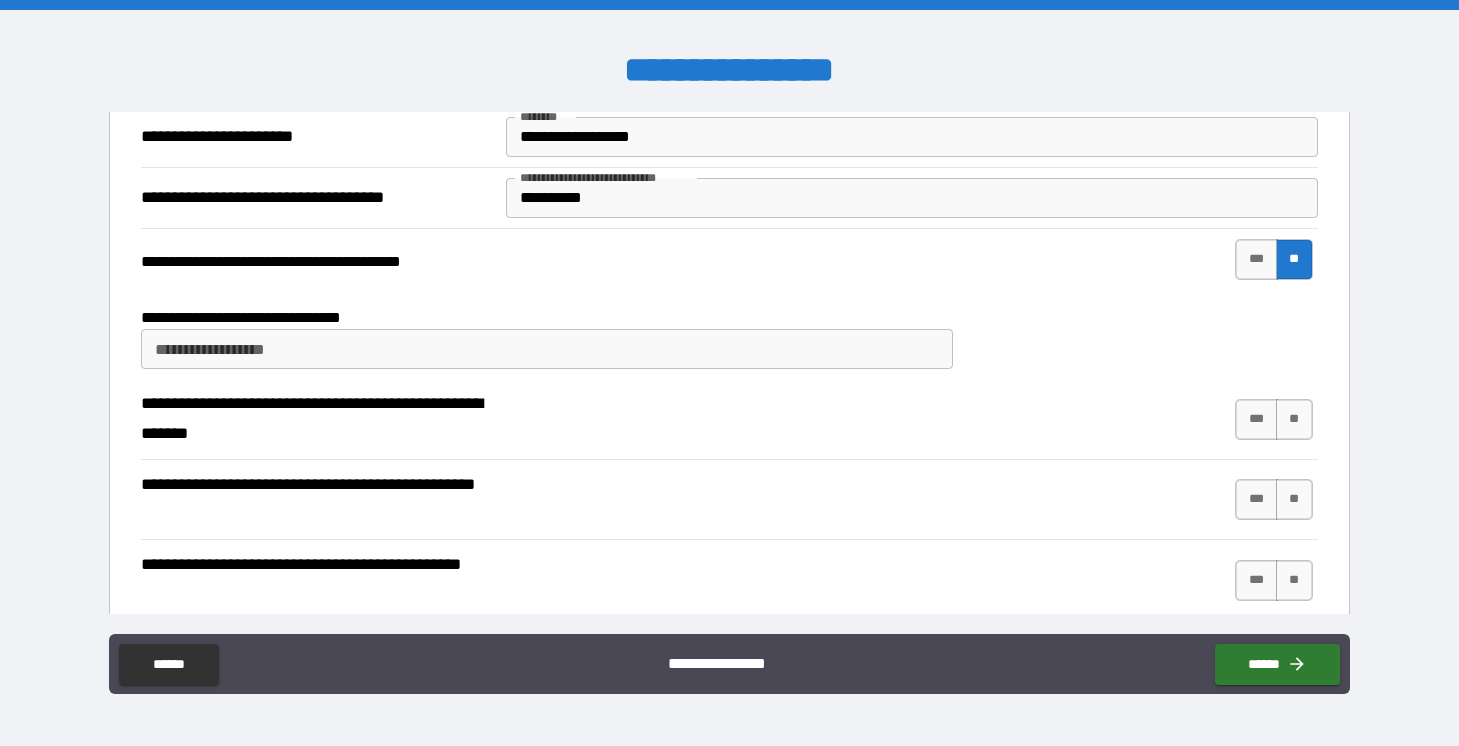 scroll, scrollTop: 285, scrollLeft: 0, axis: vertical 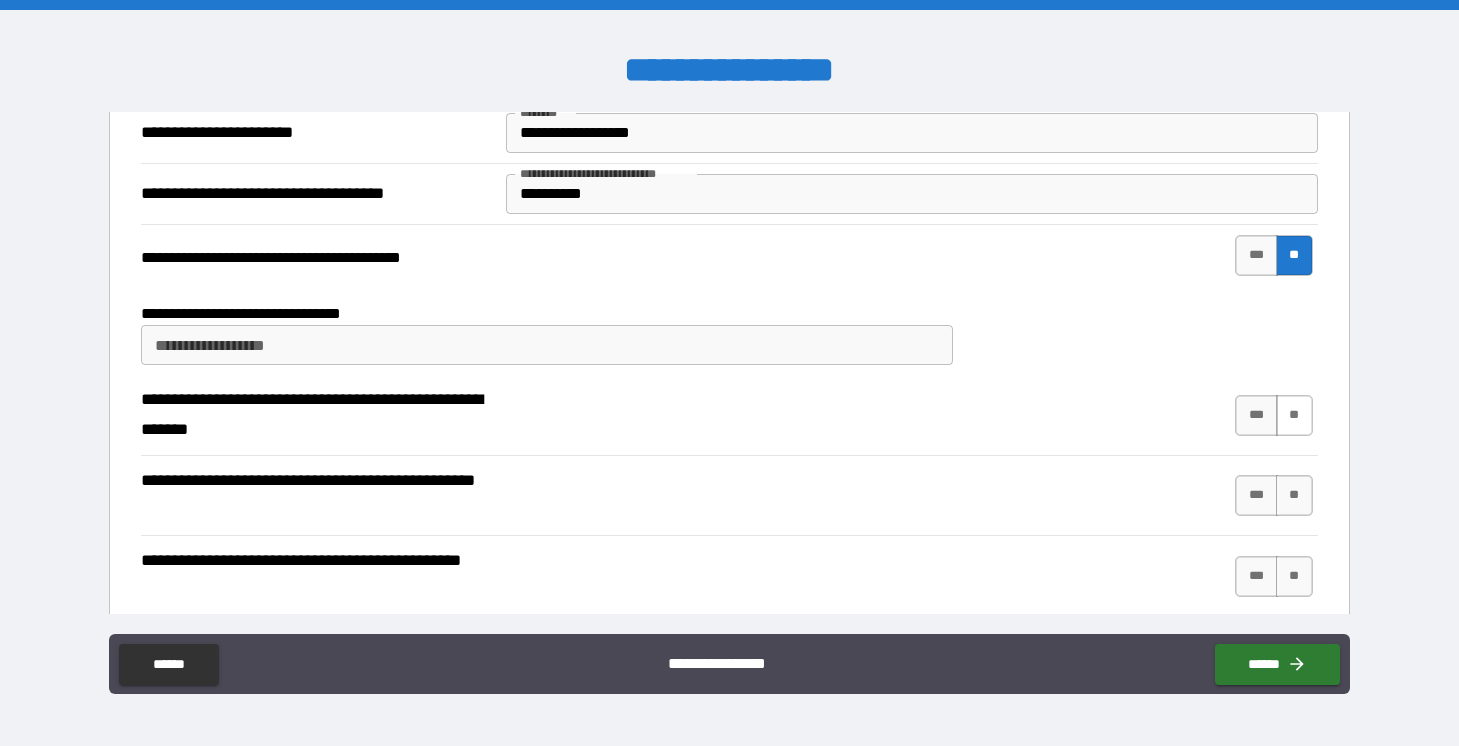 click on "**" at bounding box center (1294, 415) 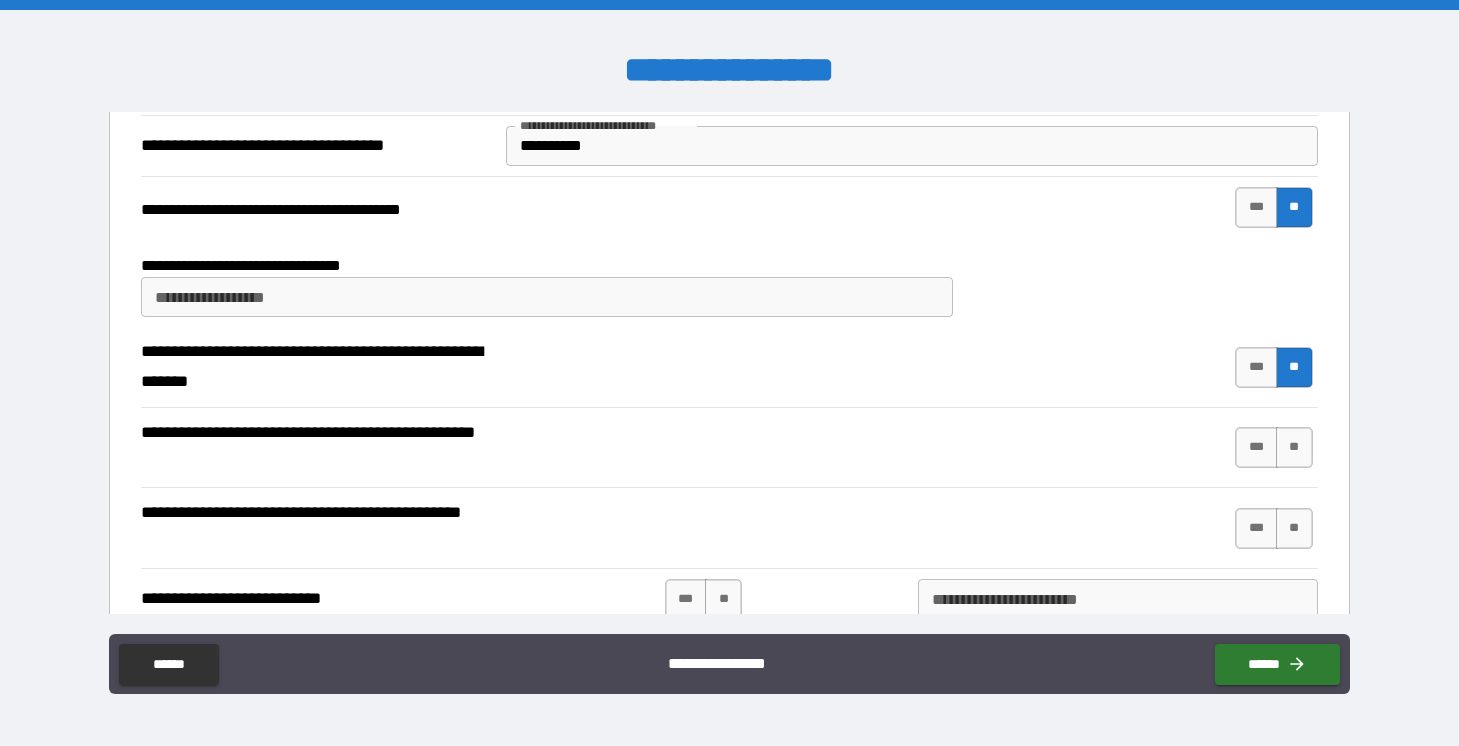 scroll, scrollTop: 355, scrollLeft: 0, axis: vertical 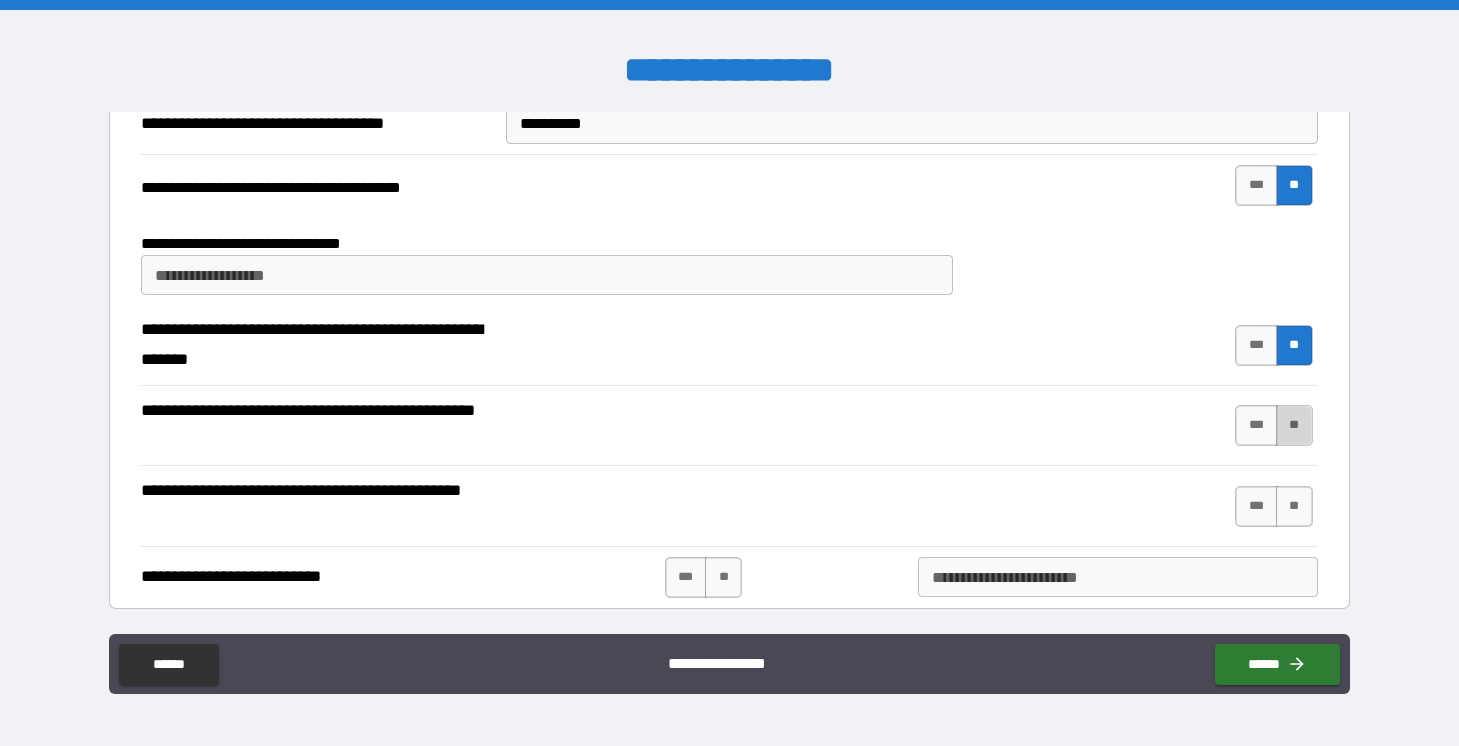 click on "**" at bounding box center (1294, 425) 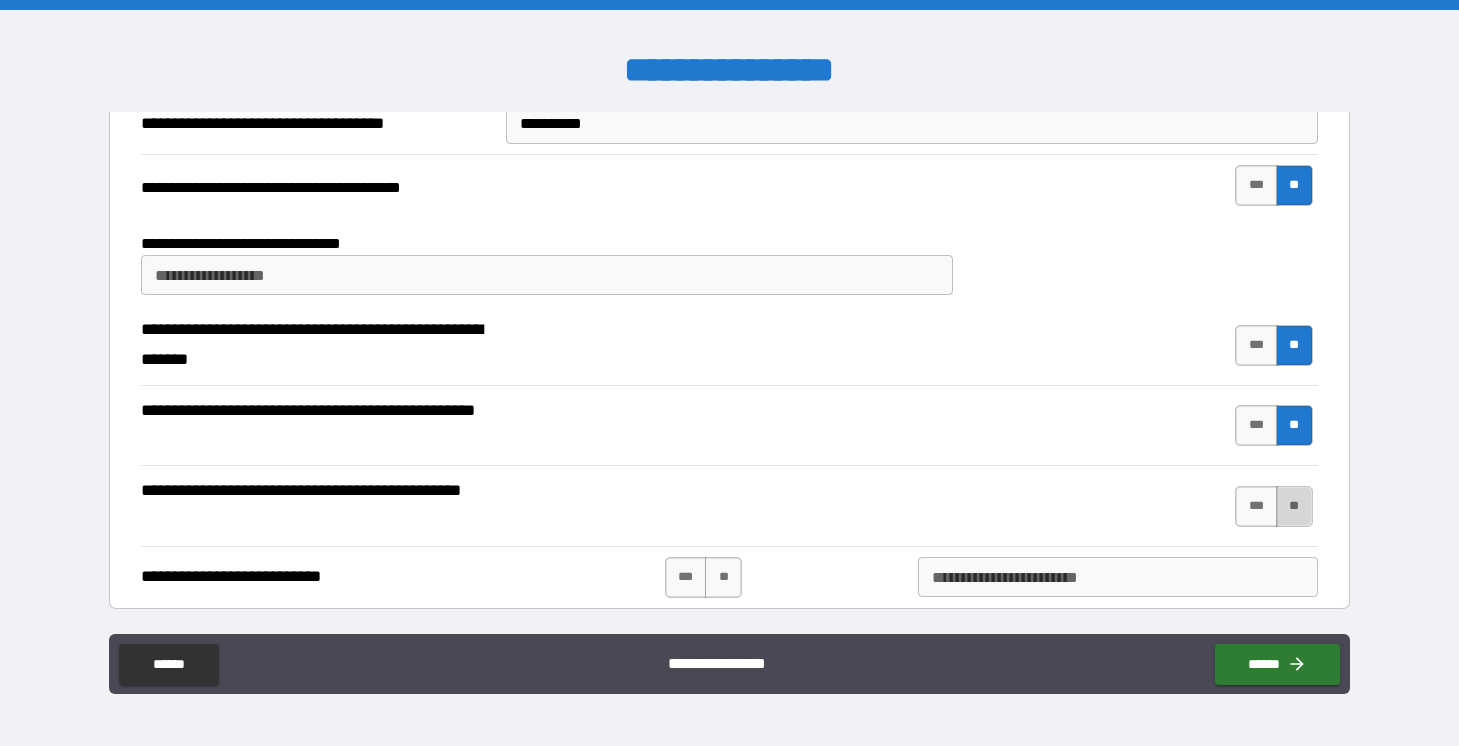 click on "**" at bounding box center [1294, 506] 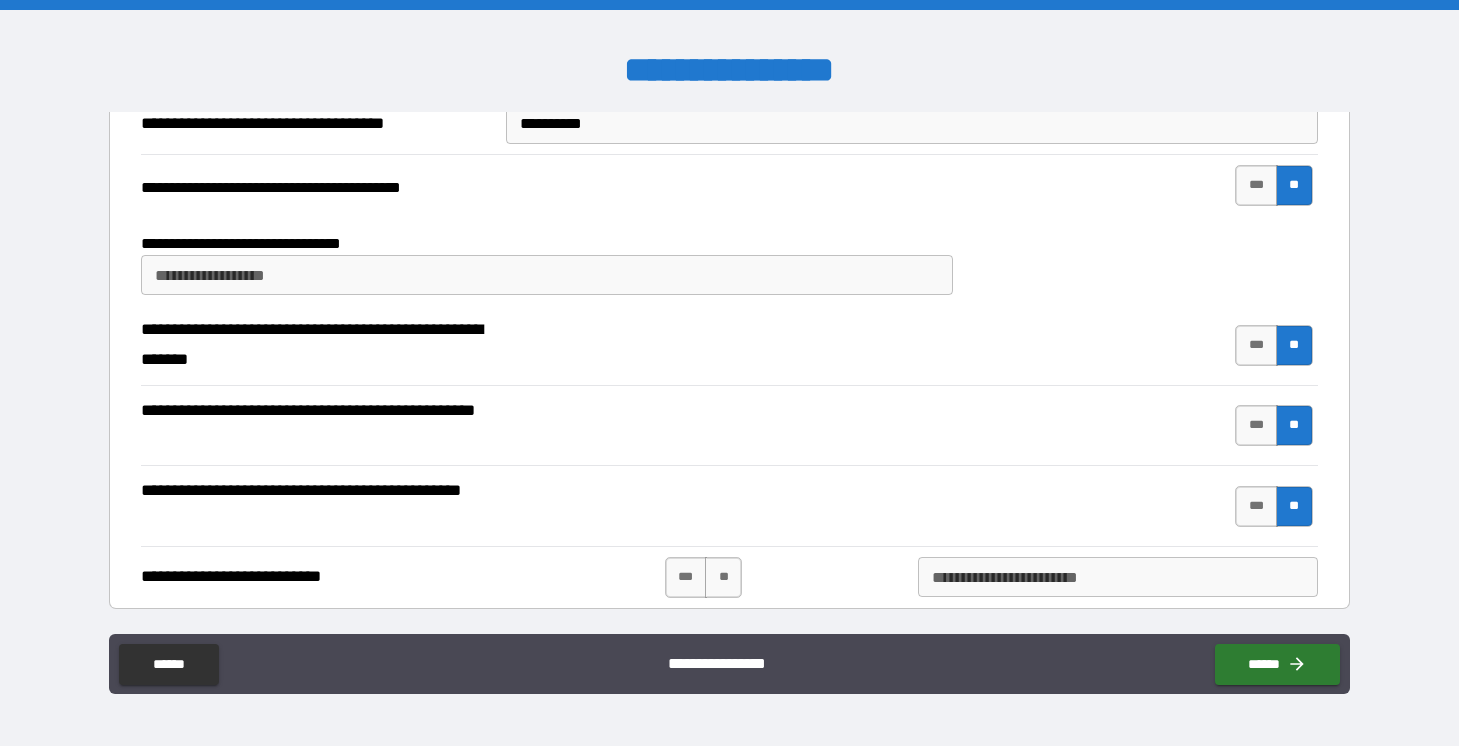 scroll, scrollTop: 520, scrollLeft: 0, axis: vertical 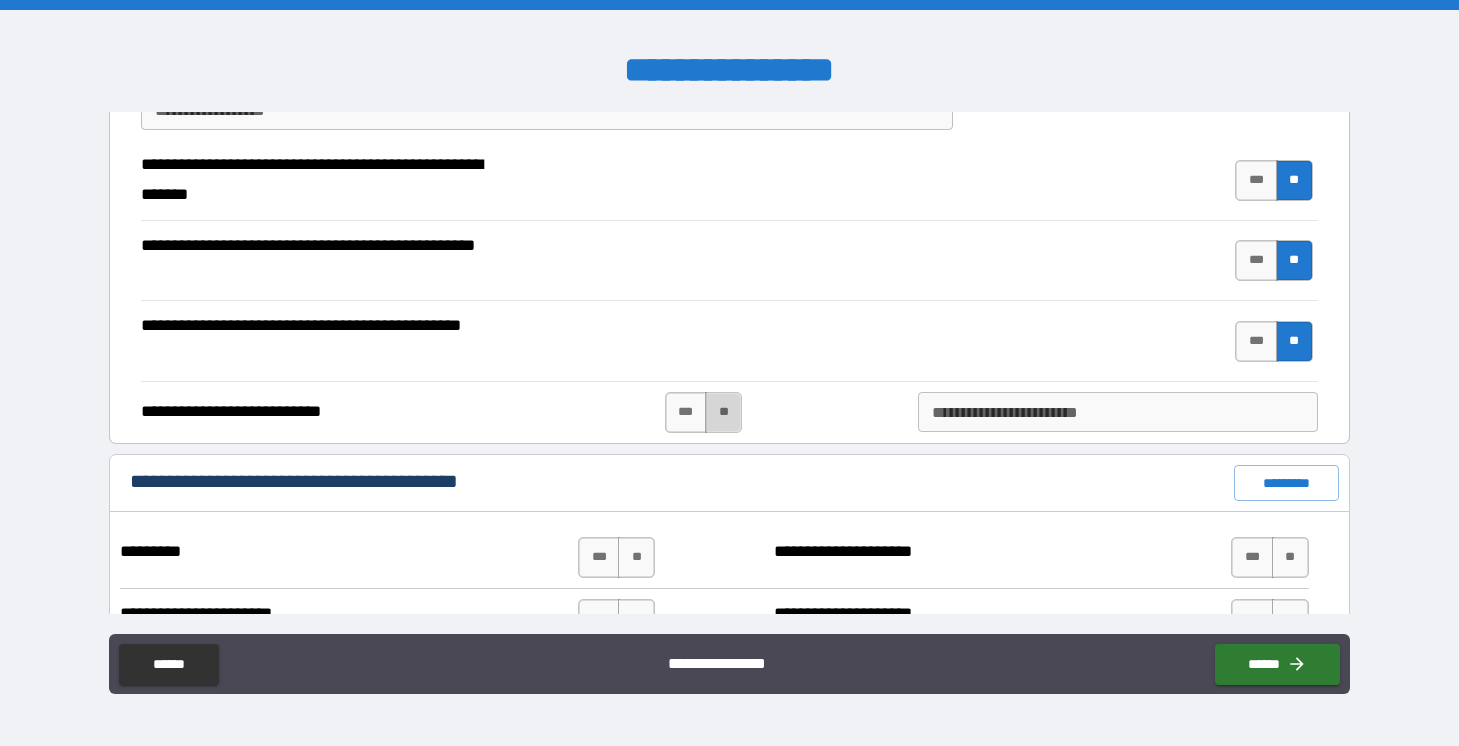 click on "**" at bounding box center (723, 412) 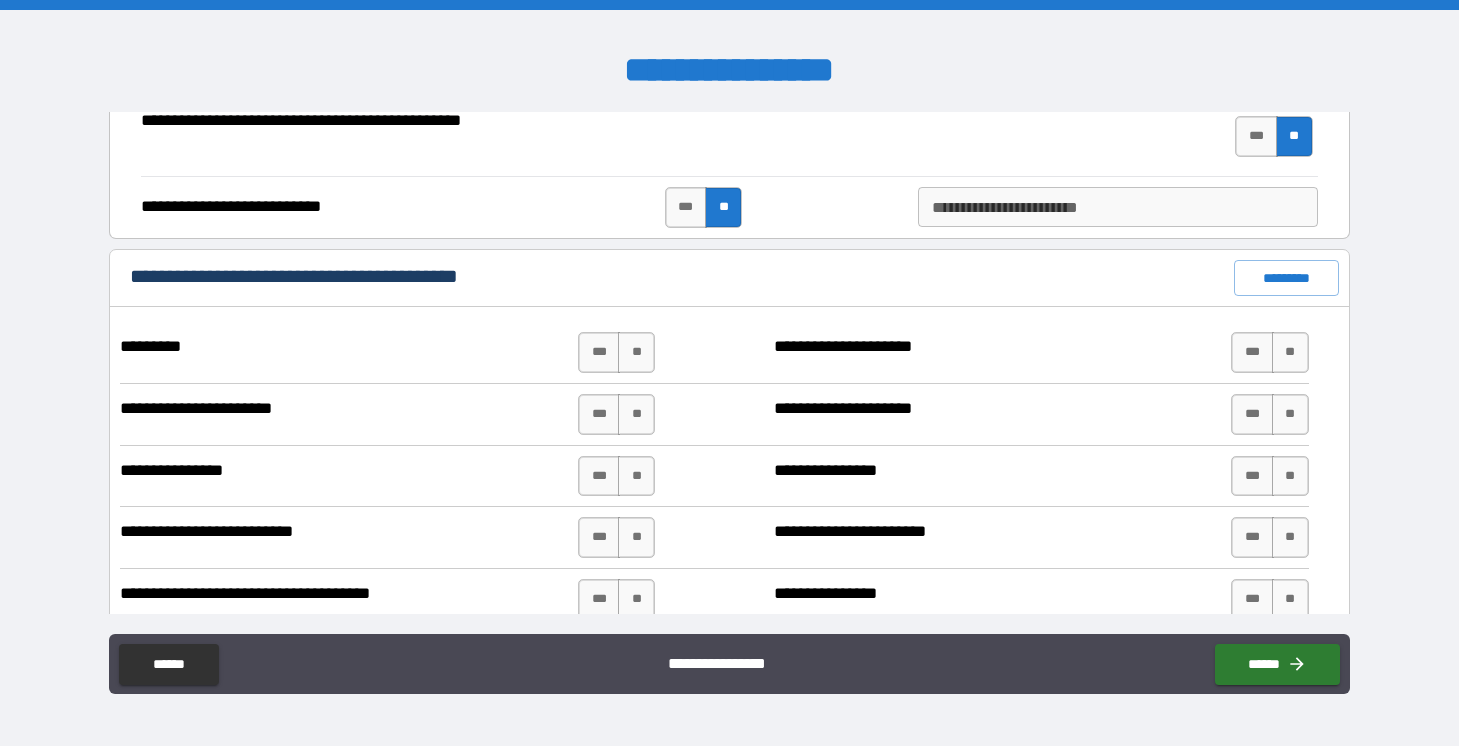 scroll, scrollTop: 734, scrollLeft: 0, axis: vertical 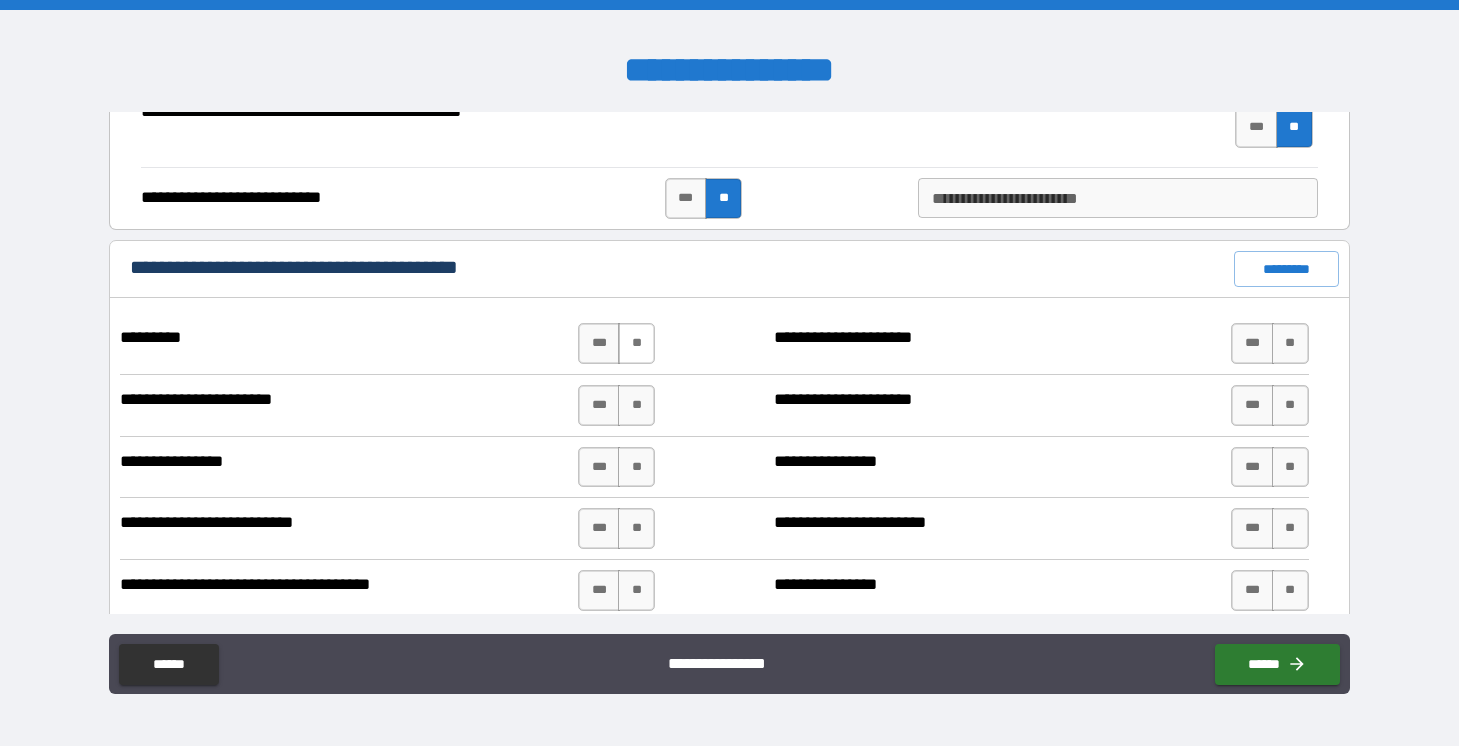 click on "**" at bounding box center [636, 343] 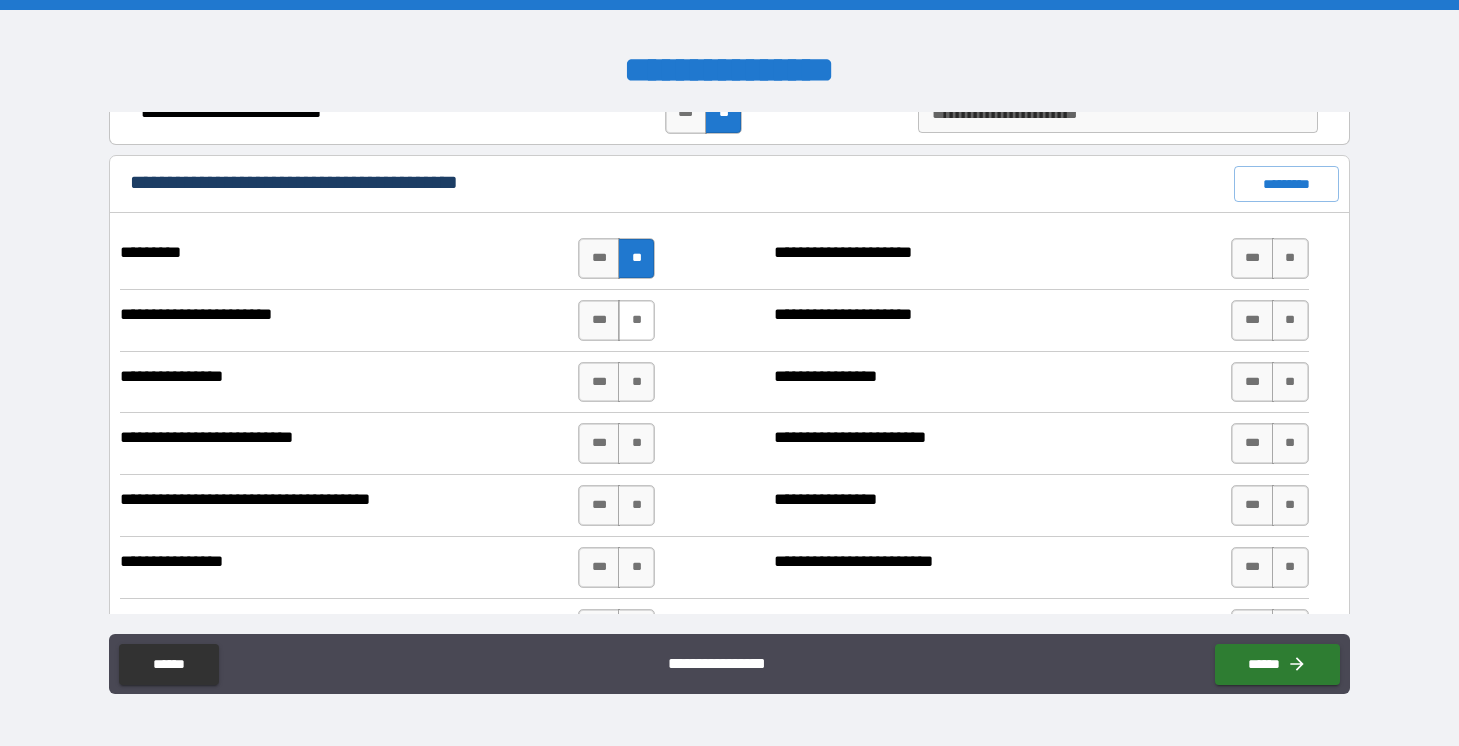 scroll, scrollTop: 834, scrollLeft: 0, axis: vertical 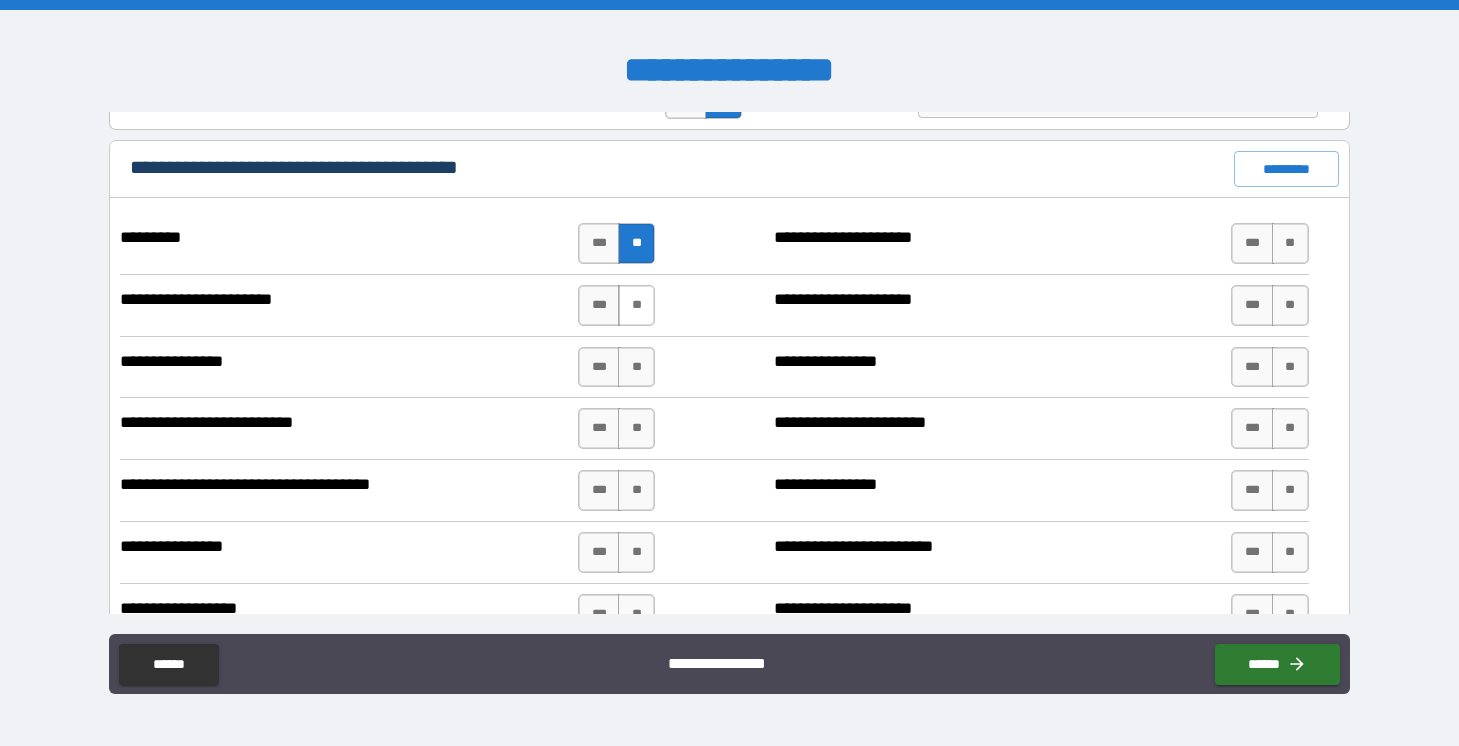 click on "**" at bounding box center [636, 305] 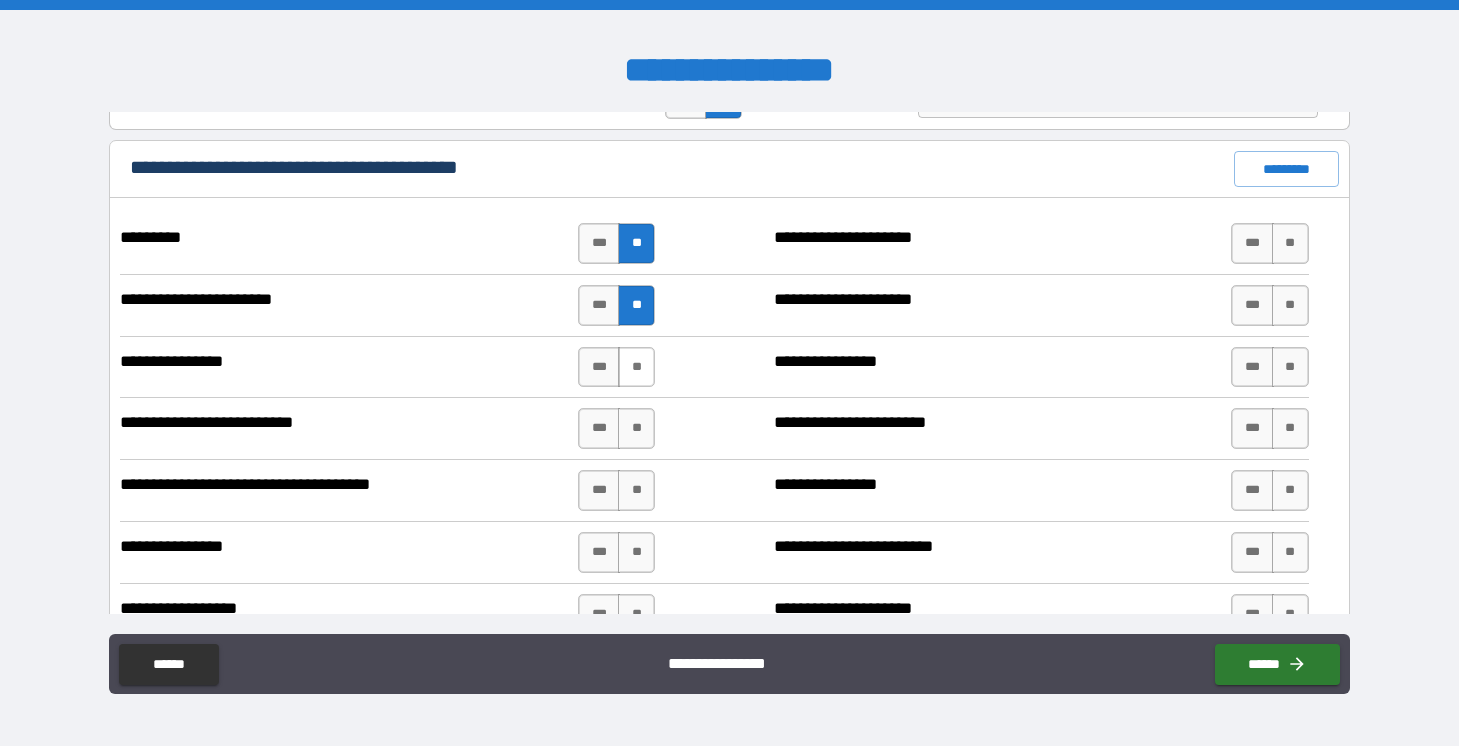 click on "**" at bounding box center (636, 367) 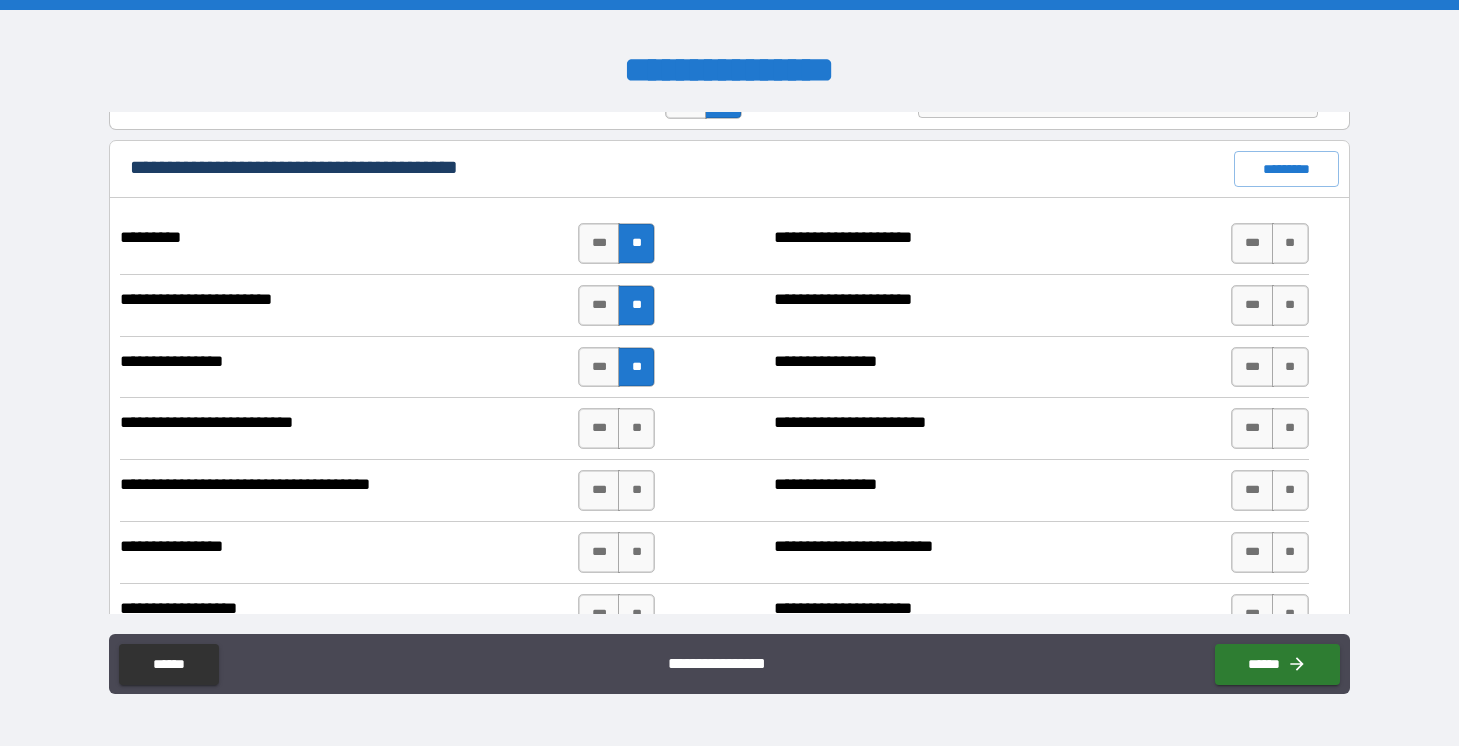 scroll, scrollTop: 924, scrollLeft: 0, axis: vertical 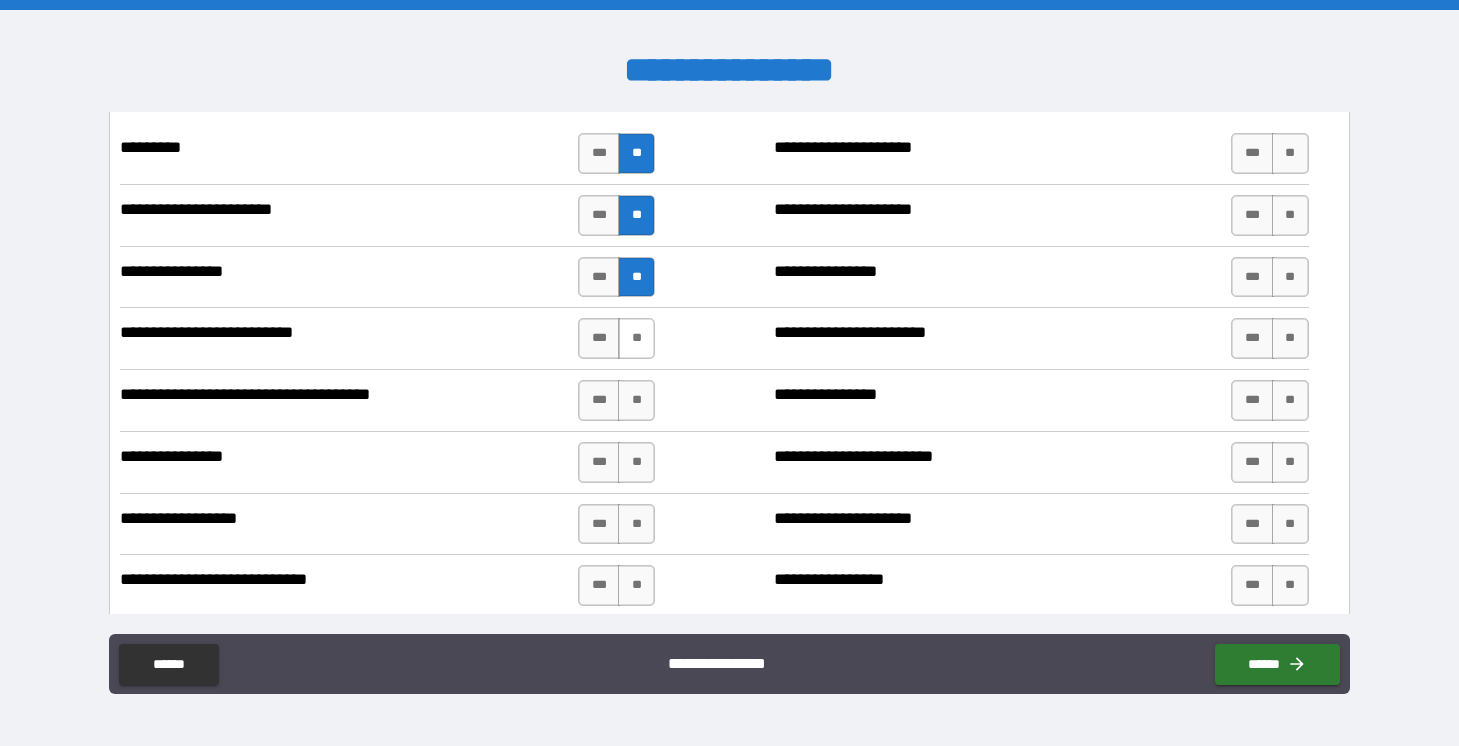 click on "**" at bounding box center (636, 338) 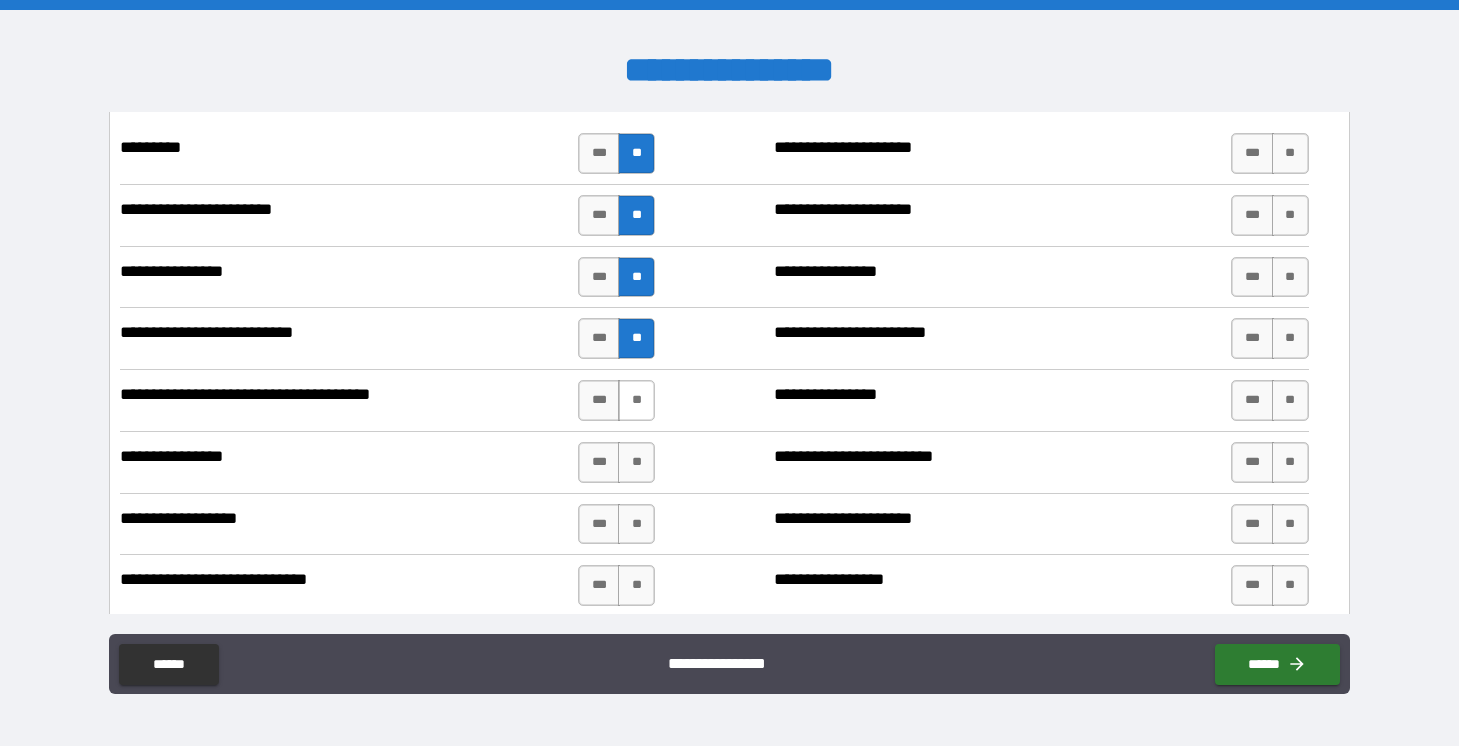 click on "**" at bounding box center (636, 400) 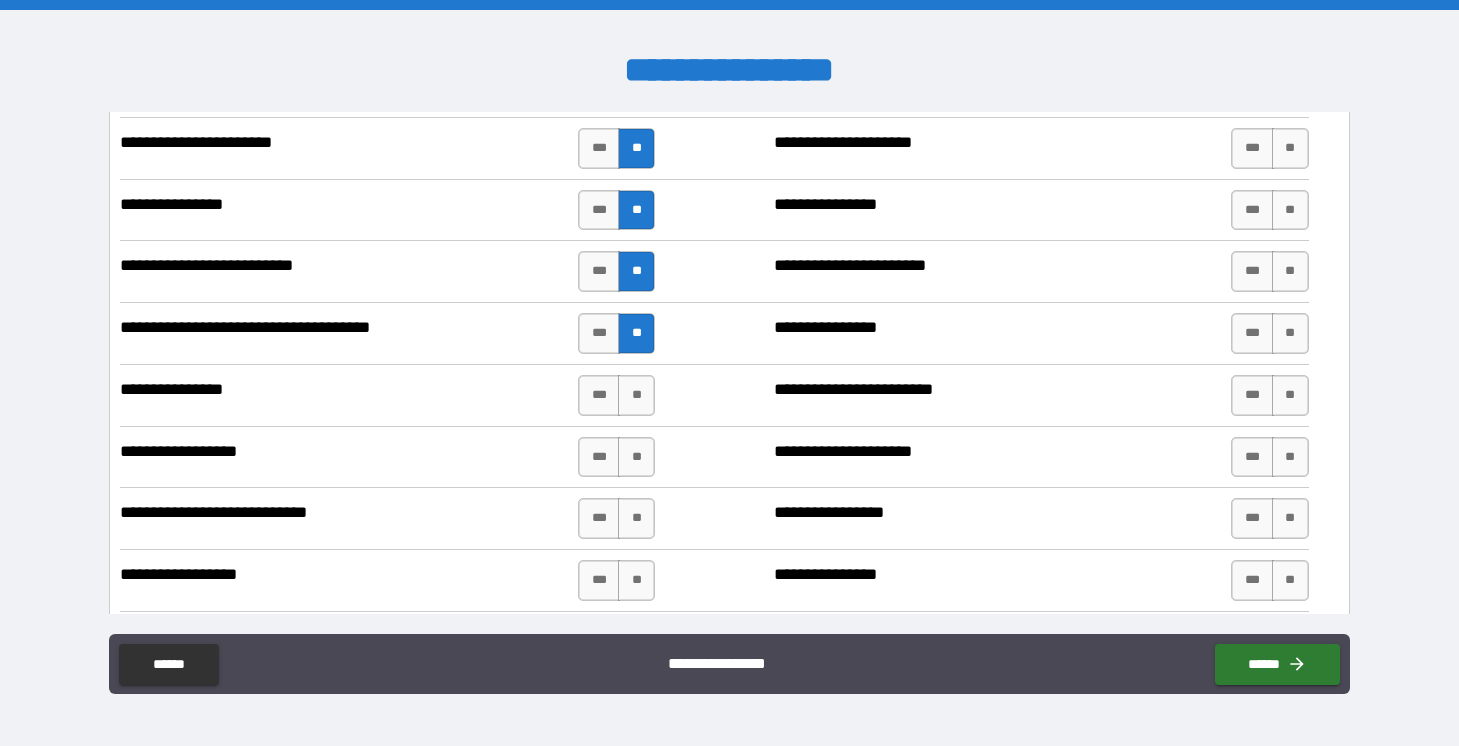 scroll, scrollTop: 994, scrollLeft: 0, axis: vertical 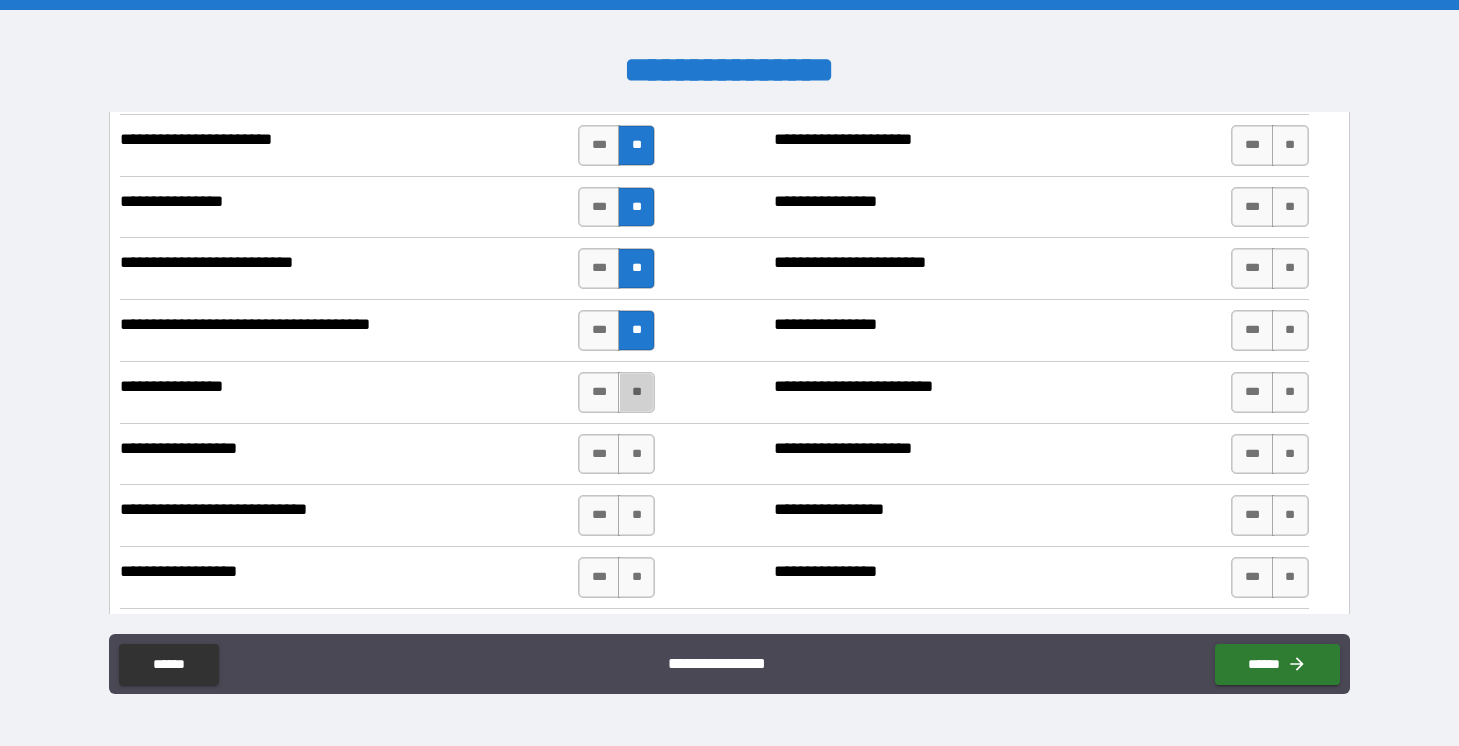 click on "**" at bounding box center [636, 392] 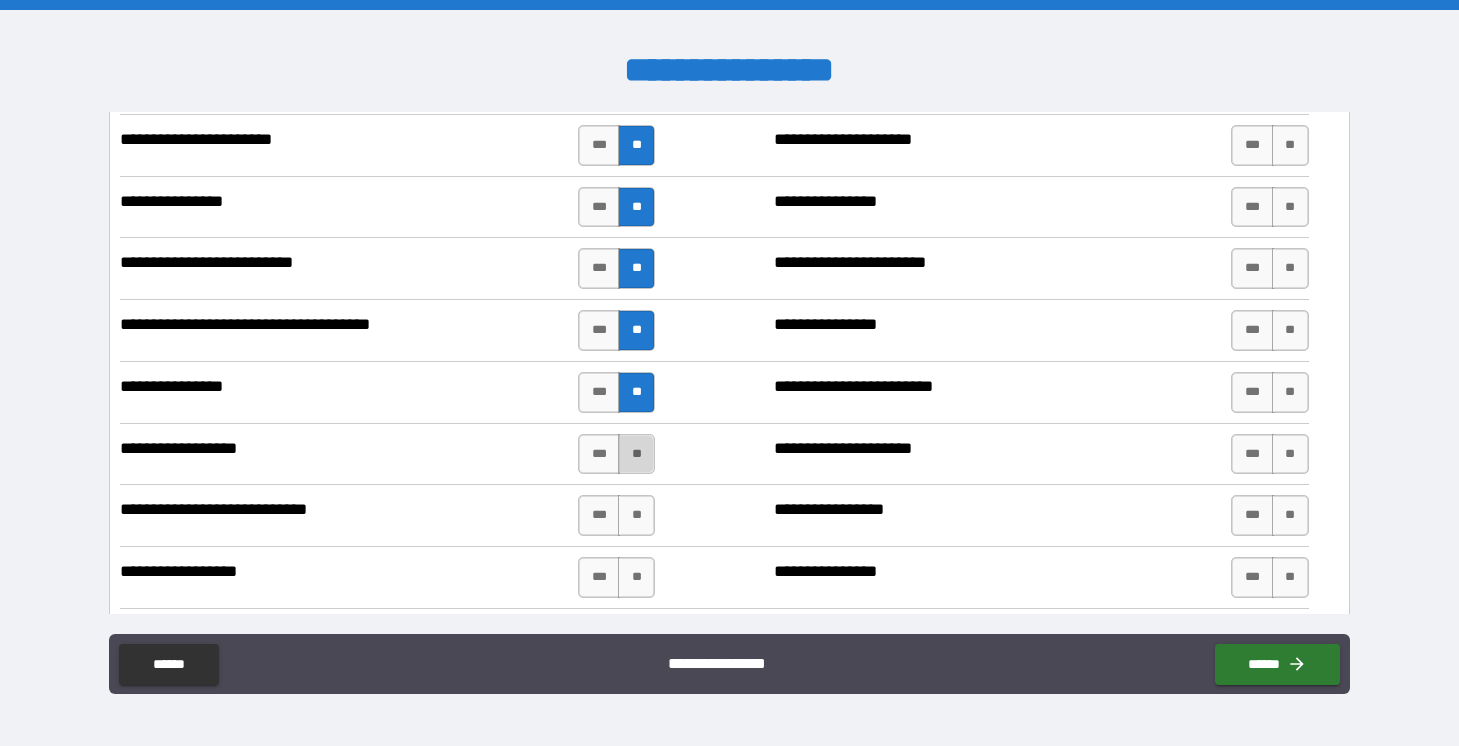 click on "**" at bounding box center [636, 454] 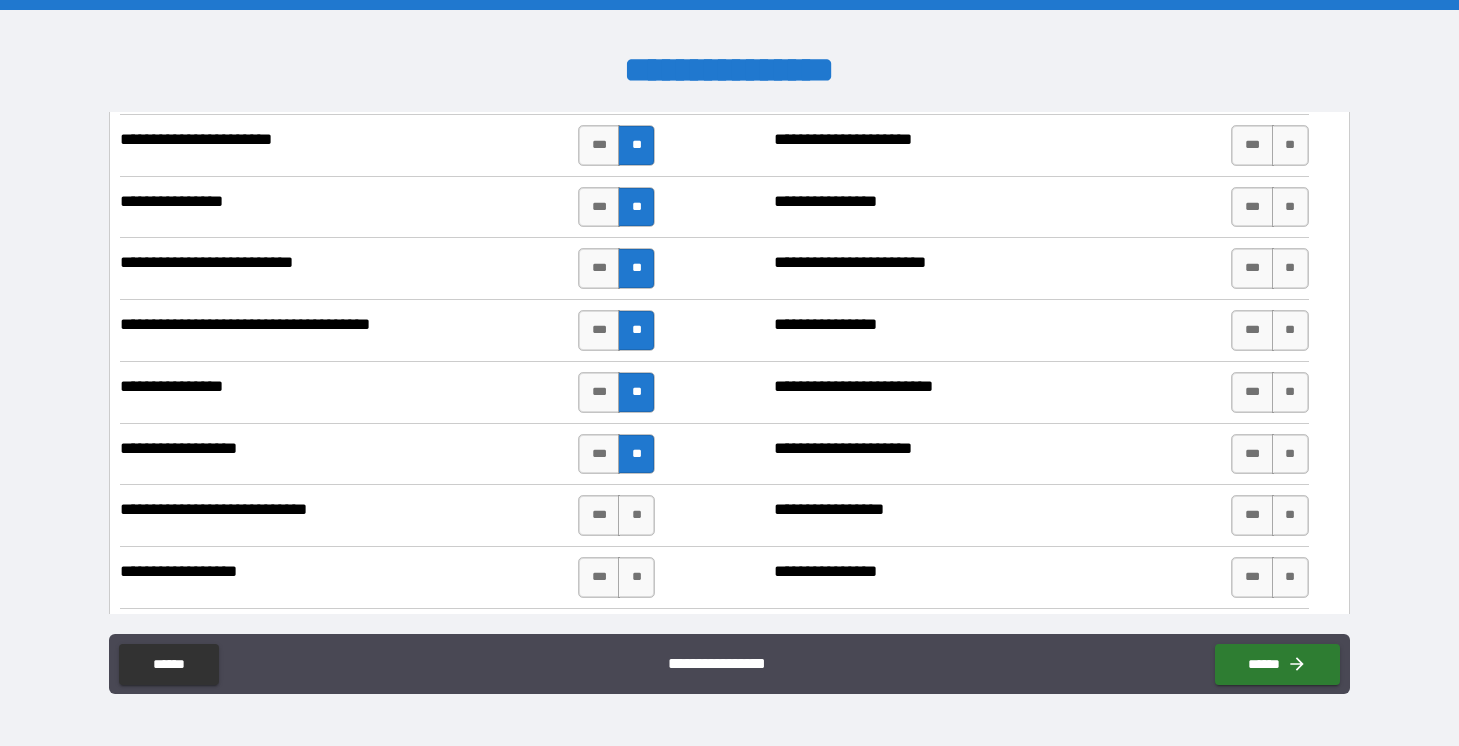 scroll, scrollTop: 1049, scrollLeft: 0, axis: vertical 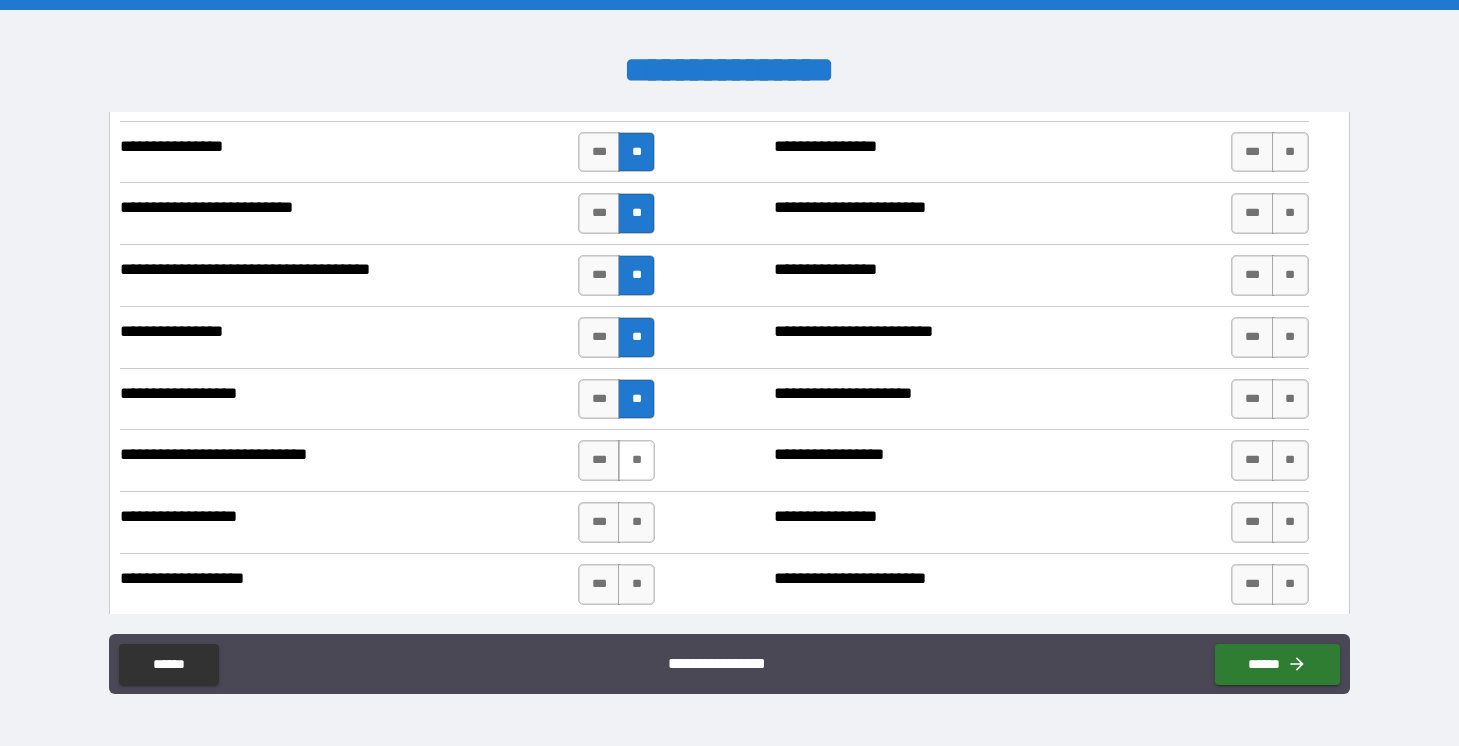 click on "**" at bounding box center (636, 460) 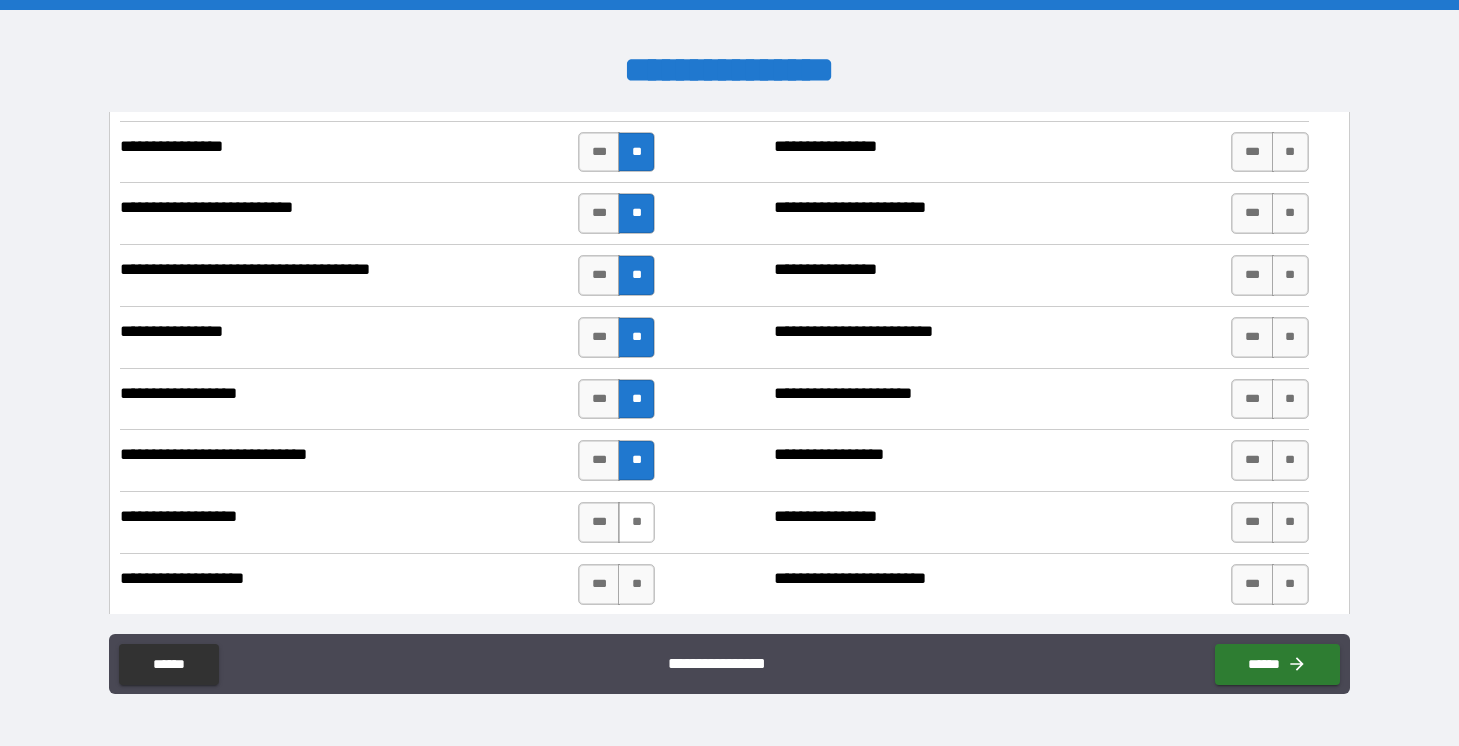 click on "**" at bounding box center [636, 522] 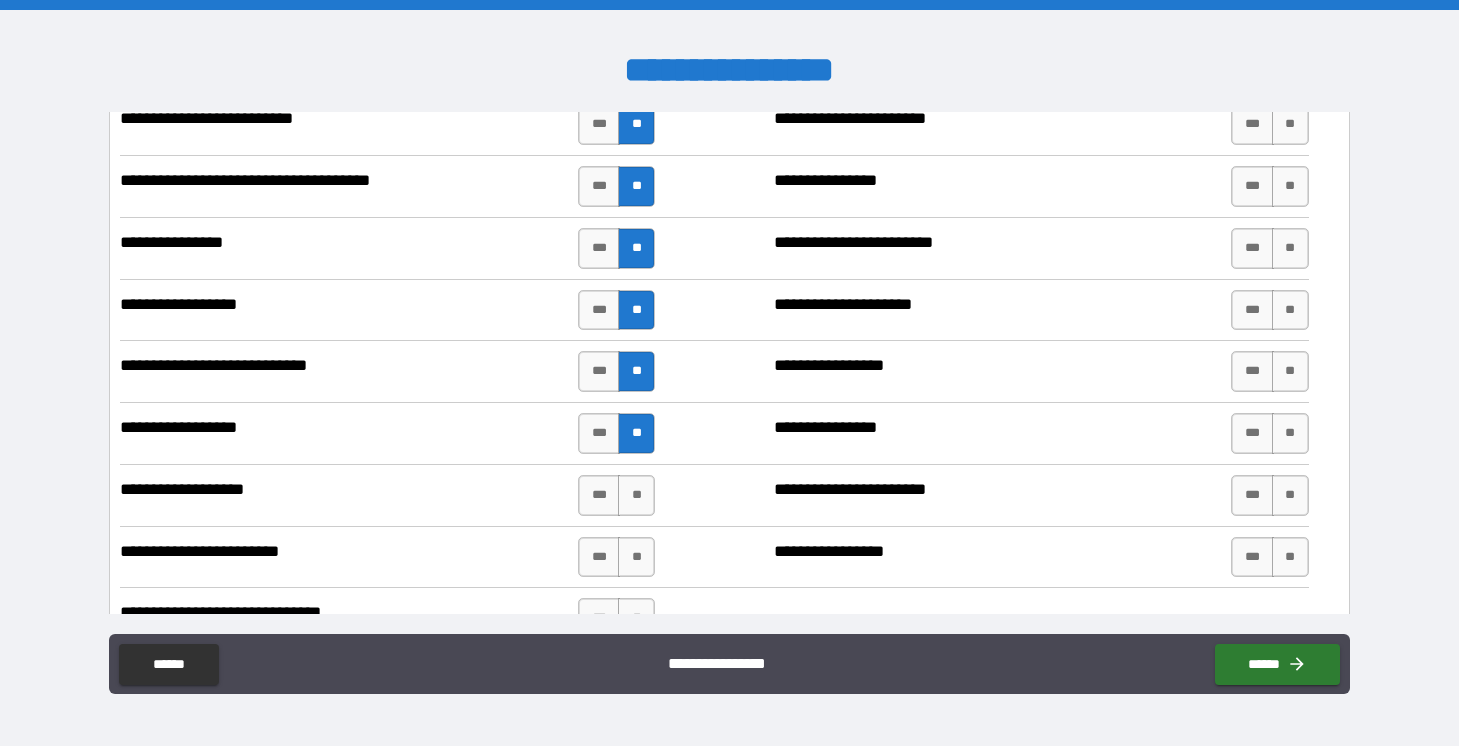 scroll, scrollTop: 1140, scrollLeft: 0, axis: vertical 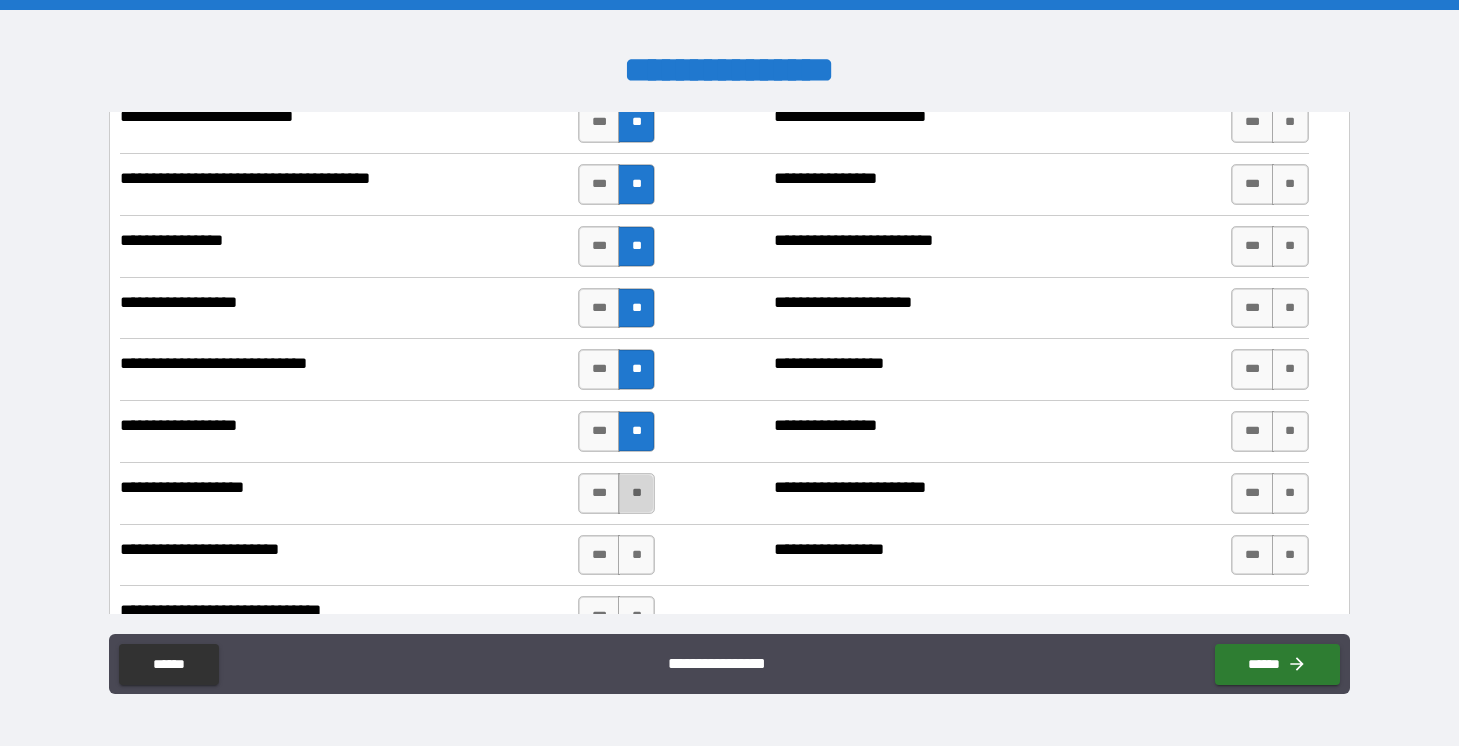 click on "**" at bounding box center (636, 493) 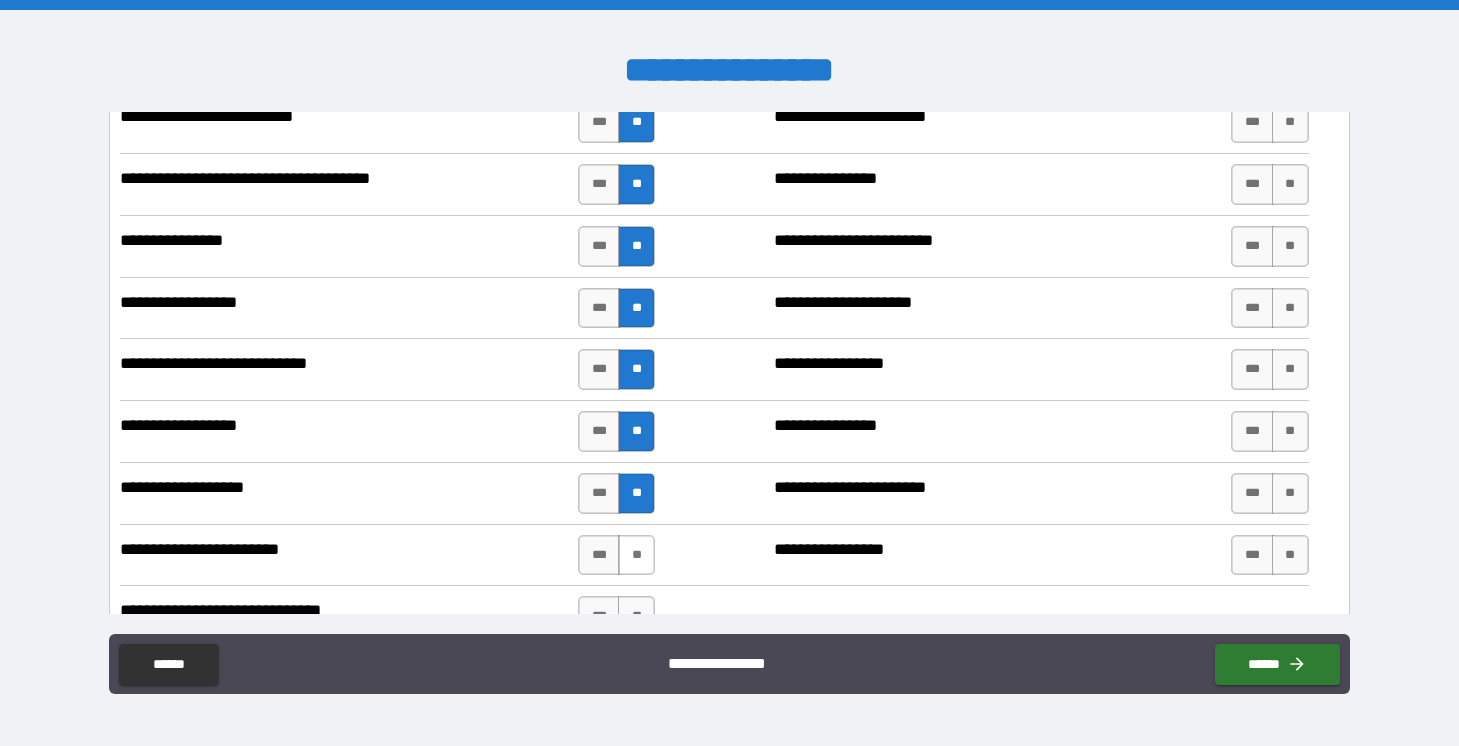 click on "**" at bounding box center [636, 555] 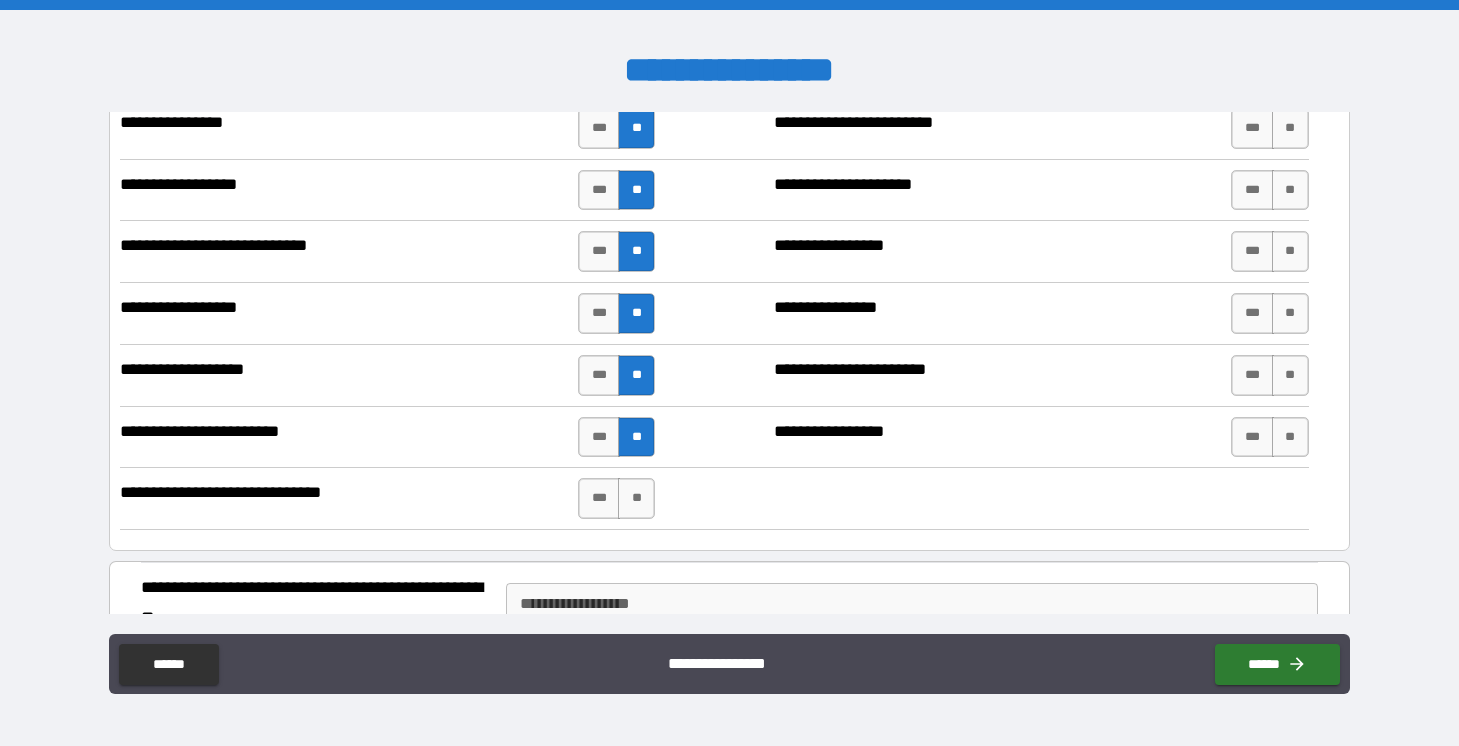 scroll, scrollTop: 1303, scrollLeft: 0, axis: vertical 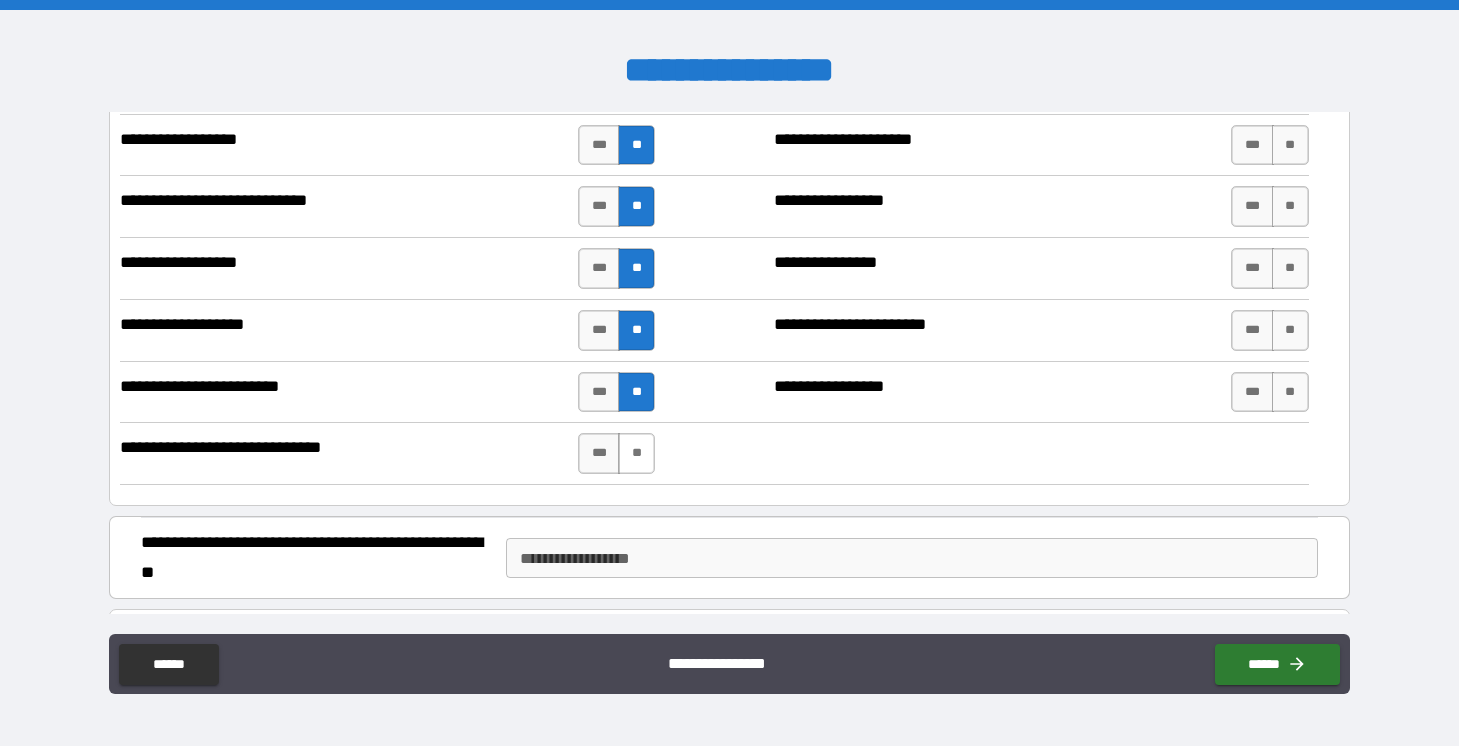 click on "**" at bounding box center (636, 453) 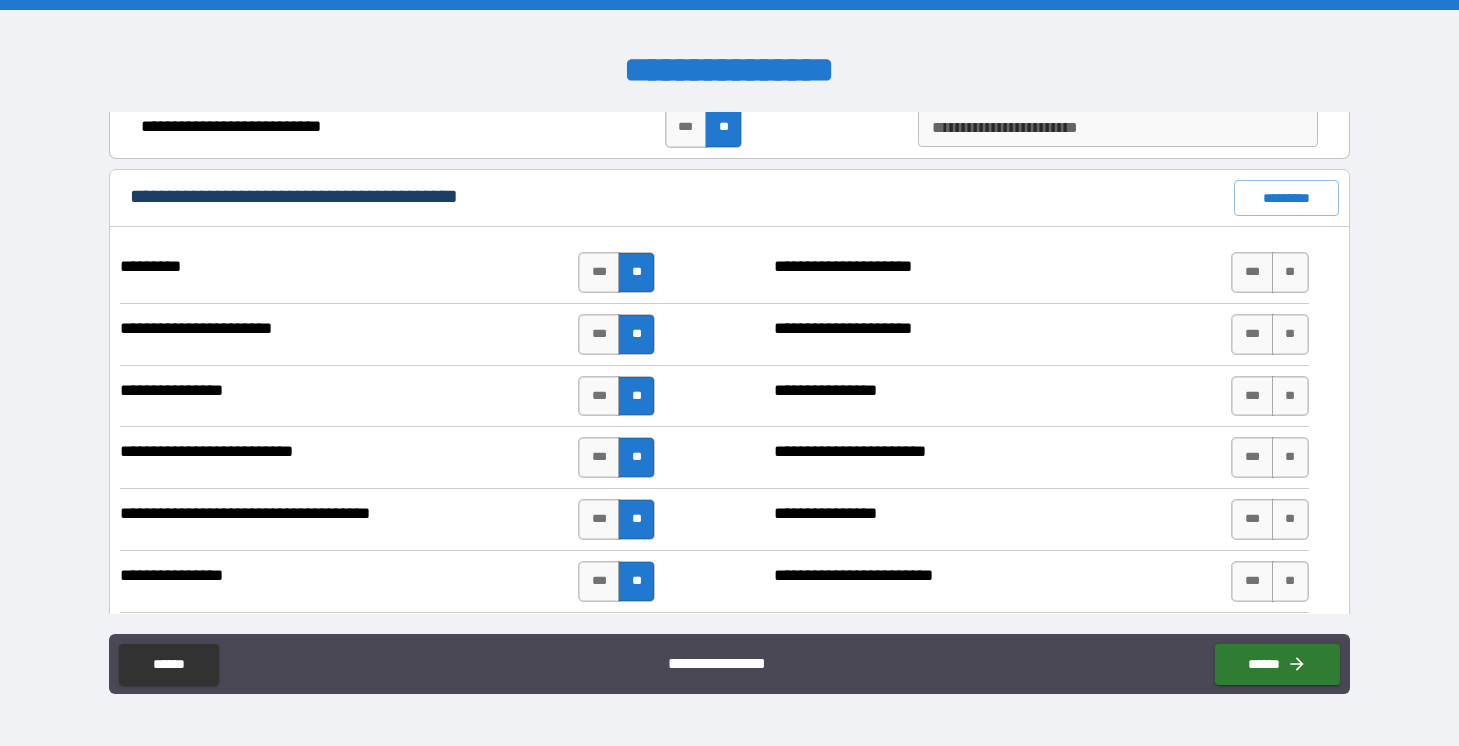 scroll, scrollTop: 802, scrollLeft: 0, axis: vertical 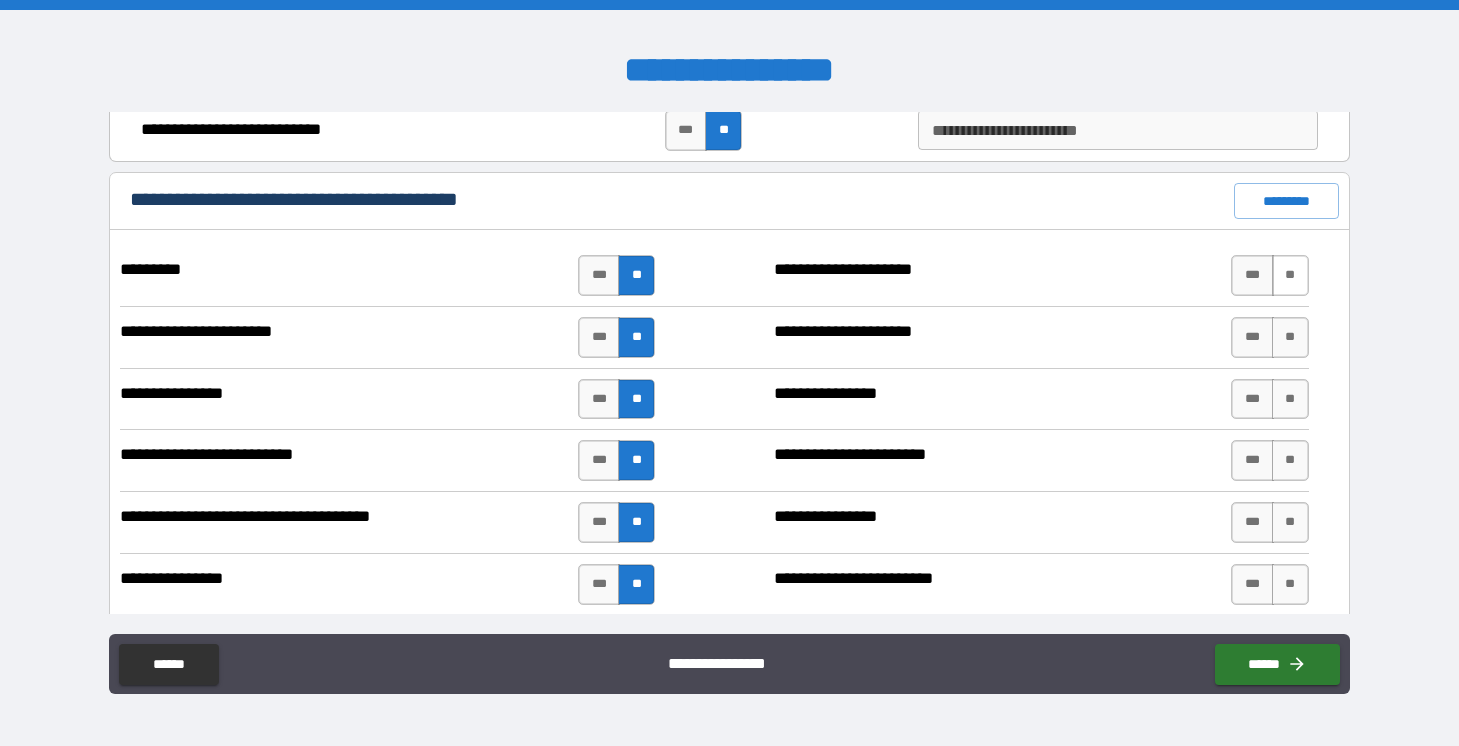 click on "**" at bounding box center (1290, 275) 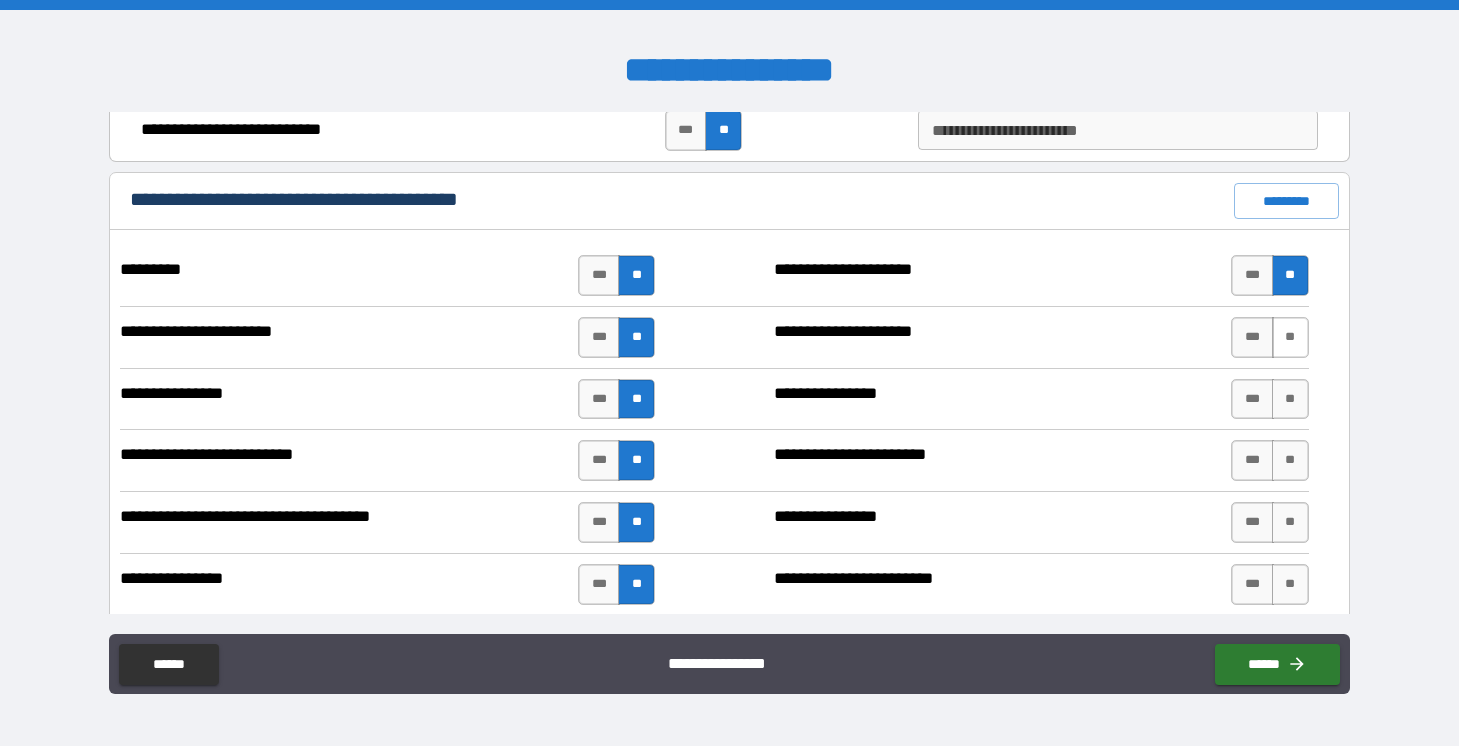 click on "**" at bounding box center [1290, 337] 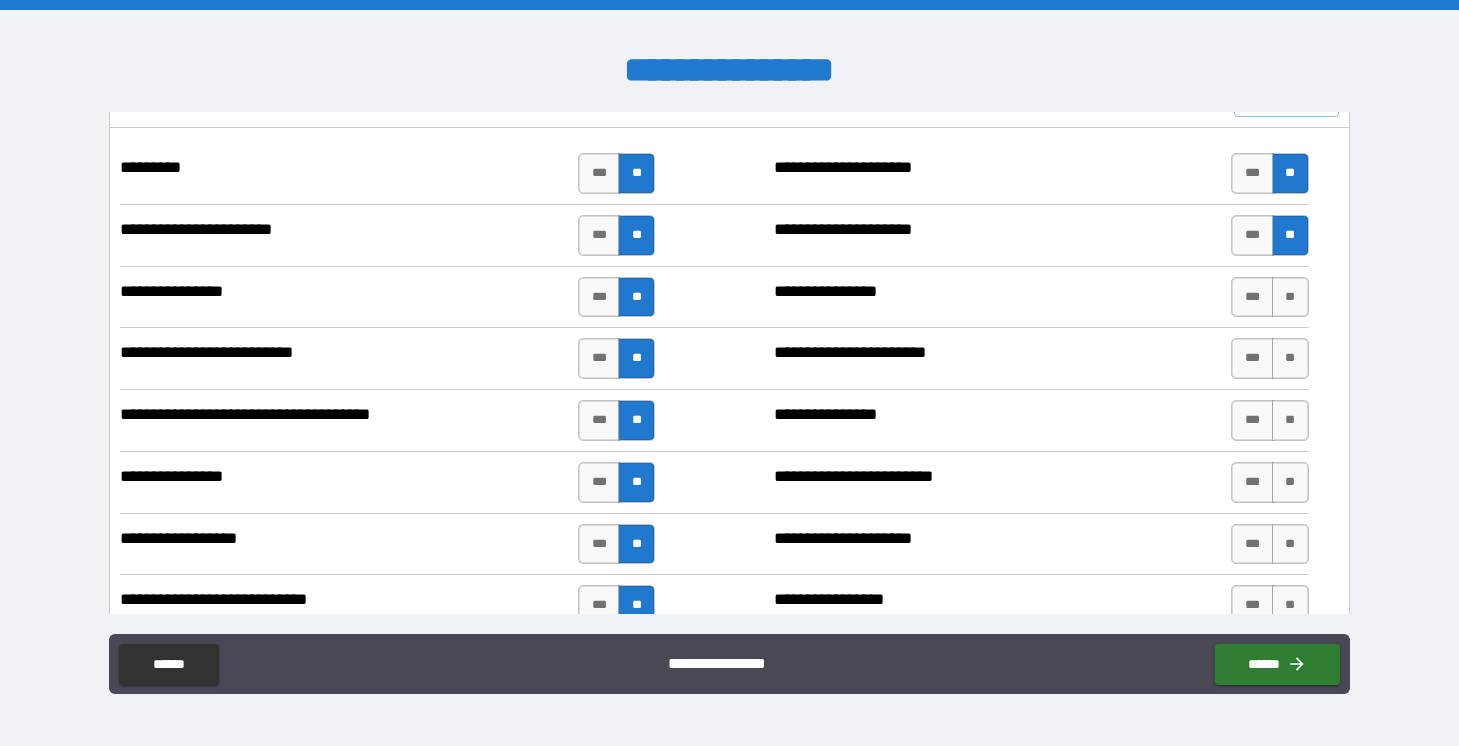 scroll, scrollTop: 905, scrollLeft: 0, axis: vertical 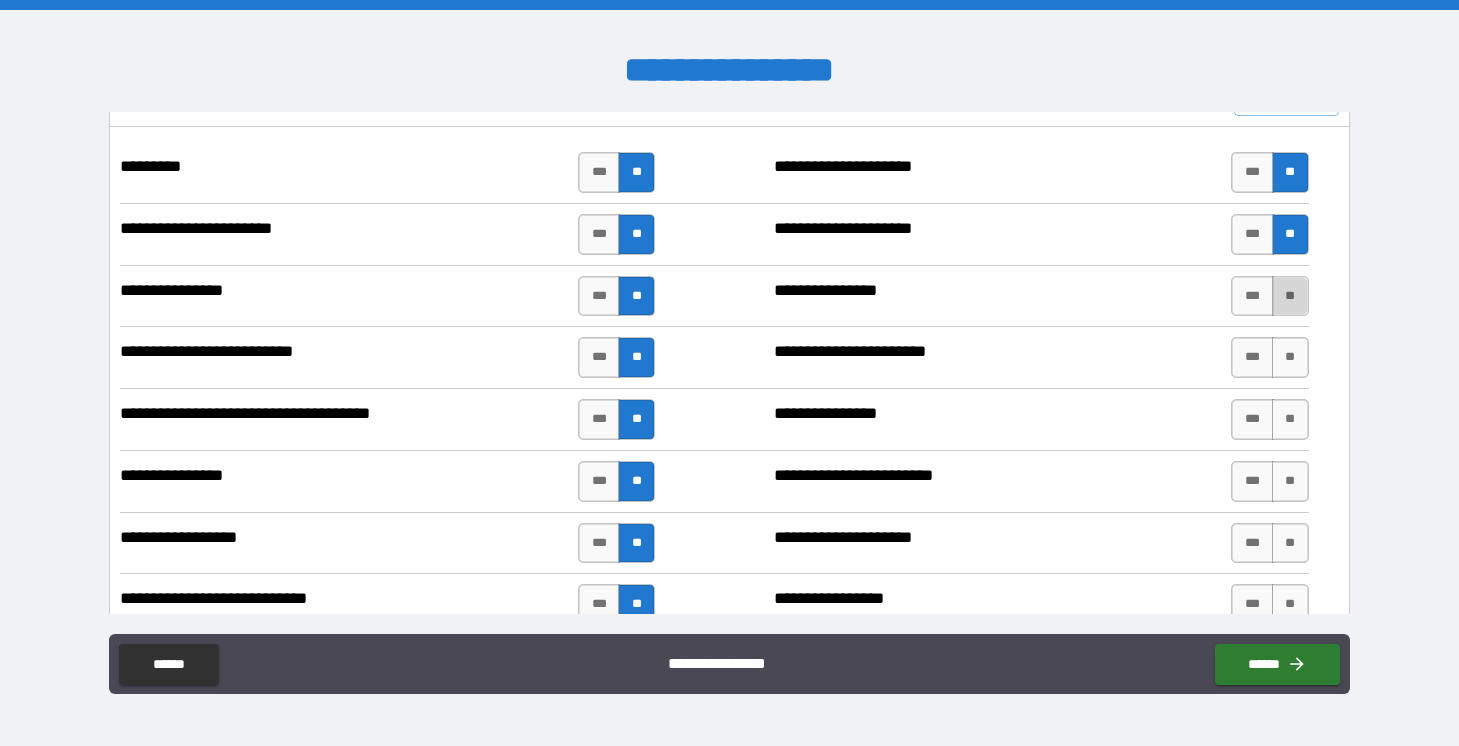 click on "**" at bounding box center (1290, 296) 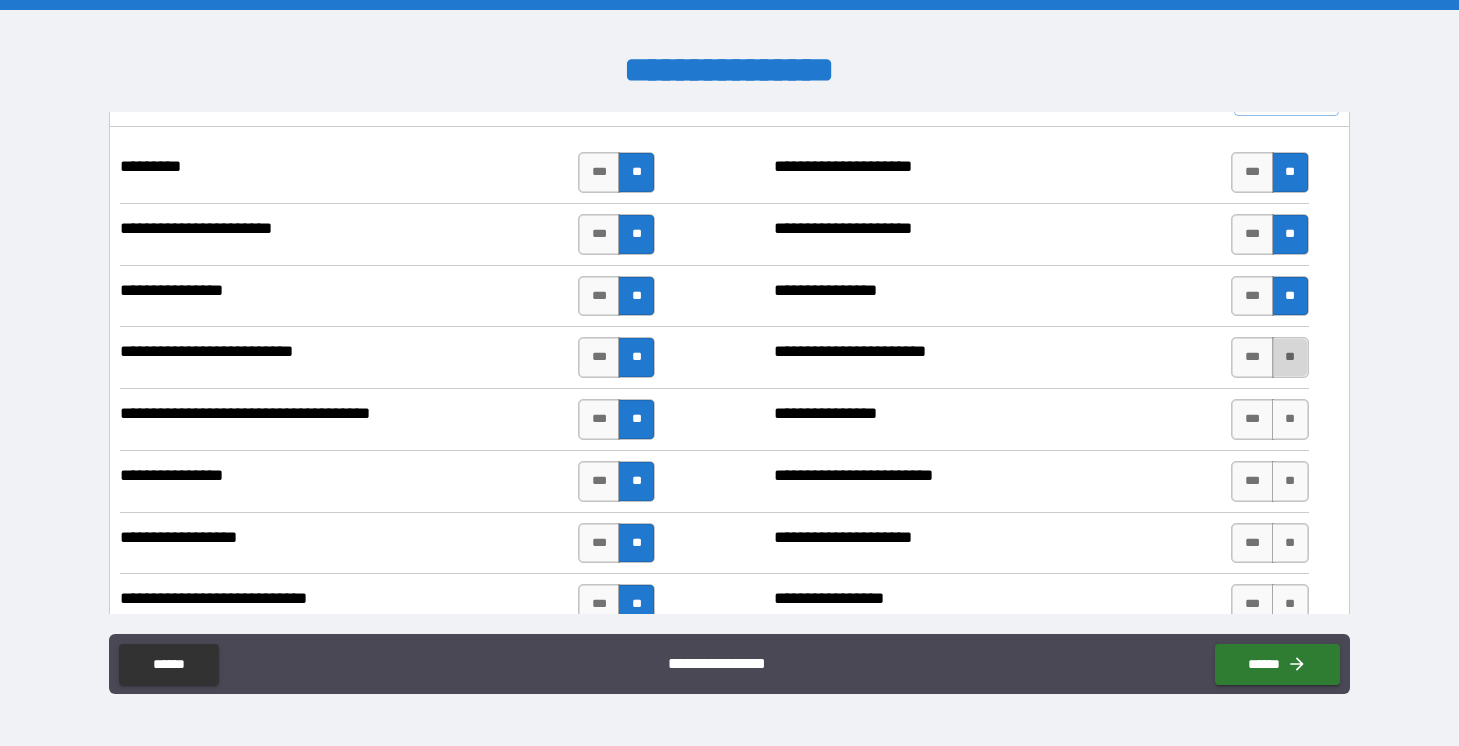 click on "**" at bounding box center (1290, 357) 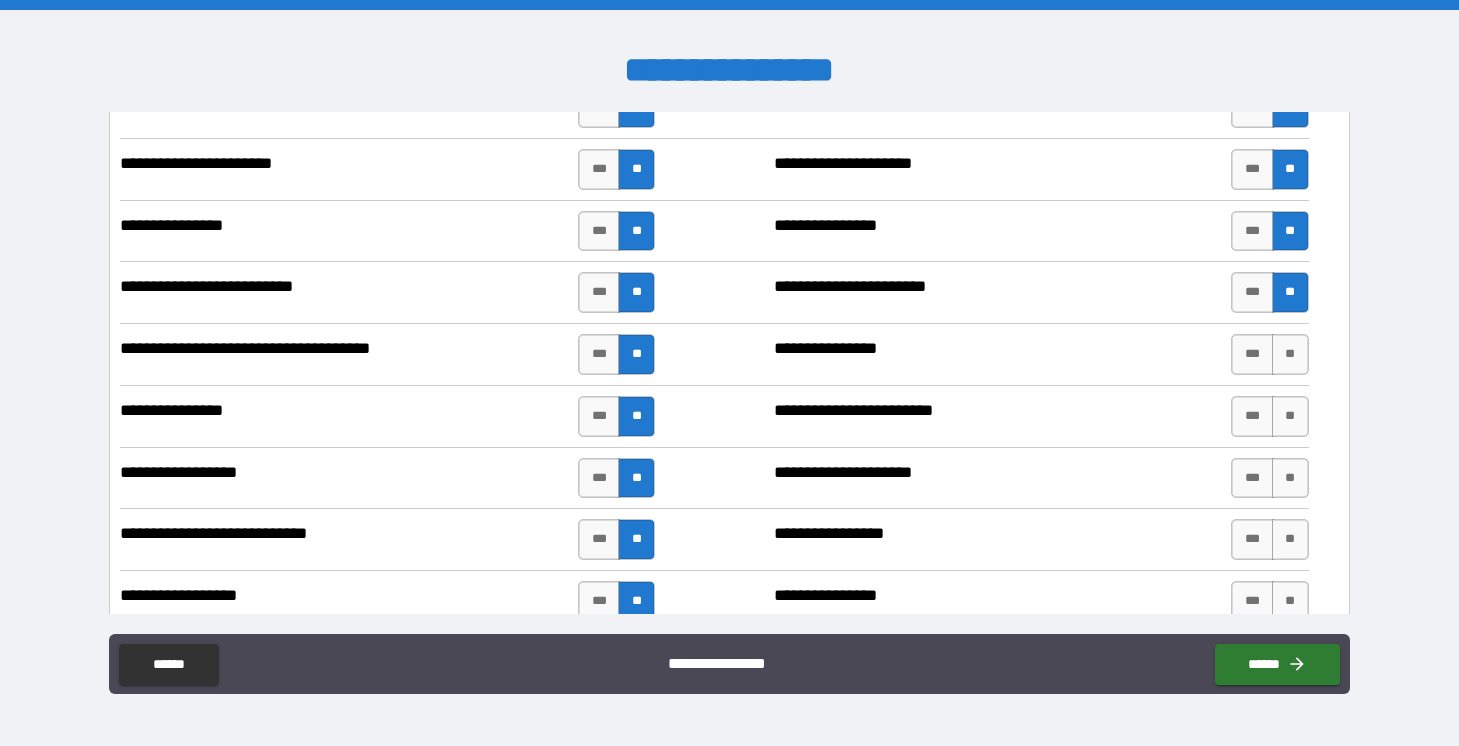 scroll, scrollTop: 973, scrollLeft: 0, axis: vertical 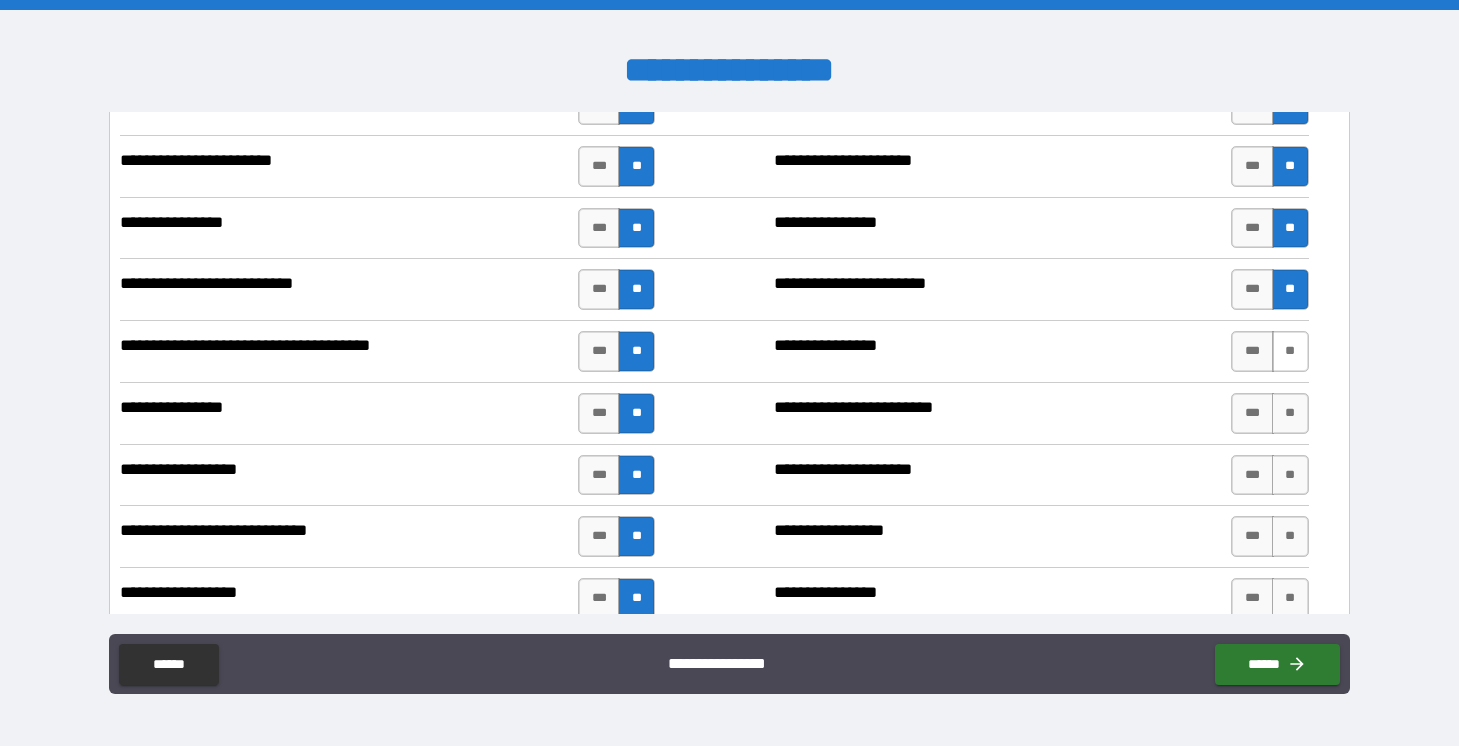 click on "**" at bounding box center [1290, 351] 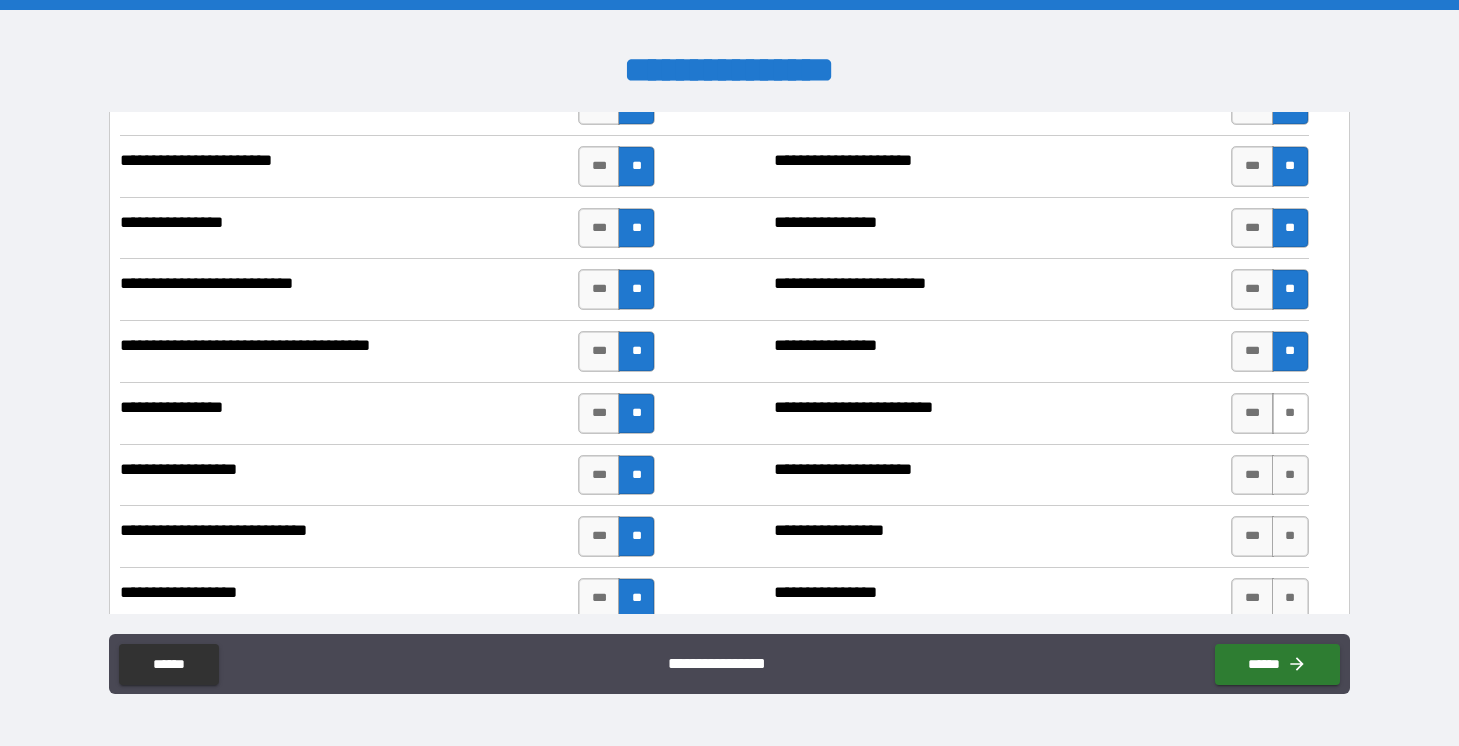 click on "**" at bounding box center (1290, 413) 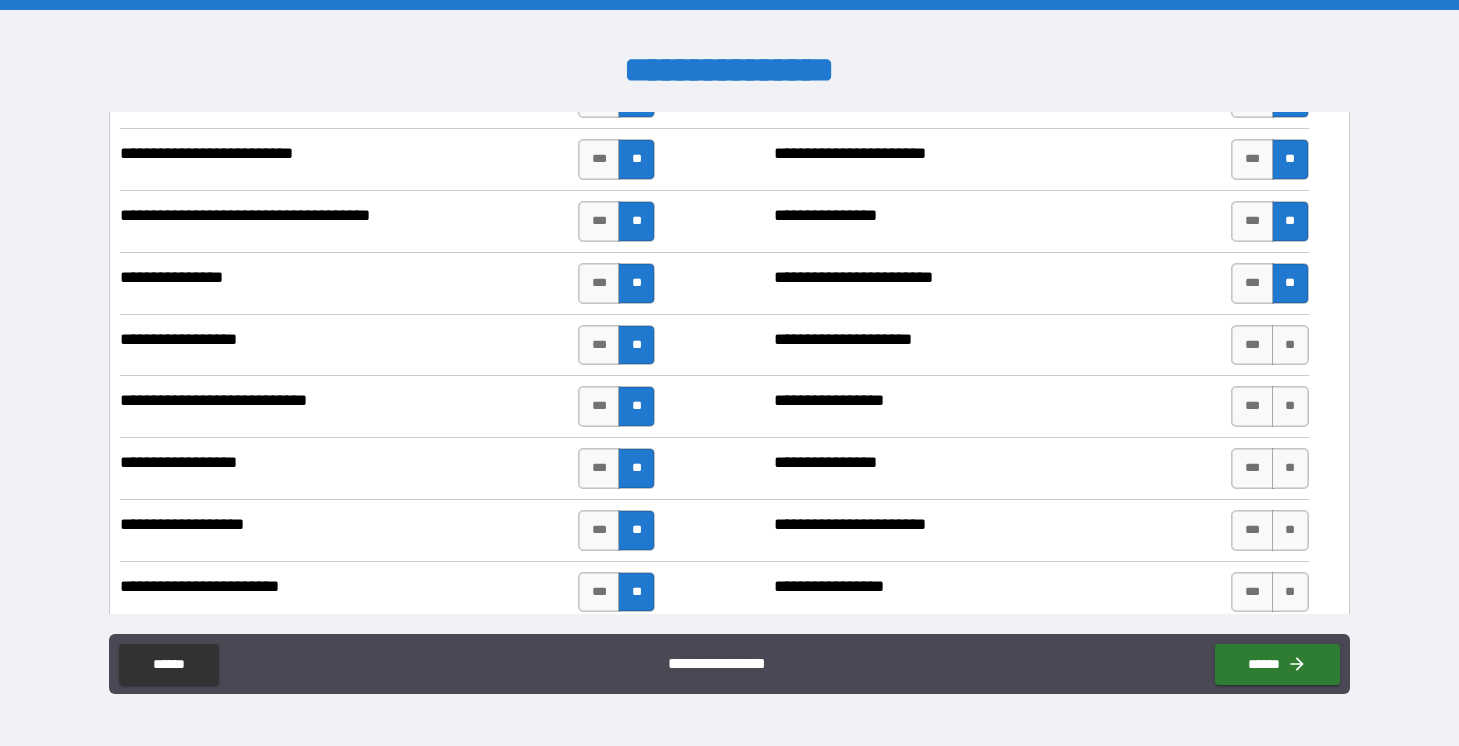 scroll, scrollTop: 1112, scrollLeft: 0, axis: vertical 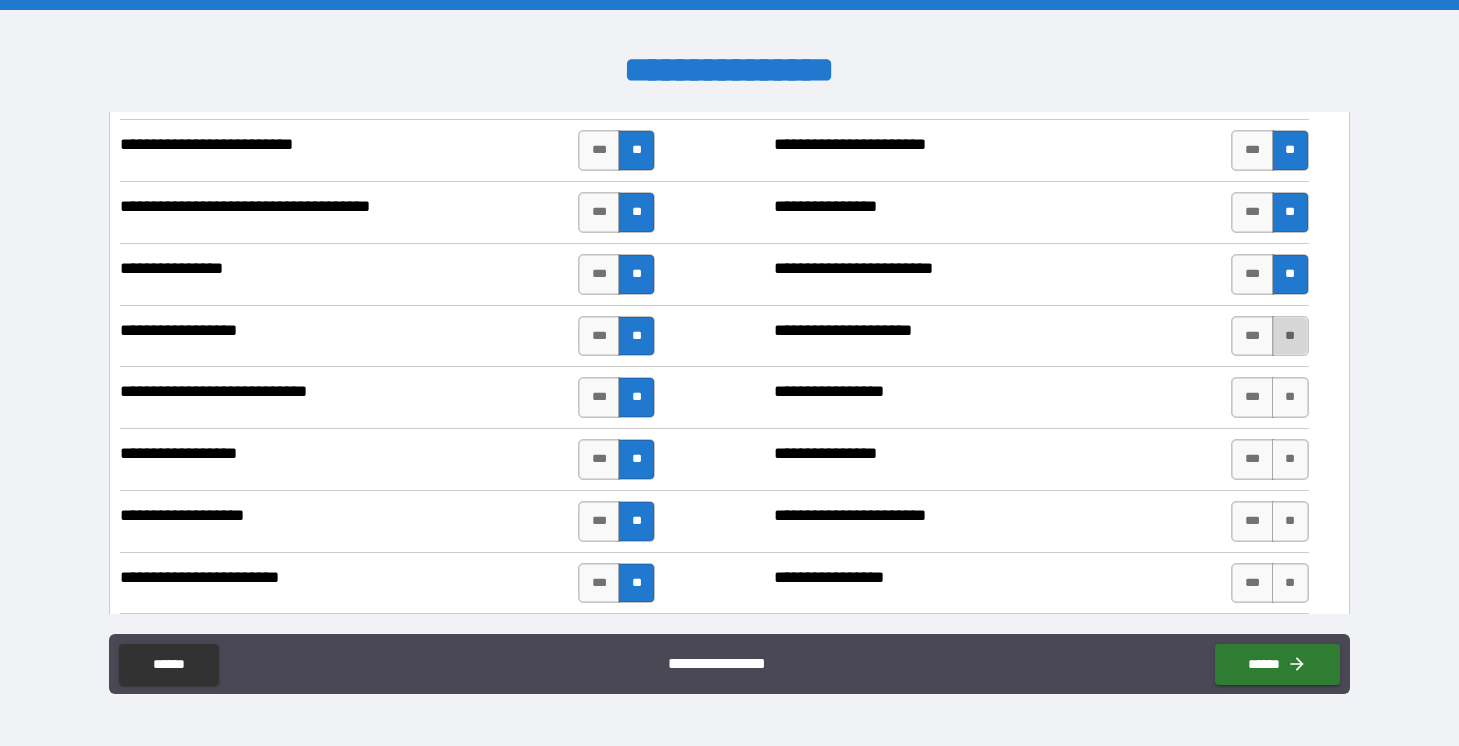 click on "**" at bounding box center (1290, 336) 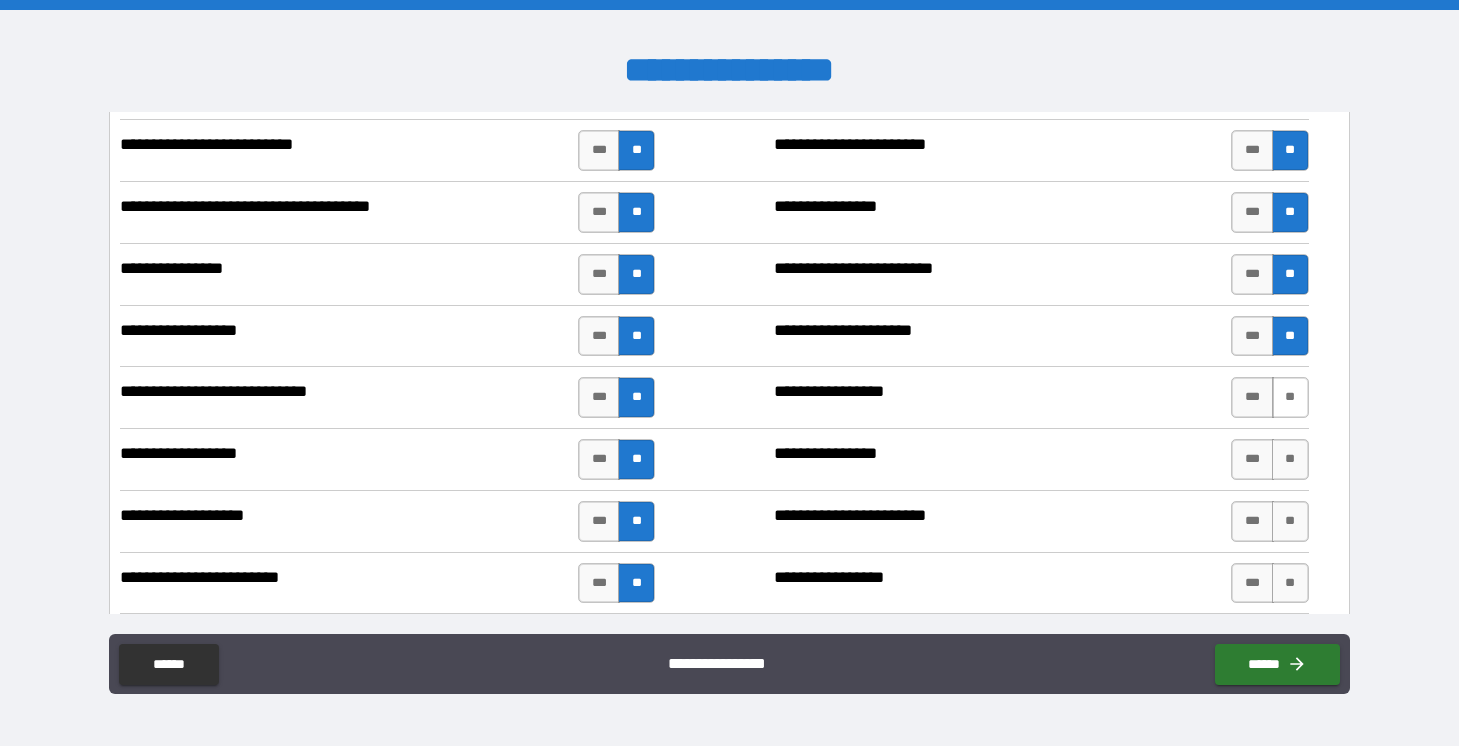 click on "**" at bounding box center (1290, 397) 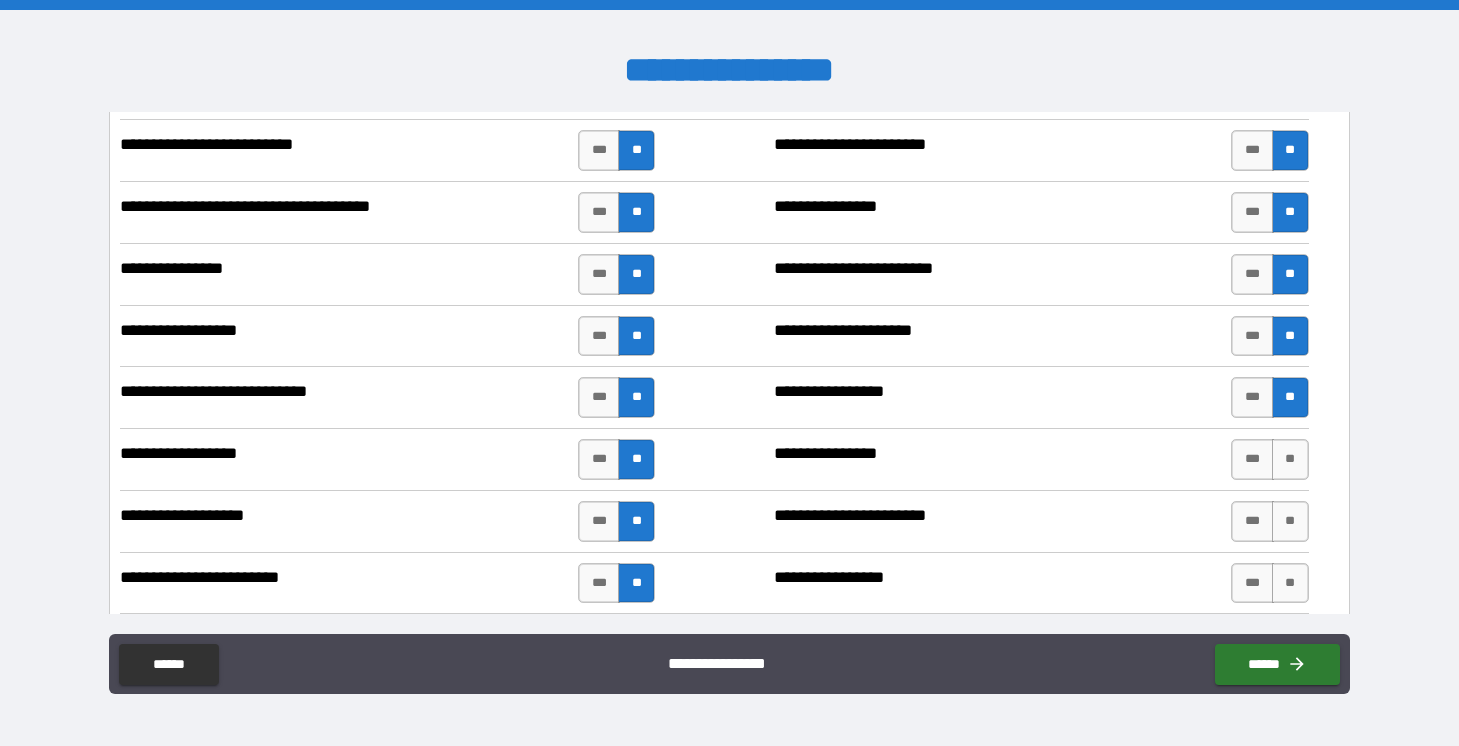 scroll, scrollTop: 1194, scrollLeft: 0, axis: vertical 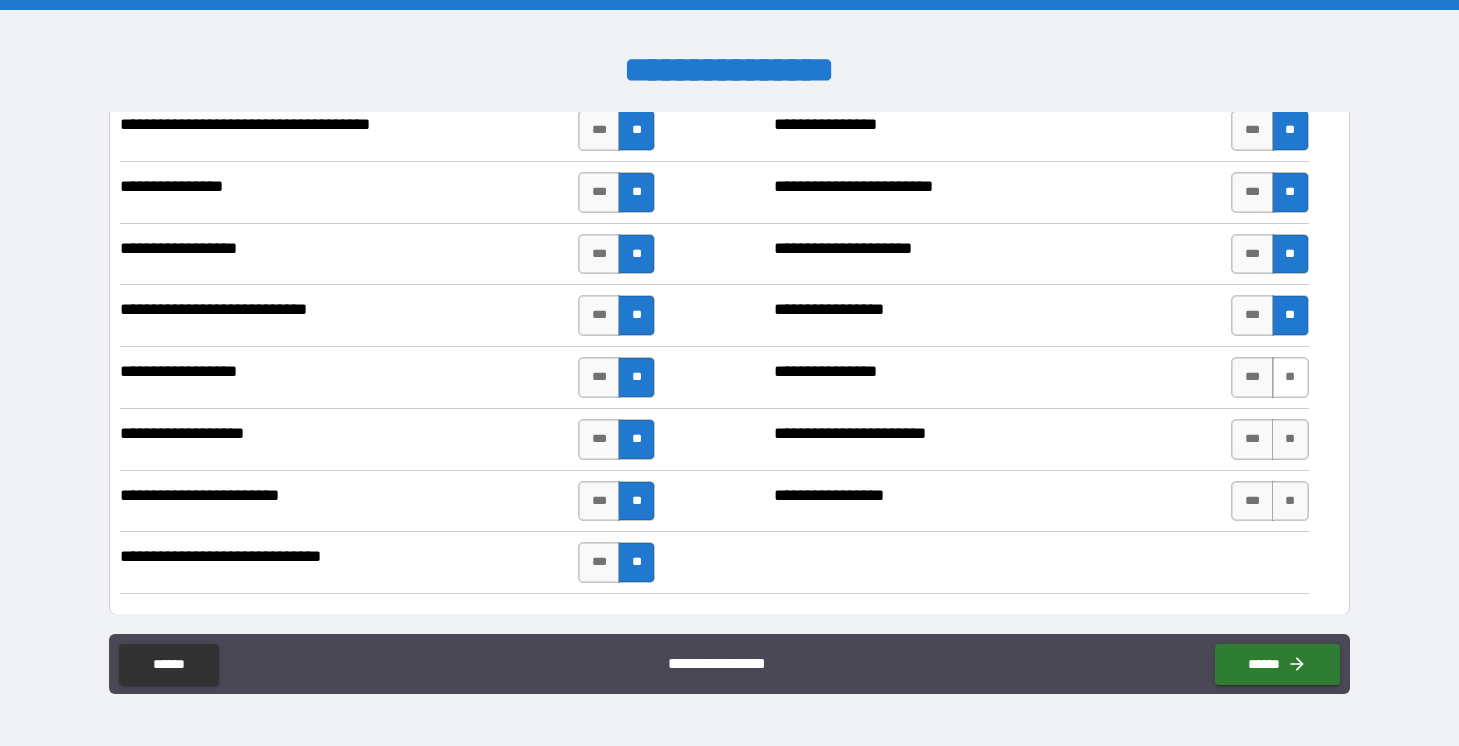 click on "**" at bounding box center (1290, 377) 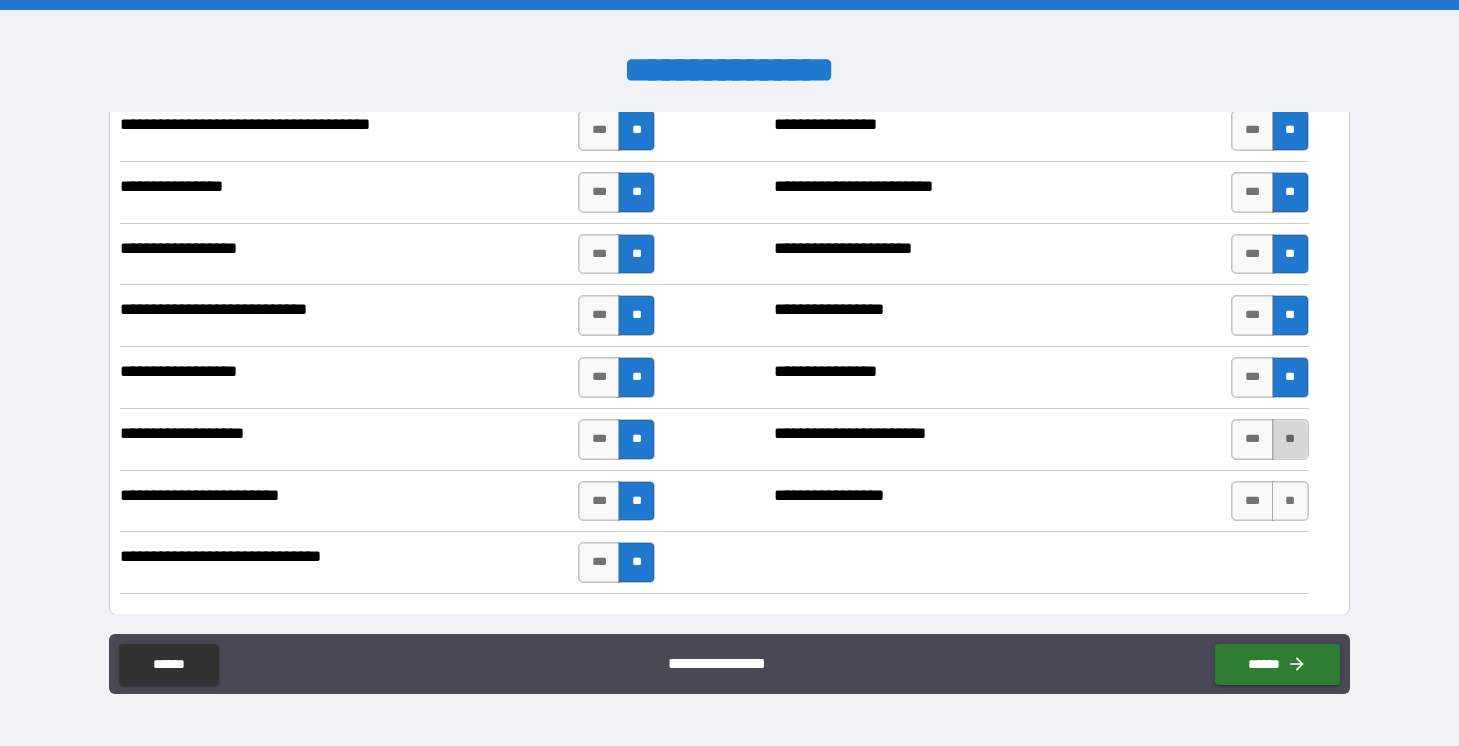 click on "**" at bounding box center (1290, 439) 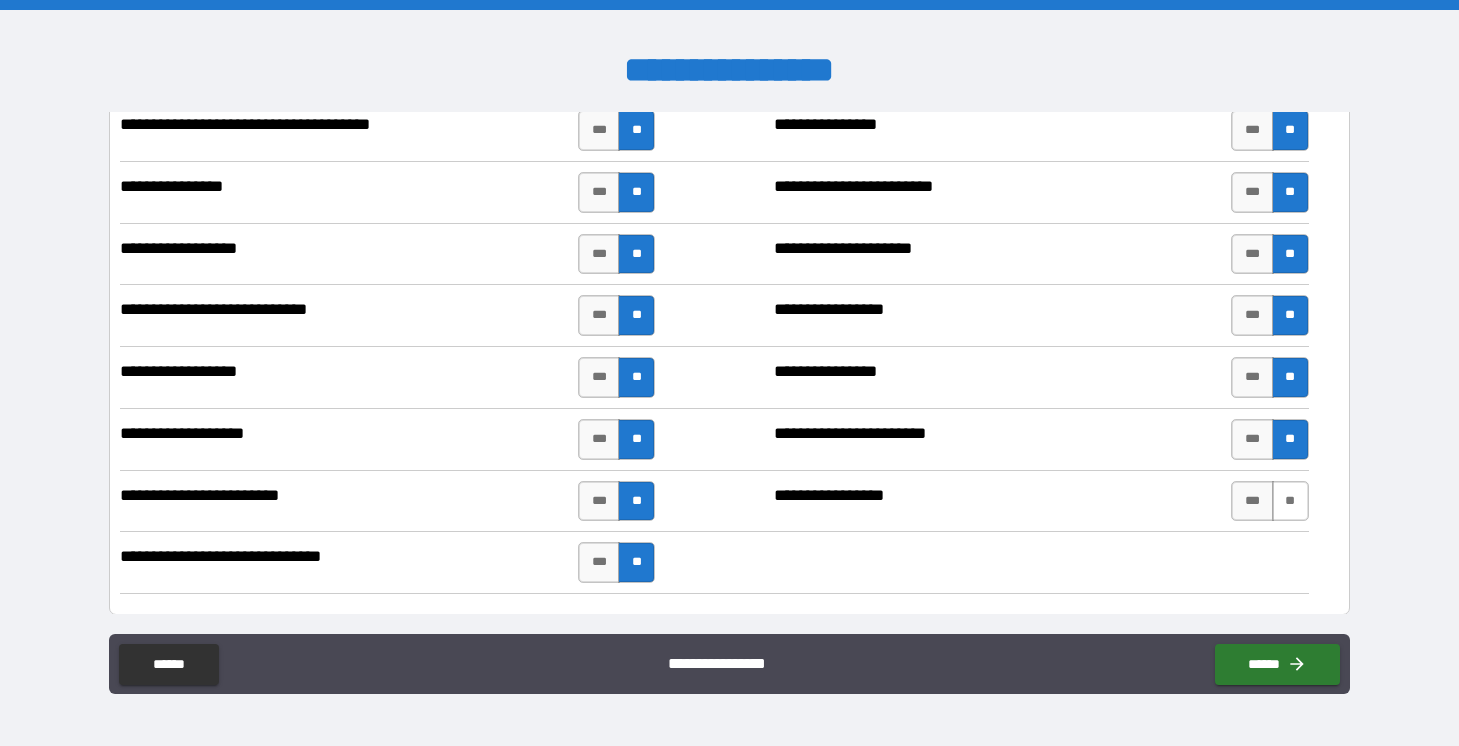 click on "**" at bounding box center [1290, 501] 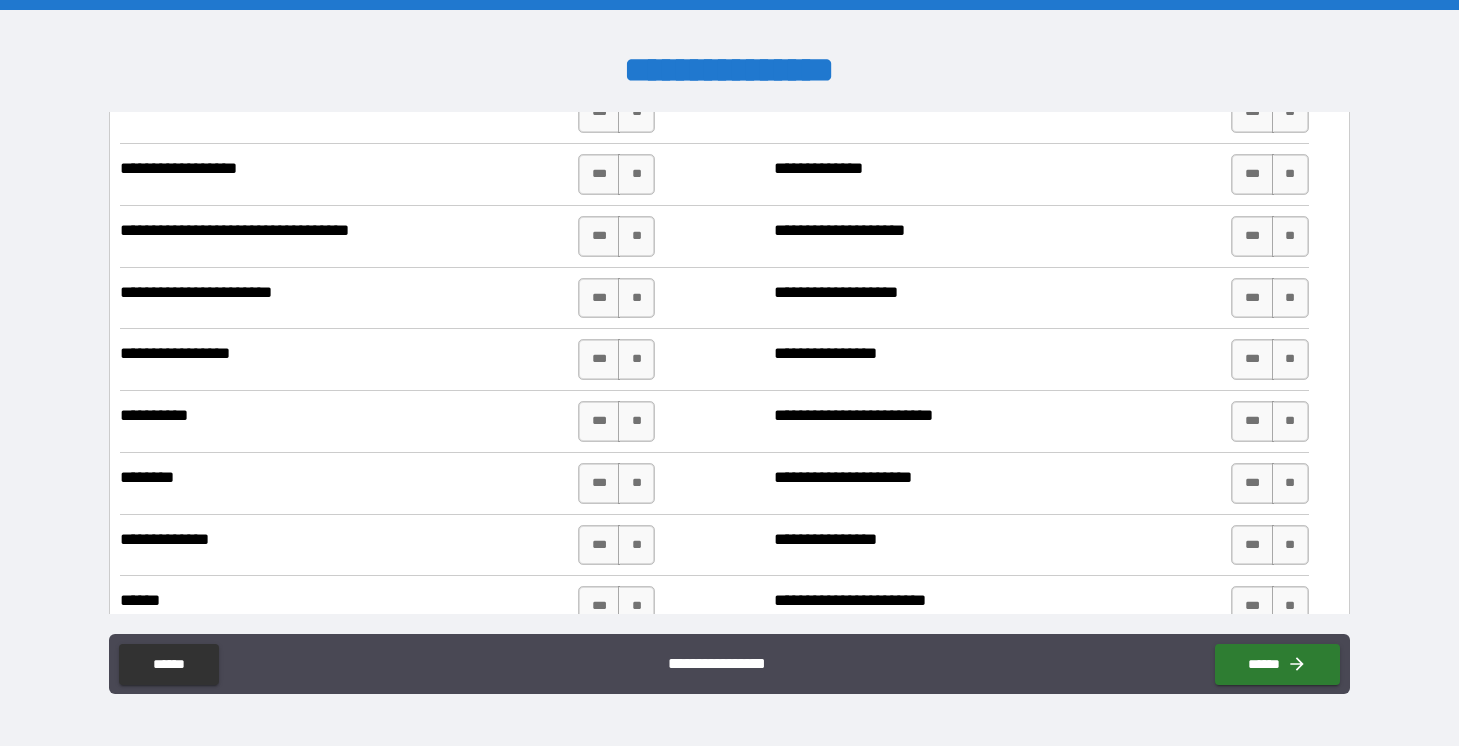 scroll, scrollTop: 1775, scrollLeft: 0, axis: vertical 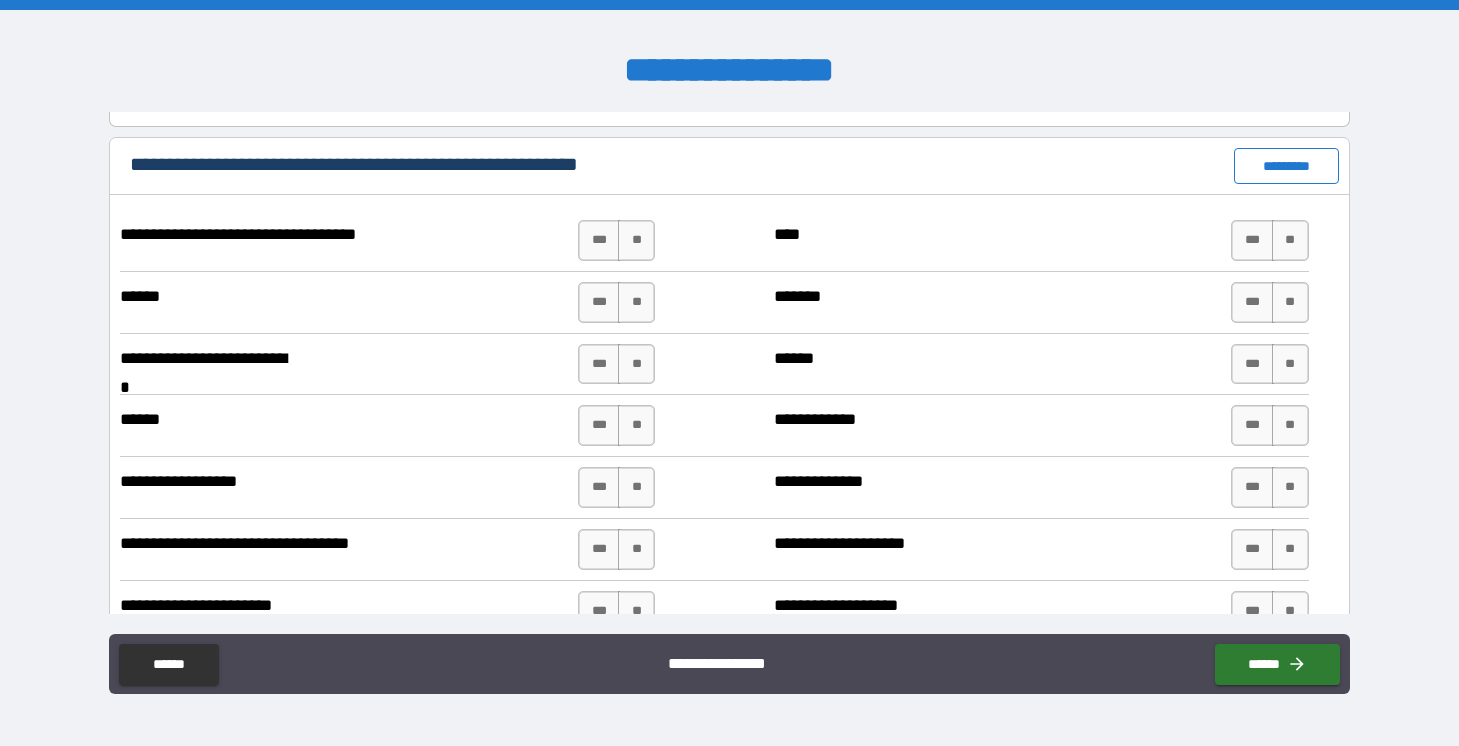 click on "*********" at bounding box center (1286, 166) 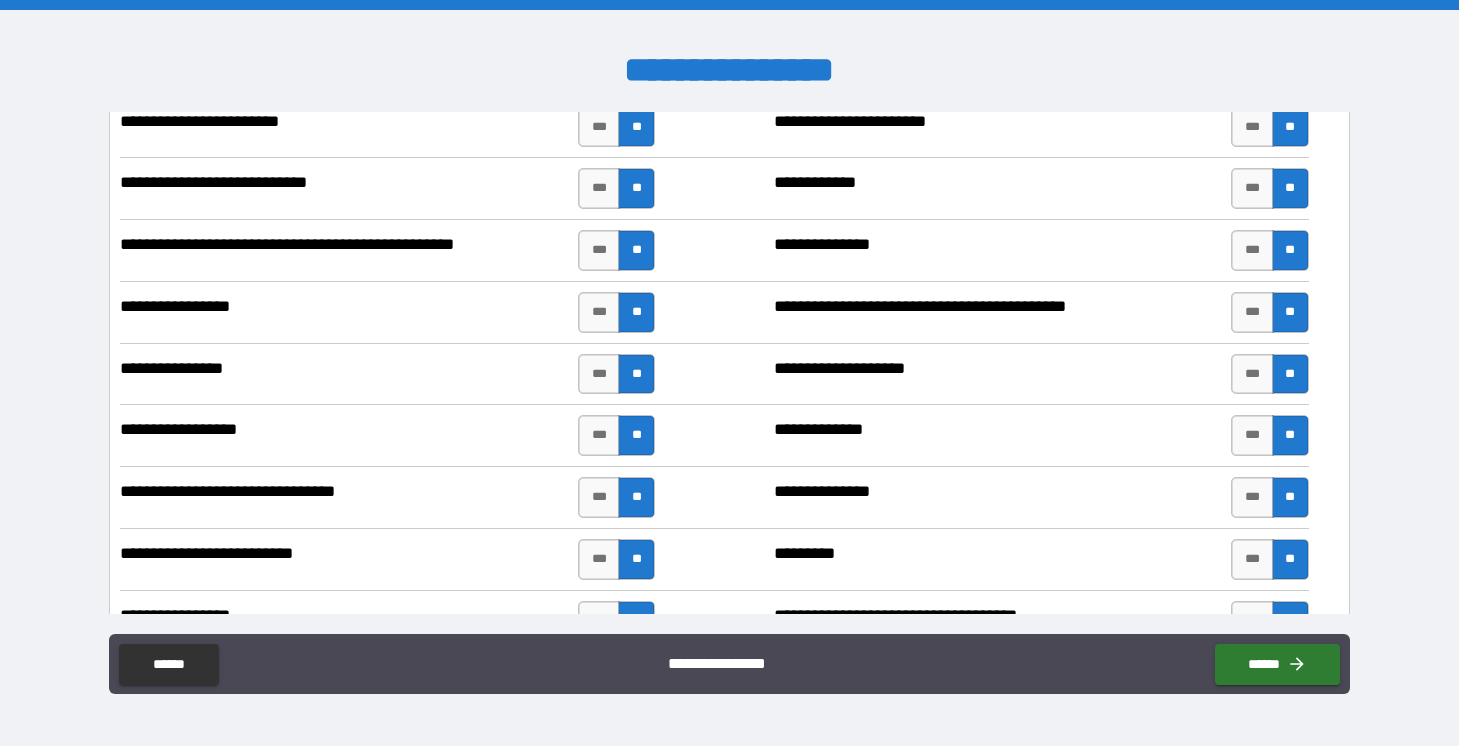 scroll, scrollTop: 3491, scrollLeft: 0, axis: vertical 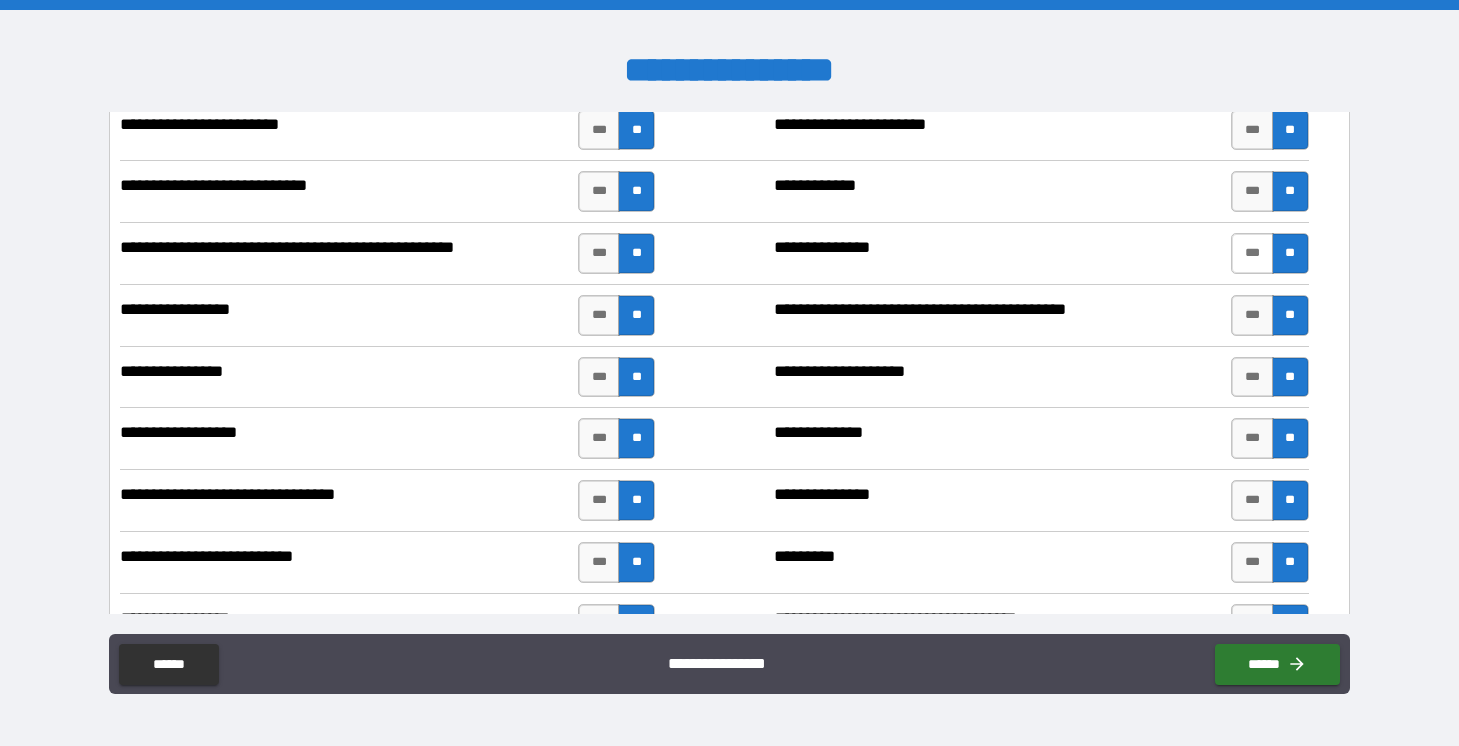 click on "***" at bounding box center (1252, 253) 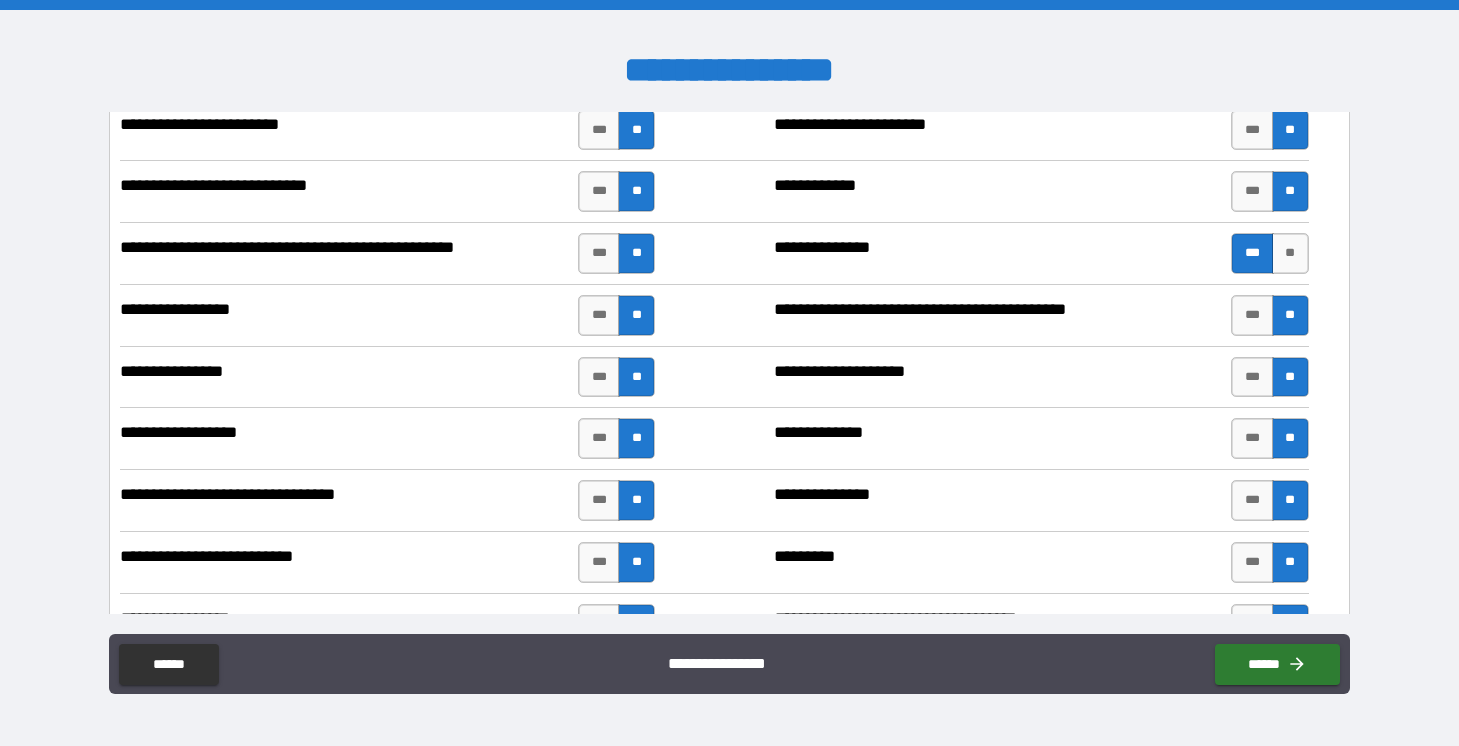 type on "*" 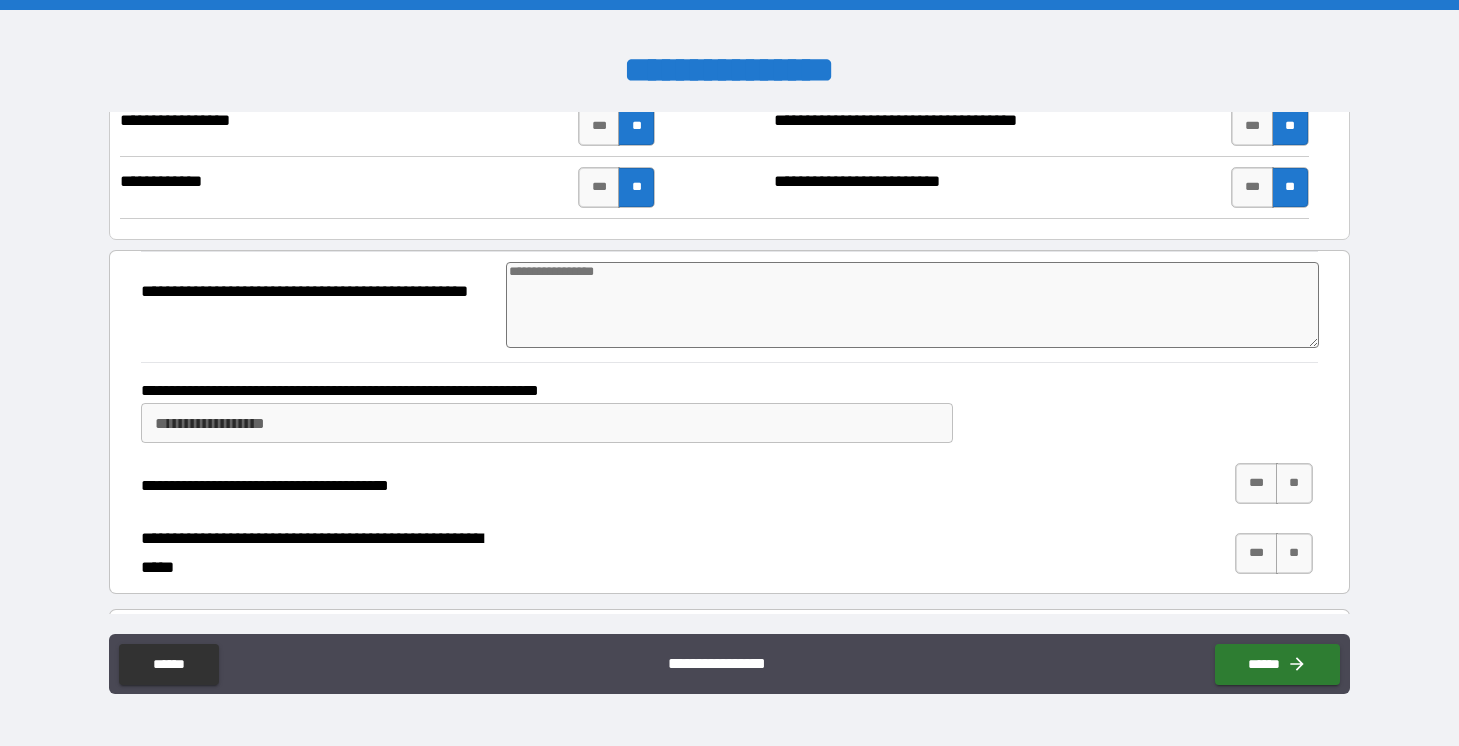 scroll, scrollTop: 3987, scrollLeft: 0, axis: vertical 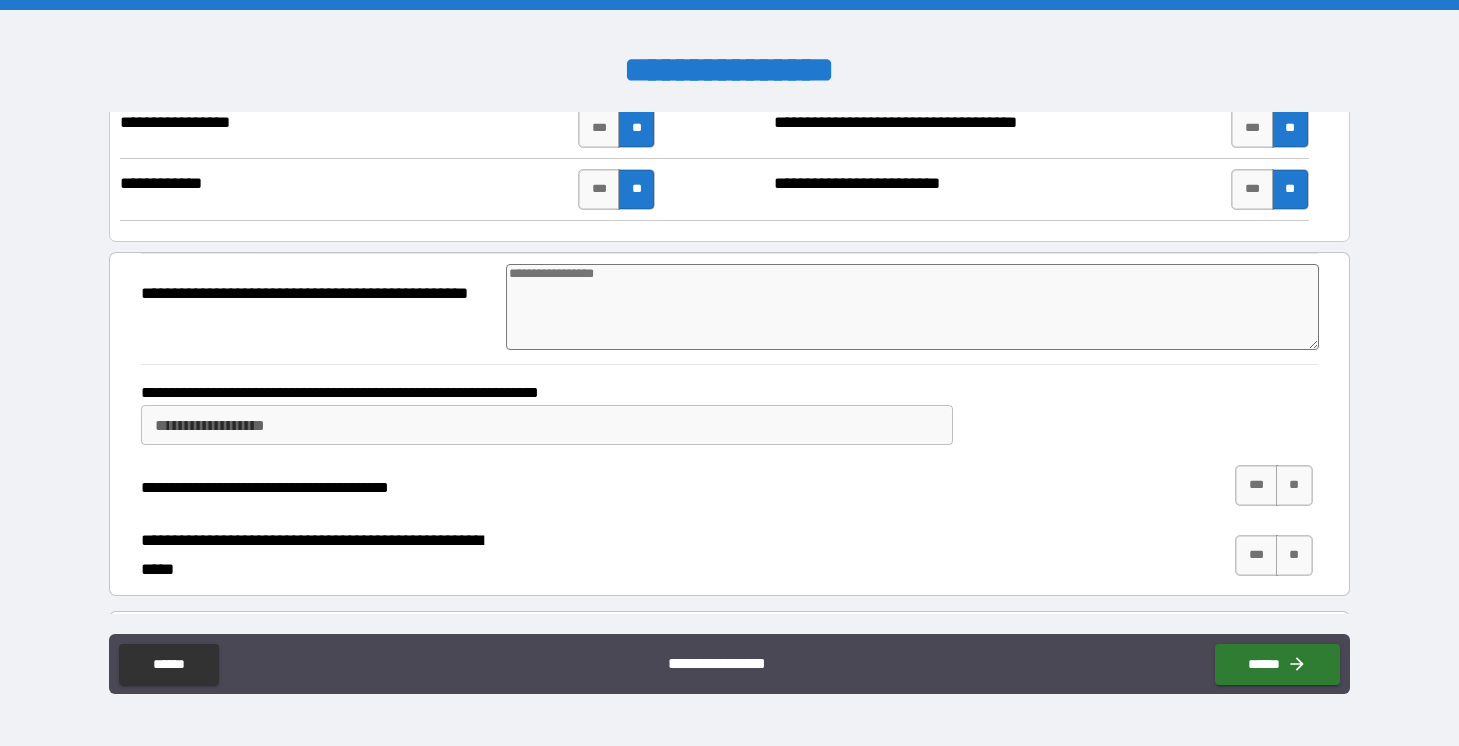 click at bounding box center (912, 307) 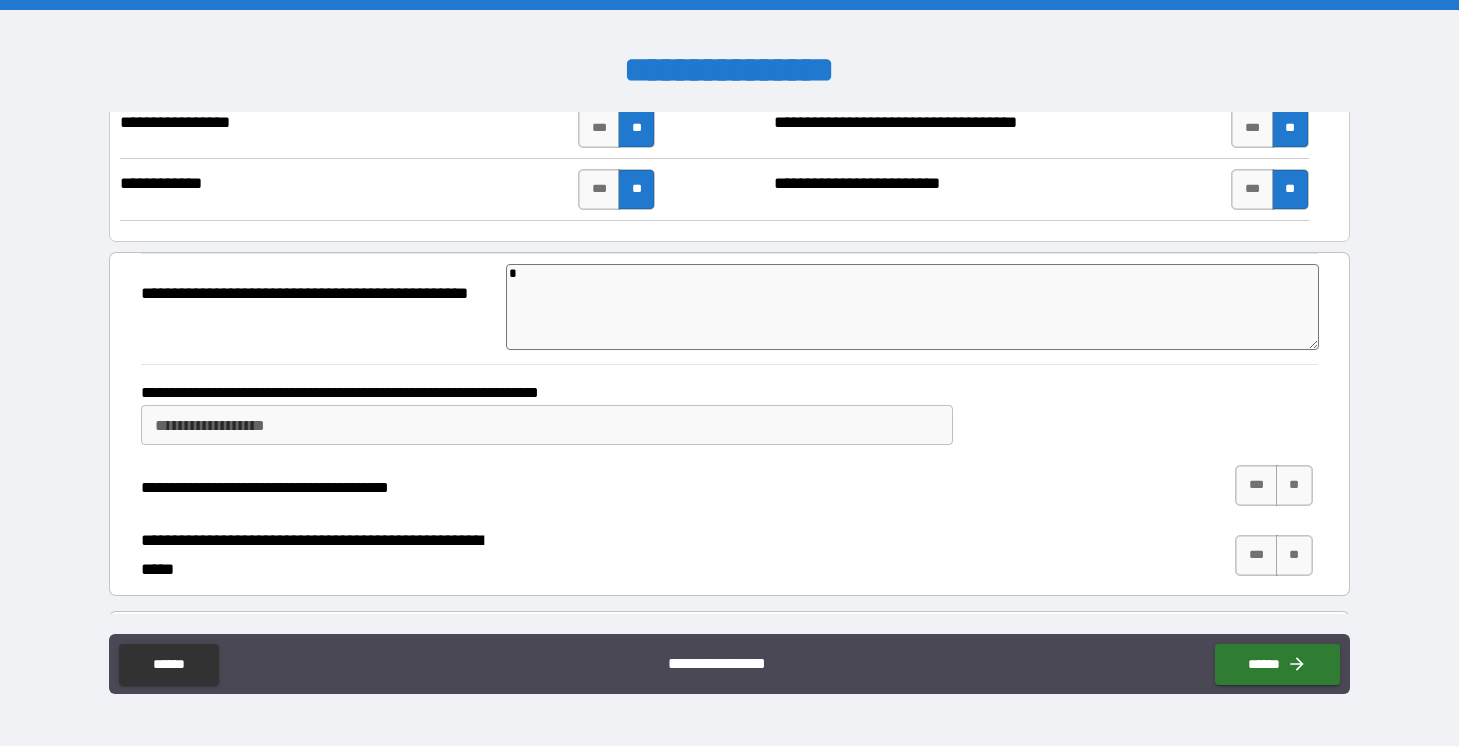 type on "*" 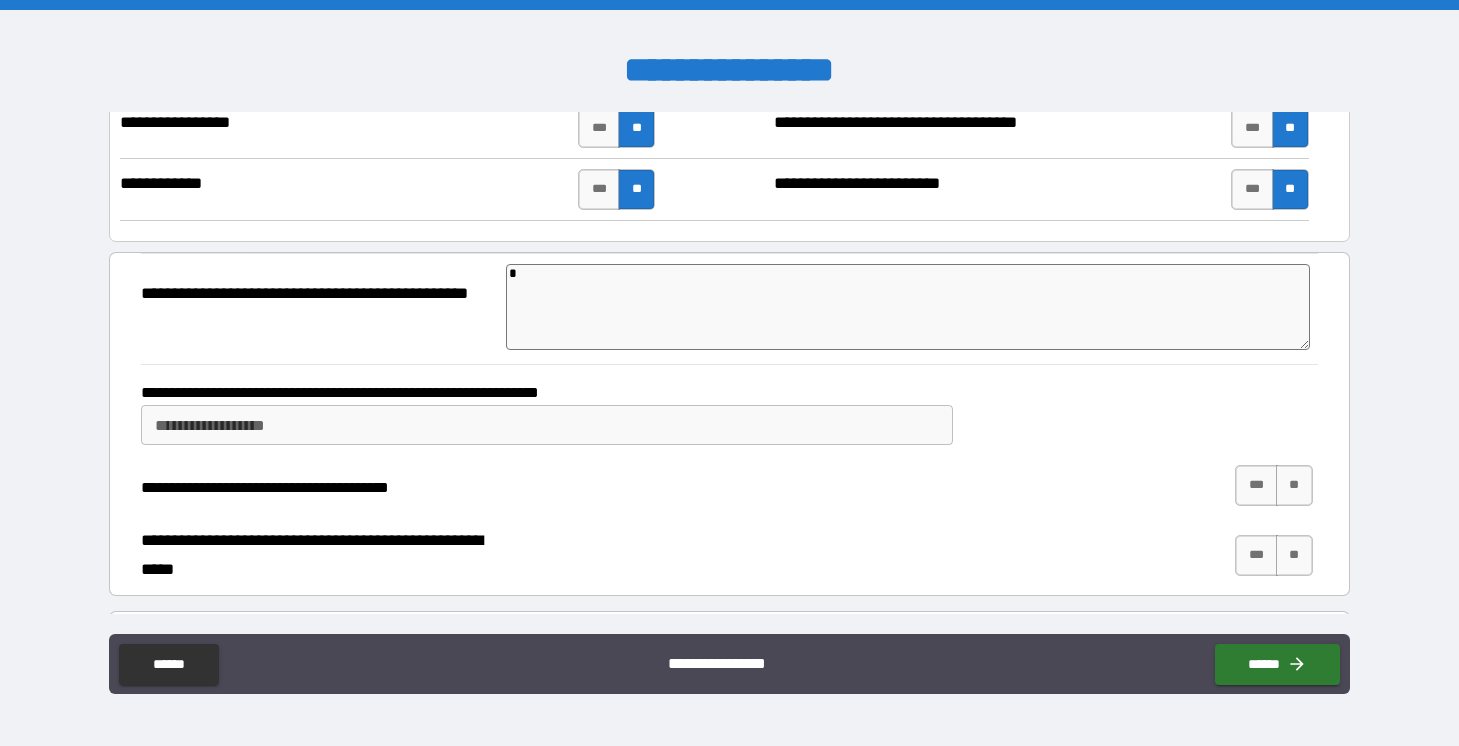 type on "**" 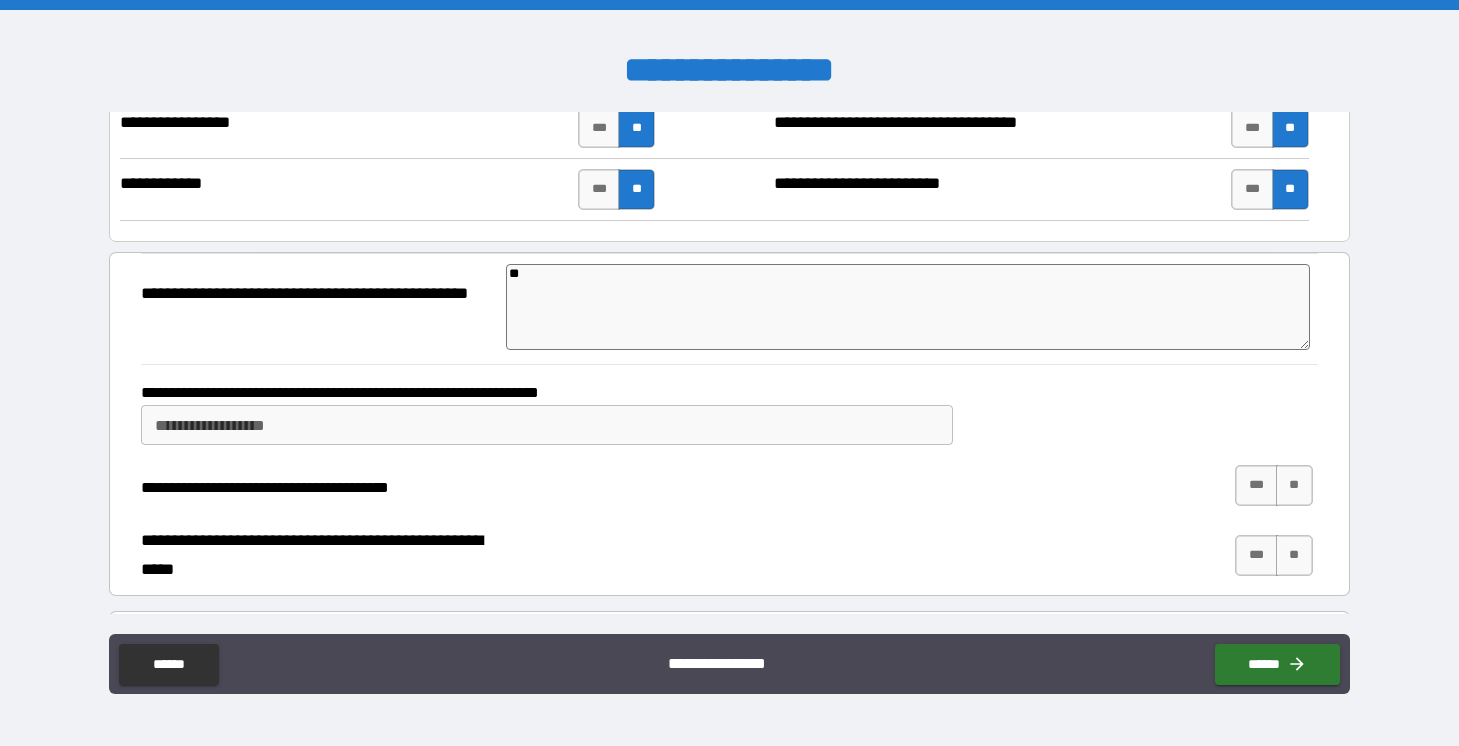 type on "***" 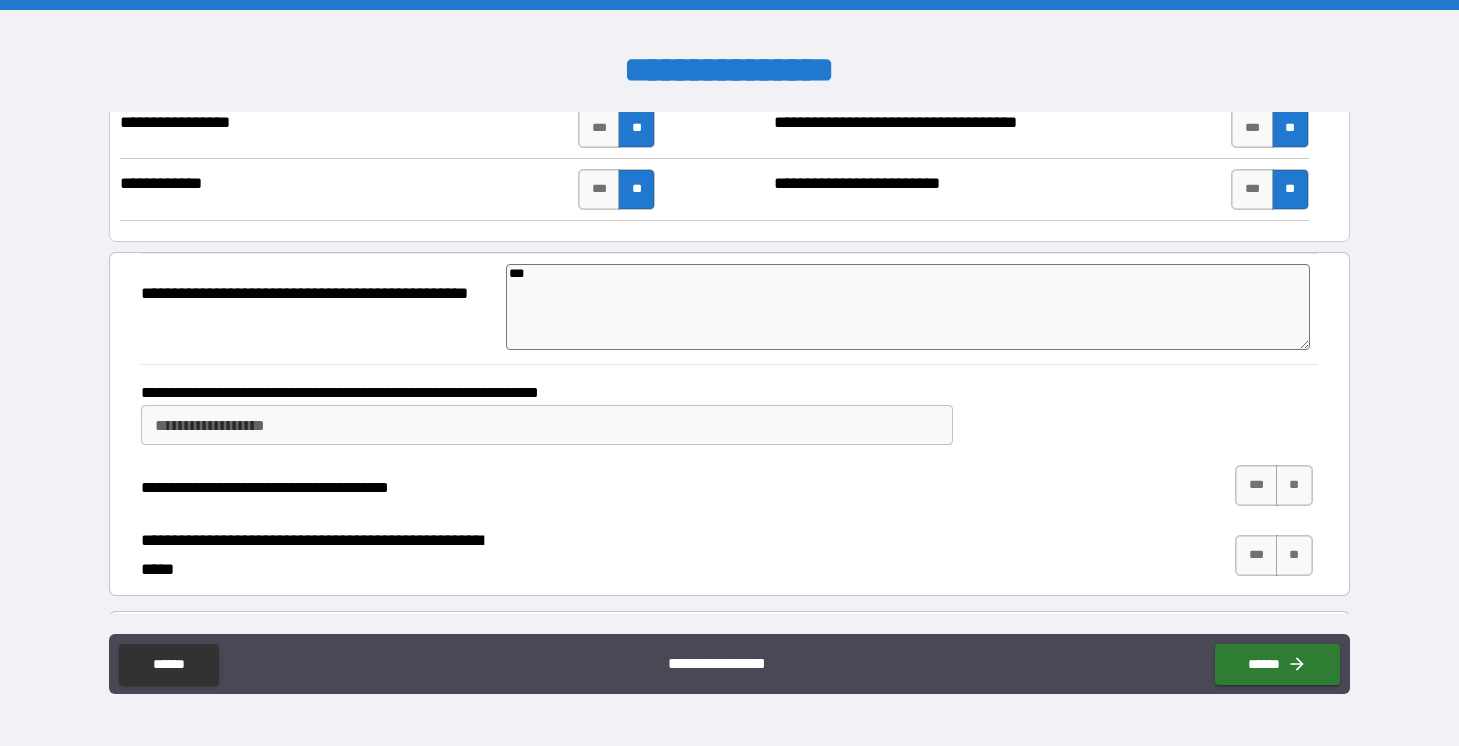 type on "****" 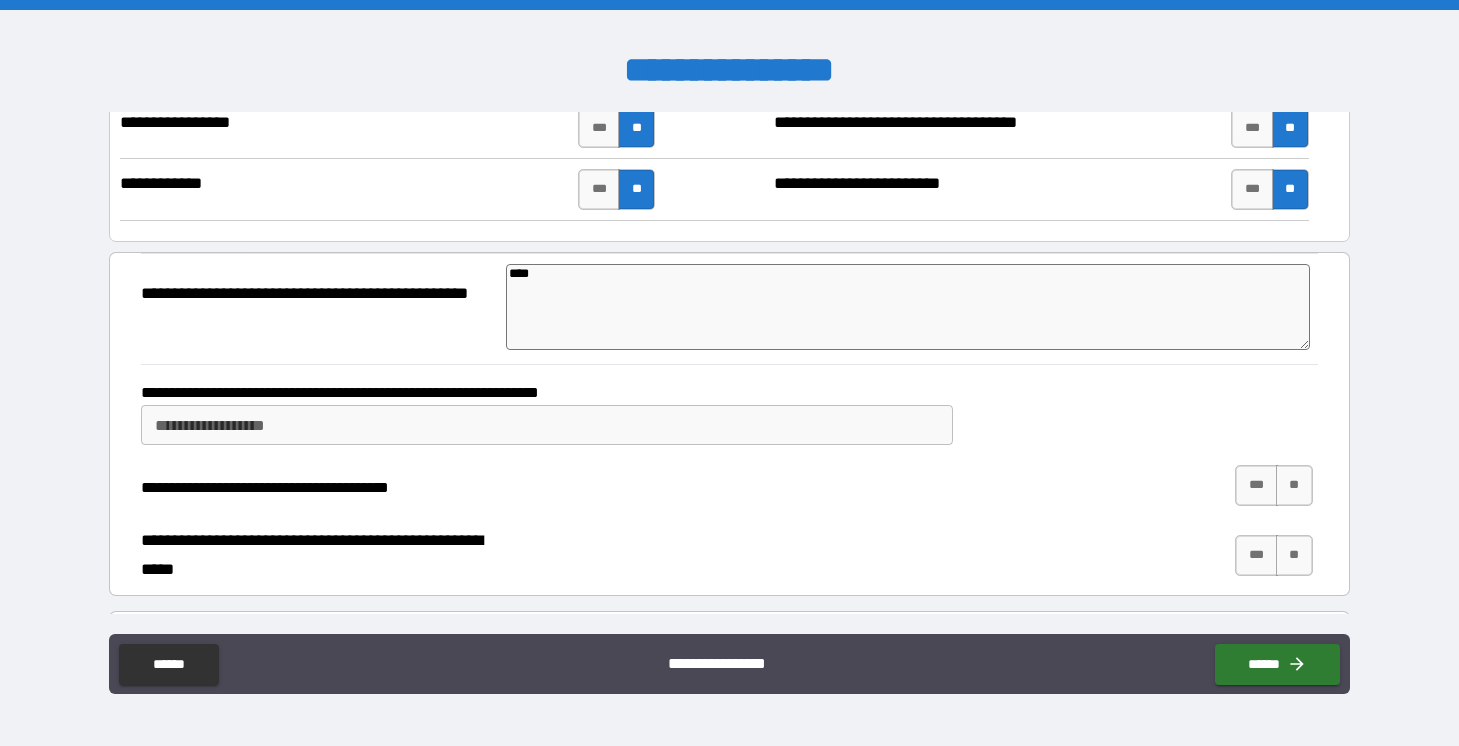 type on "*****" 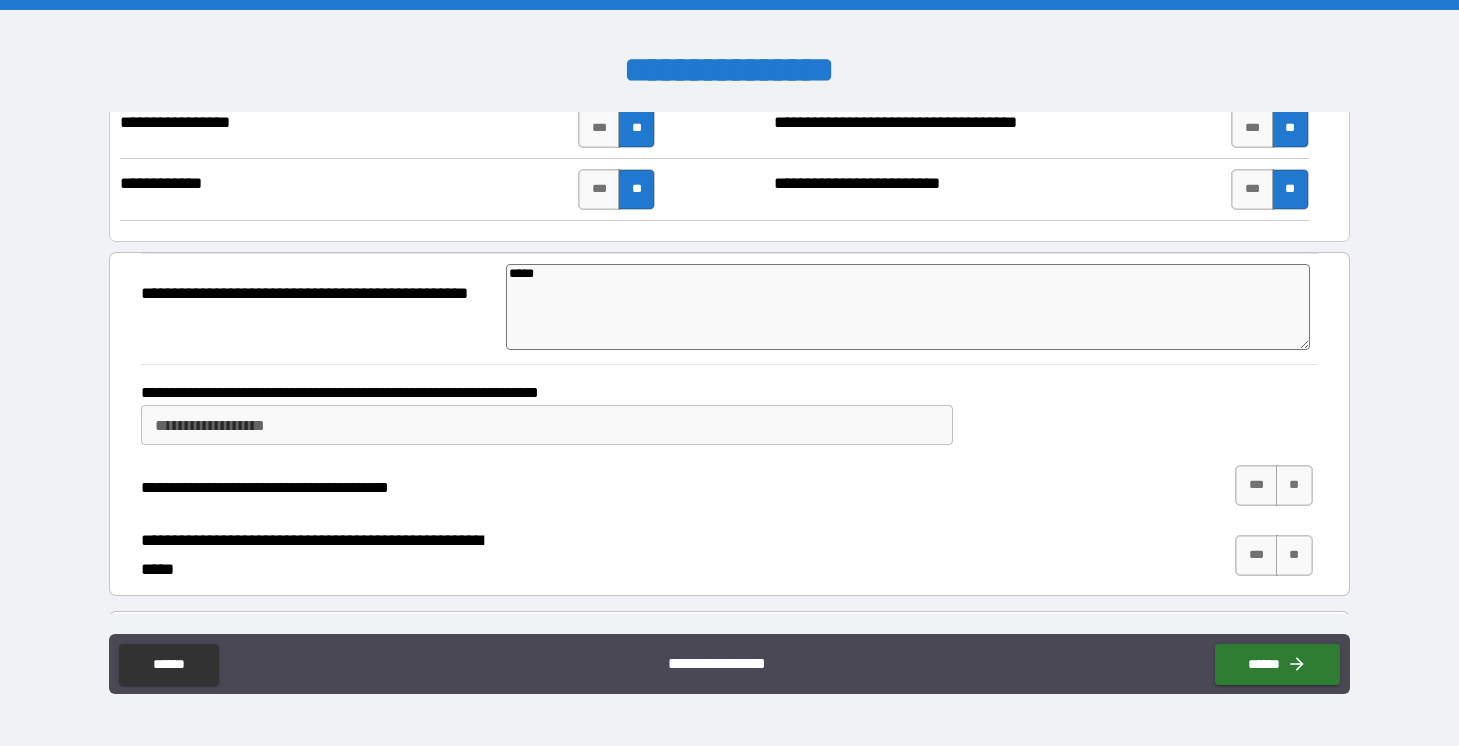 type on "******" 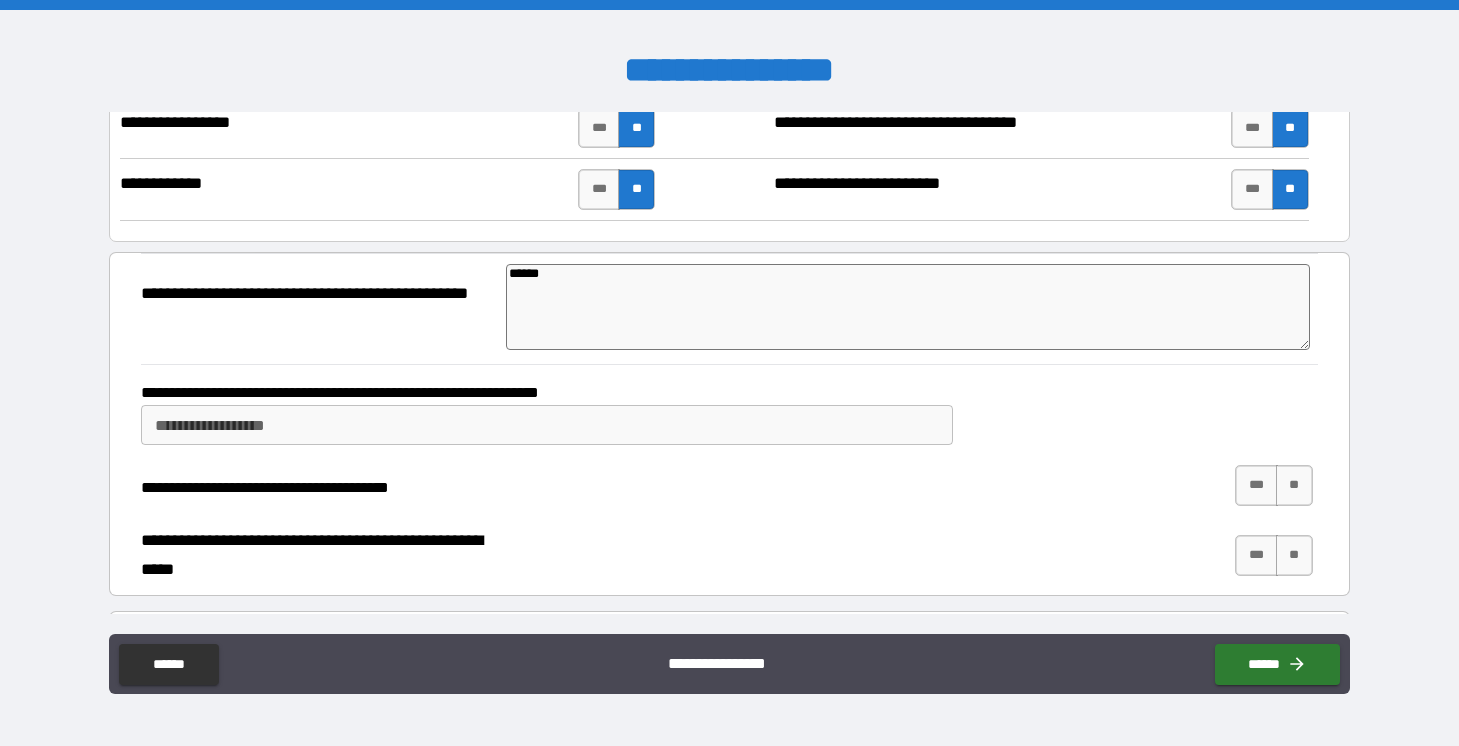 type on "*" 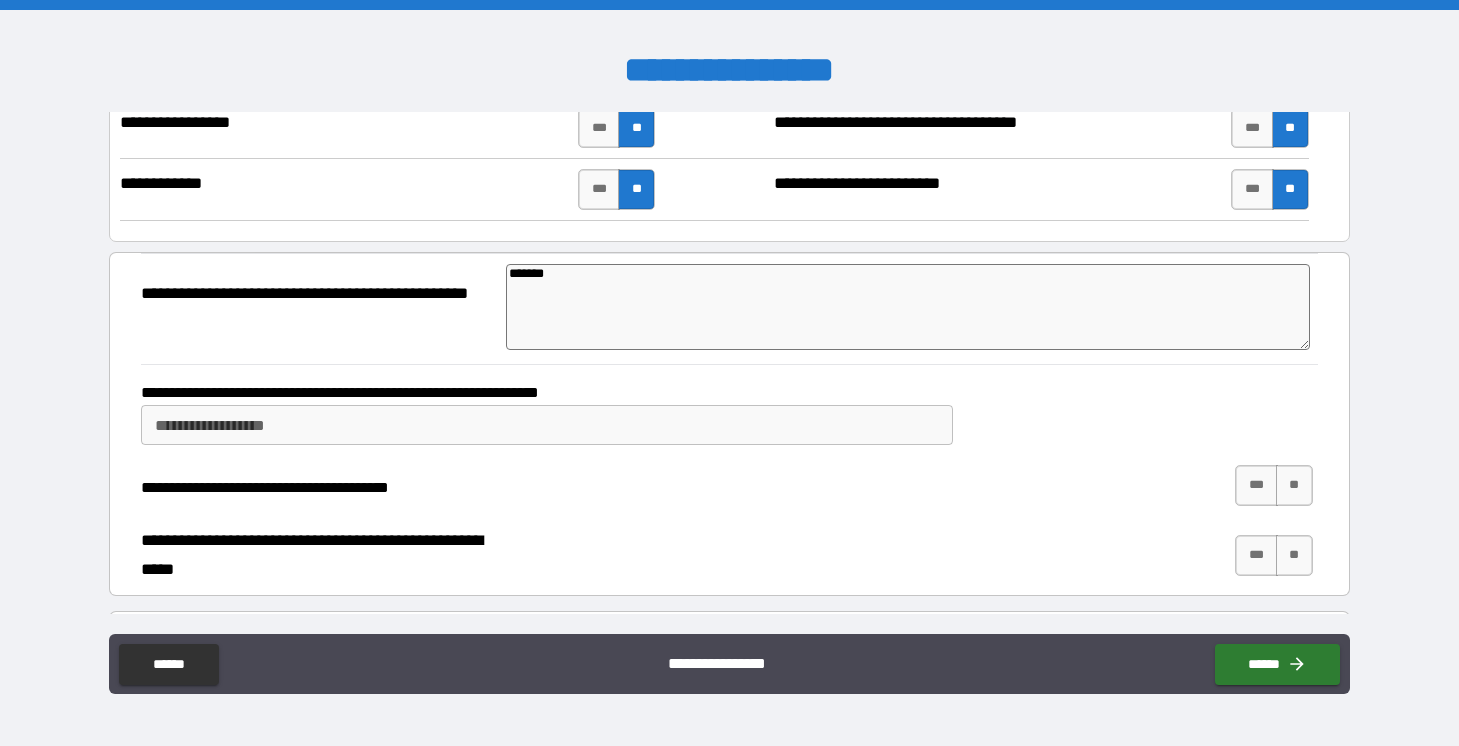 type on "********" 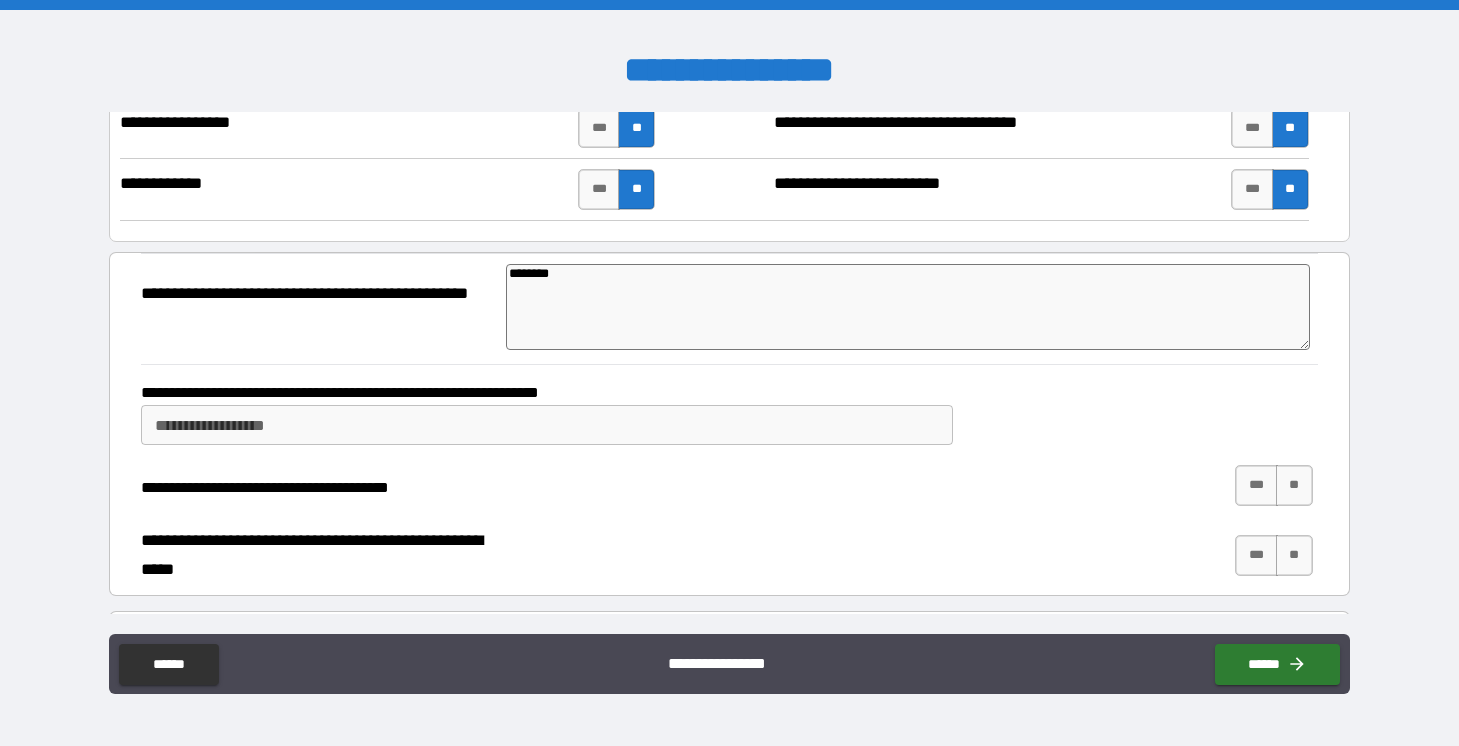 type on "*********" 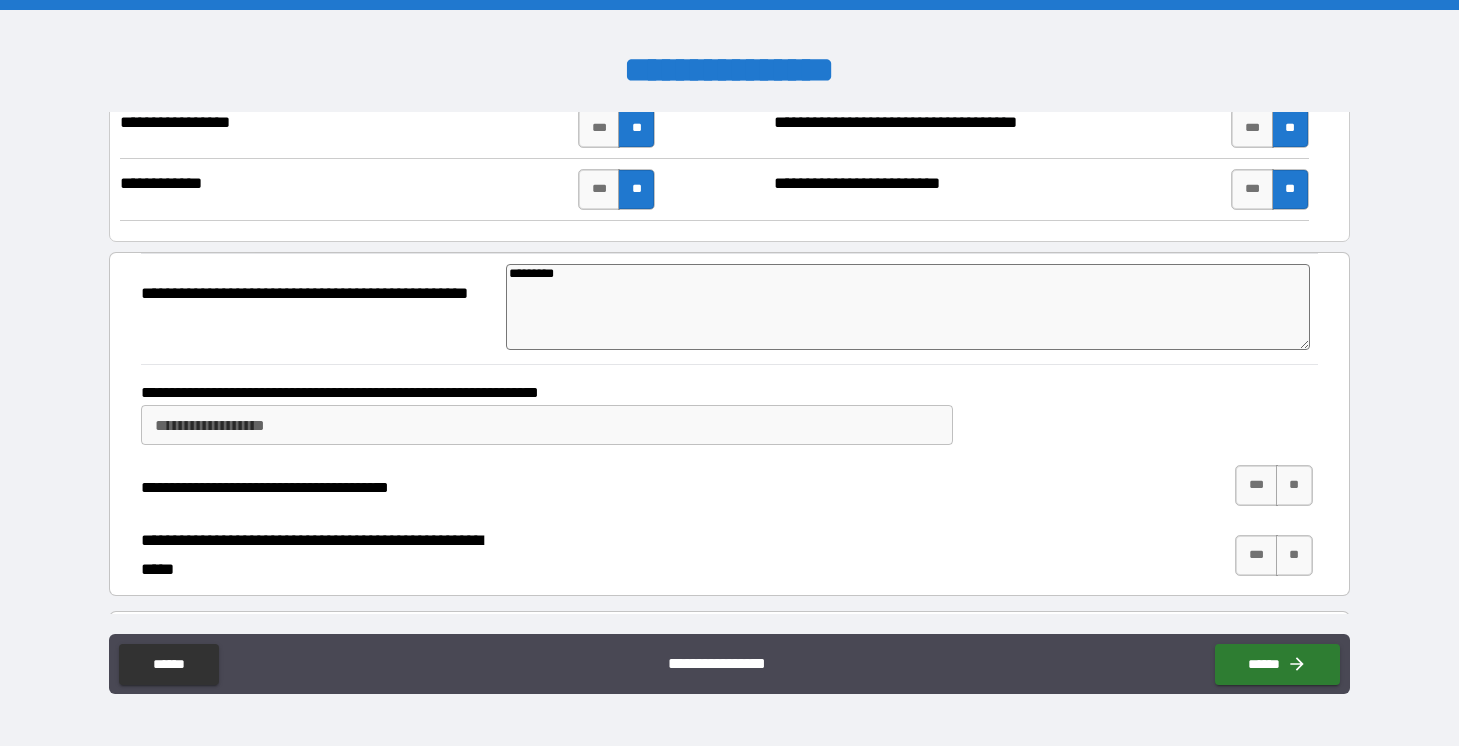 type on "*" 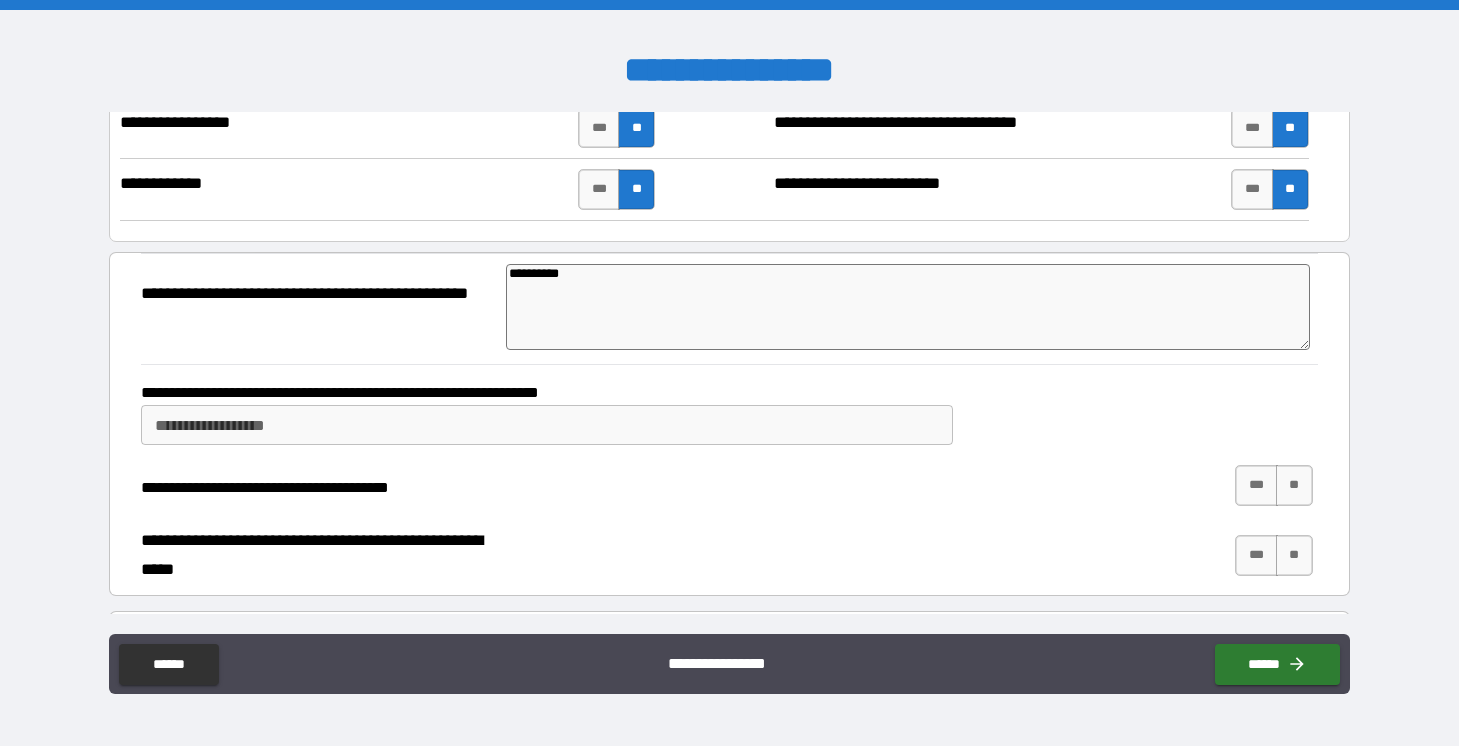 type on "*" 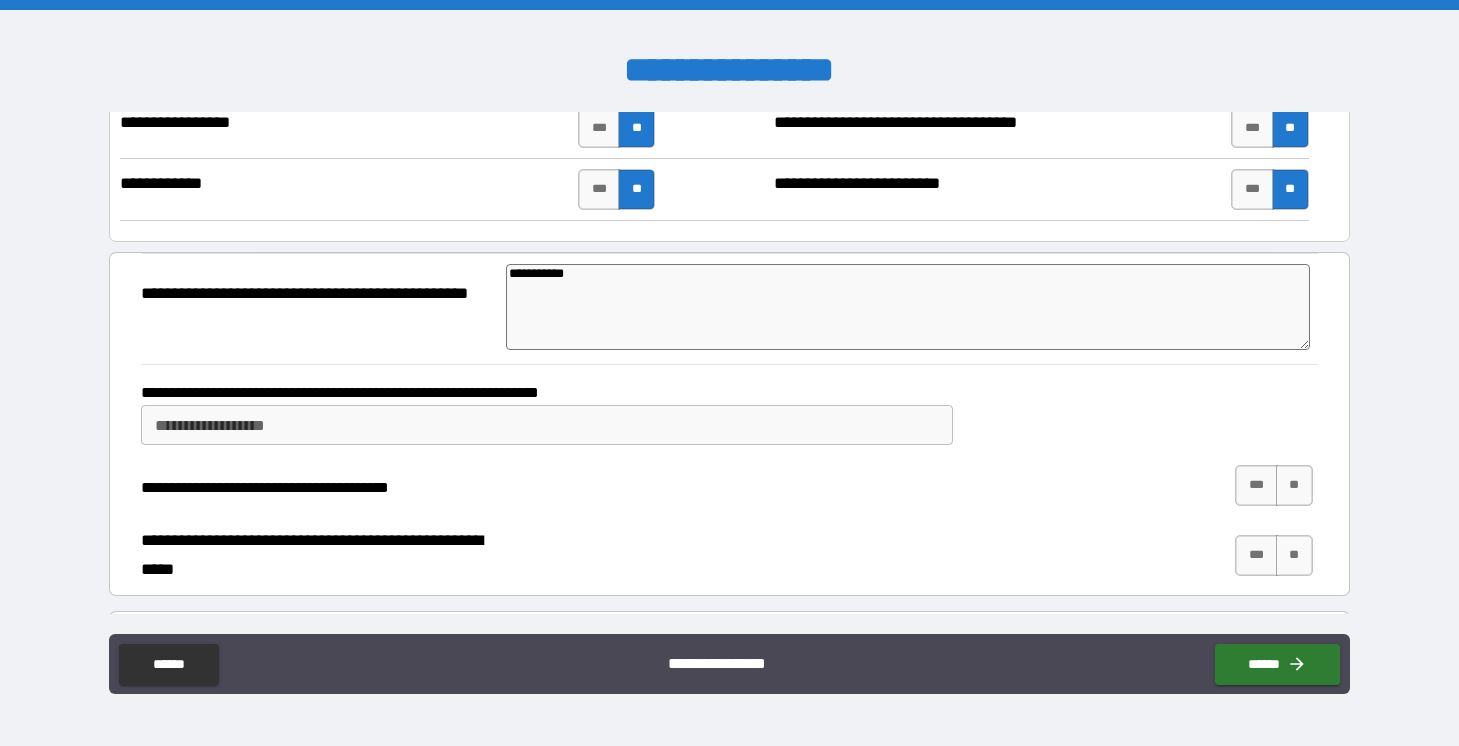type on "*" 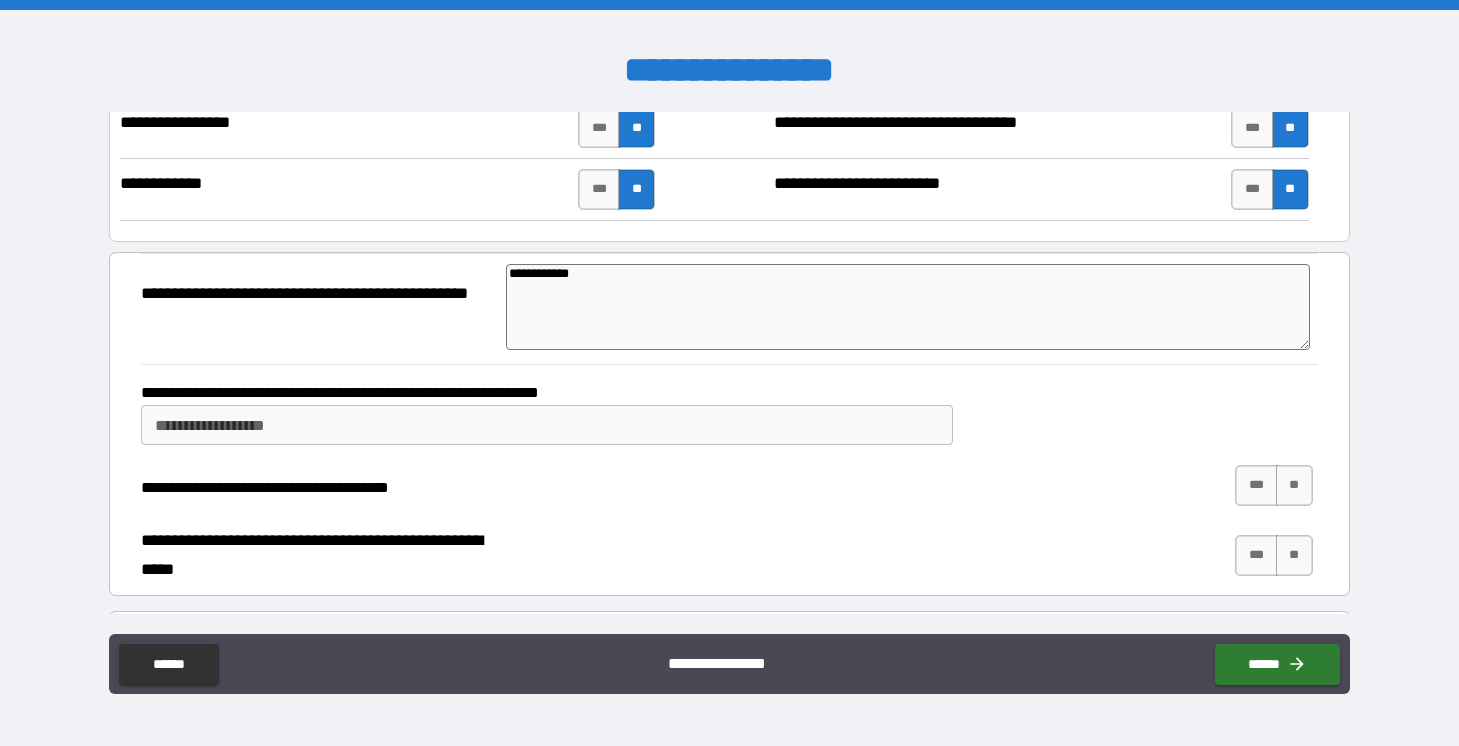 type on "*" 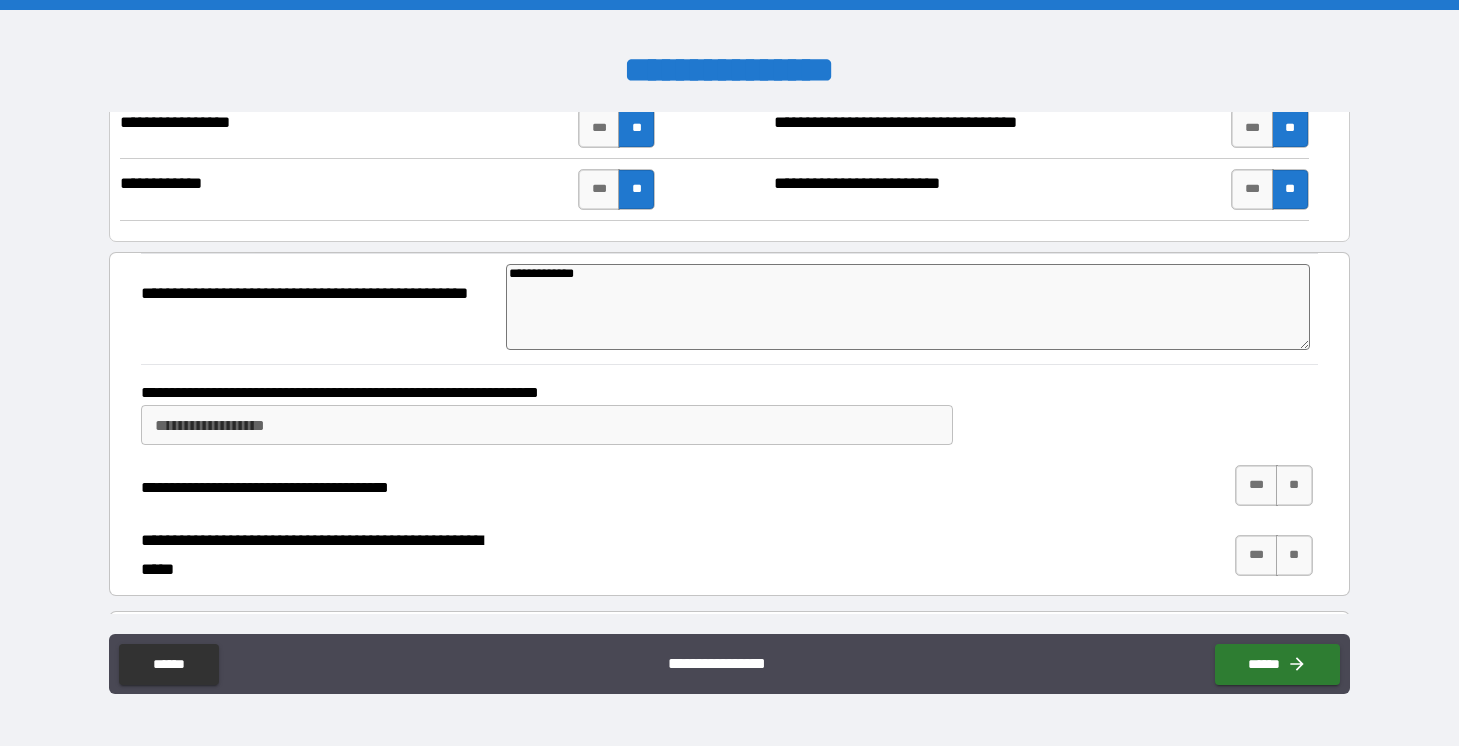 type on "*" 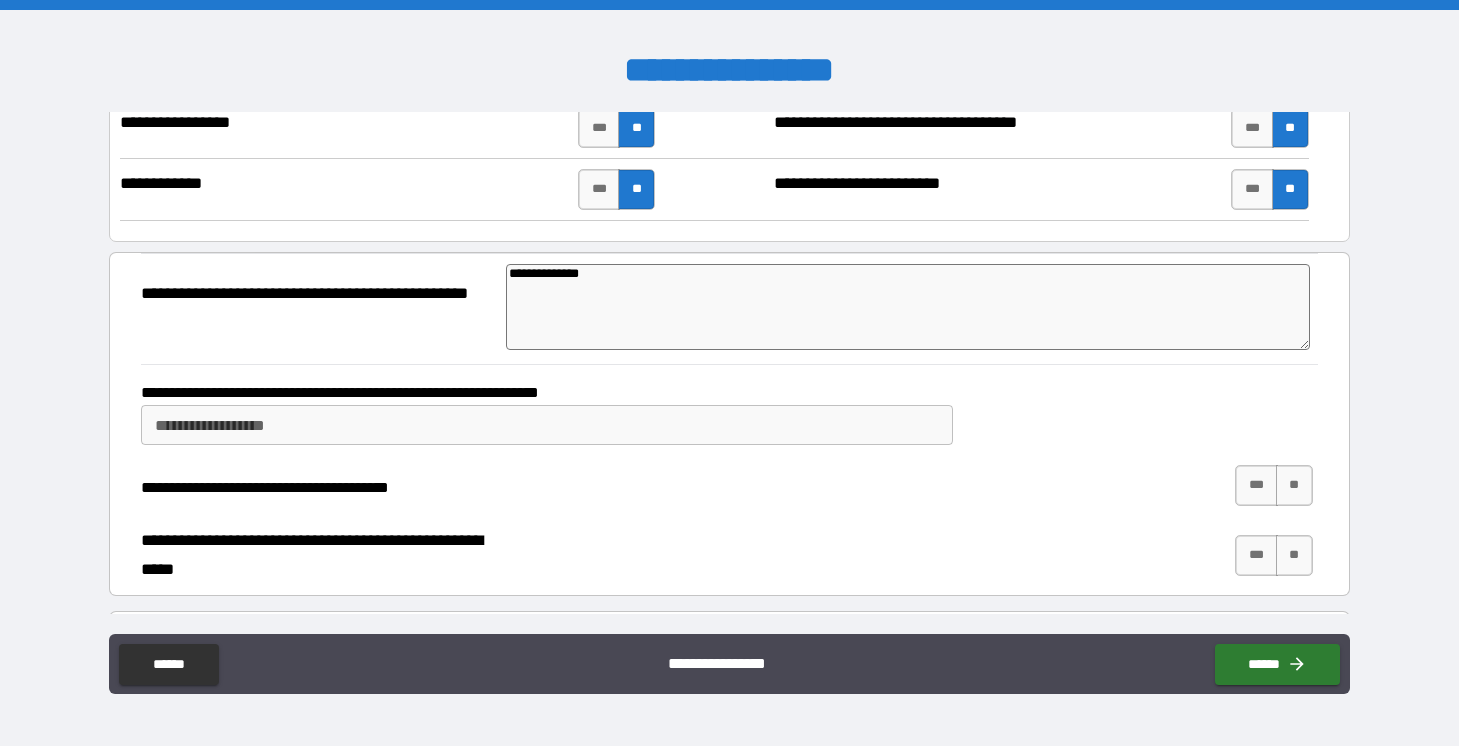 type on "*" 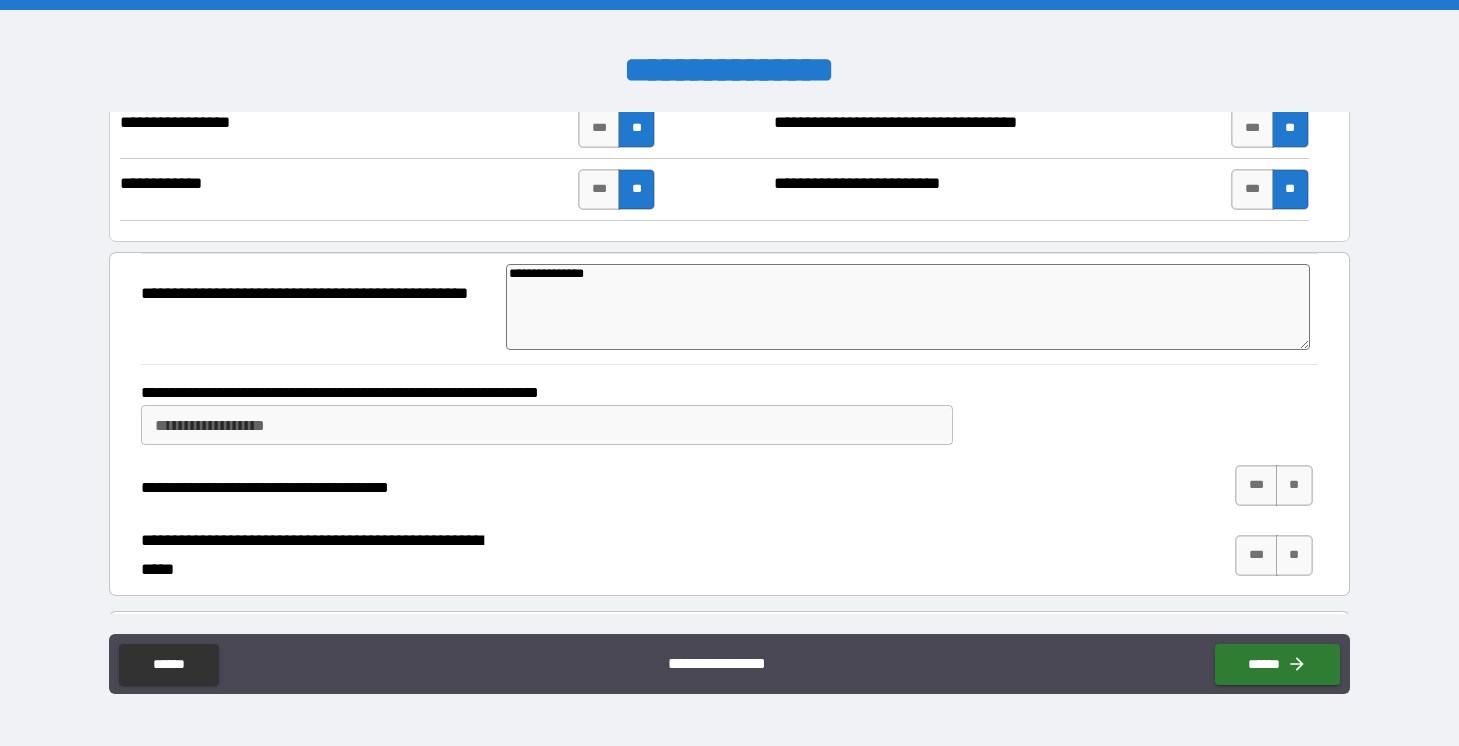type on "*" 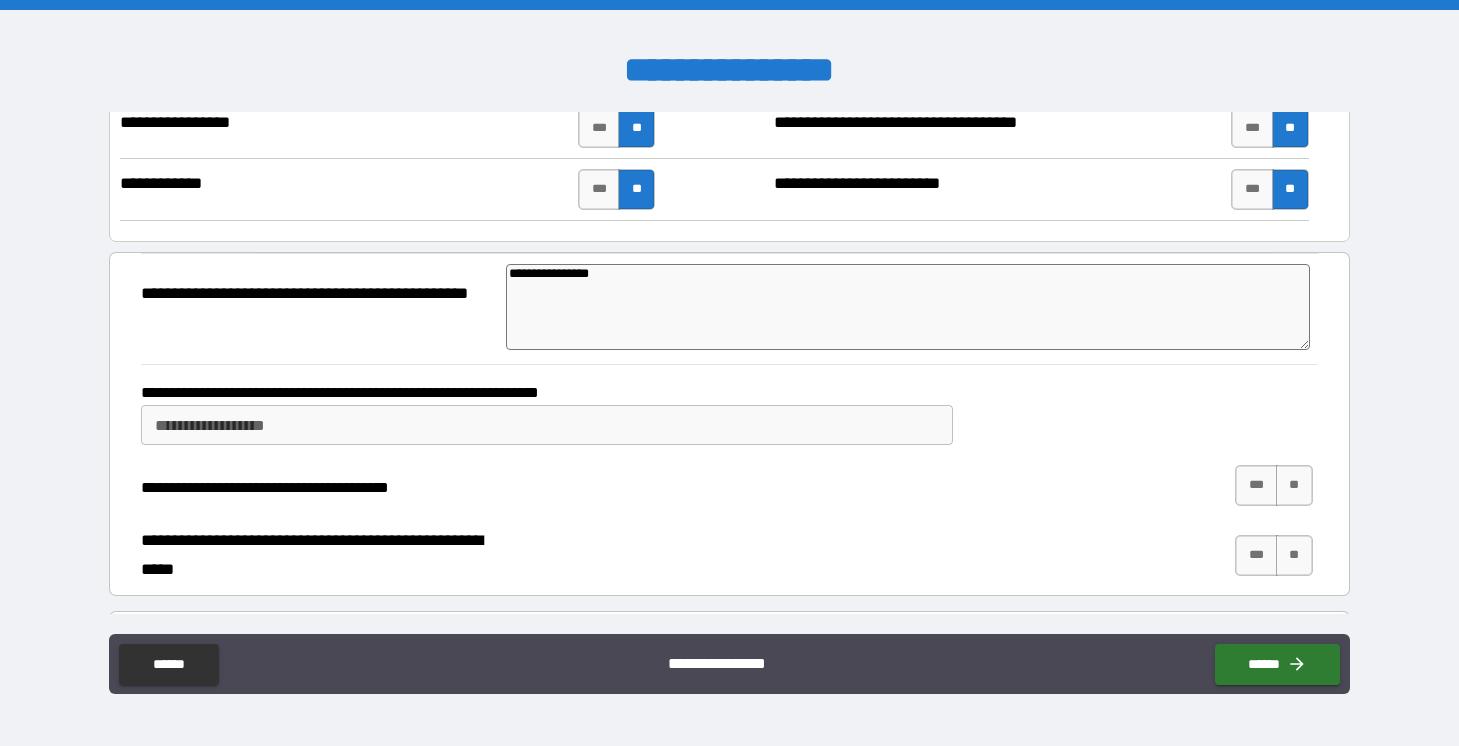 type on "*" 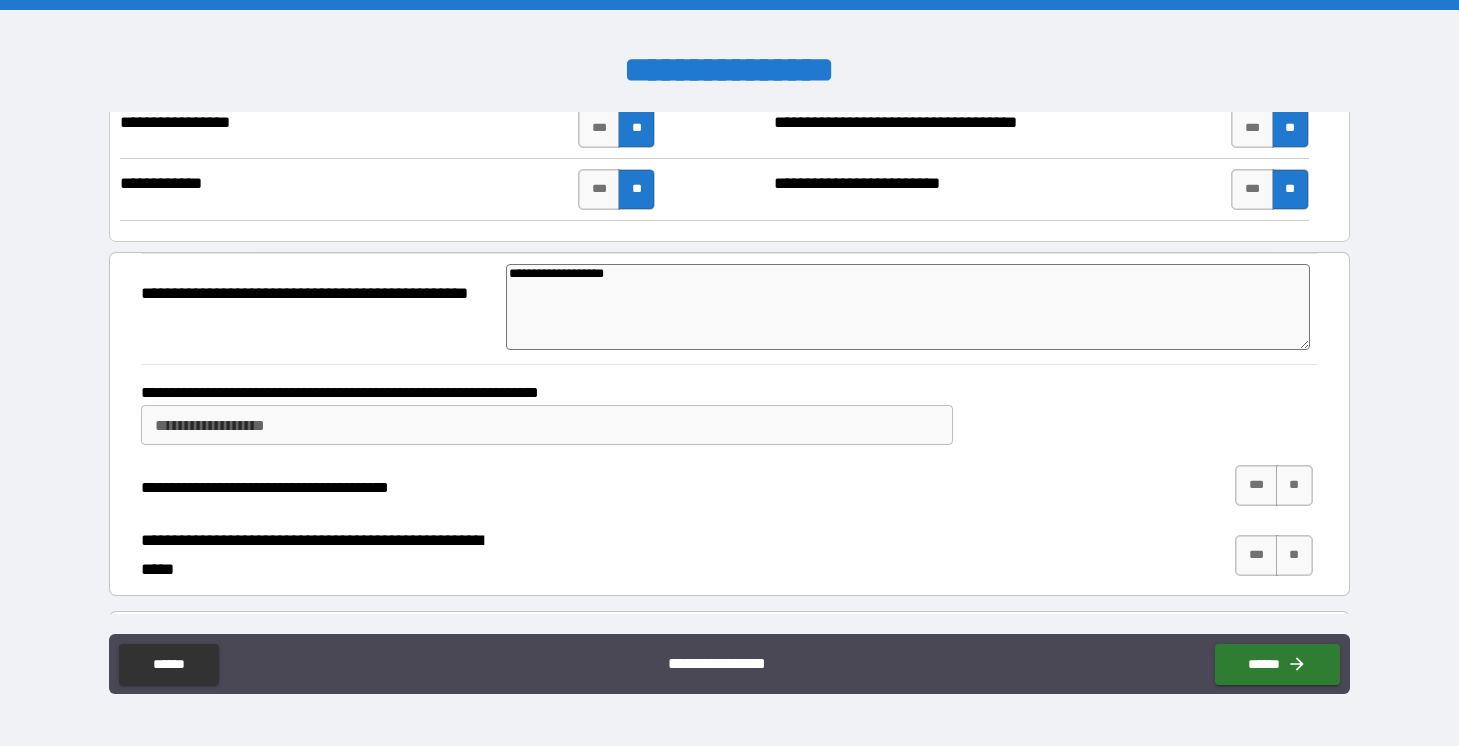 type on "**********" 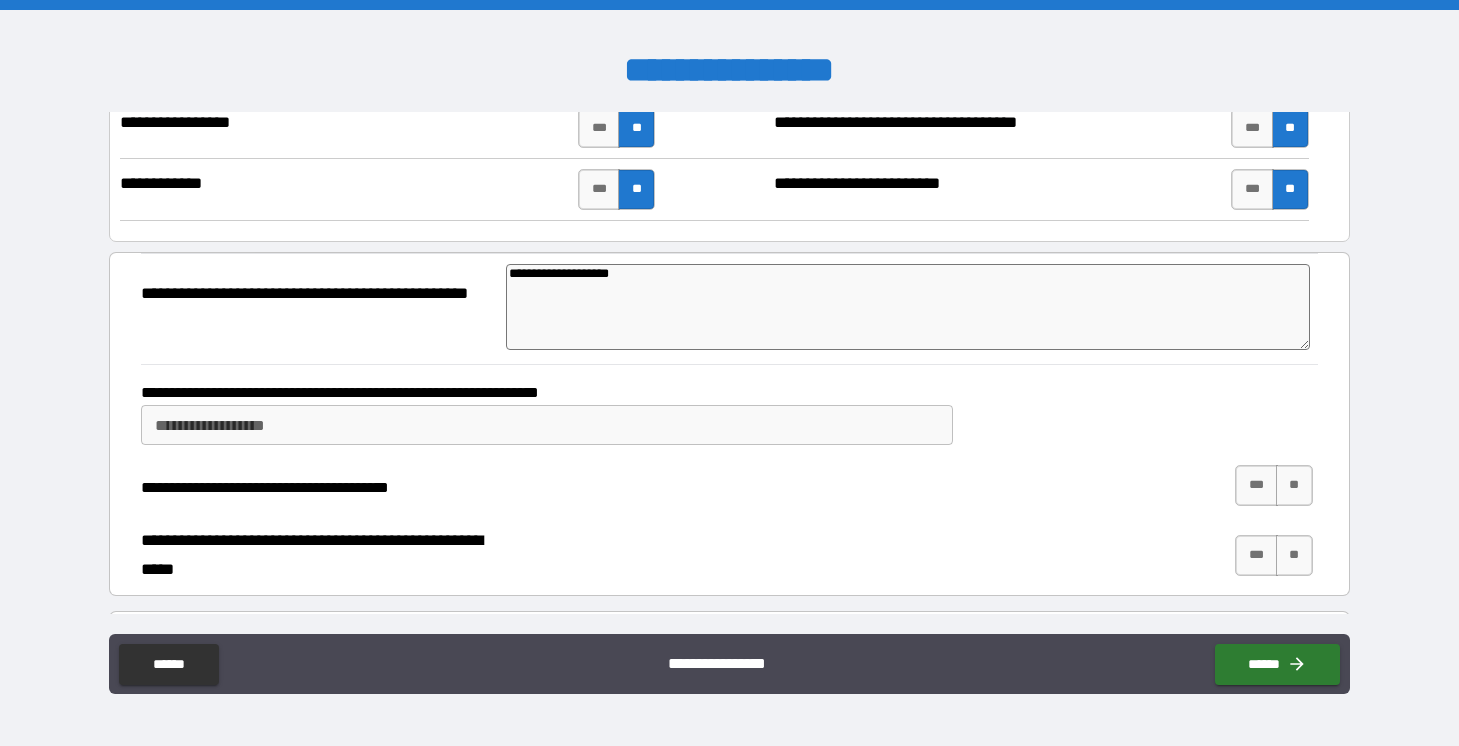 type on "*" 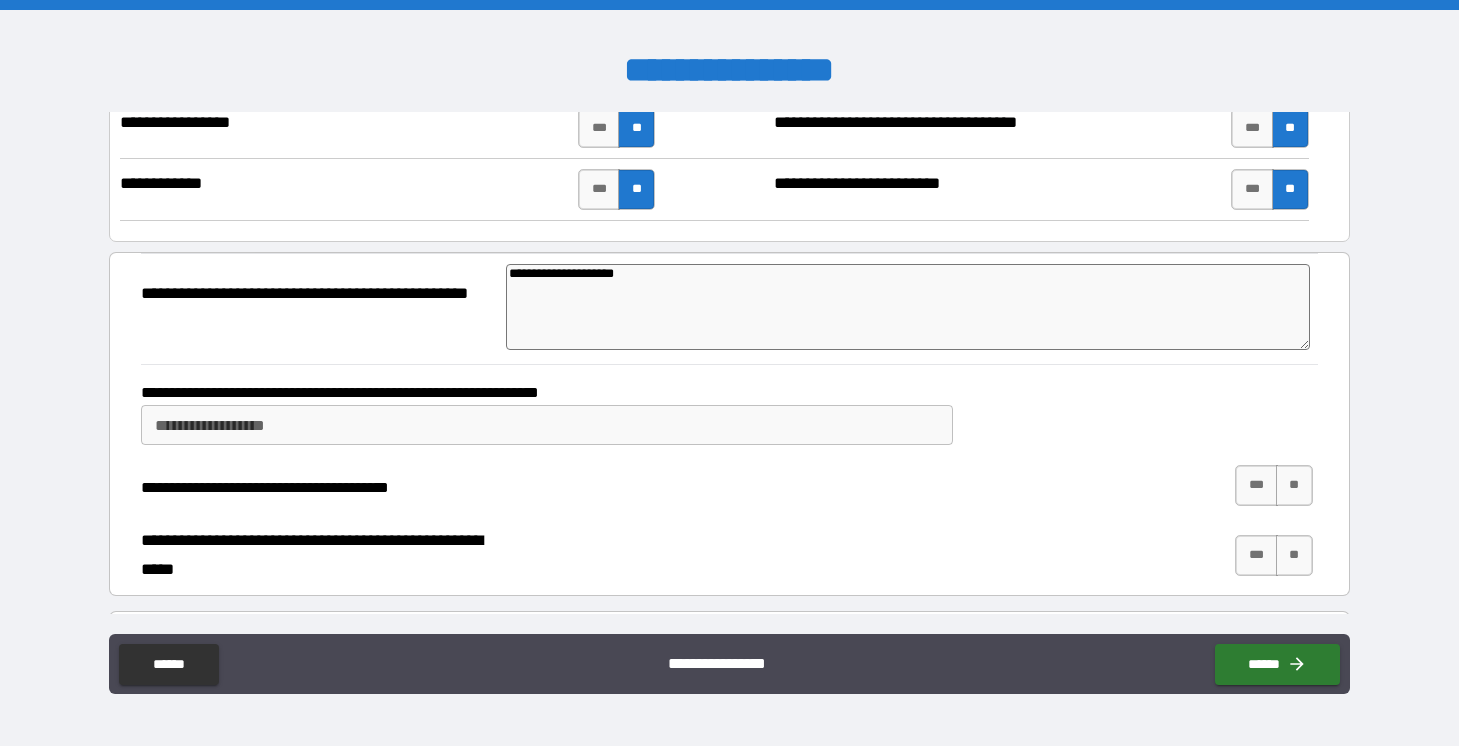 type on "*" 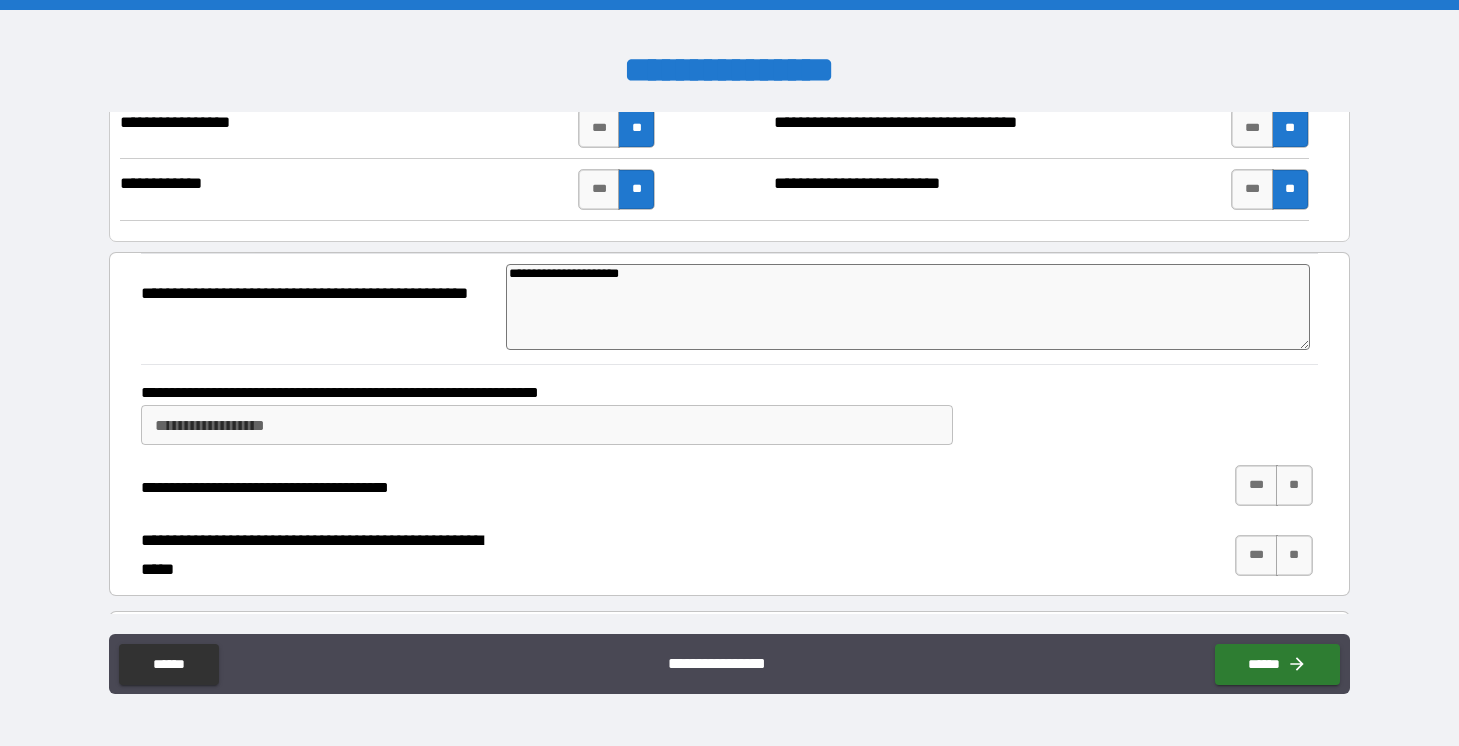 type on "**********" 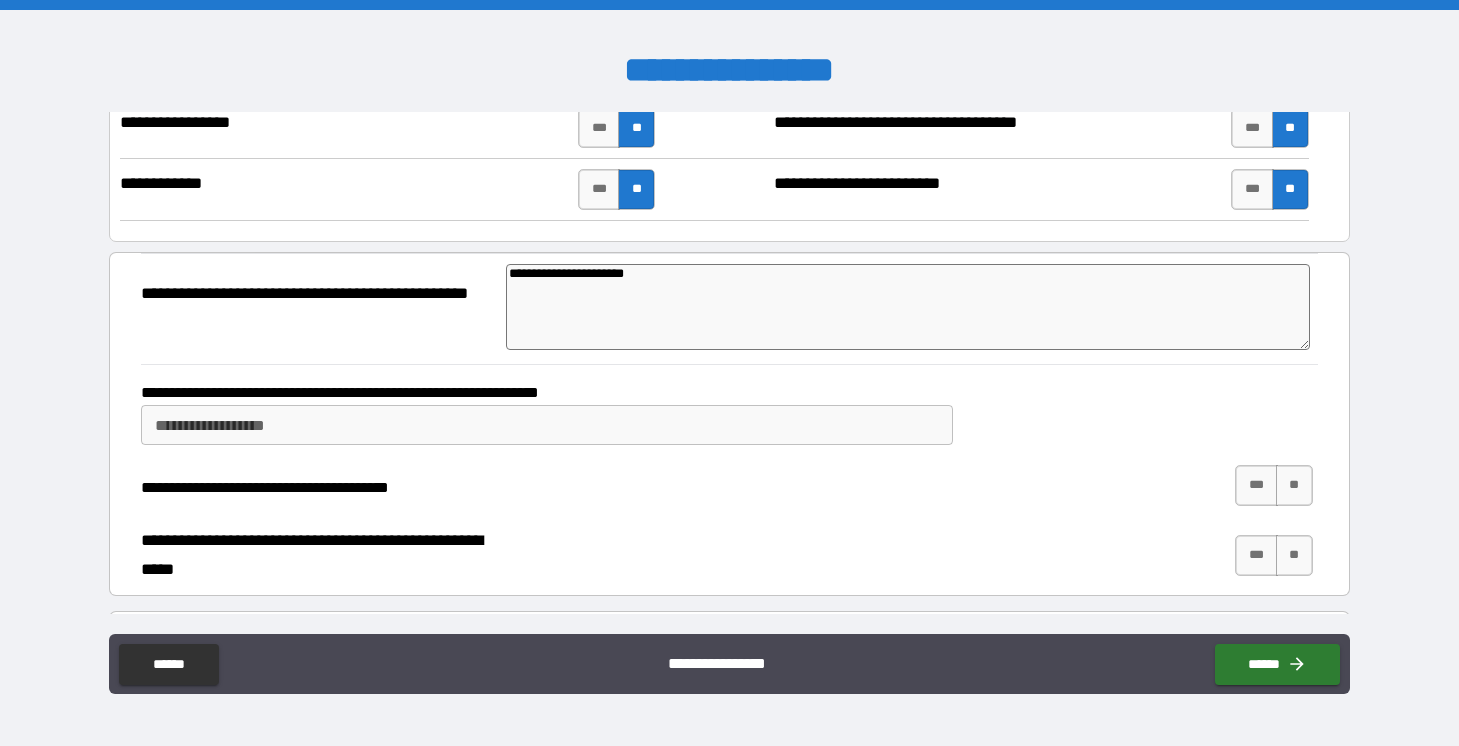type on "**********" 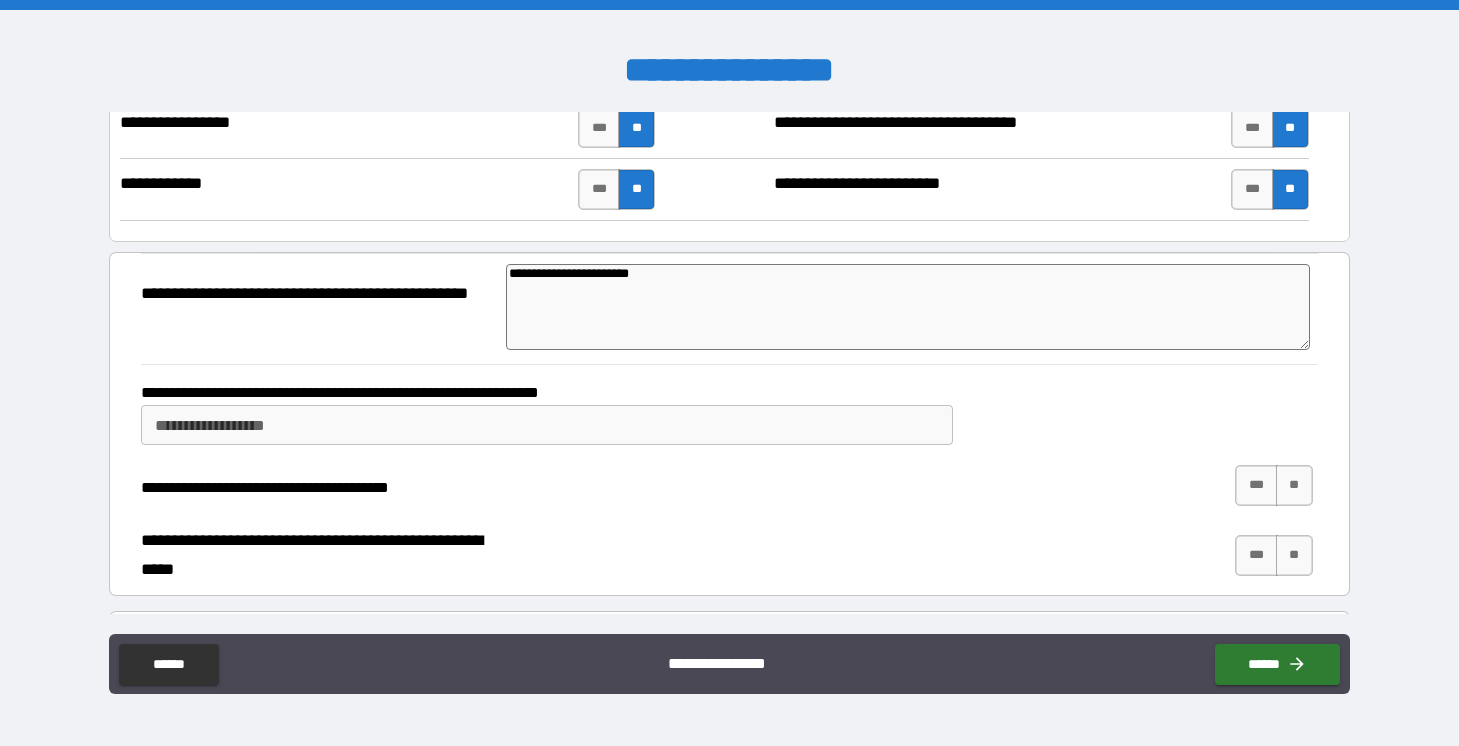 type on "**********" 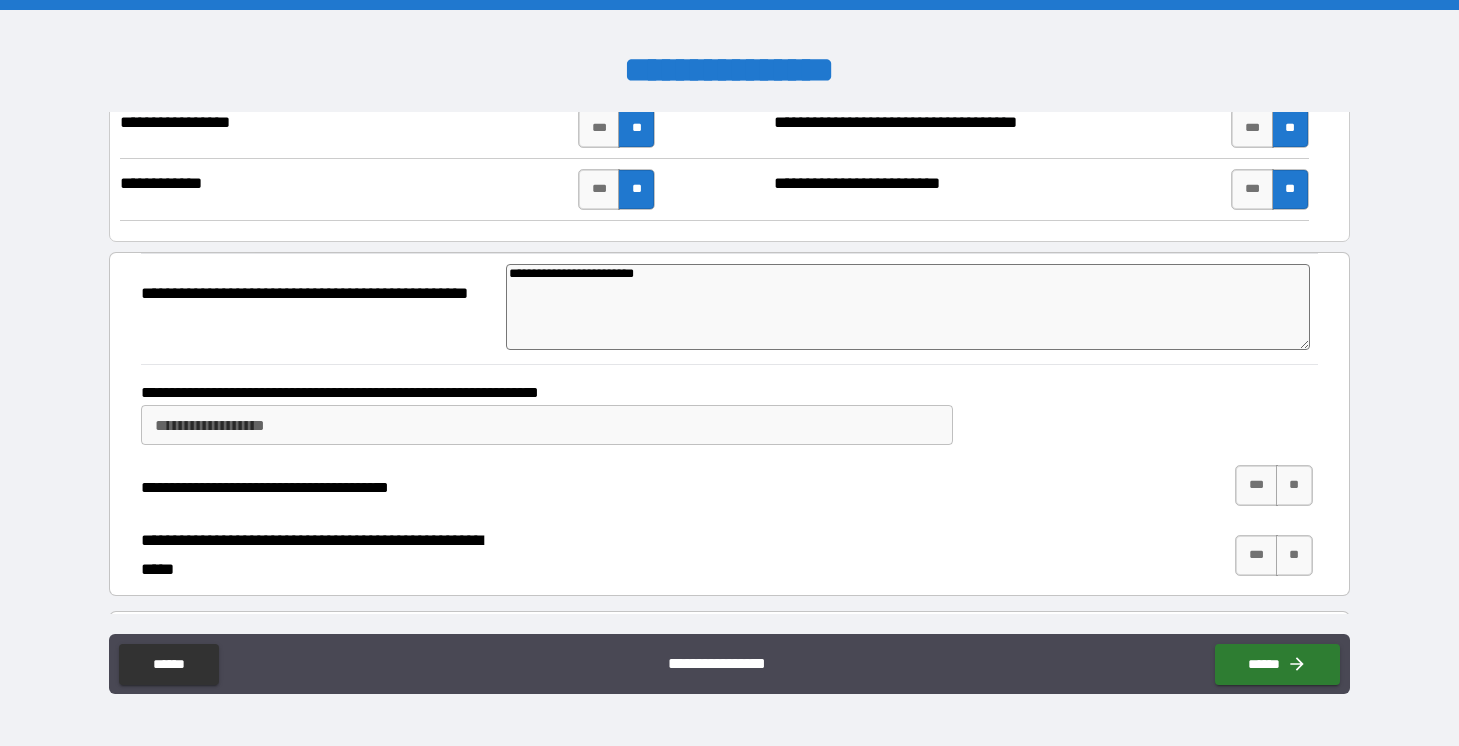 type on "**********" 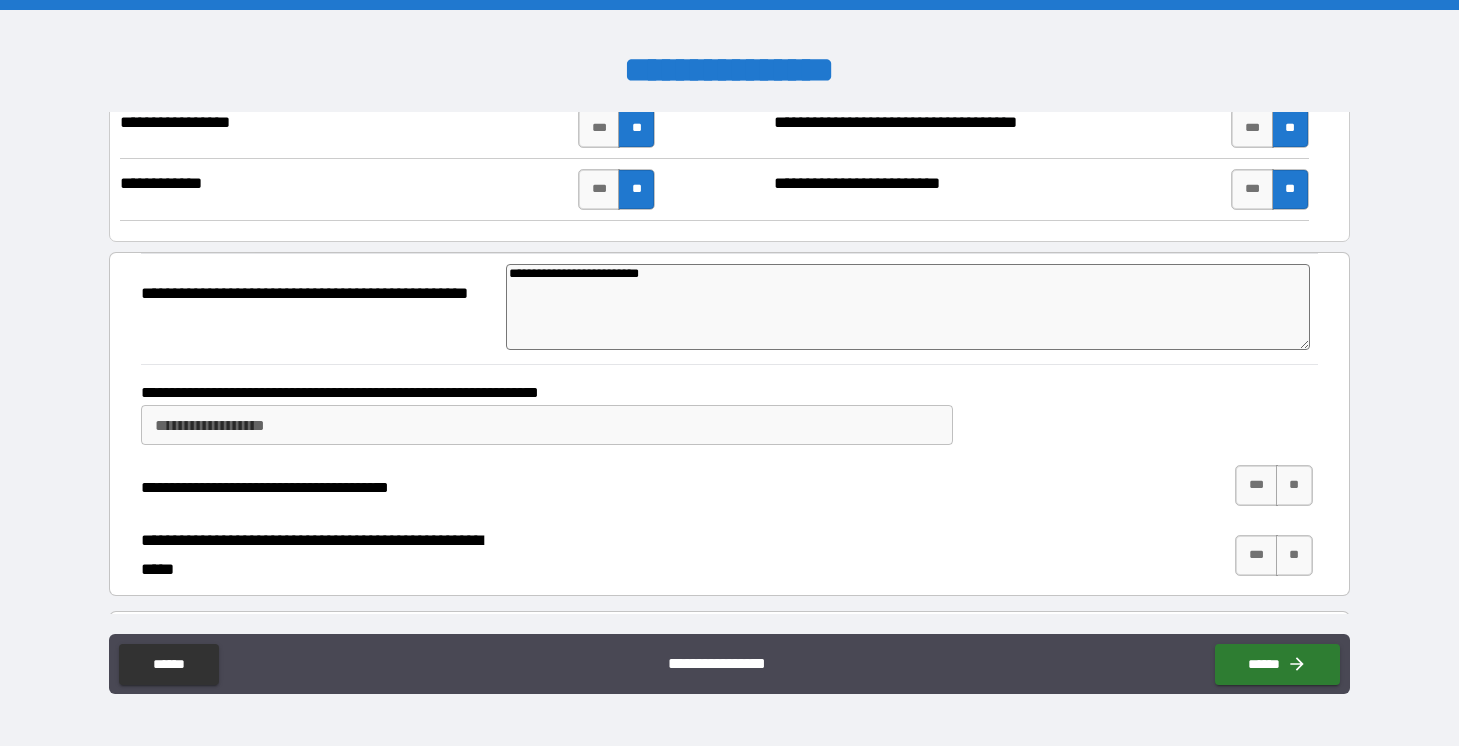 type on "*" 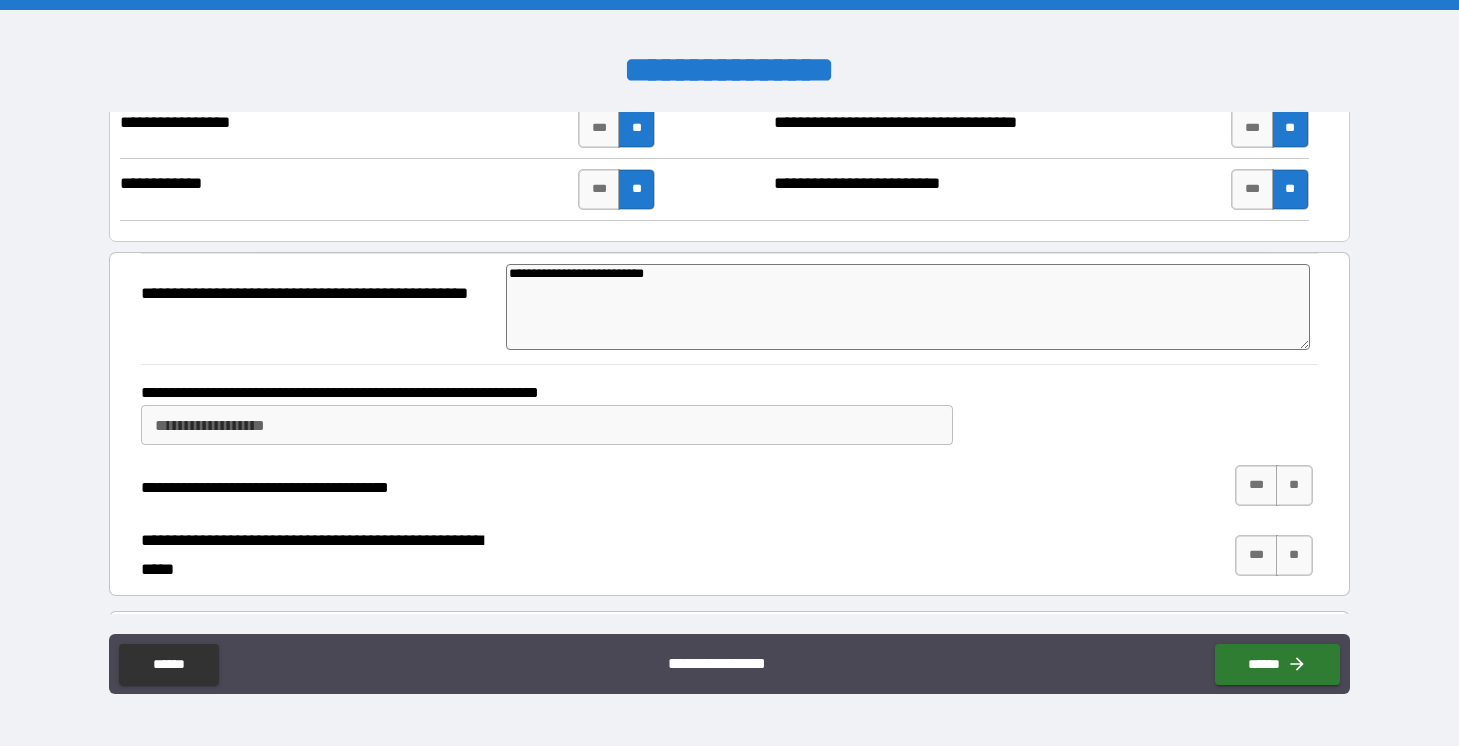type on "**********" 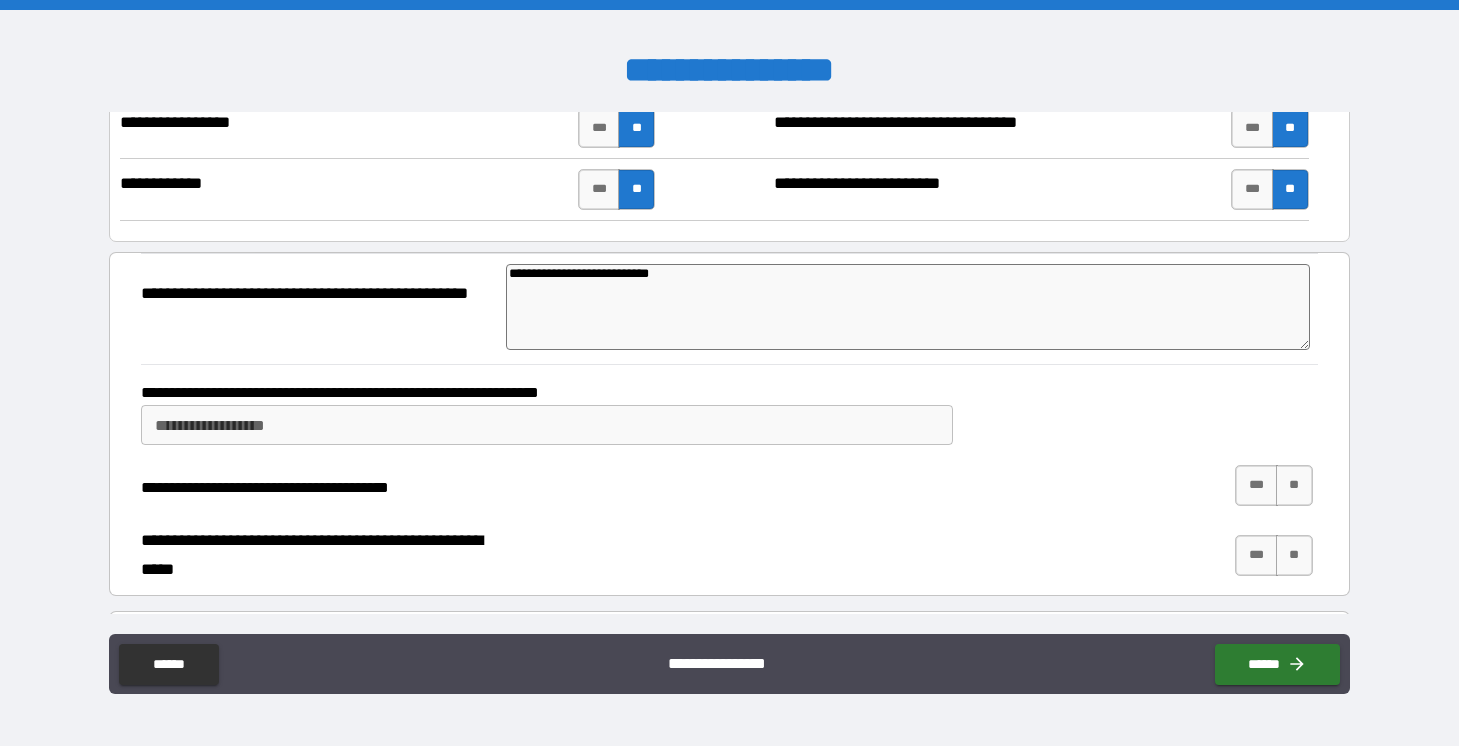 type on "**********" 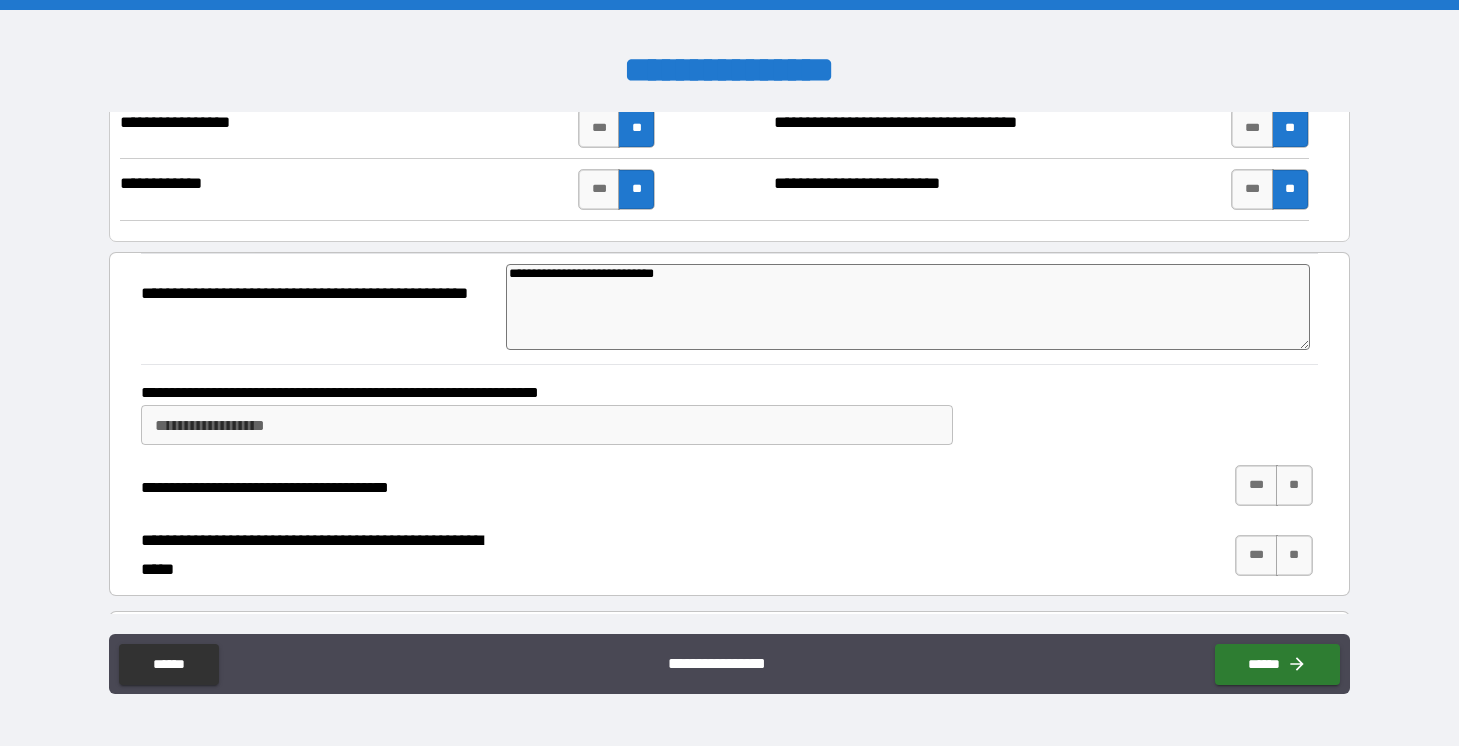 type on "**********" 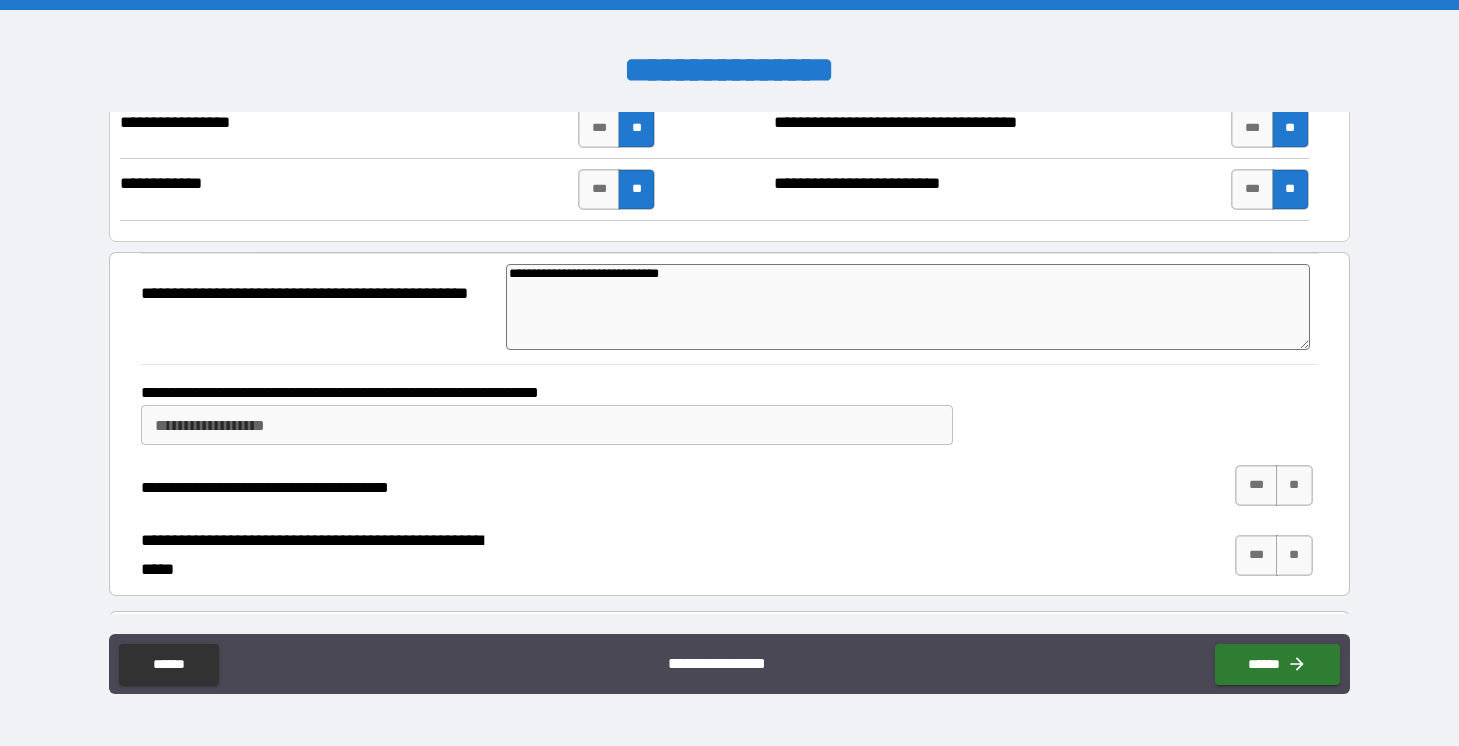 type on "**********" 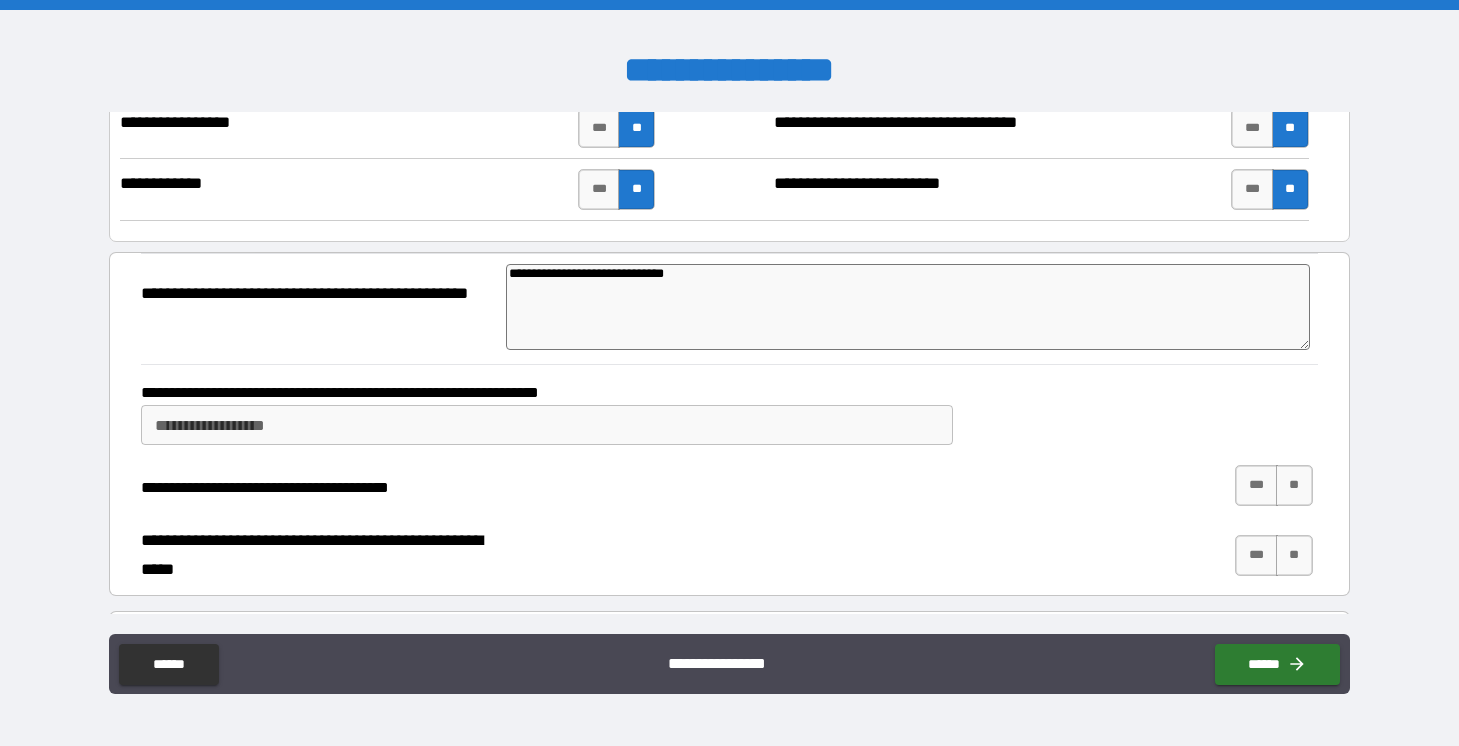 type on "*" 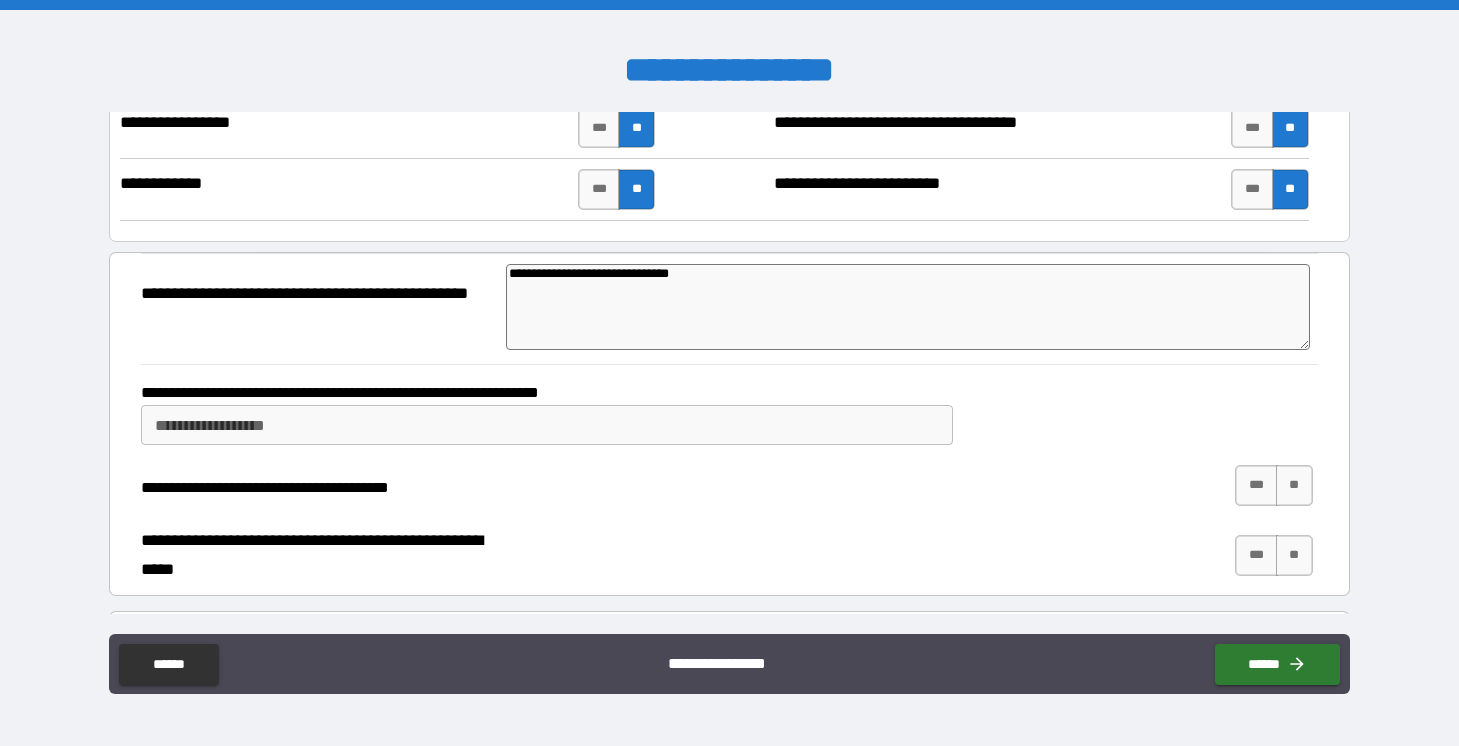 type on "*" 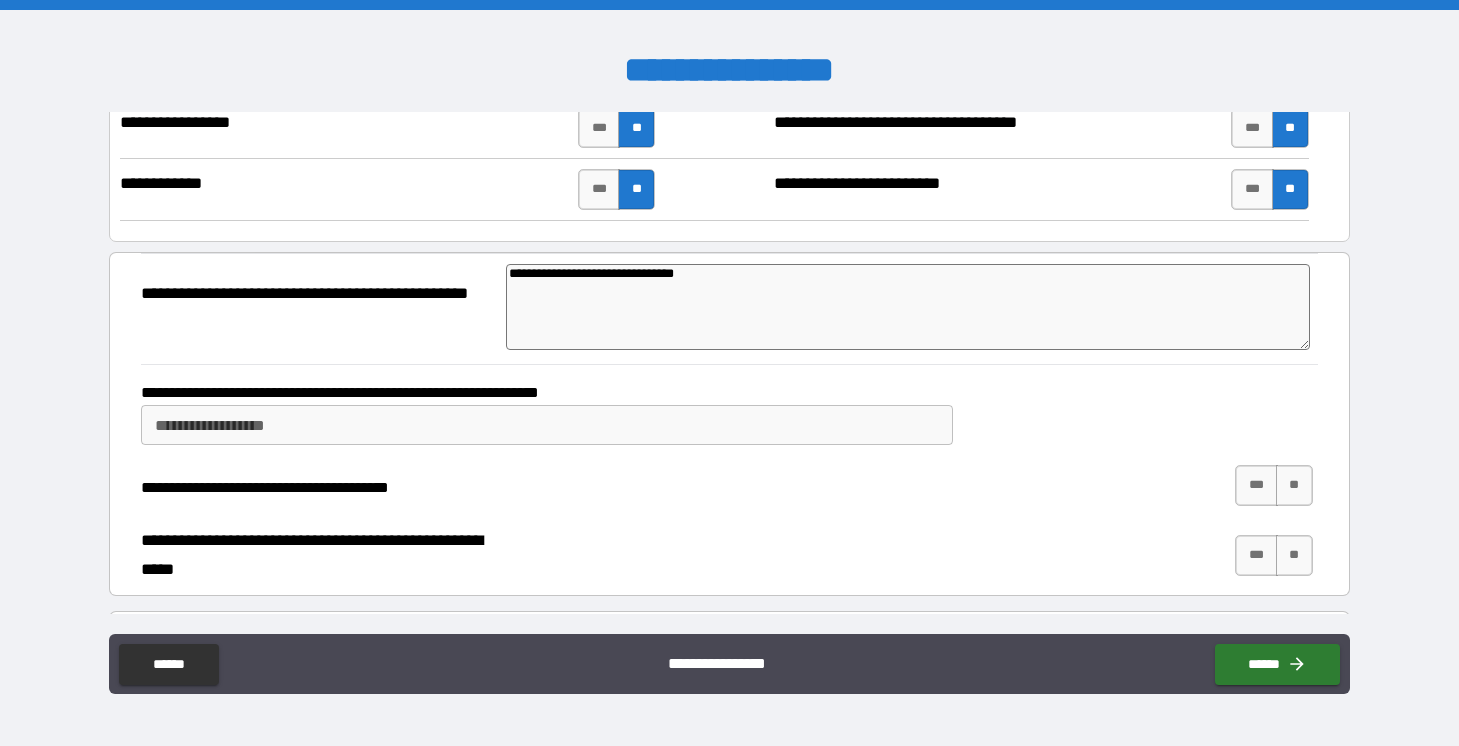 type on "*" 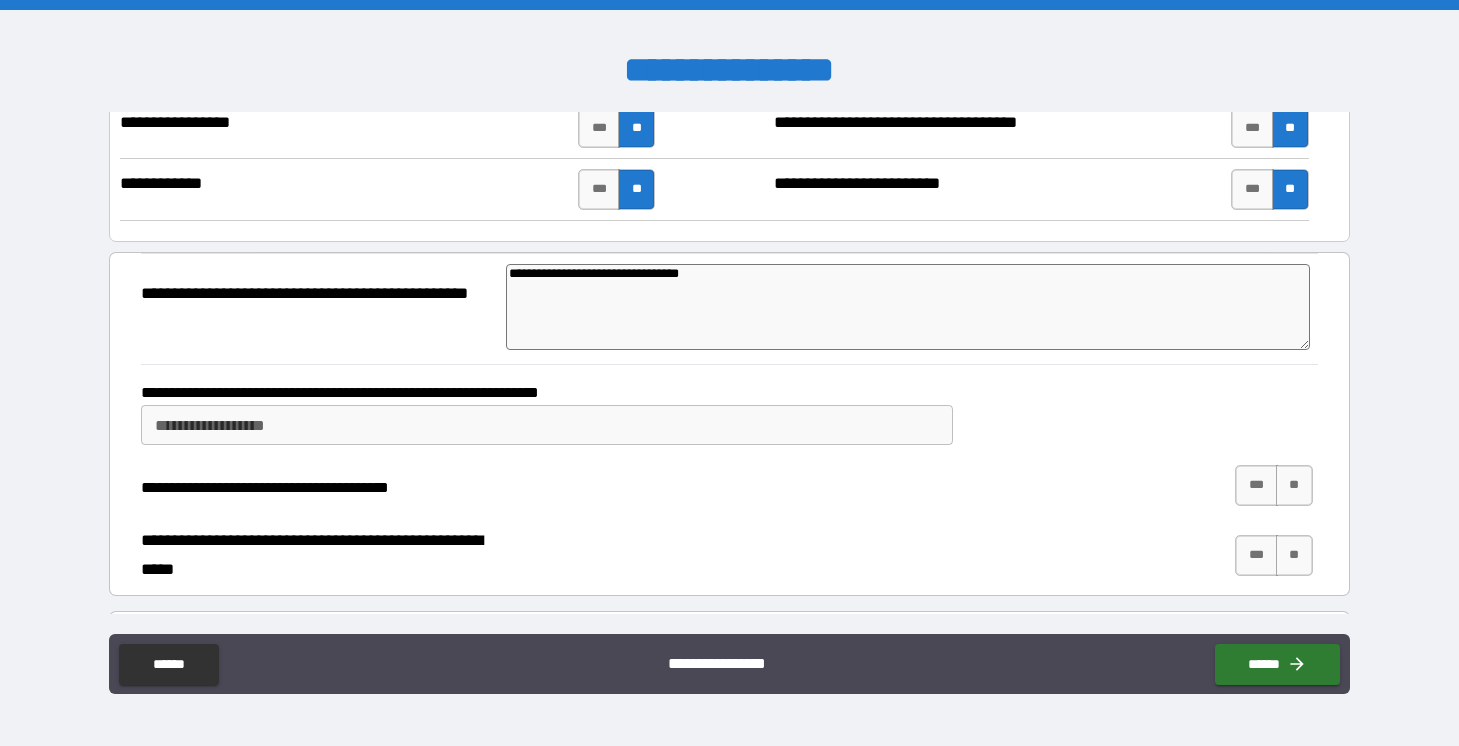 type on "**********" 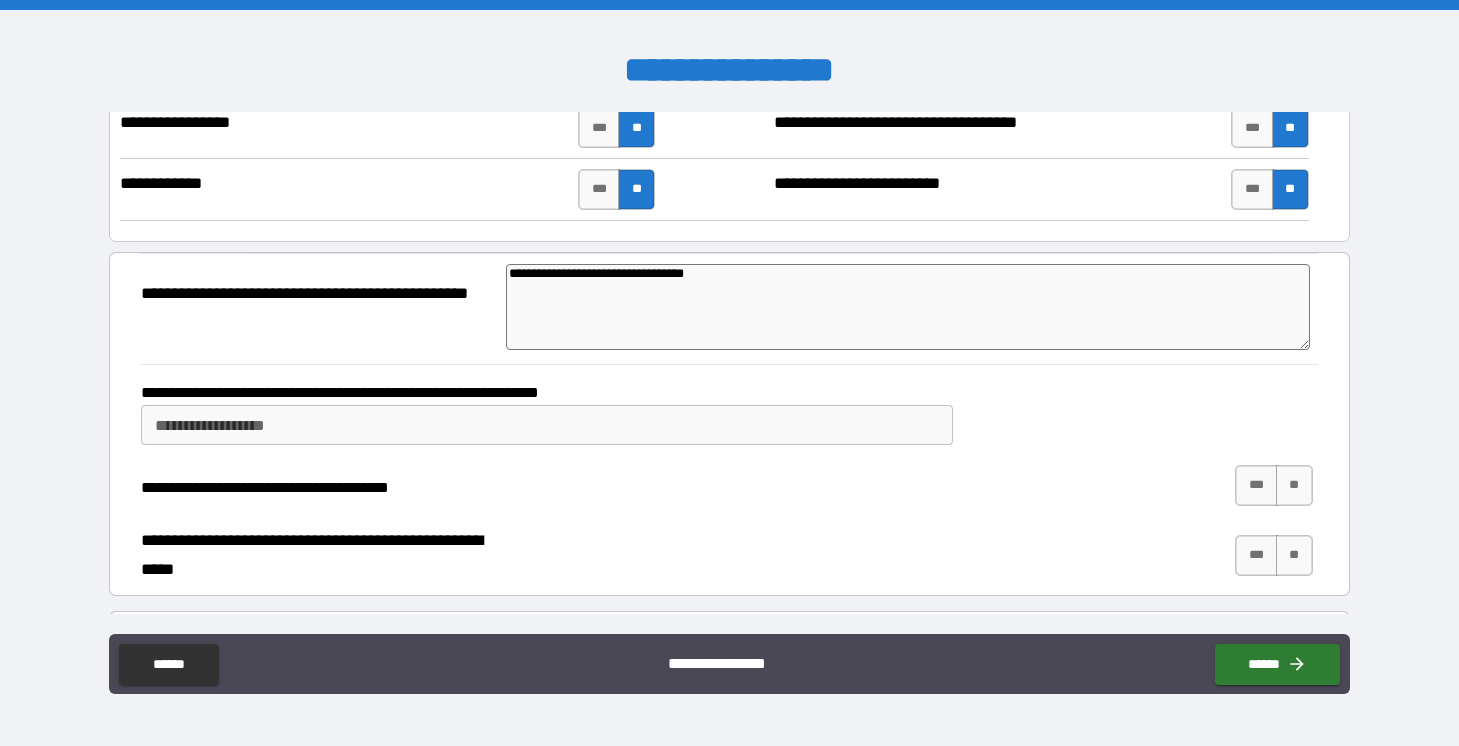 type on "**********" 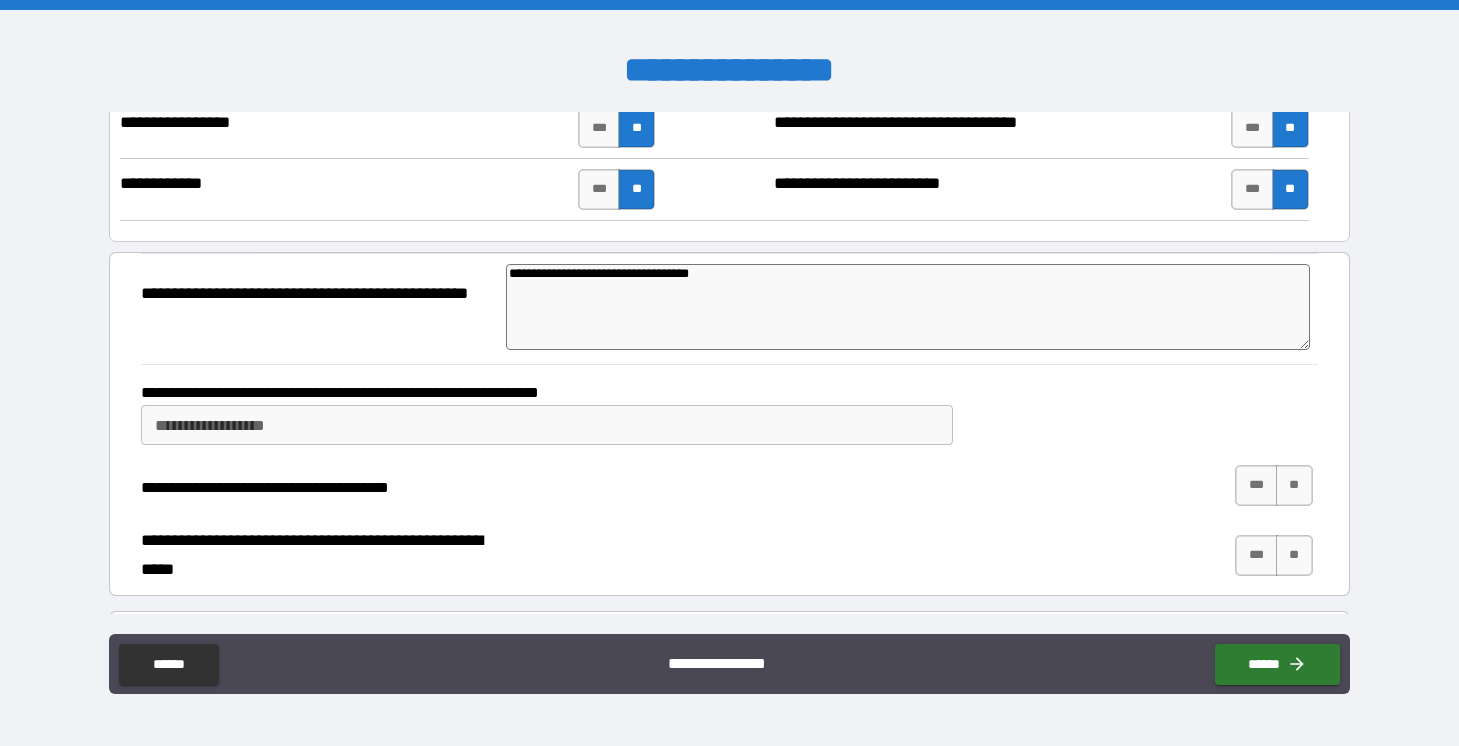 type on "*" 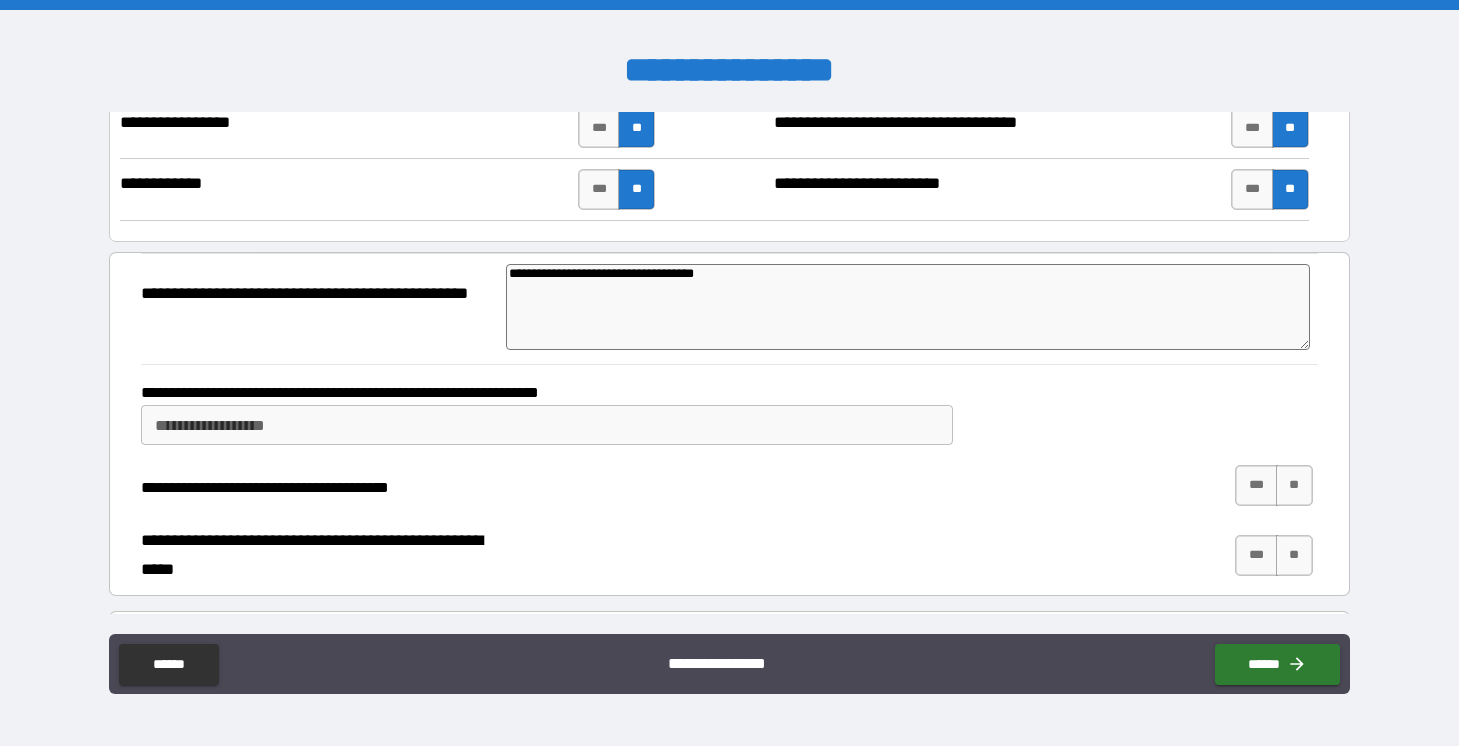 type on "**********" 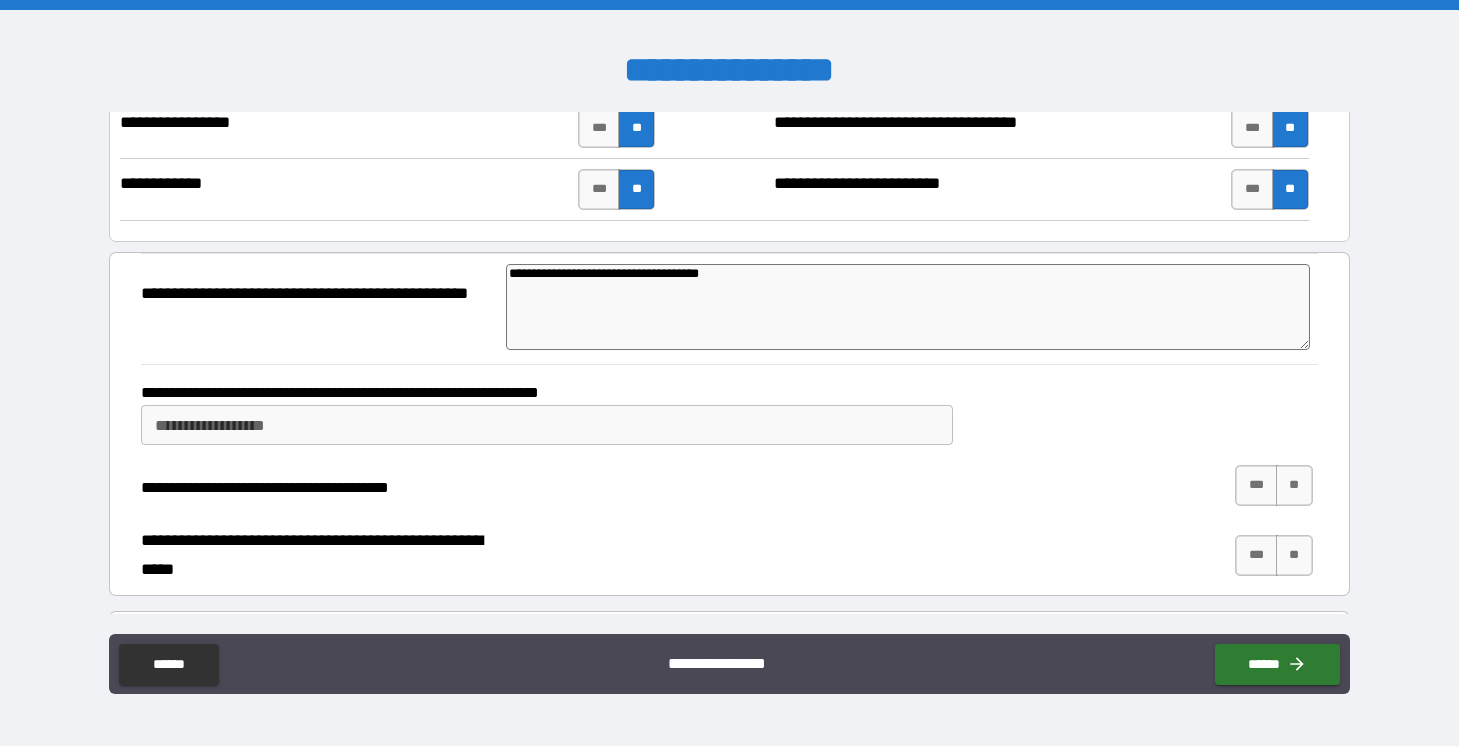 type on "**********" 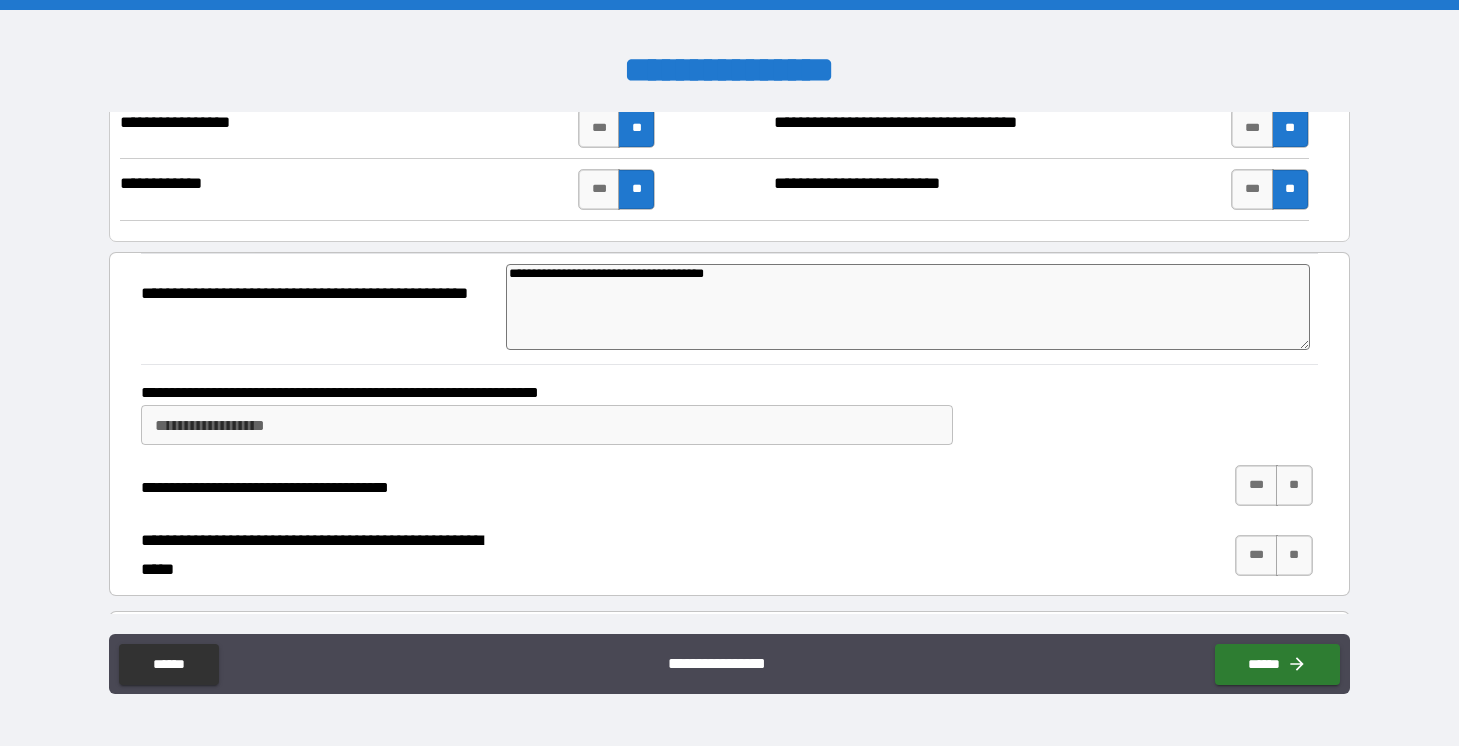 type on "*" 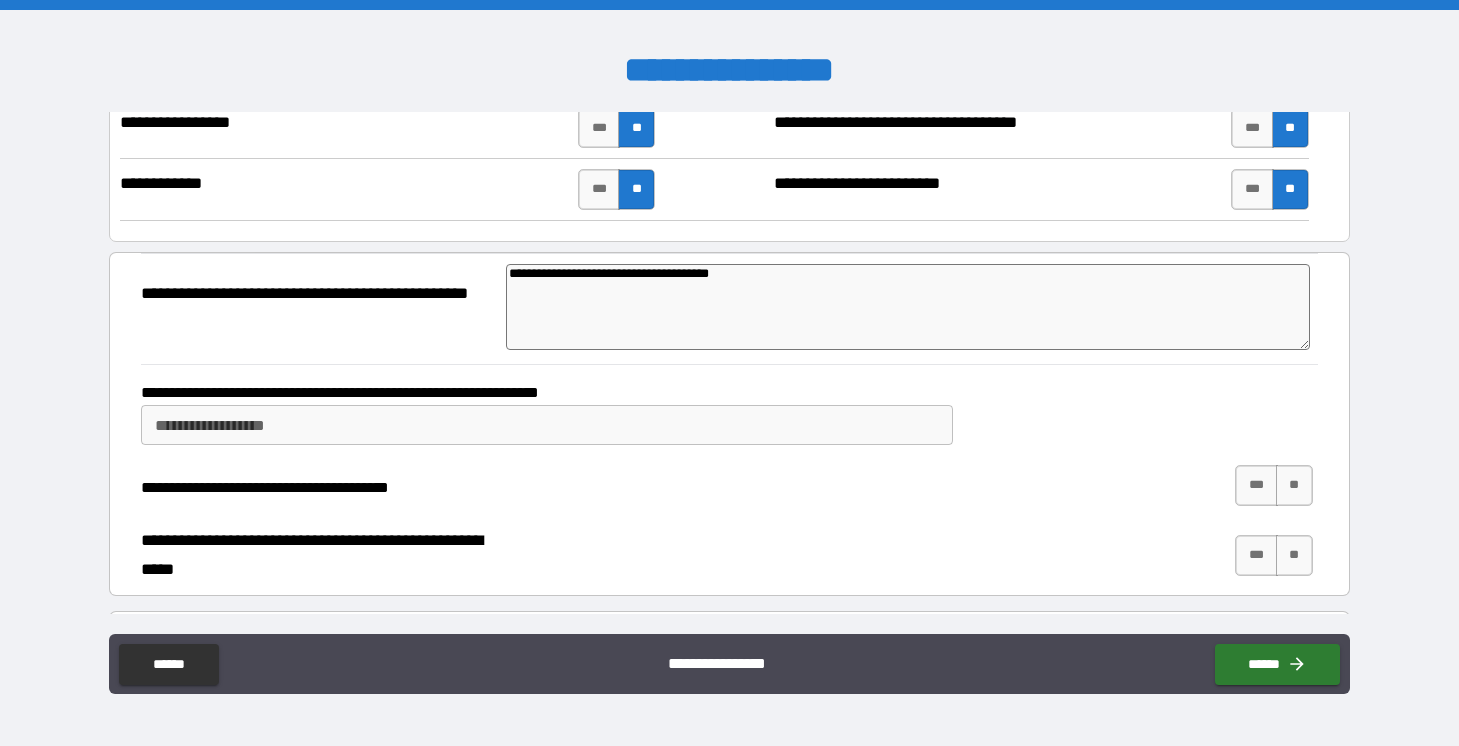 type on "**********" 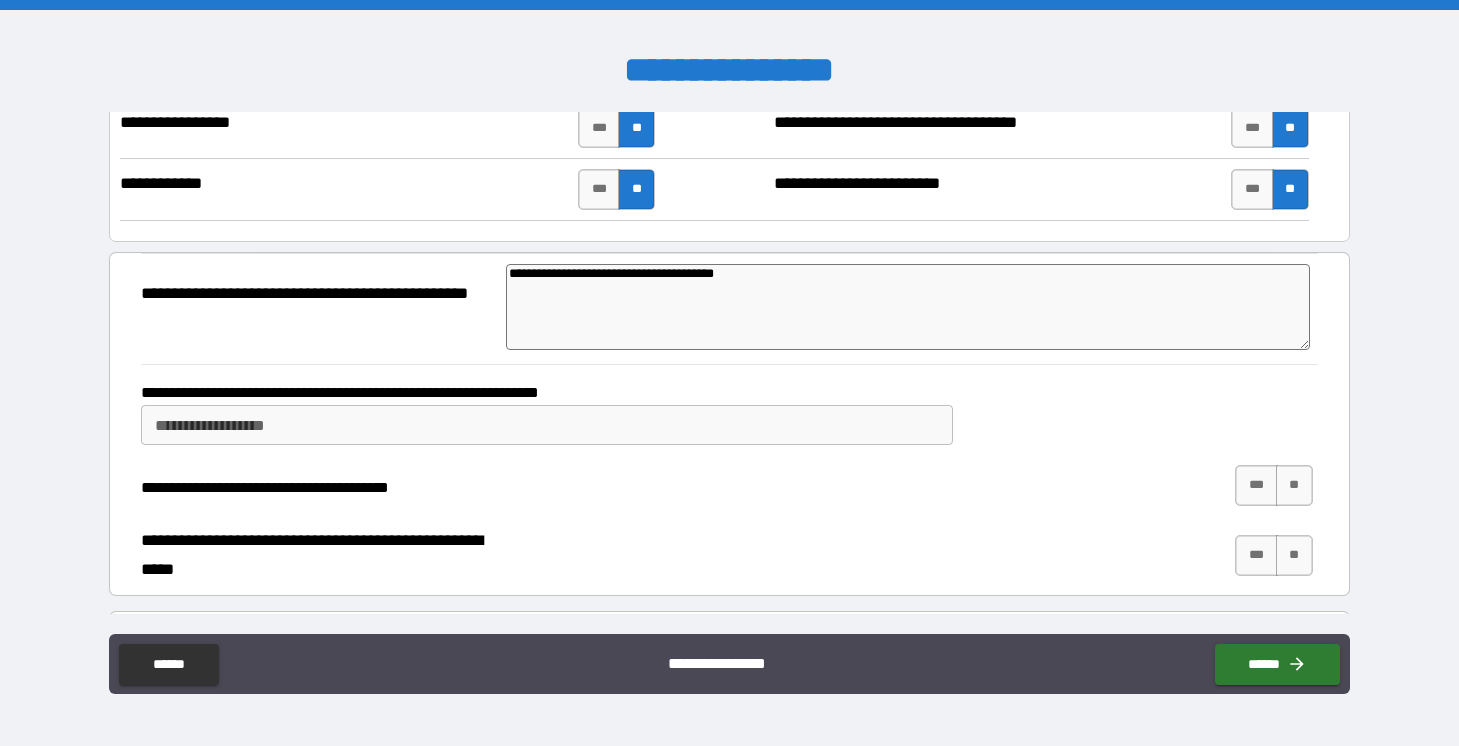 type on "*" 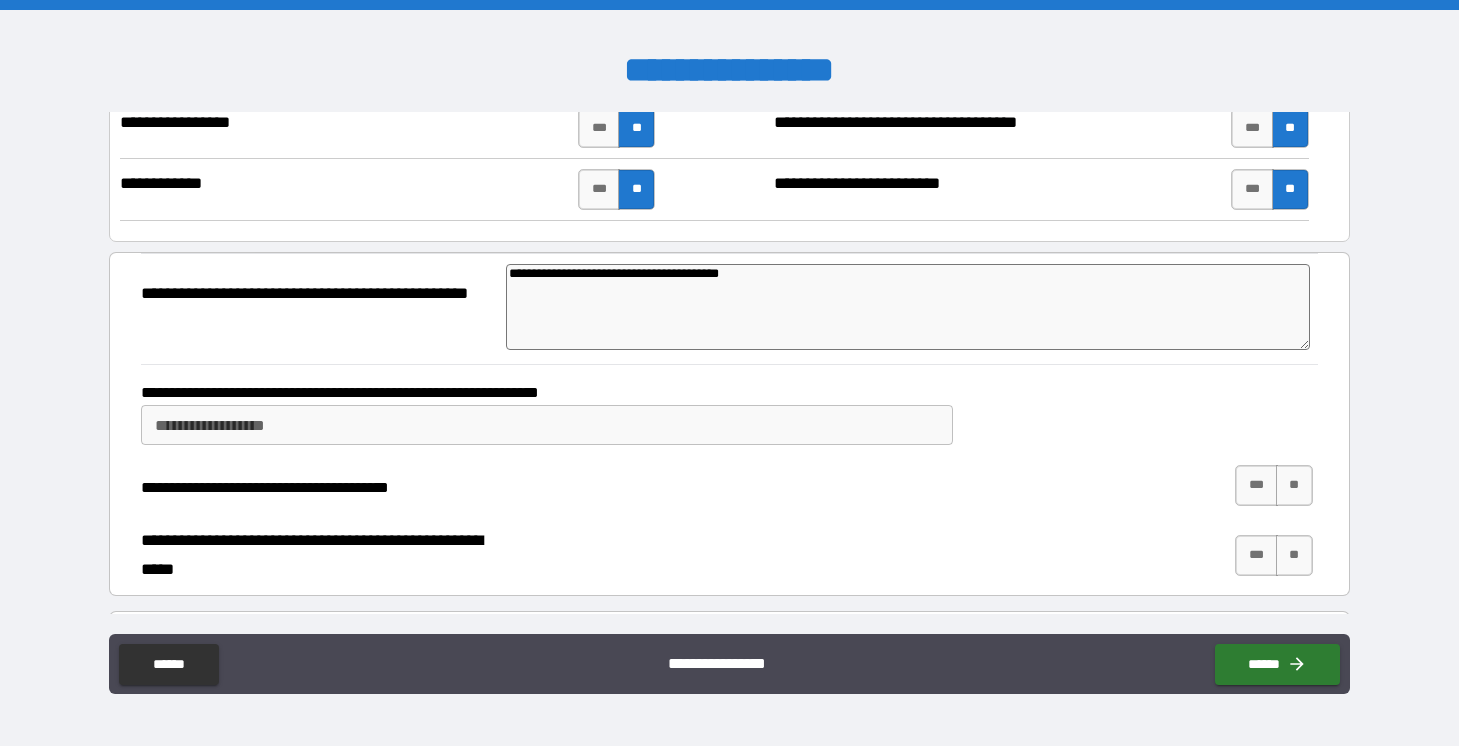 type on "*" 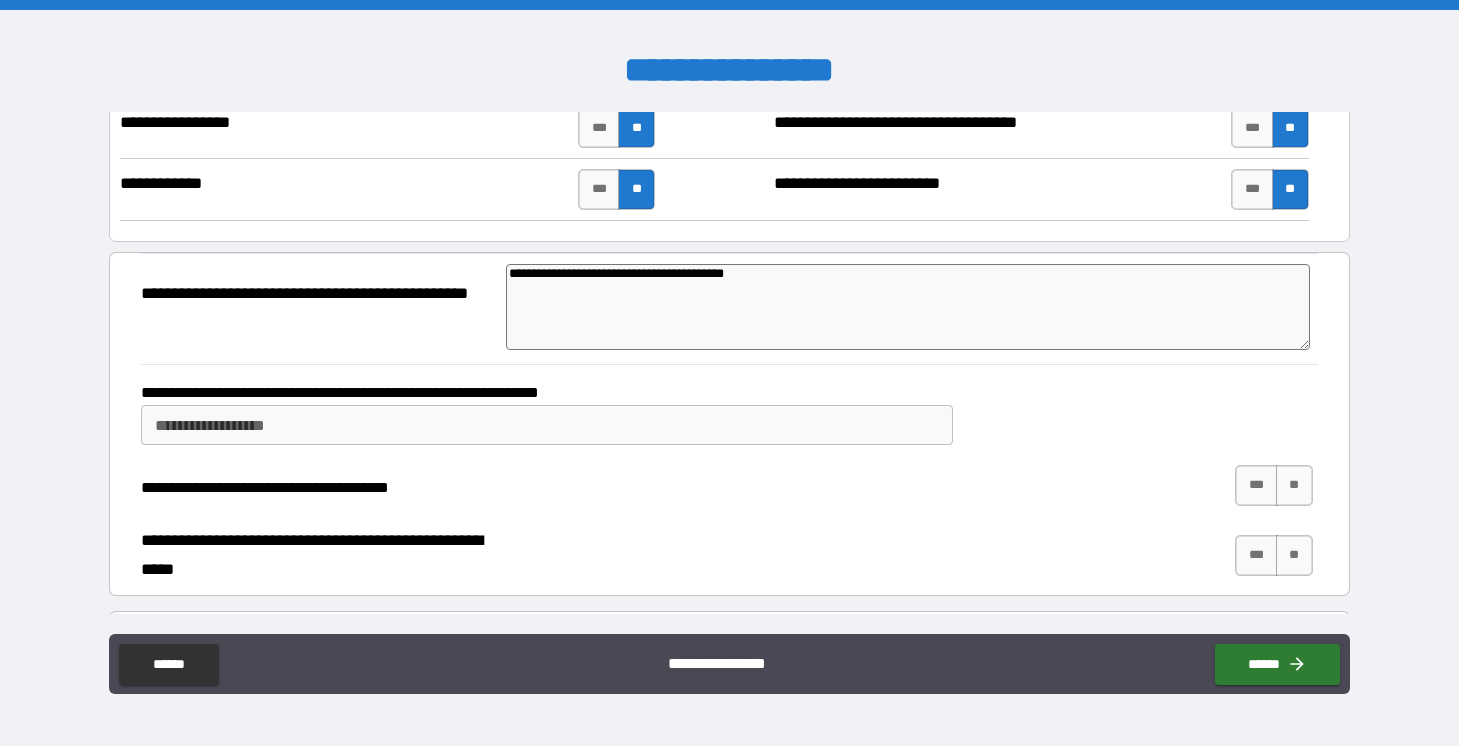 type on "**********" 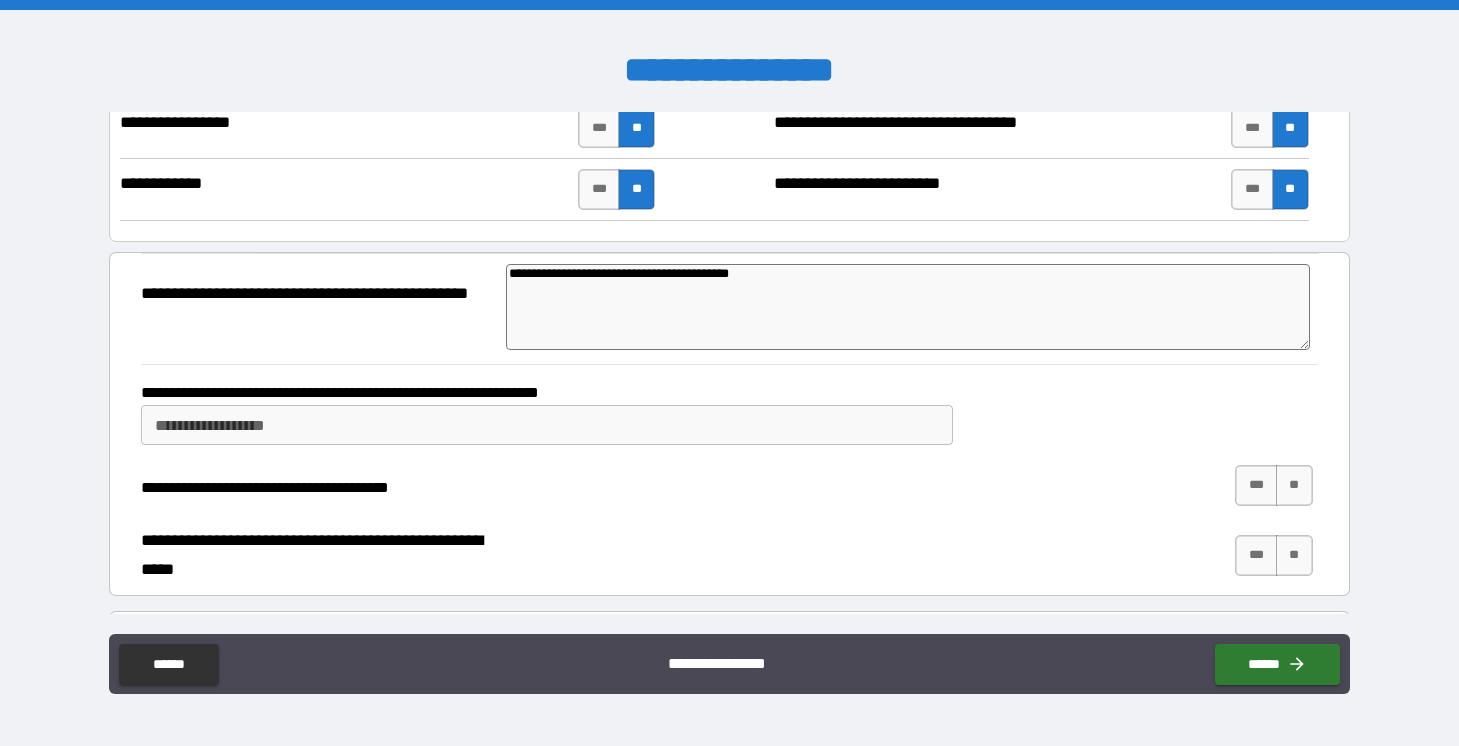 type on "**********" 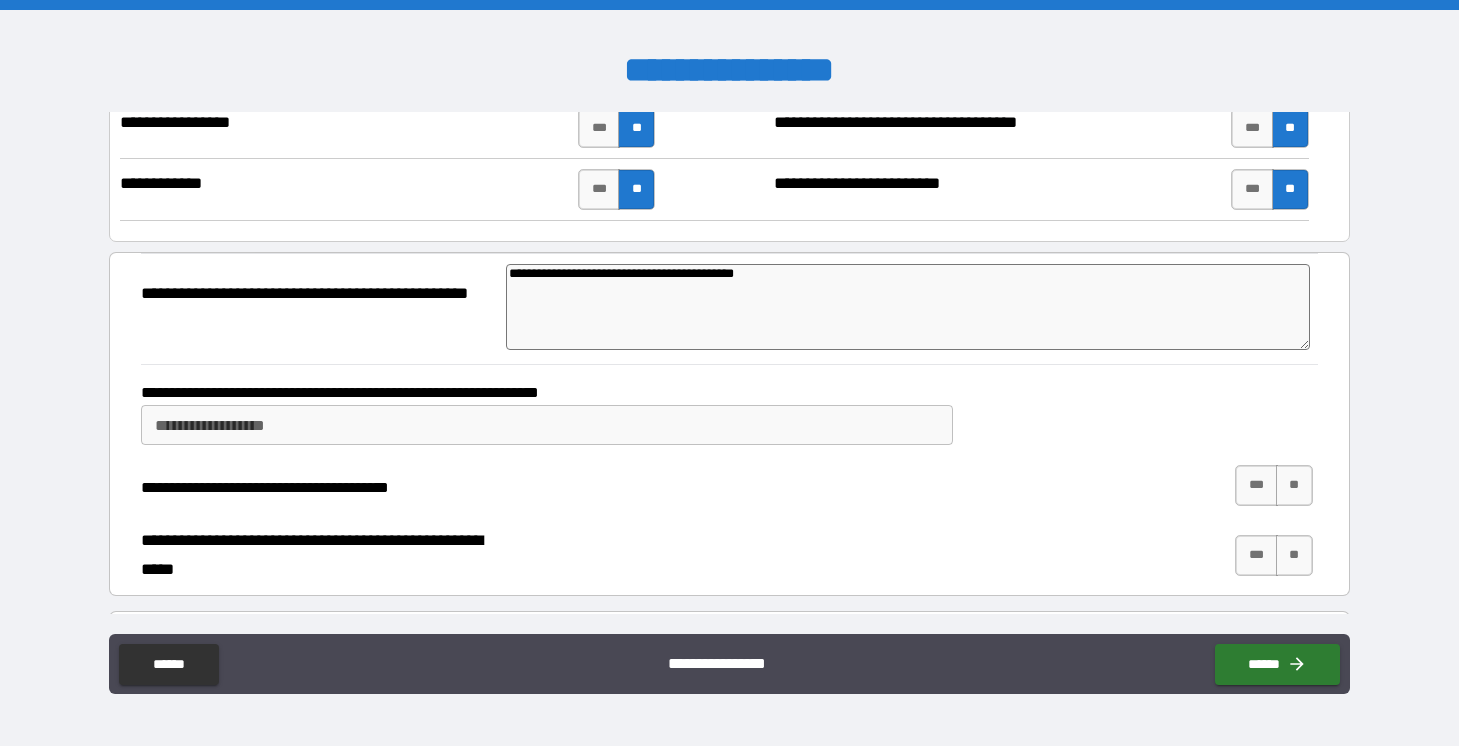 type on "**********" 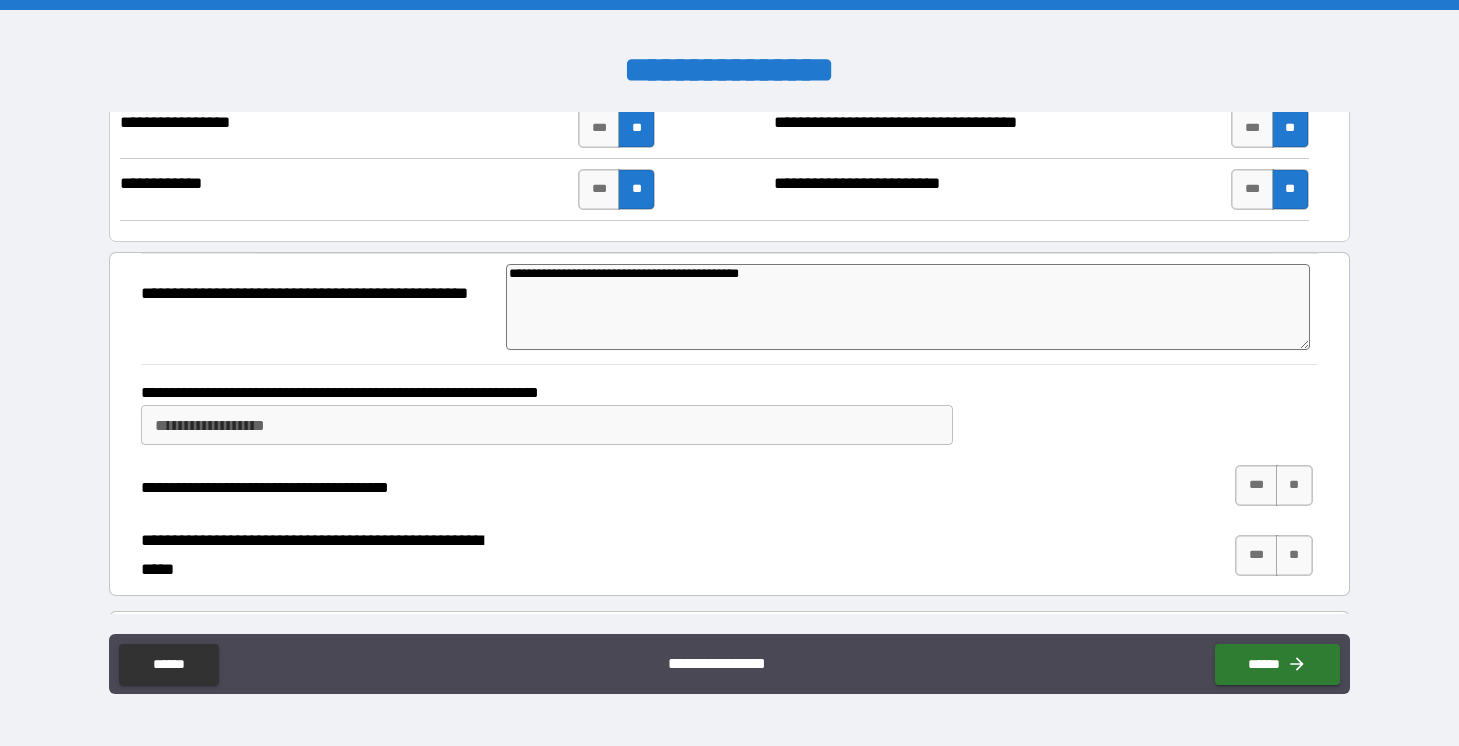 type on "*" 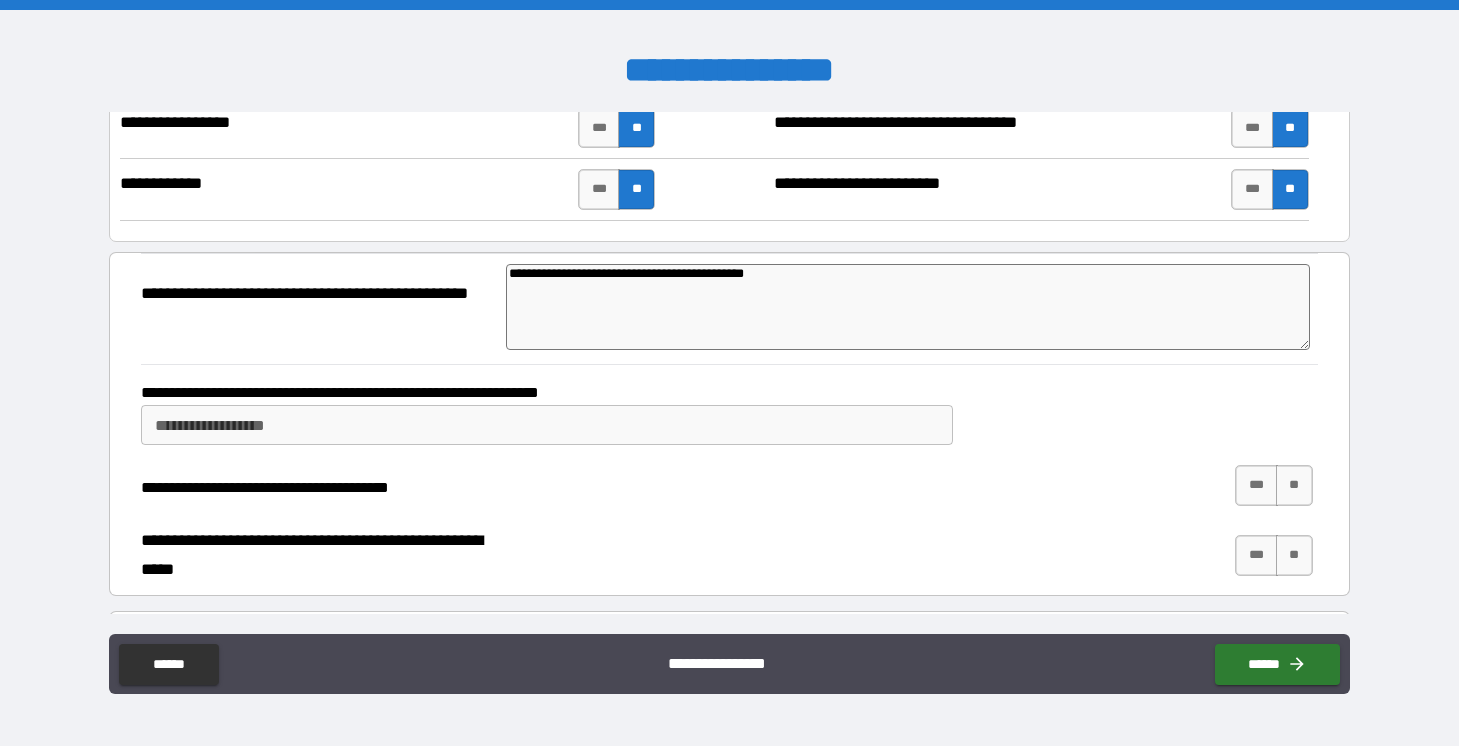 type on "**********" 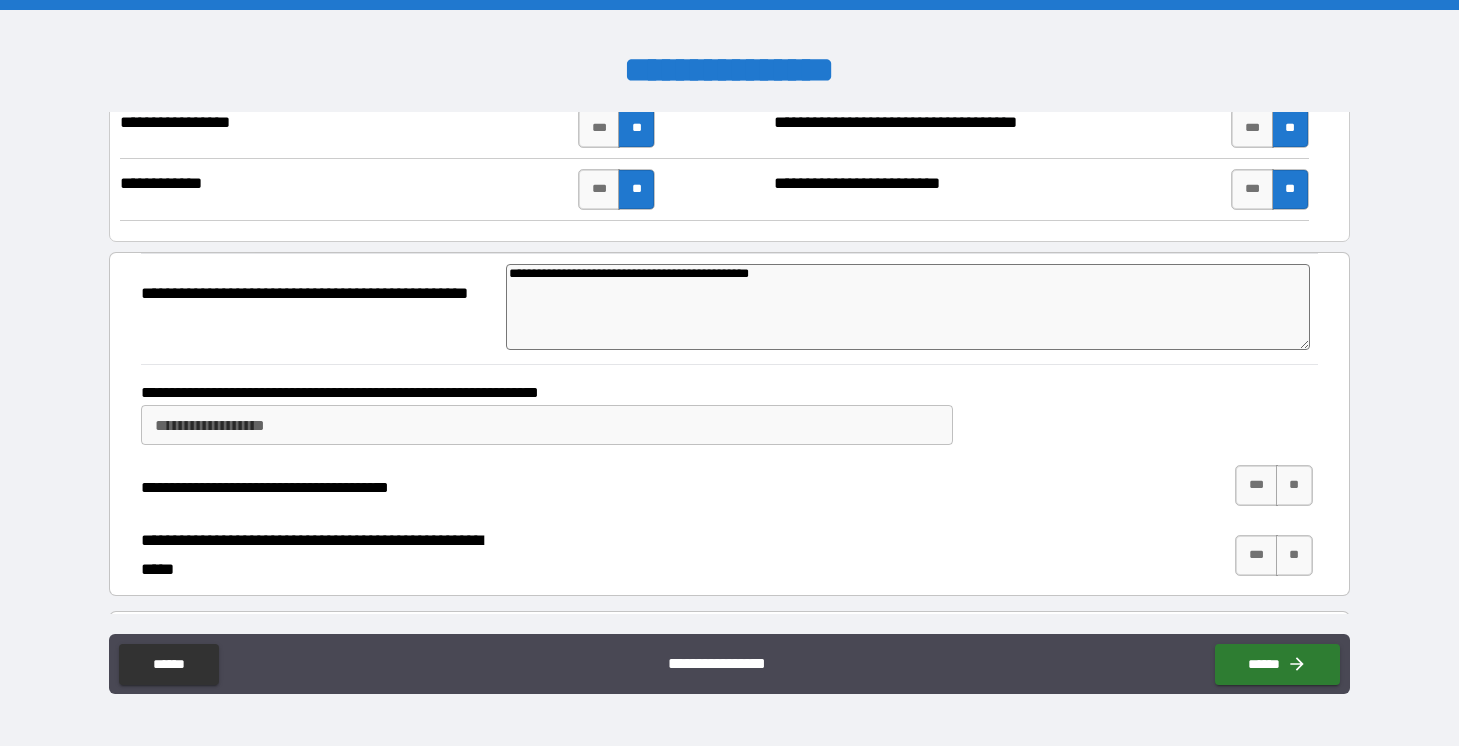 type on "**********" 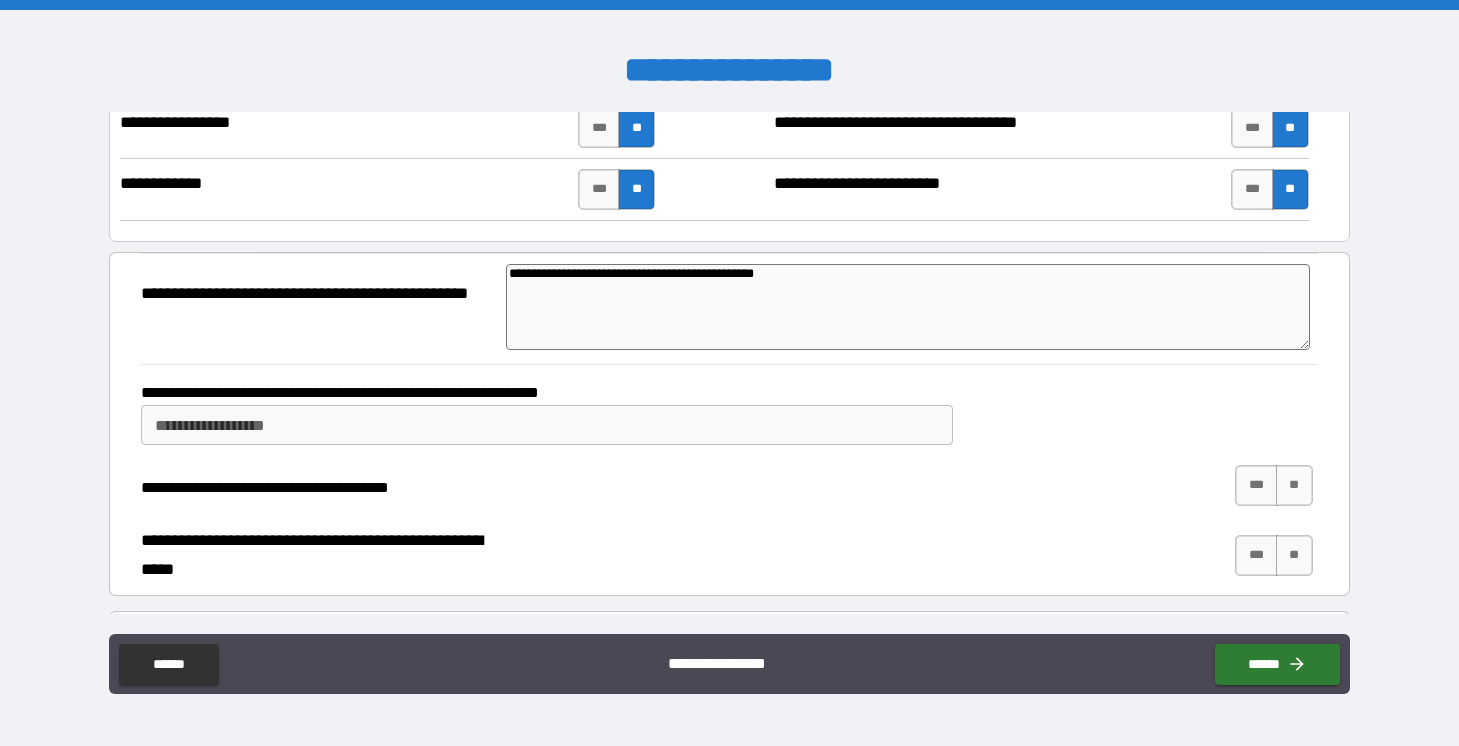type on "*" 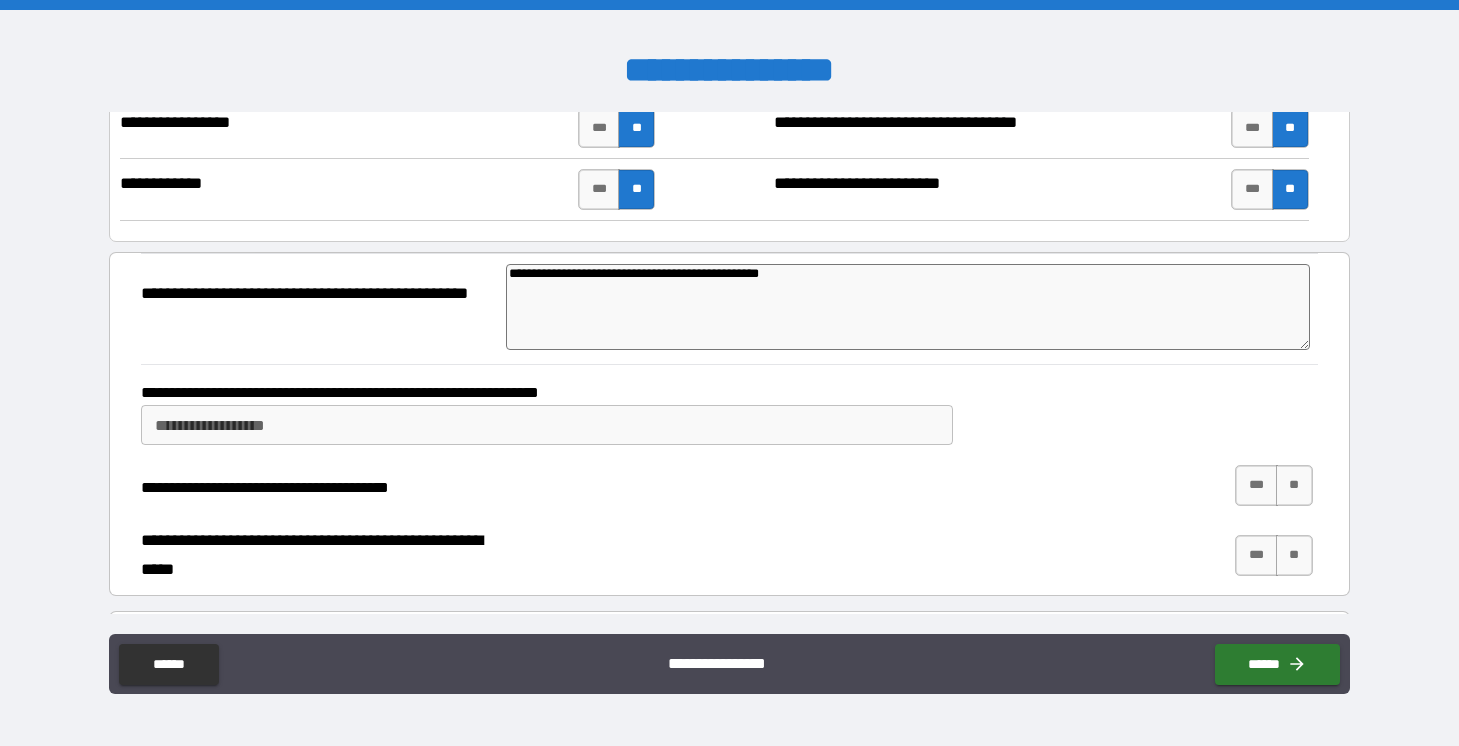 type on "*" 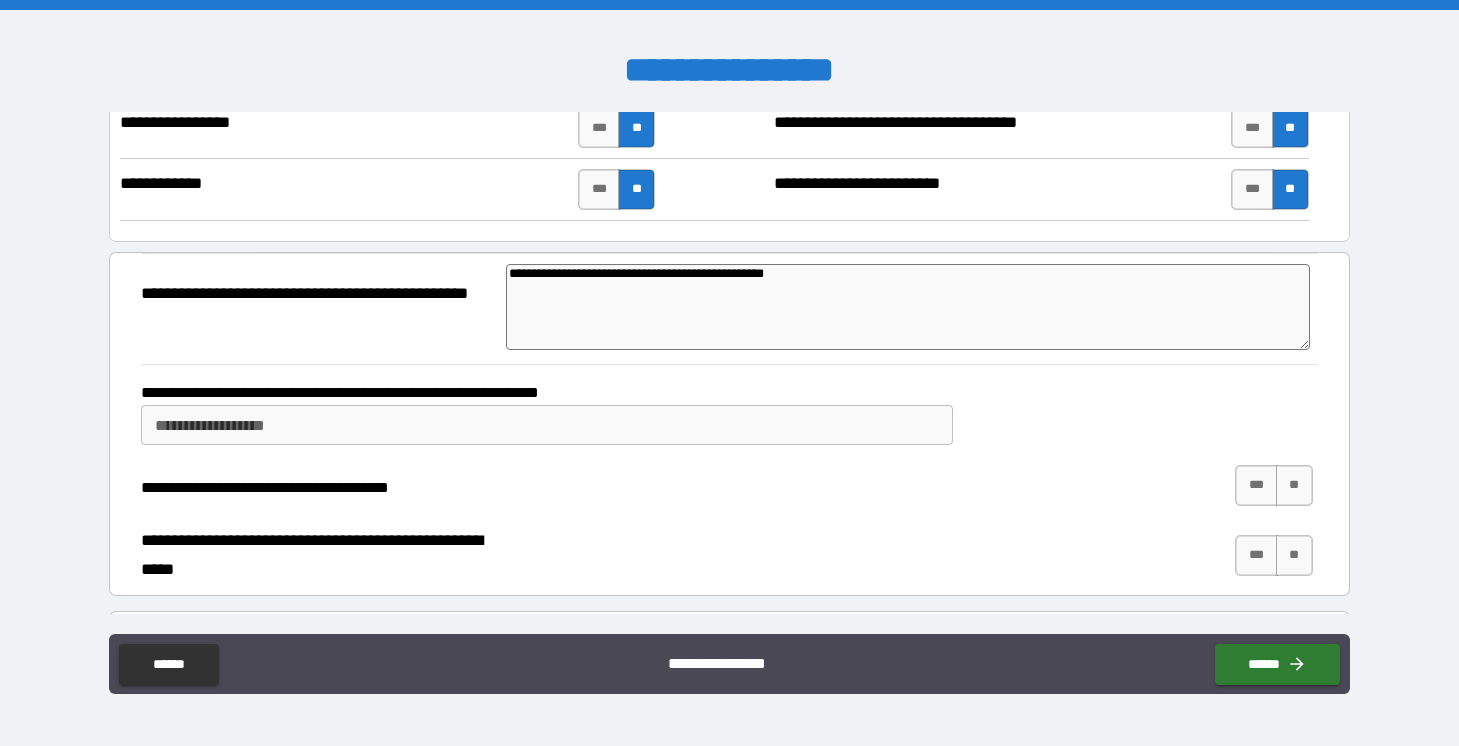 type on "*" 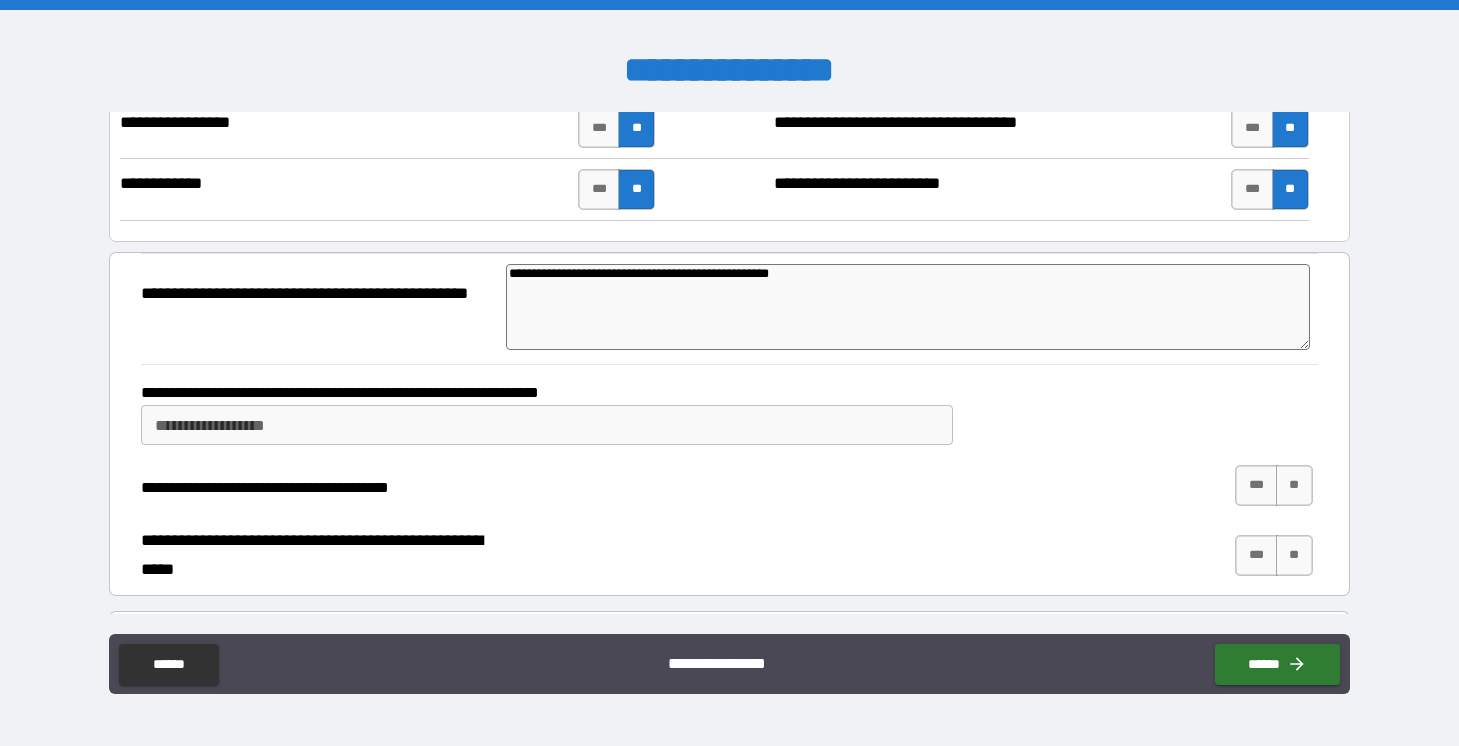 type on "**********" 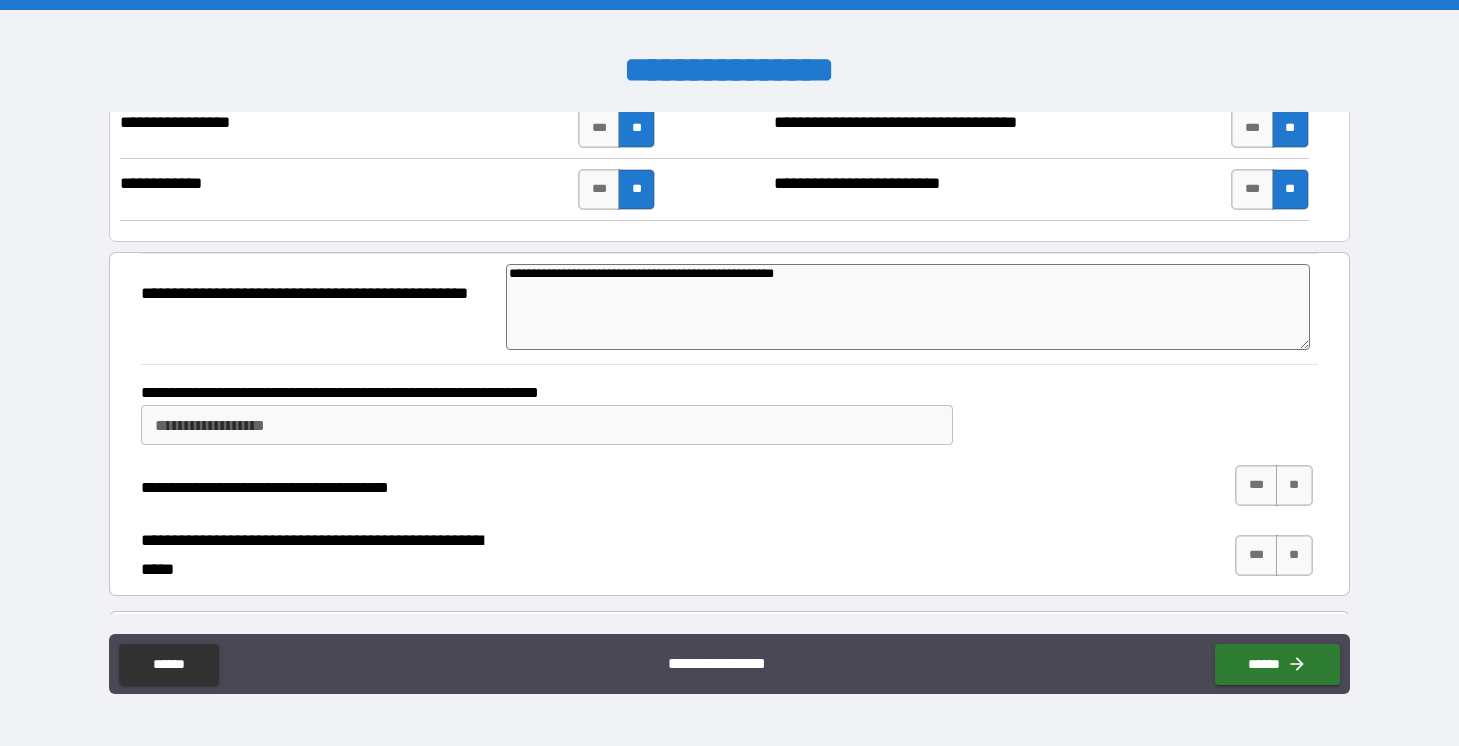 type on "**********" 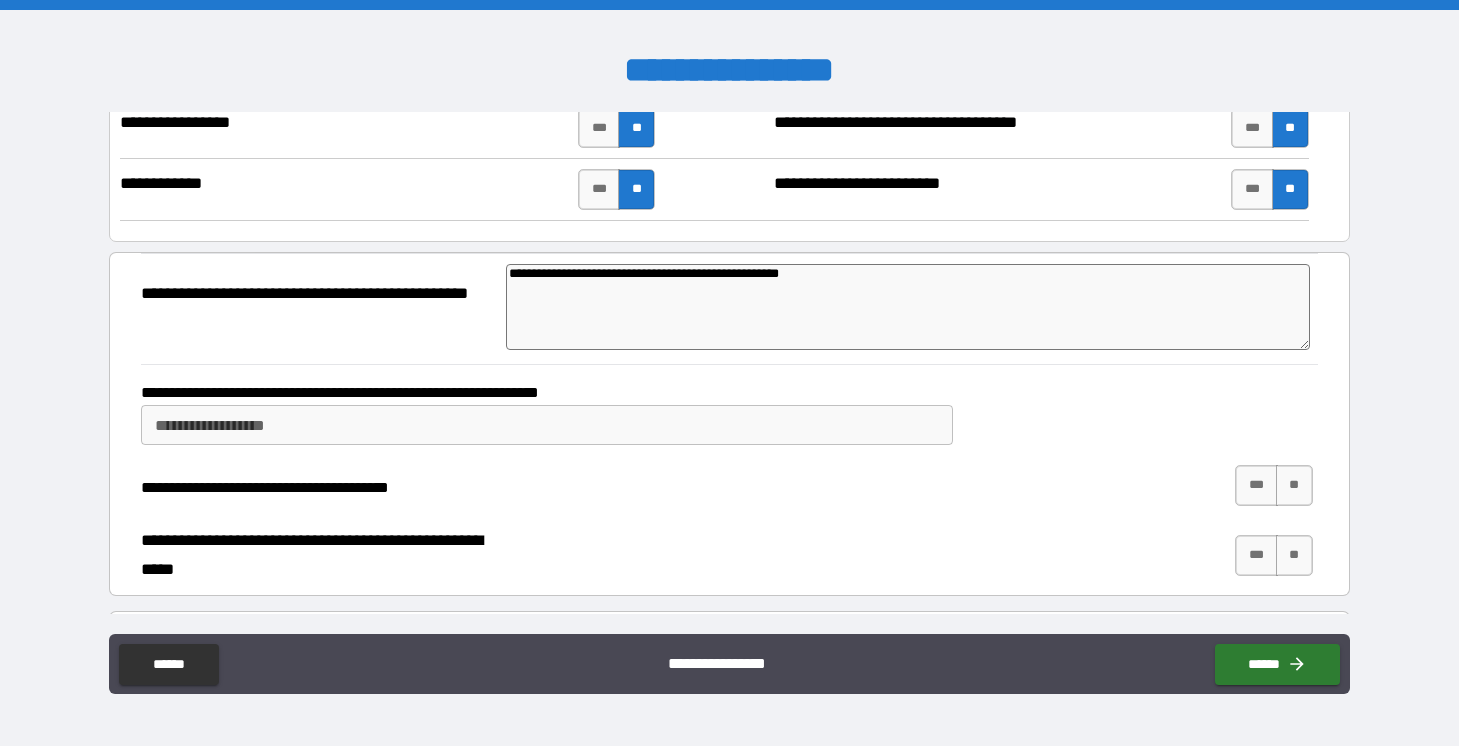 type on "*" 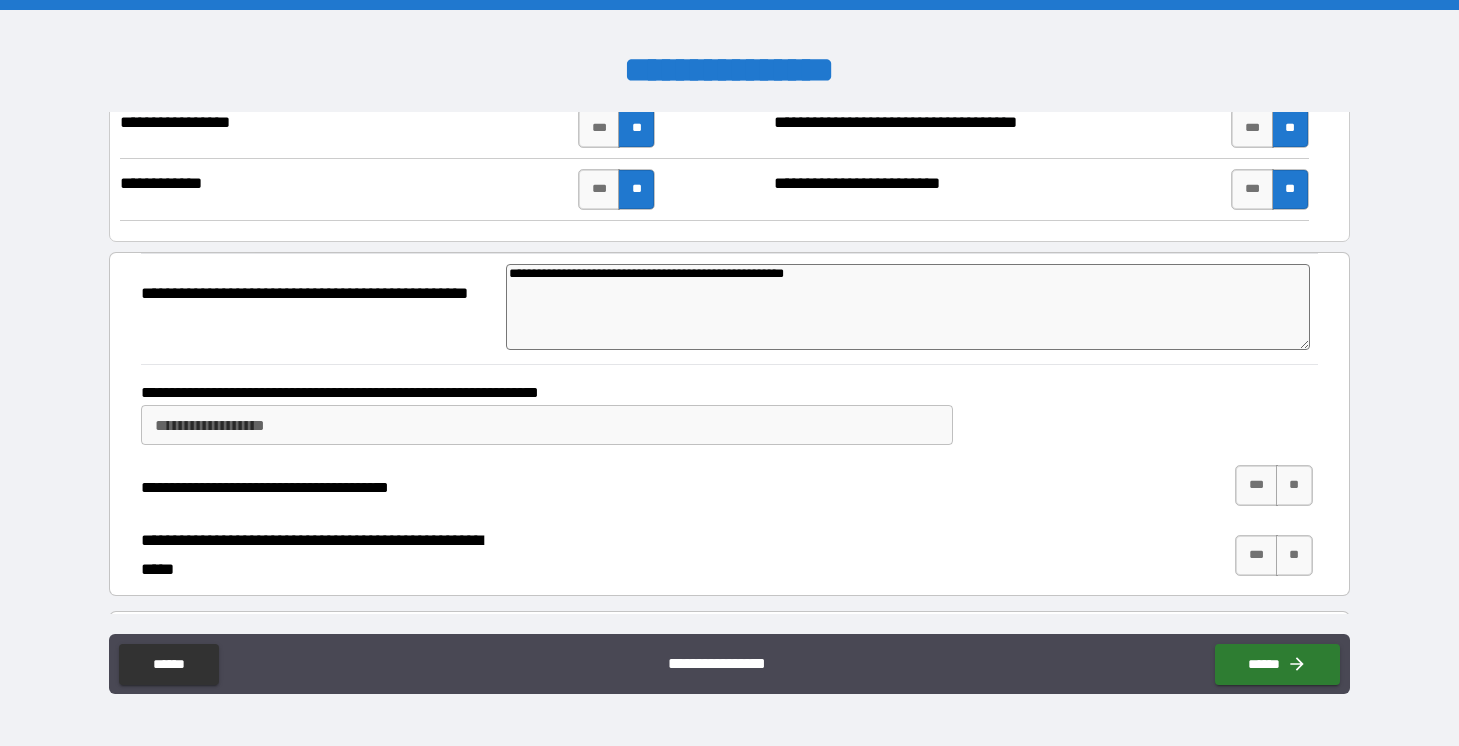 type on "*" 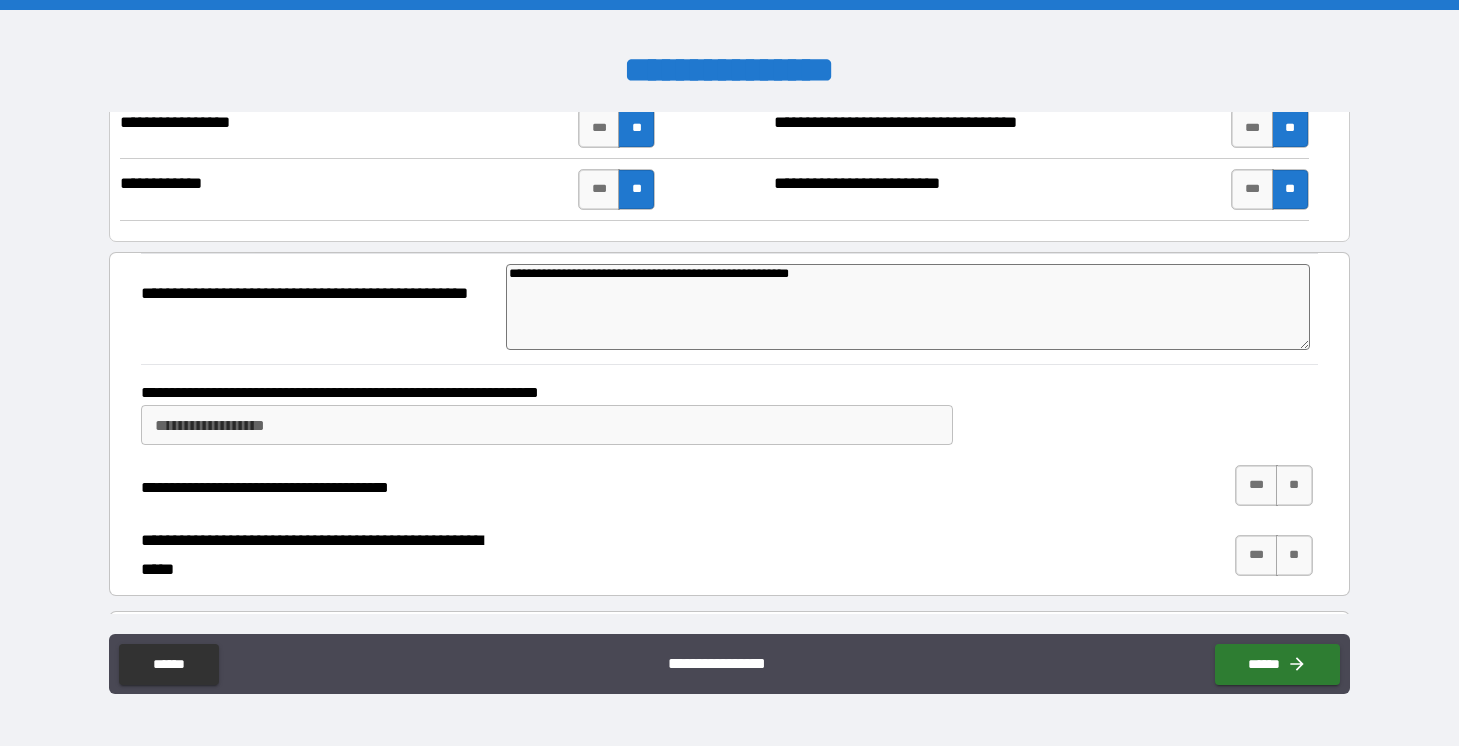 type on "*" 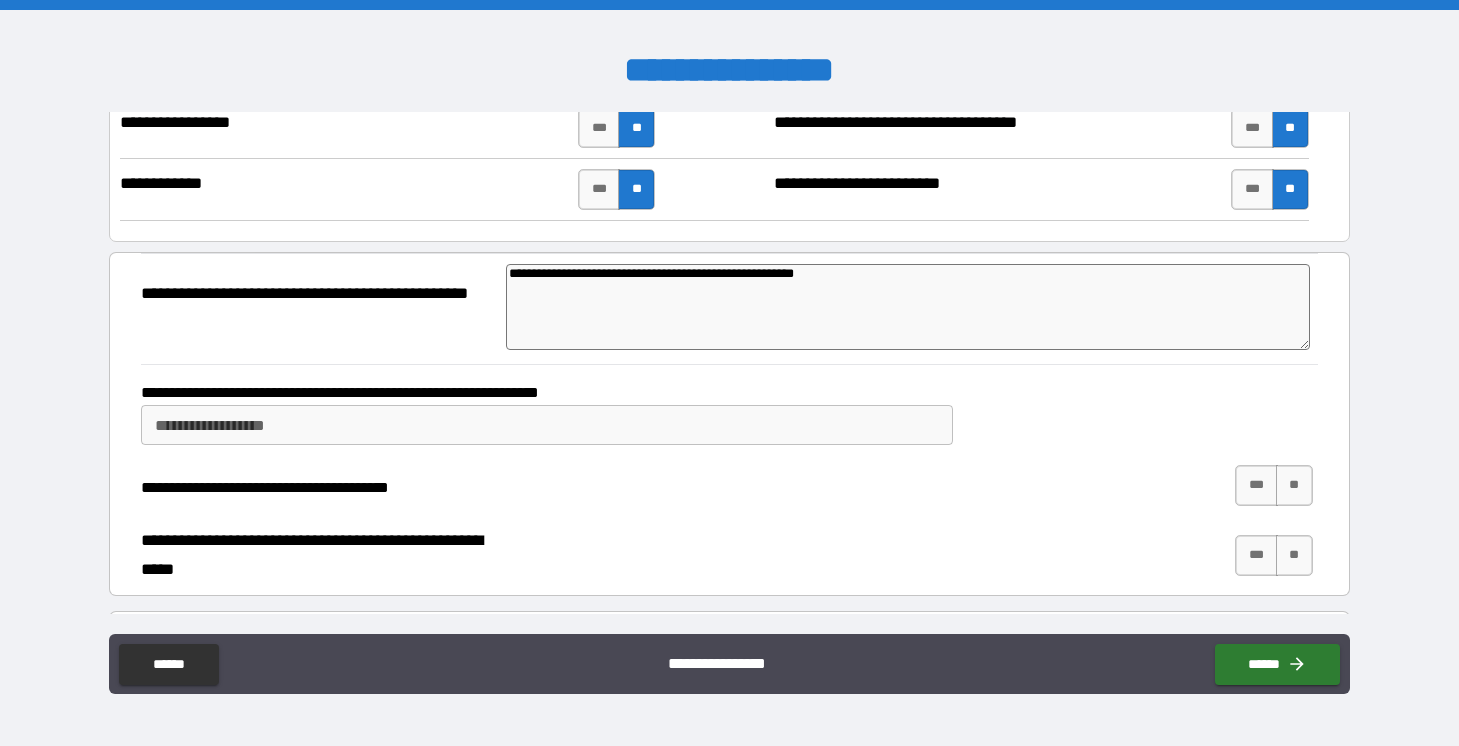 type on "**********" 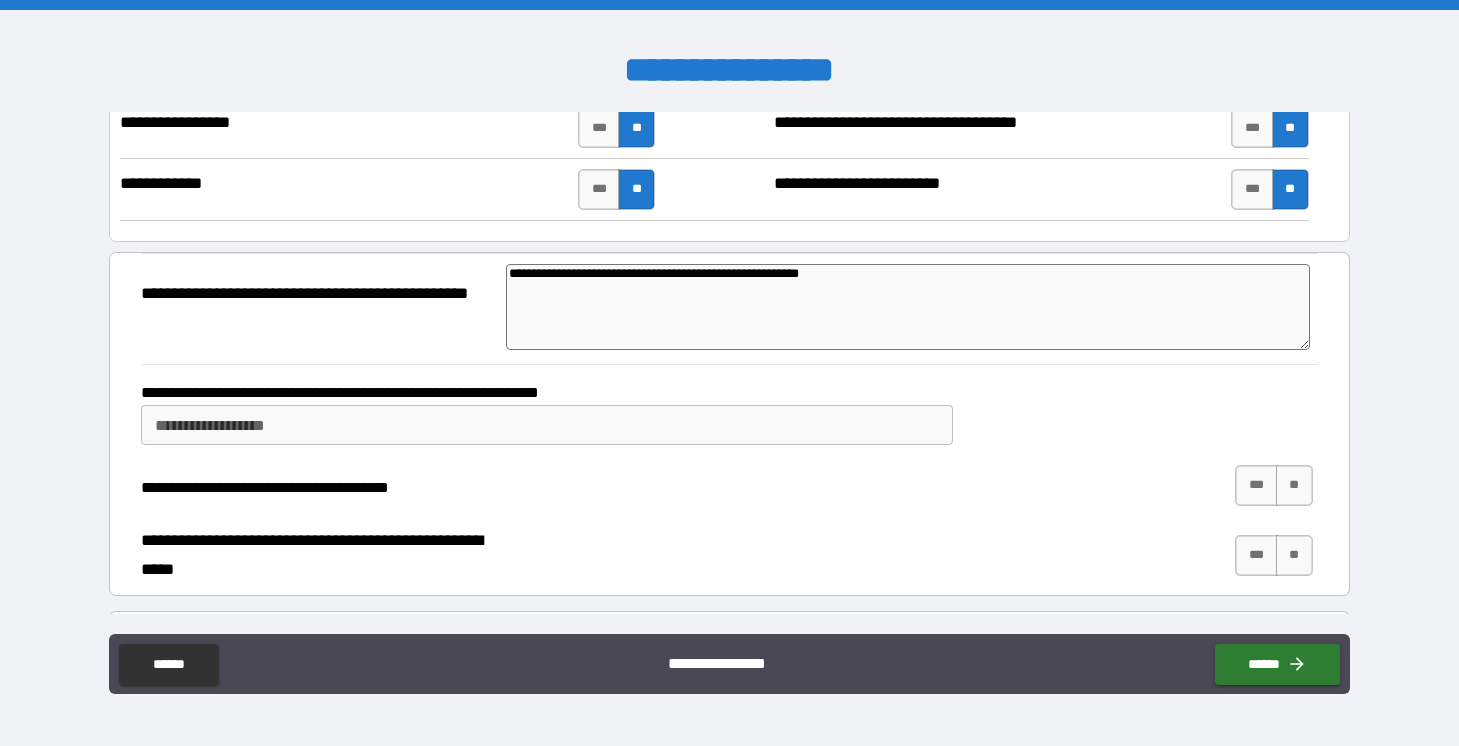 type 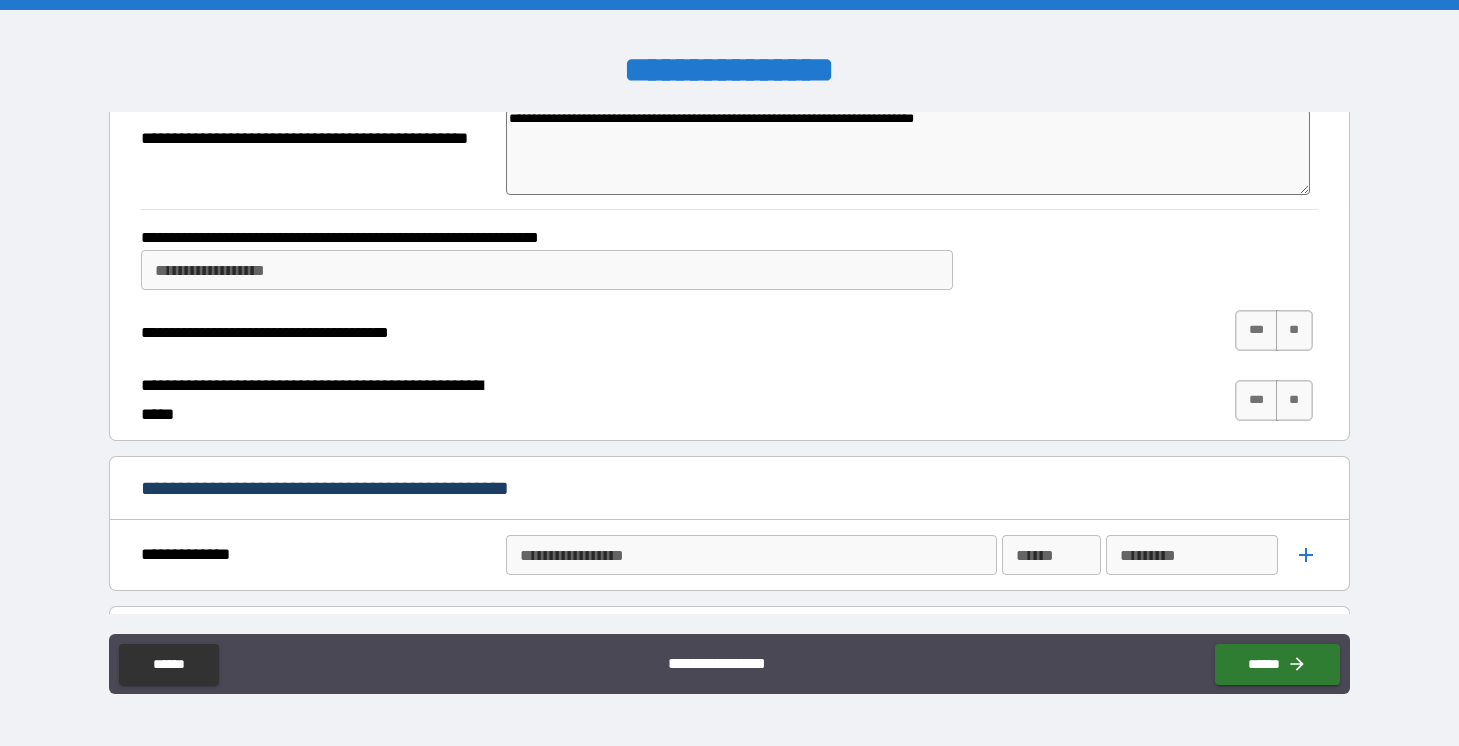 scroll, scrollTop: 4146, scrollLeft: 0, axis: vertical 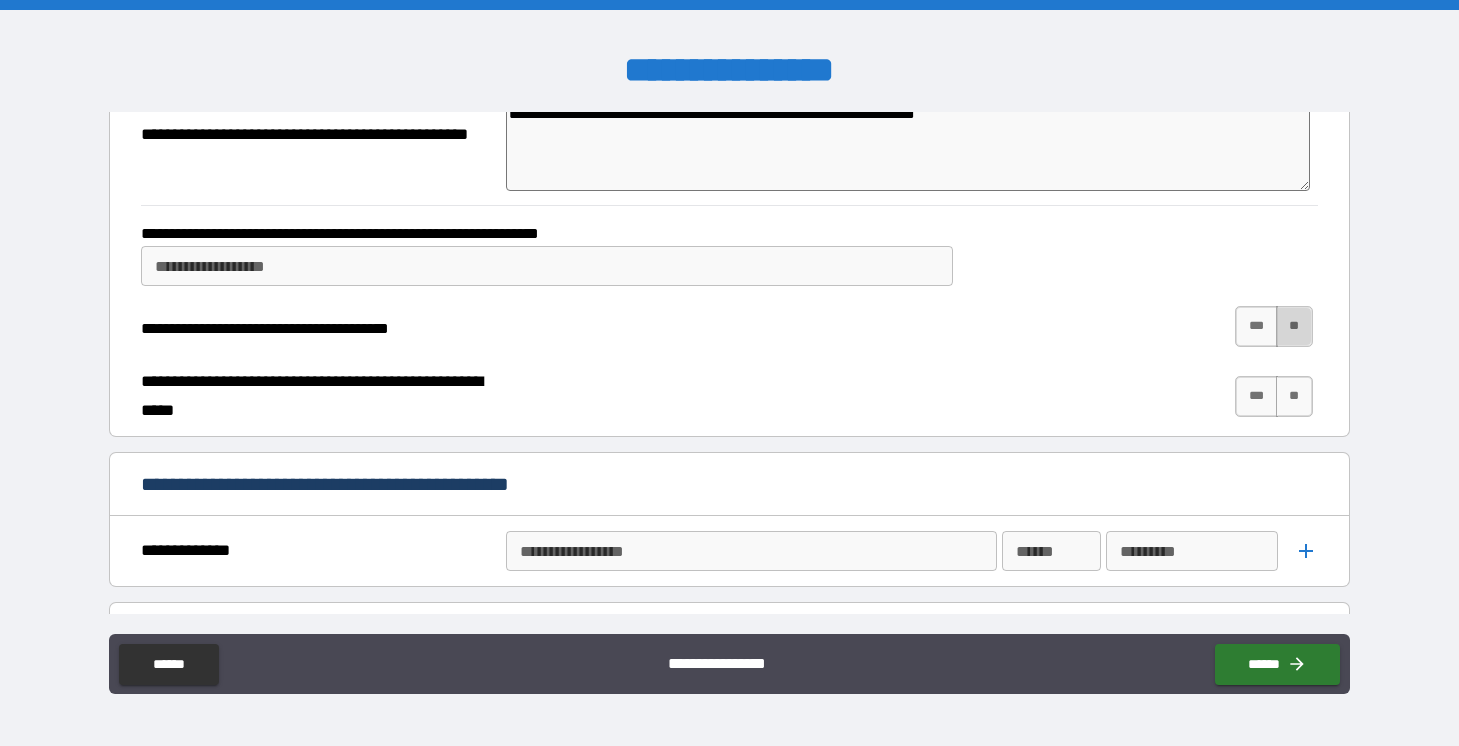 click on "**" at bounding box center (1294, 326) 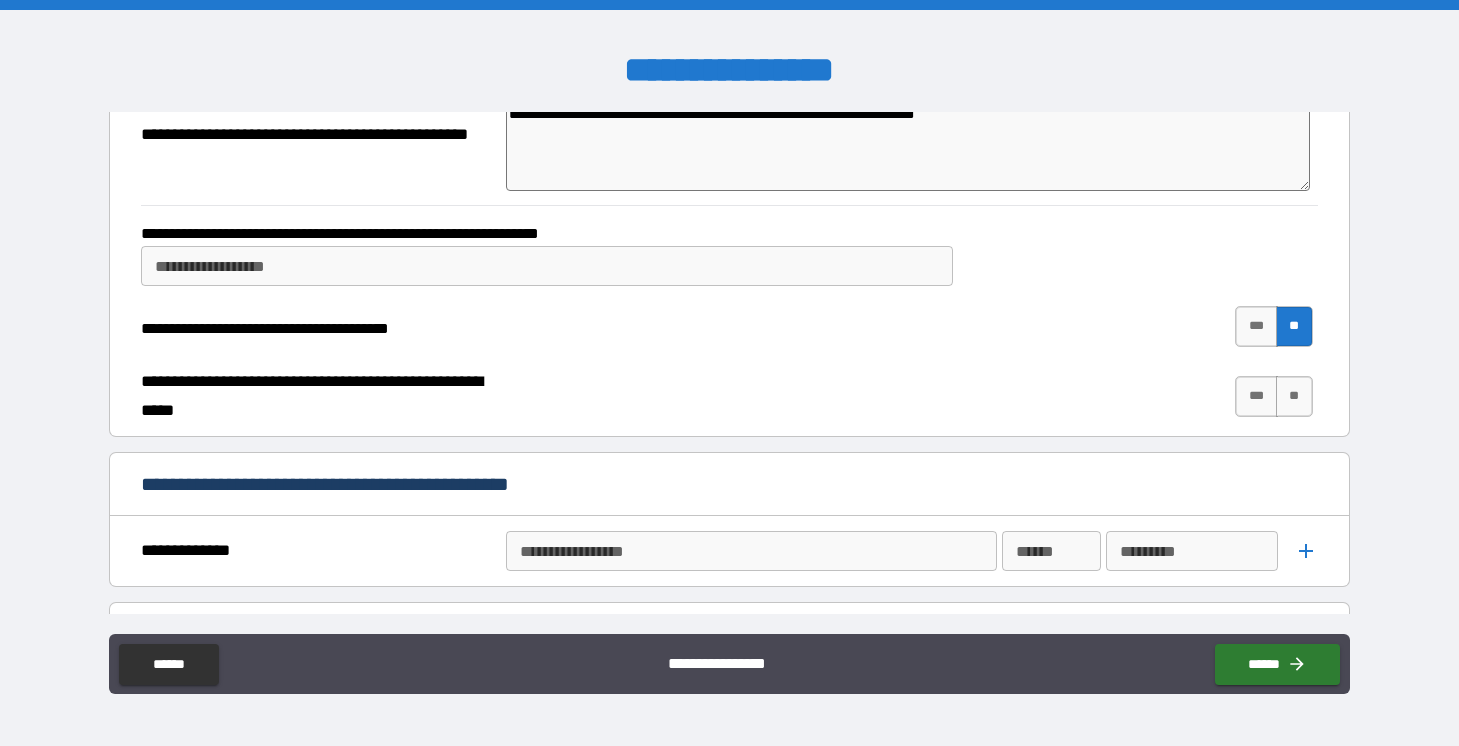 click on "*** **" at bounding box center [1276, 397] 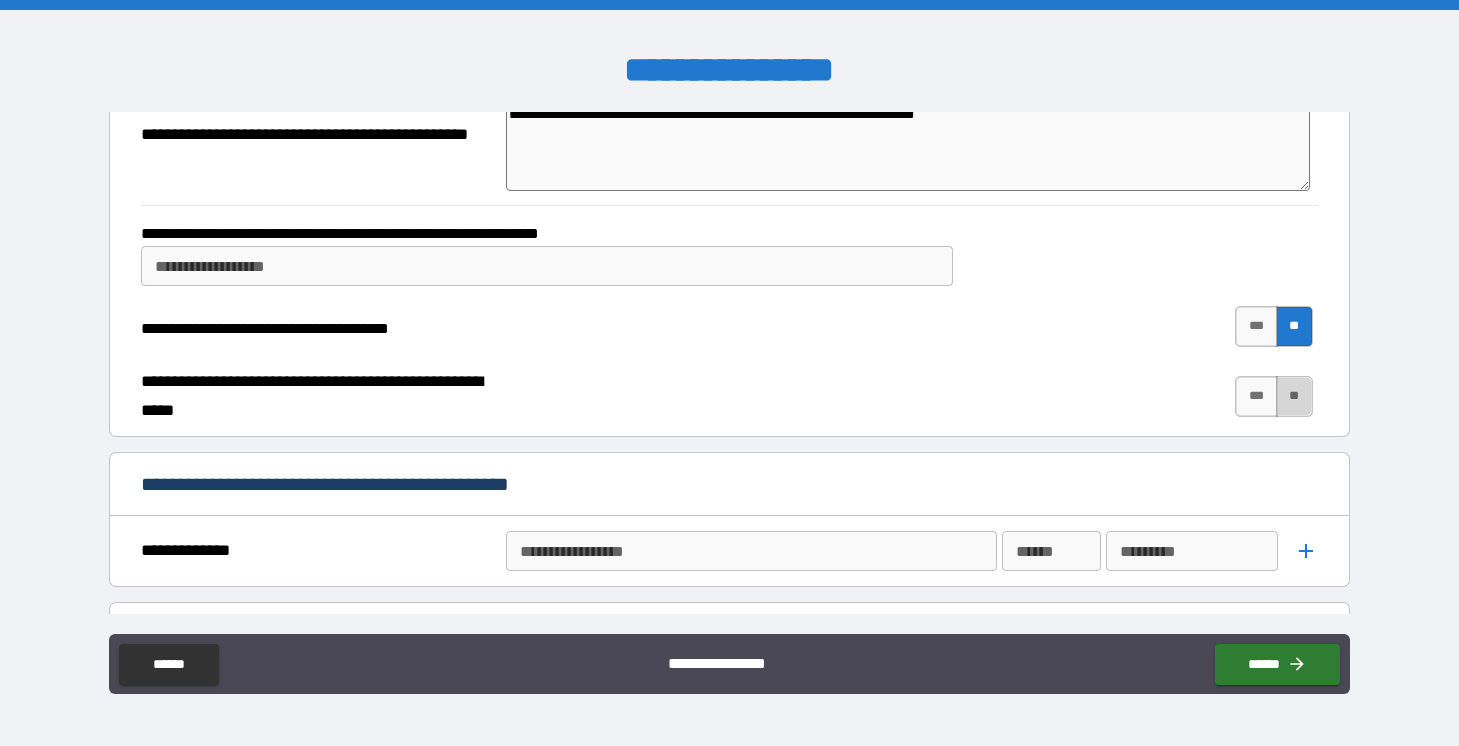 click on "**" at bounding box center [1294, 396] 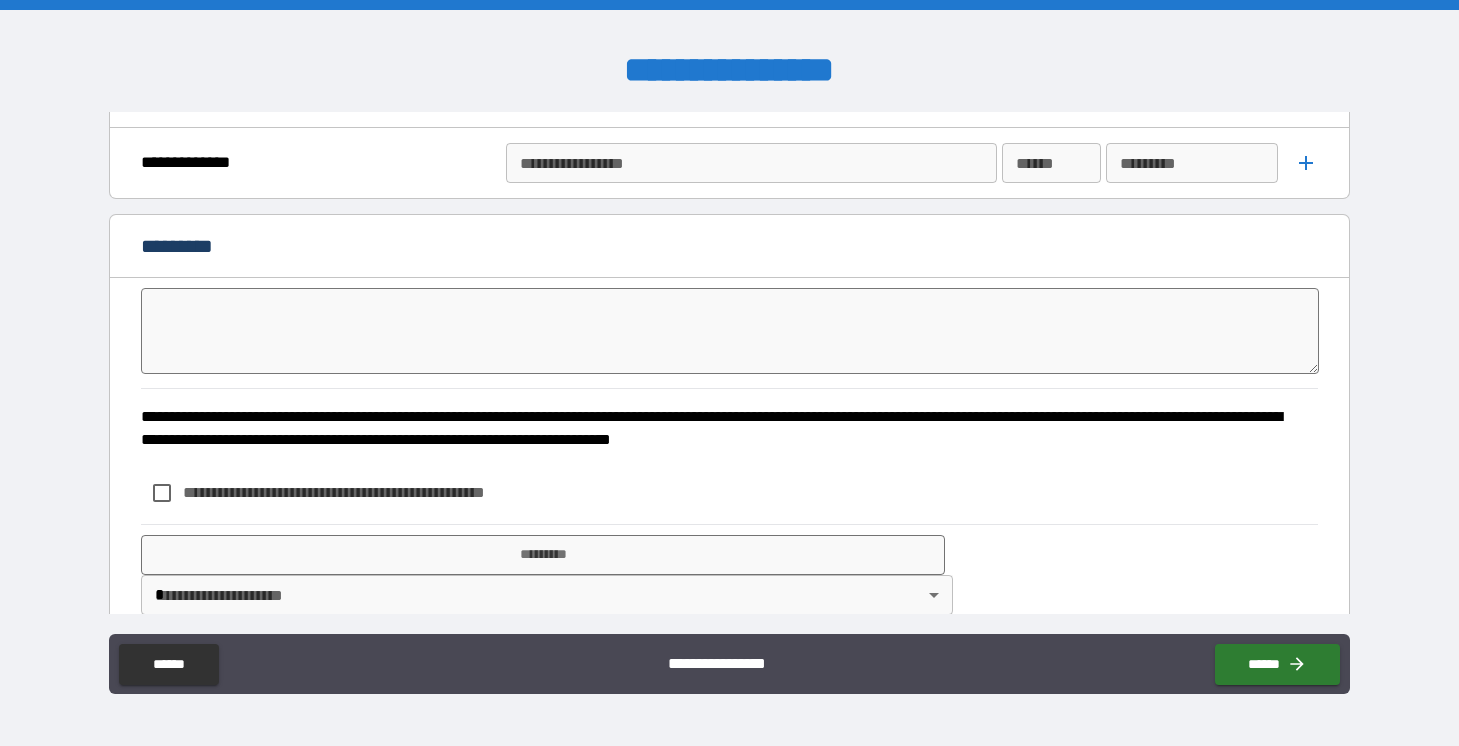 scroll, scrollTop: 4565, scrollLeft: 0, axis: vertical 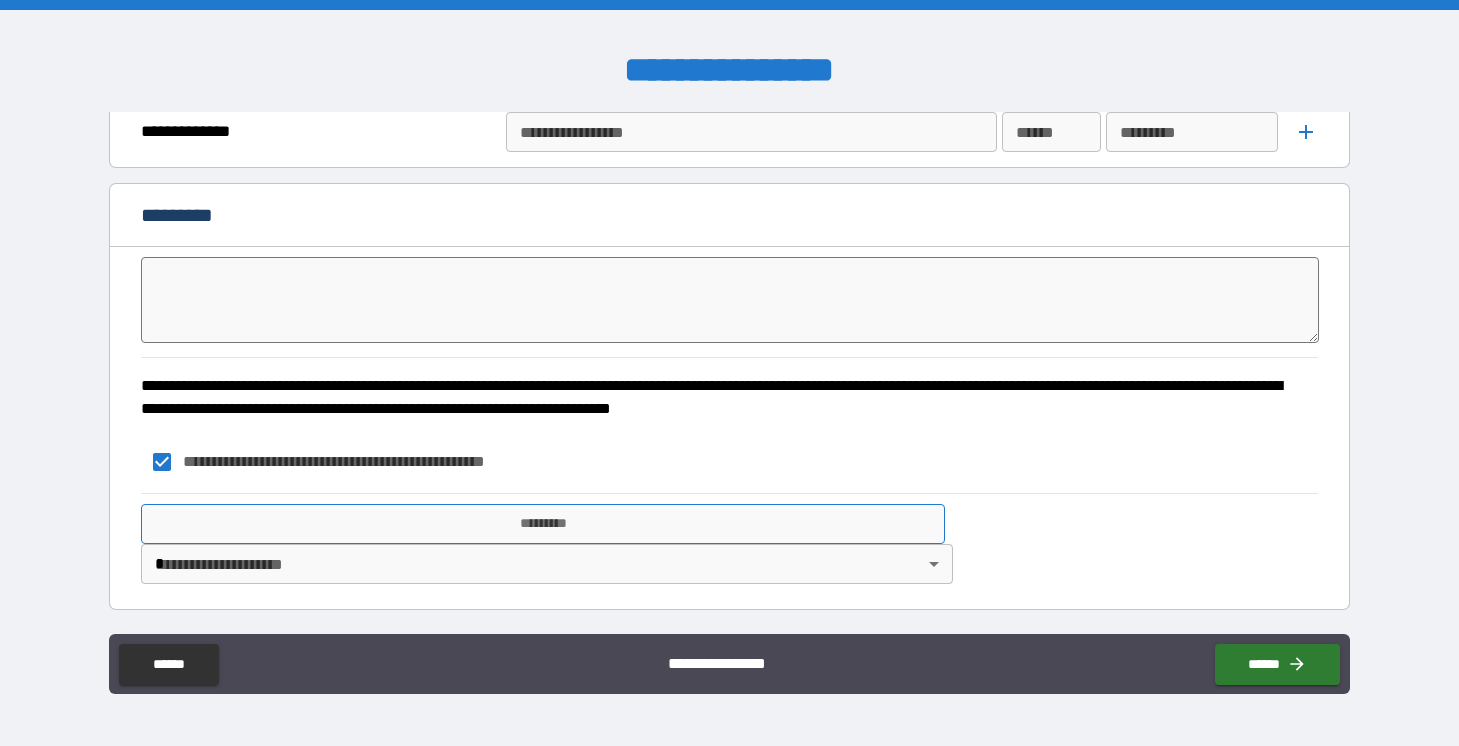 click on "*********" at bounding box center (542, 524) 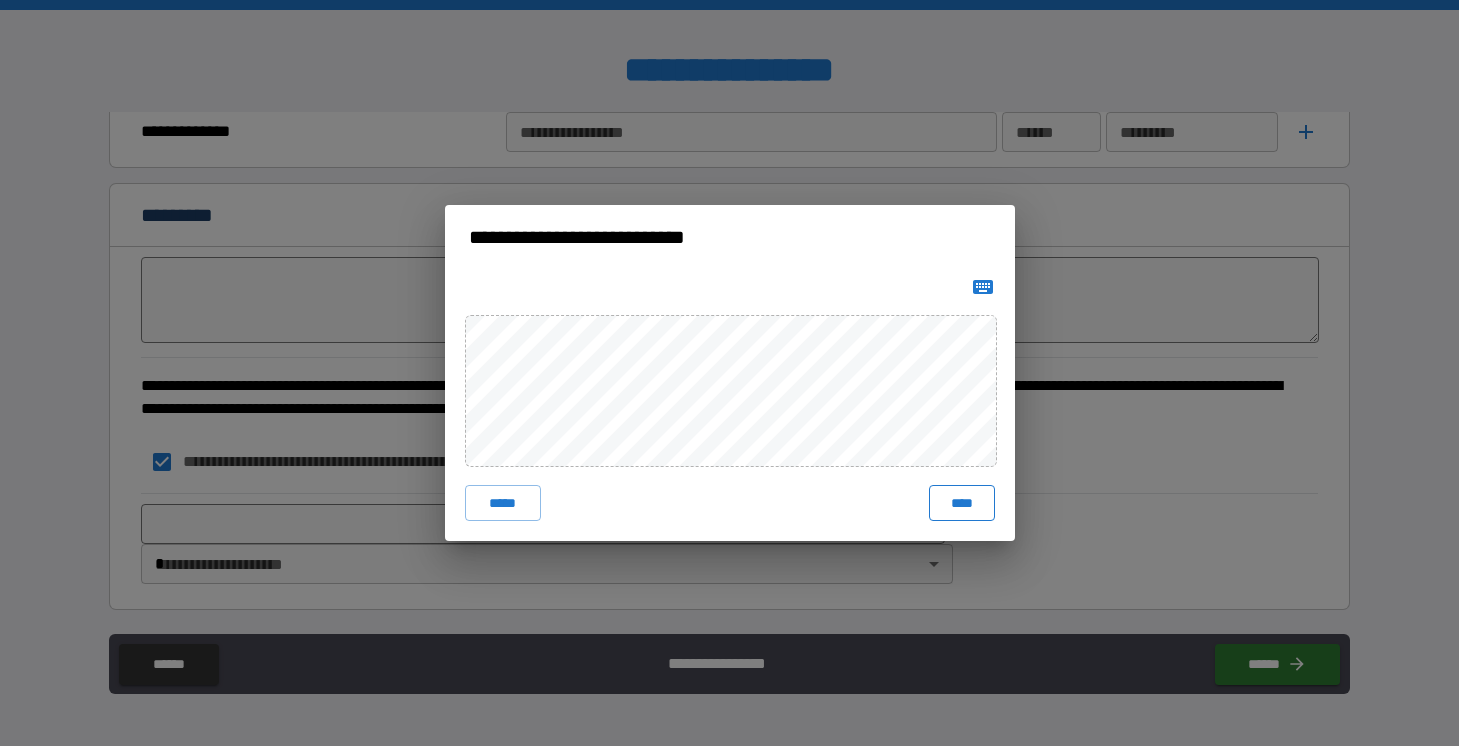 click on "****" at bounding box center (962, 503) 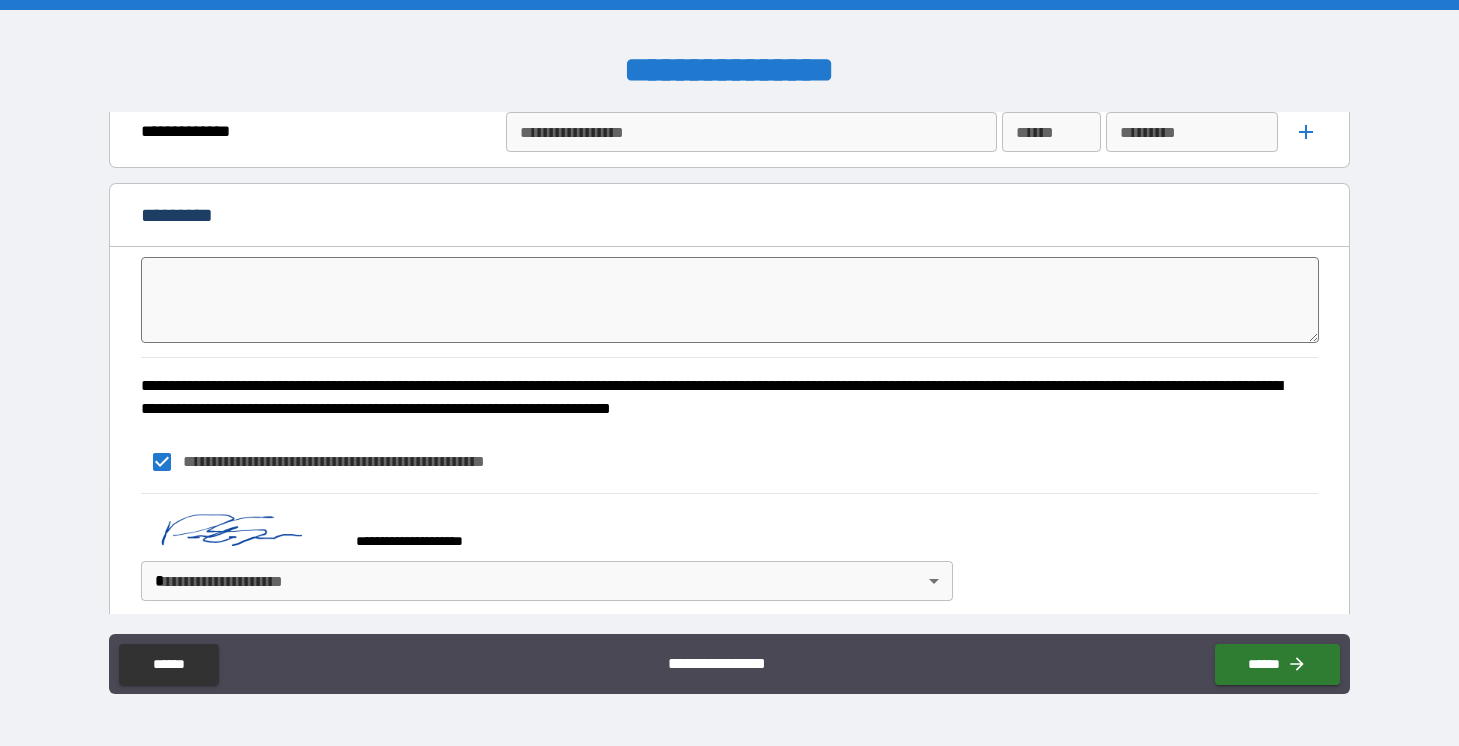 click on "**********" at bounding box center [729, 373] 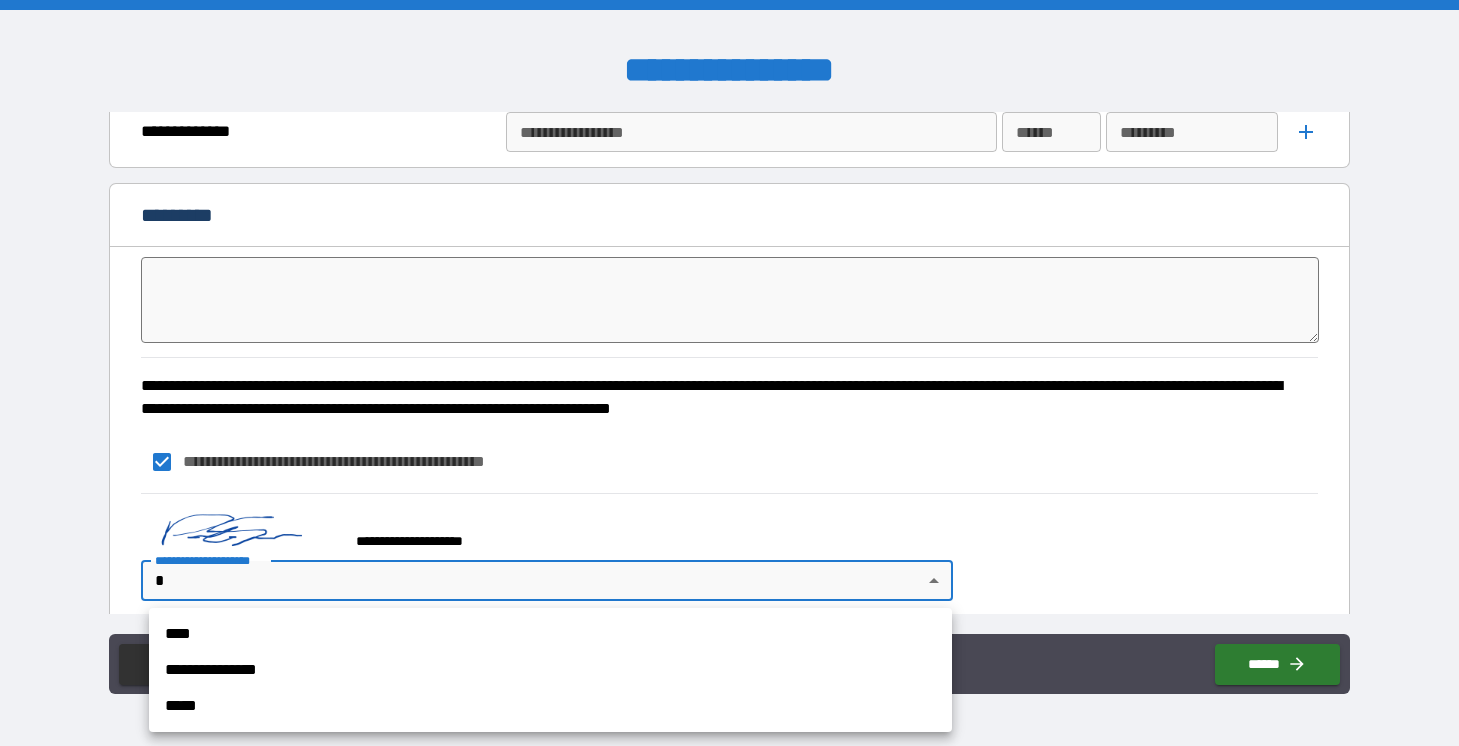 click on "**********" at bounding box center [550, 670] 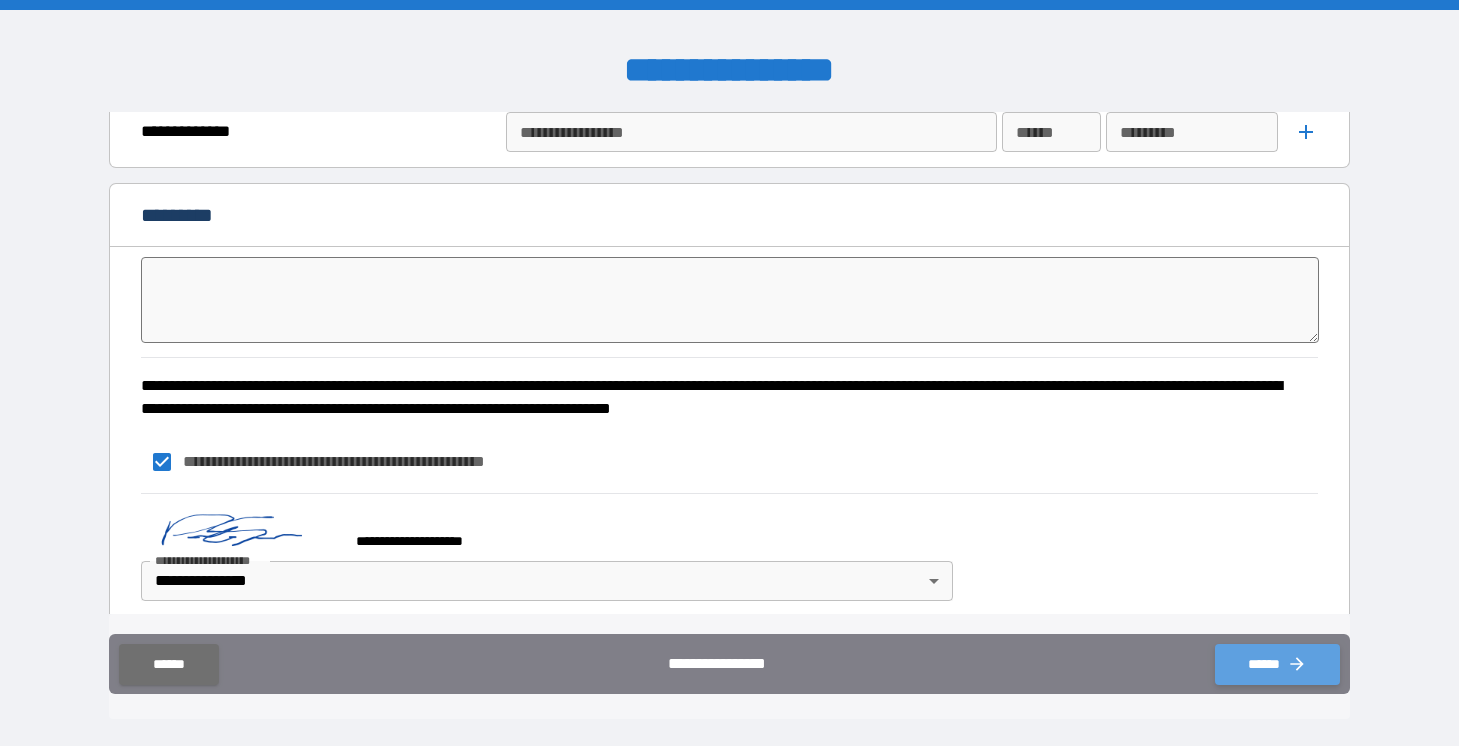 click on "******" at bounding box center [1277, 664] 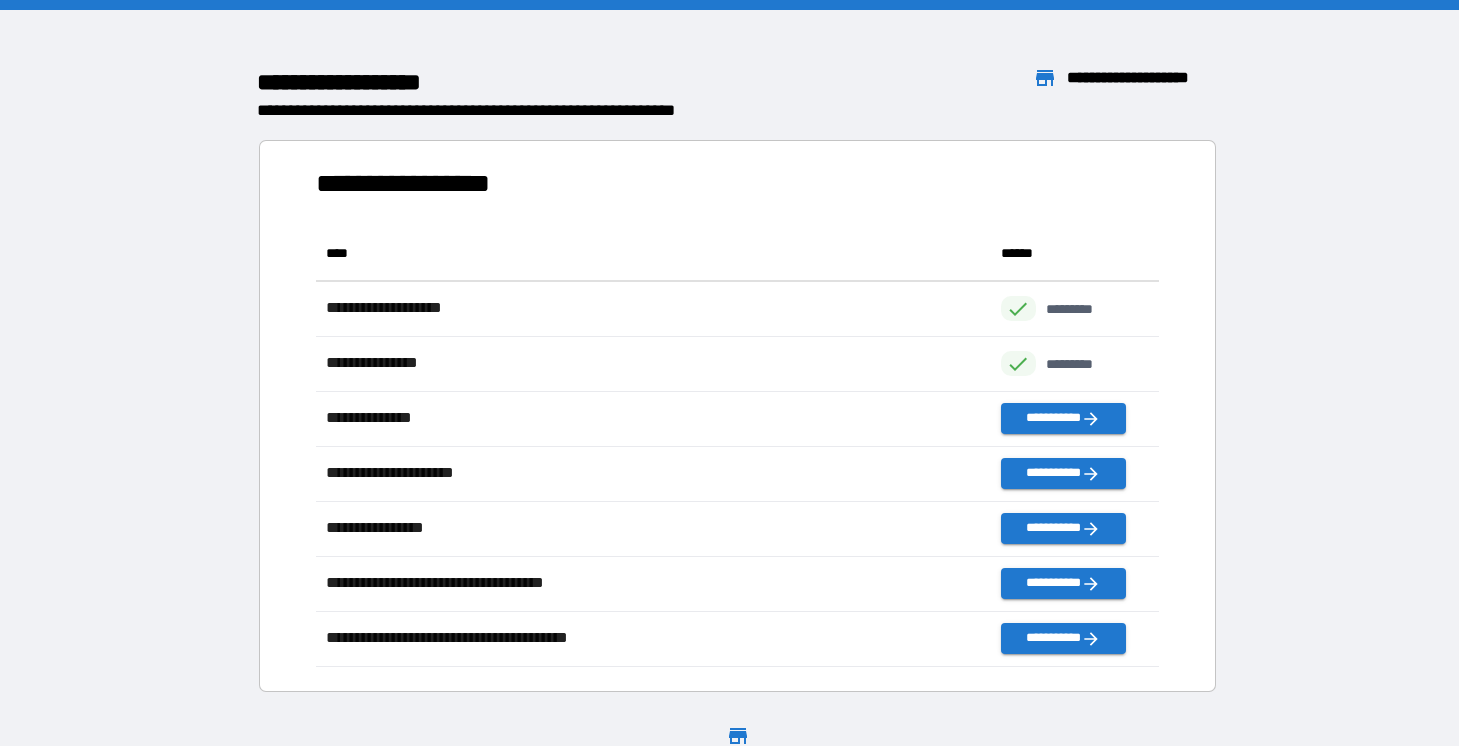 scroll, scrollTop: 1, scrollLeft: 1, axis: both 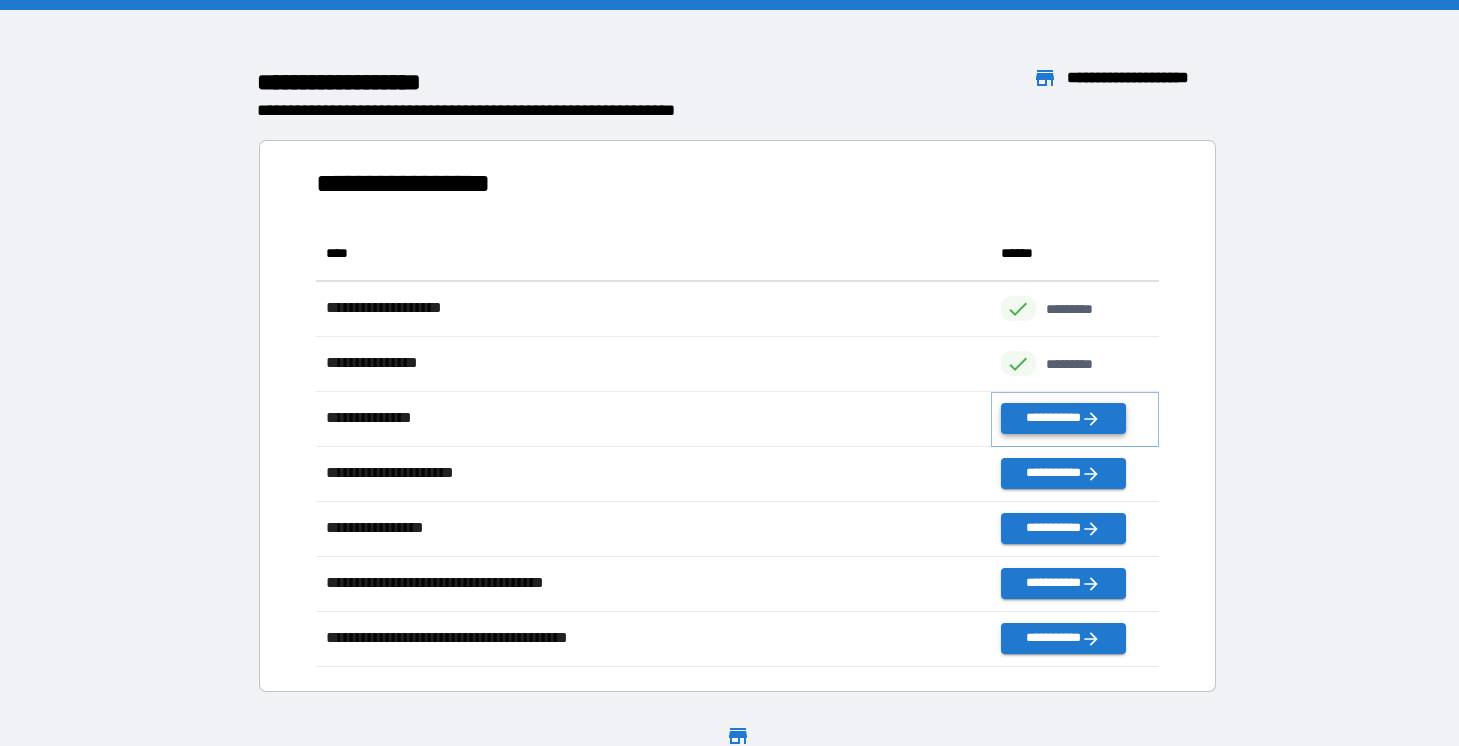 click on "**********" at bounding box center [1063, 418] 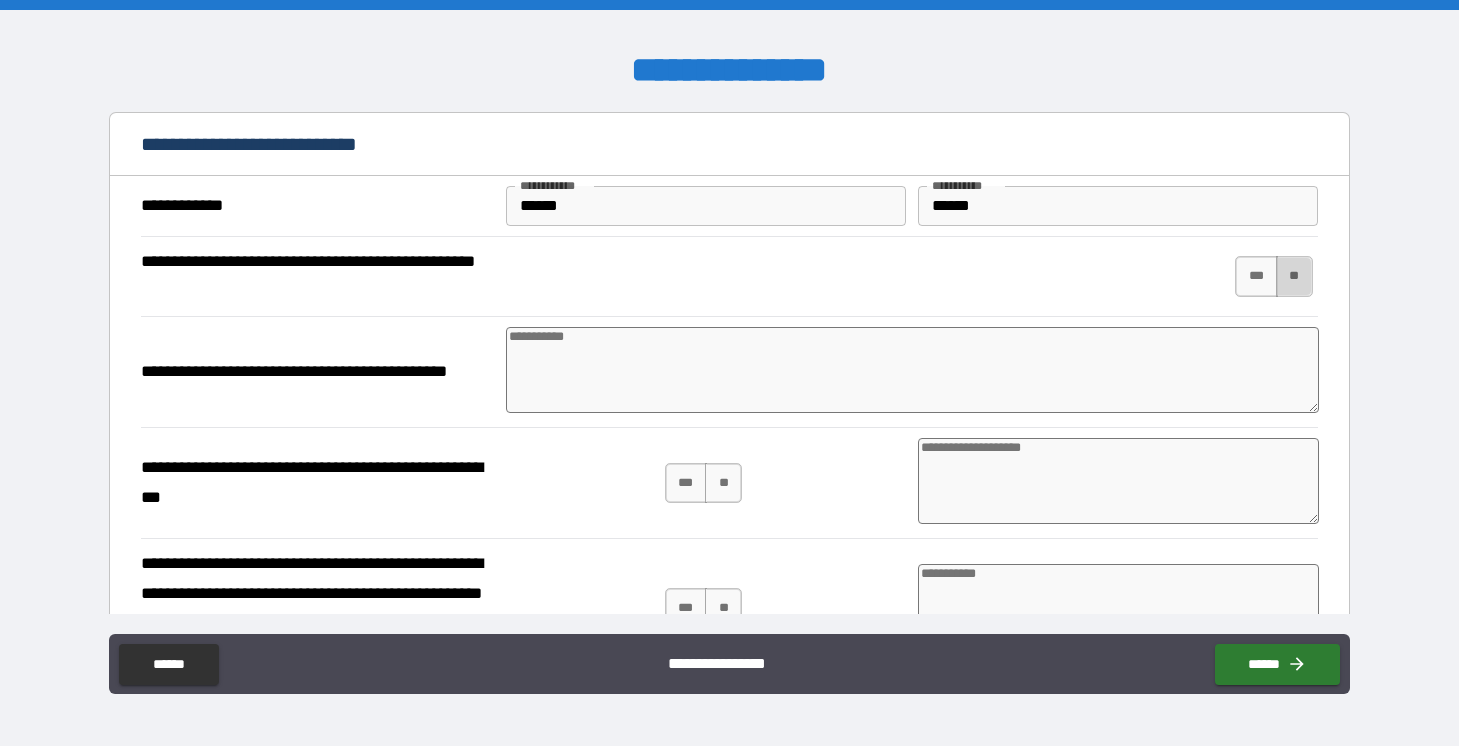 click on "**" at bounding box center [1294, 276] 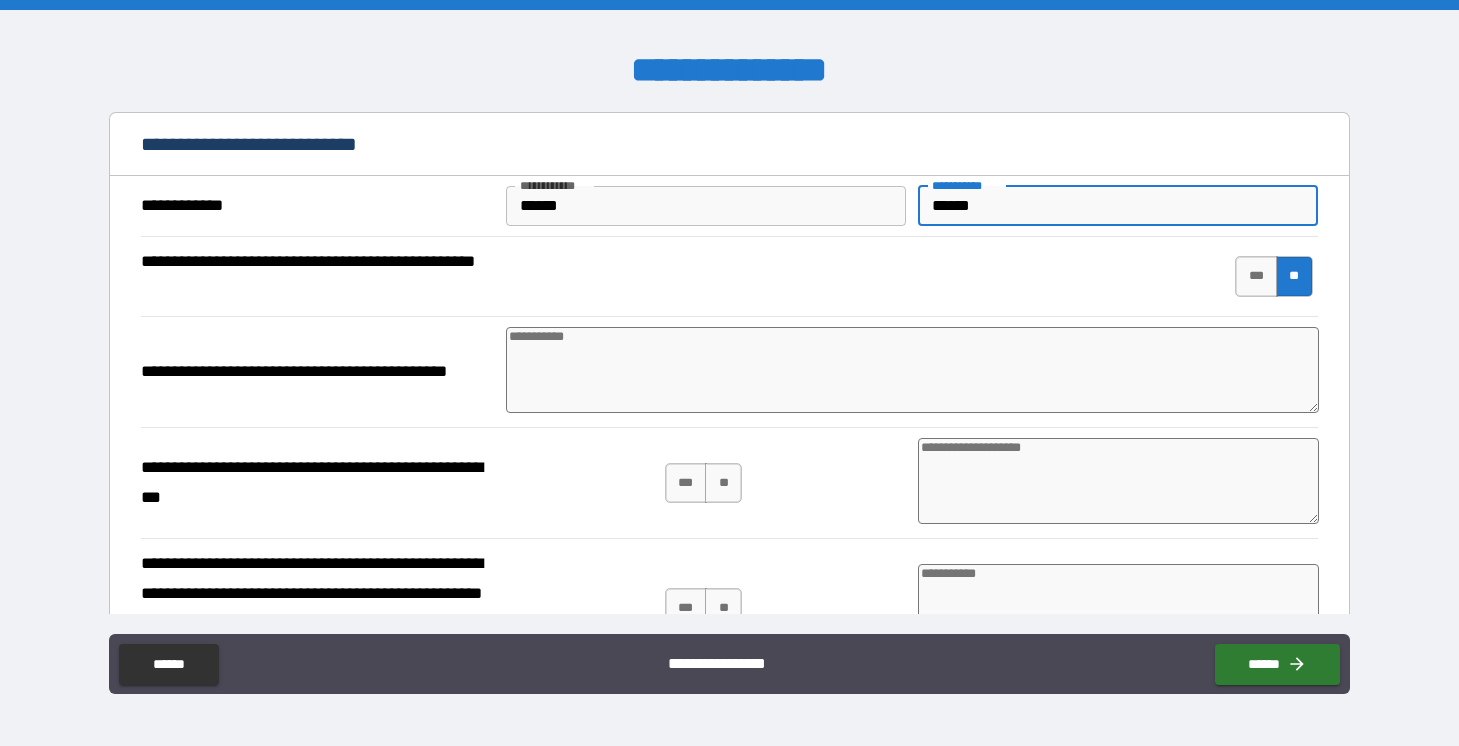 click on "******" at bounding box center (1118, 206) 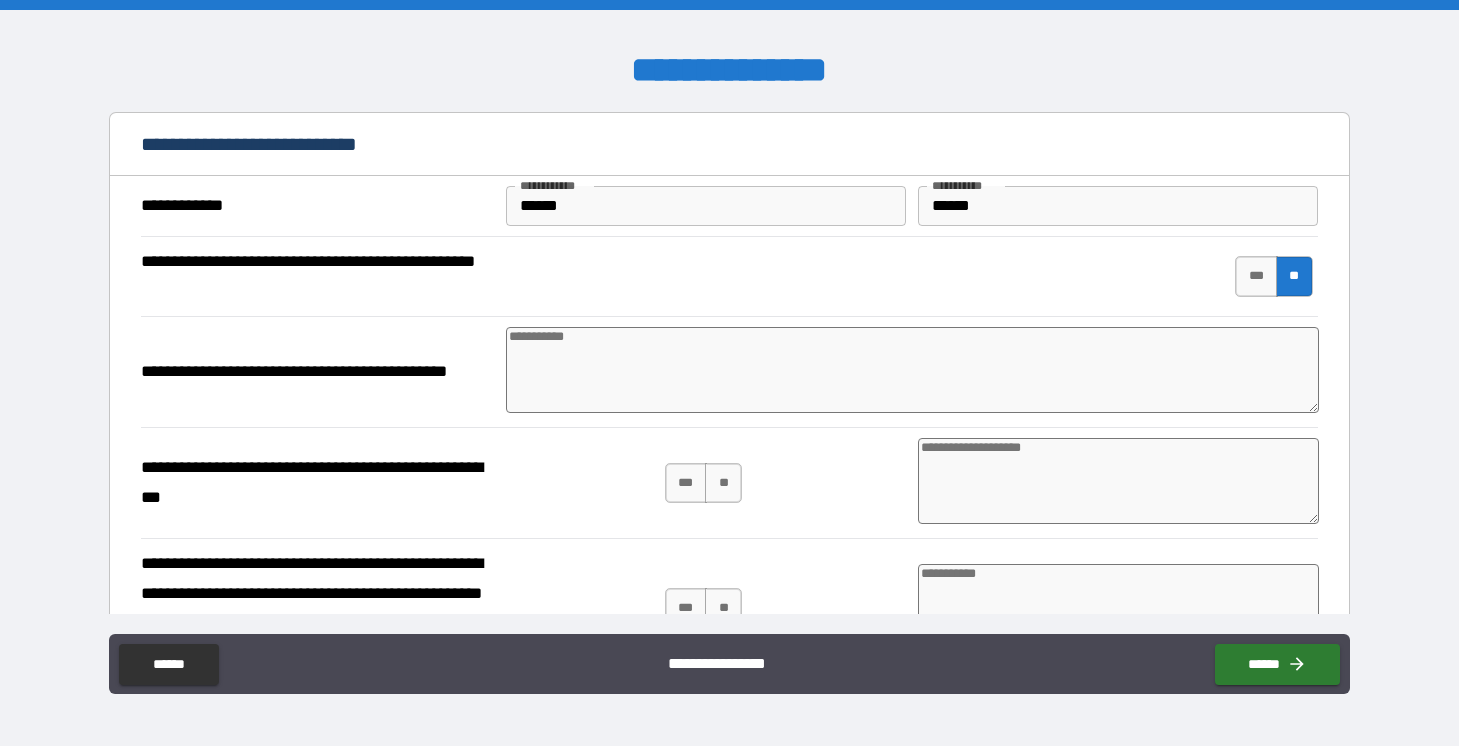 click on "**********" at bounding box center [729, 483] 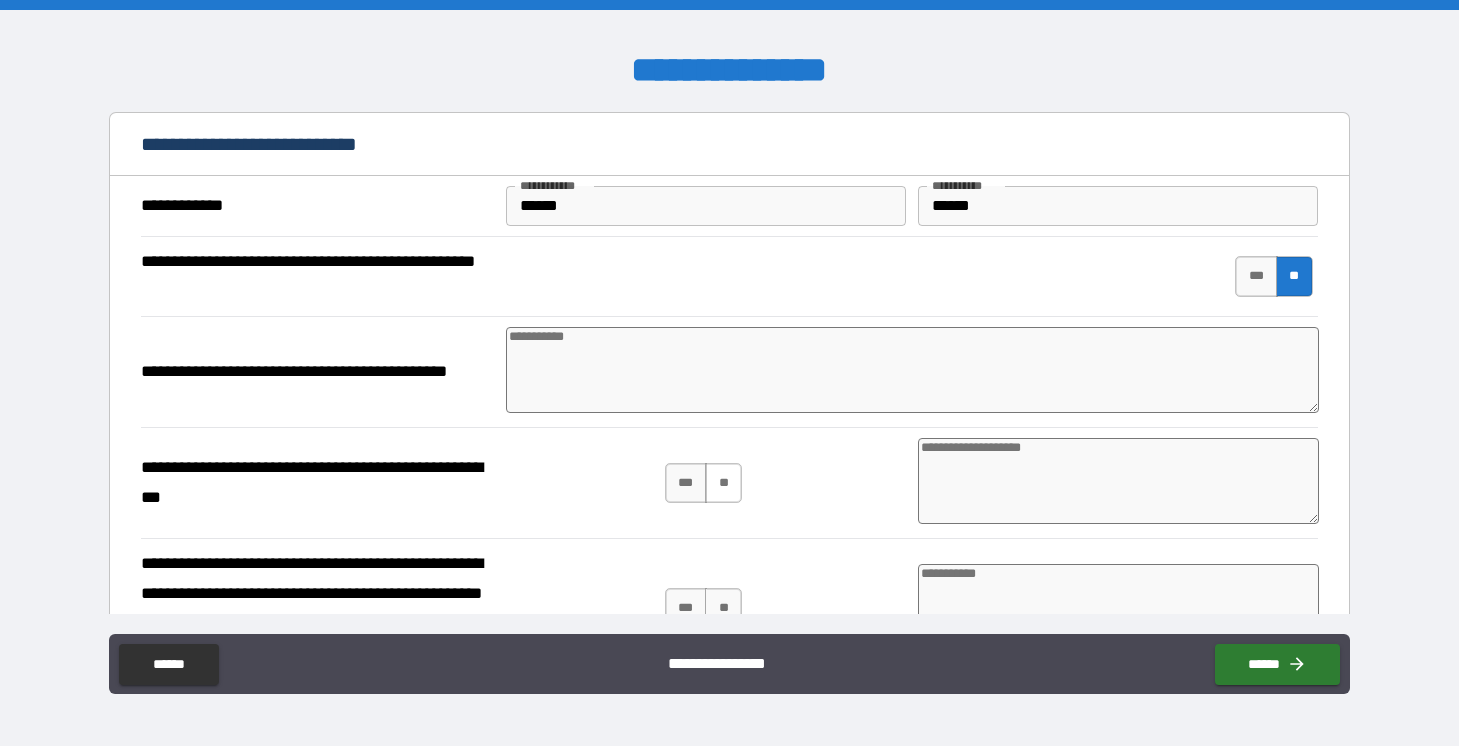 click on "**" at bounding box center [723, 483] 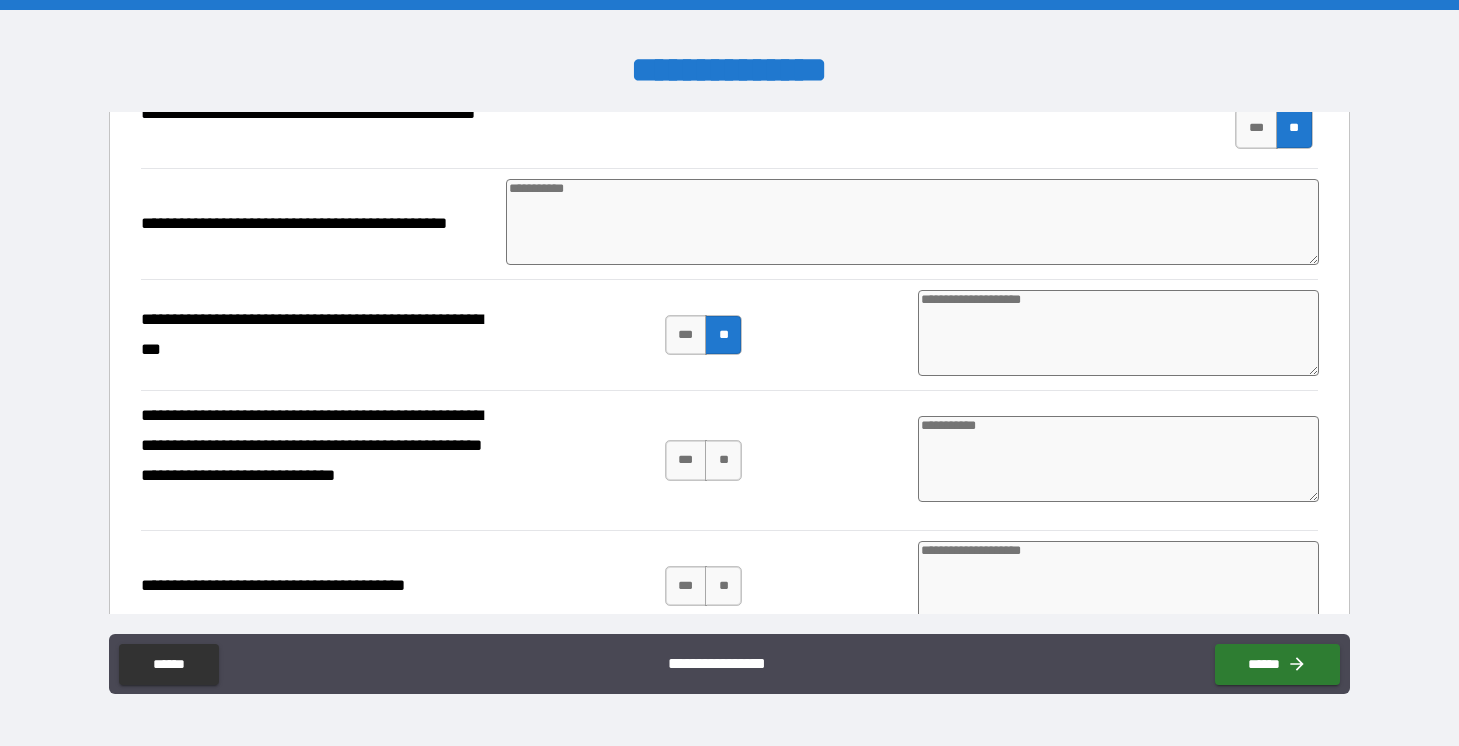 scroll, scrollTop: 156, scrollLeft: 0, axis: vertical 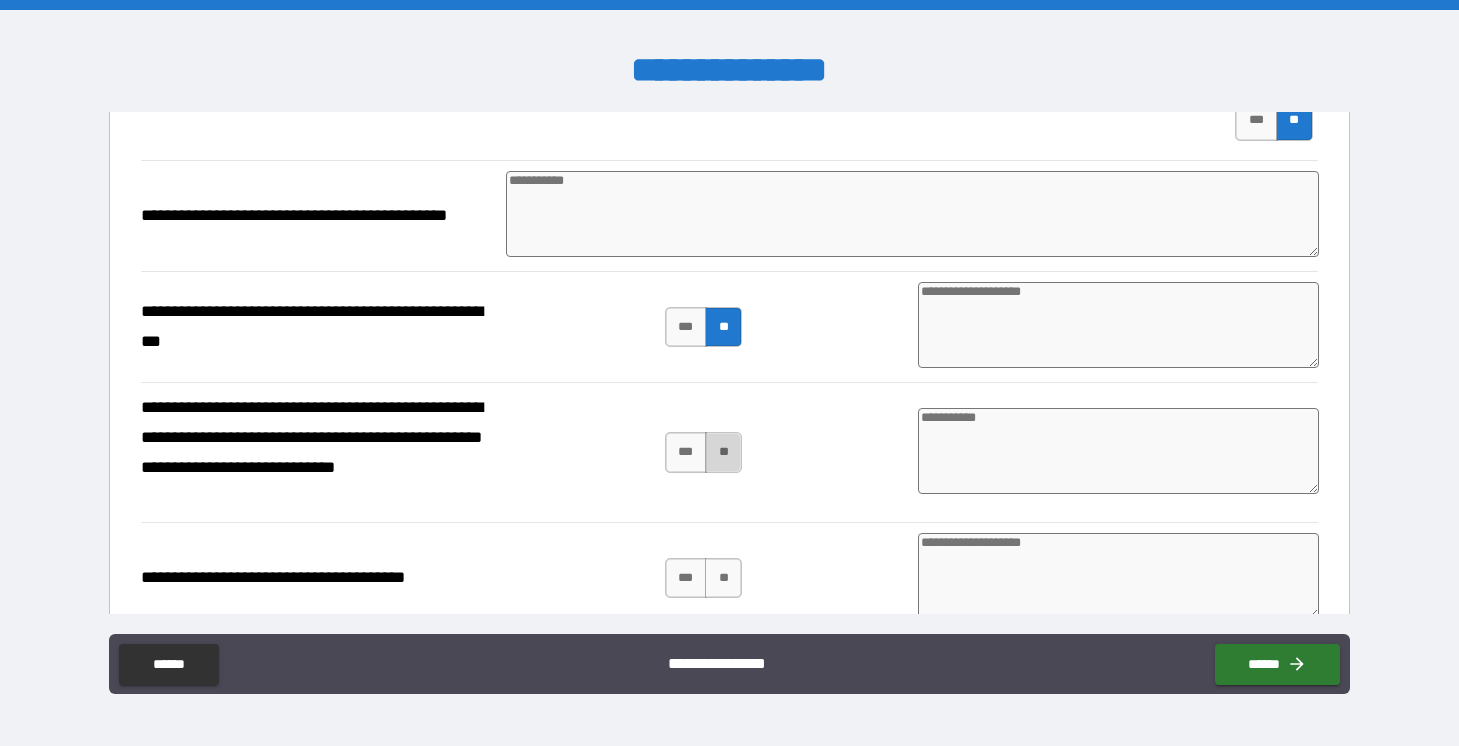 click on "**" at bounding box center [723, 452] 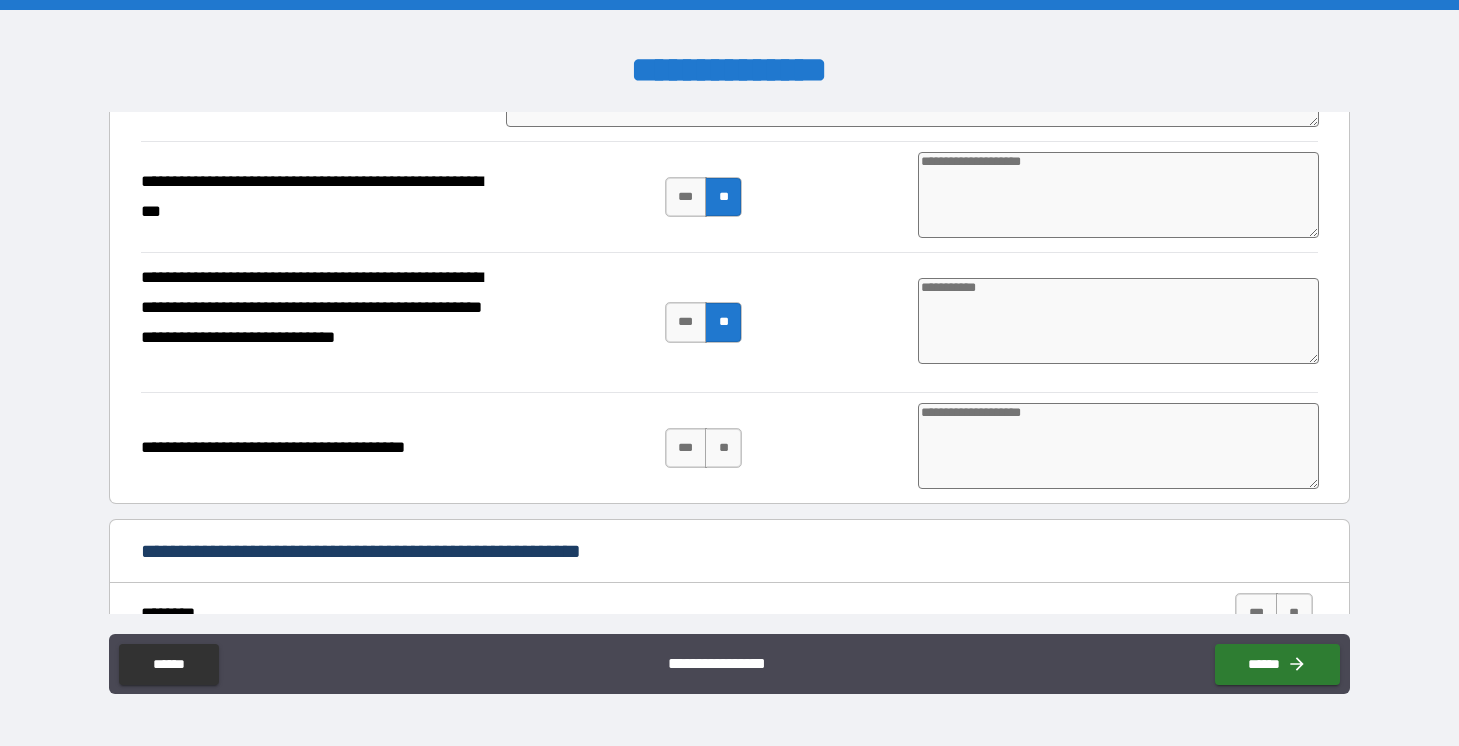 scroll, scrollTop: 293, scrollLeft: 0, axis: vertical 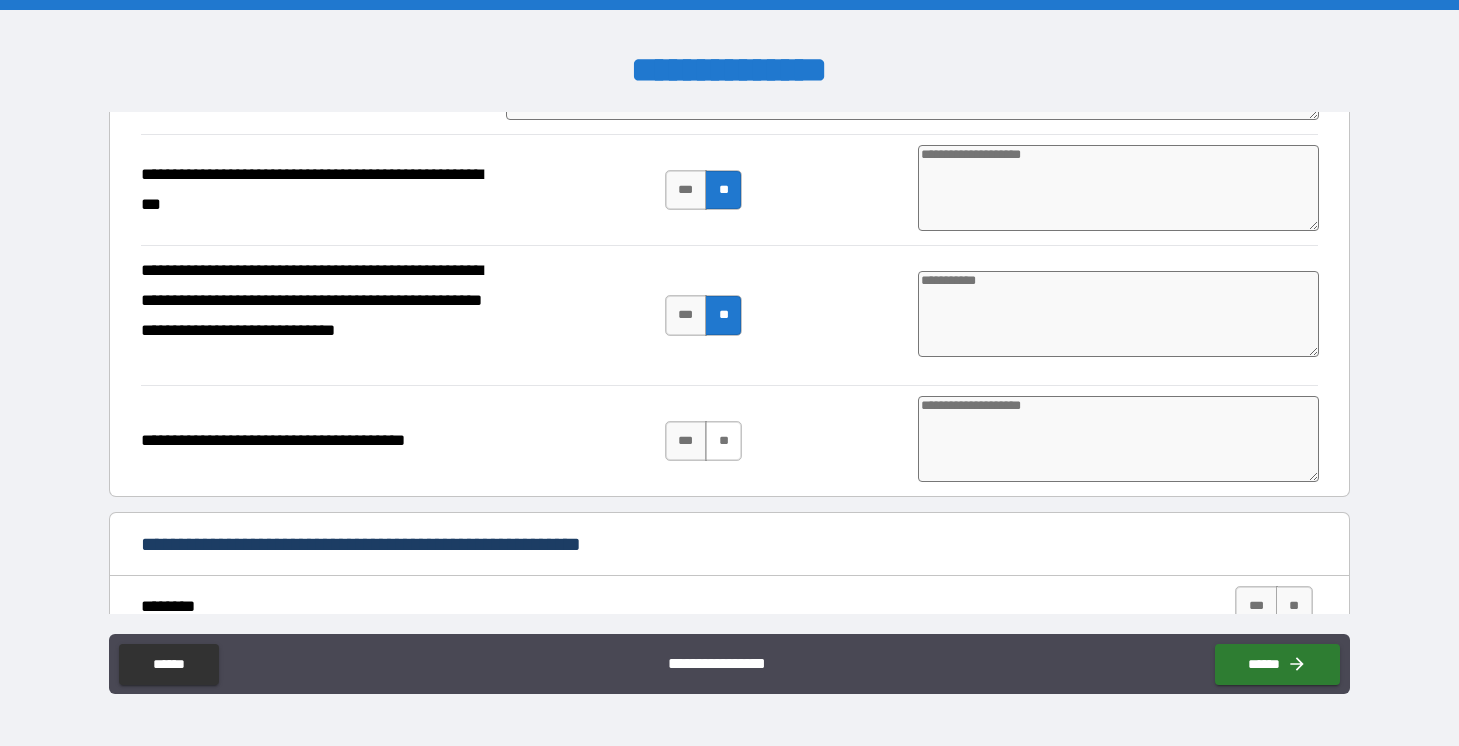 click on "**" at bounding box center [723, 441] 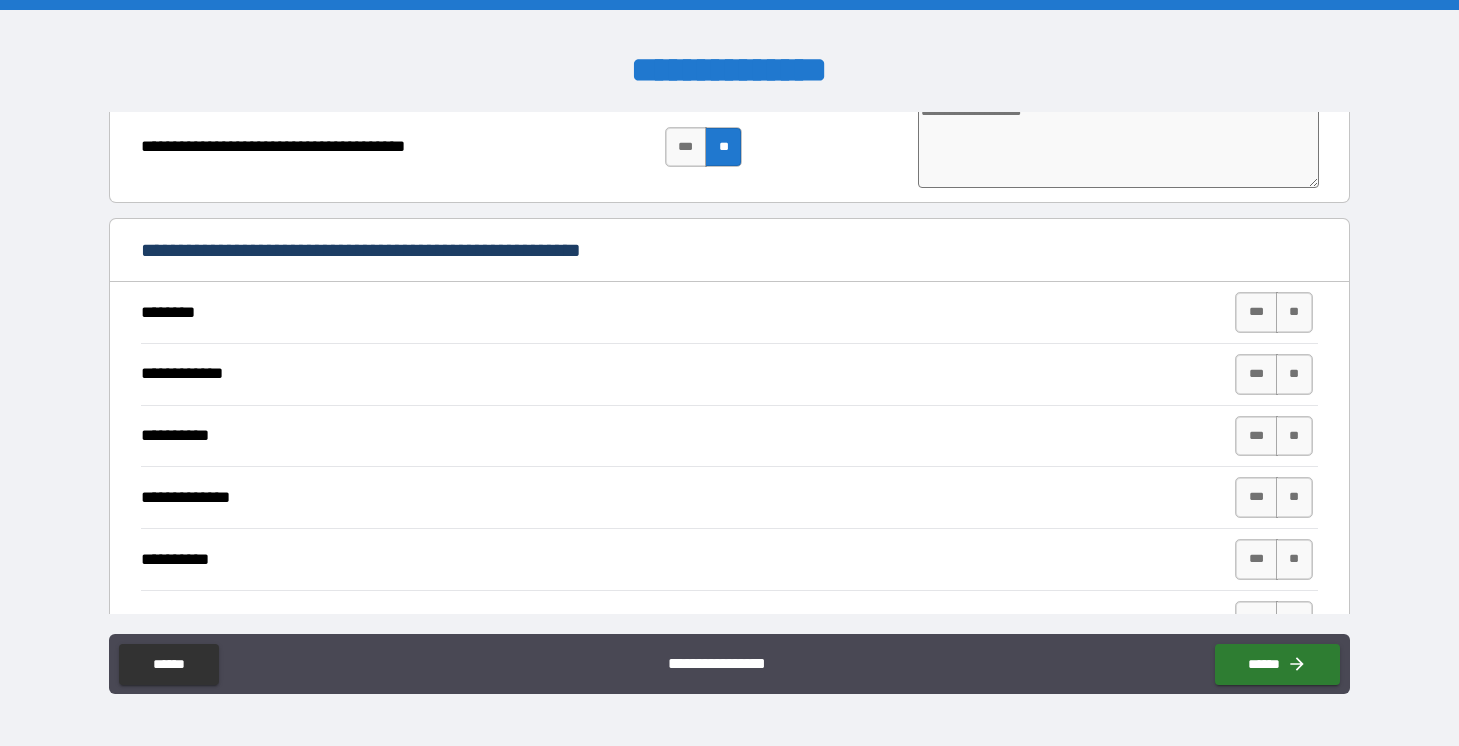 scroll, scrollTop: 591, scrollLeft: 0, axis: vertical 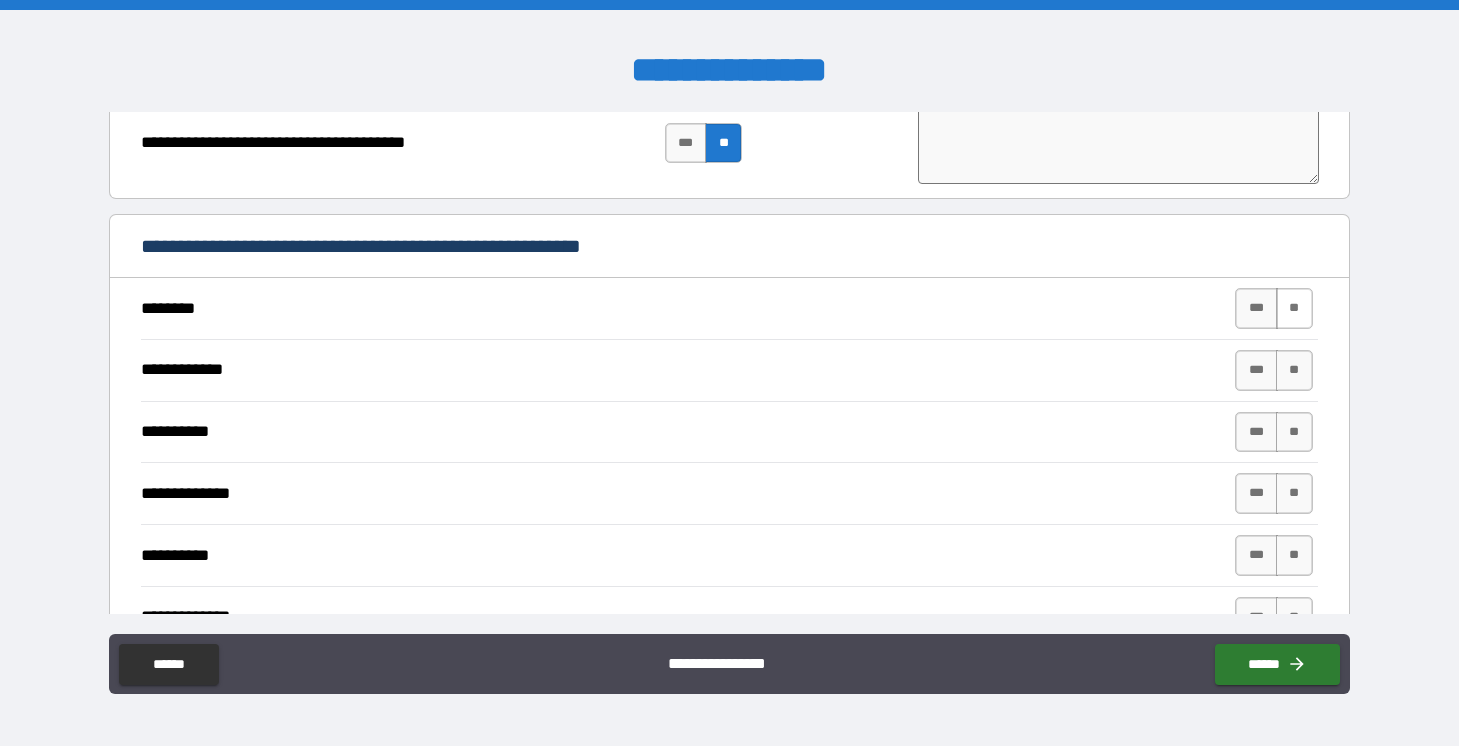 click on "**" at bounding box center (1294, 308) 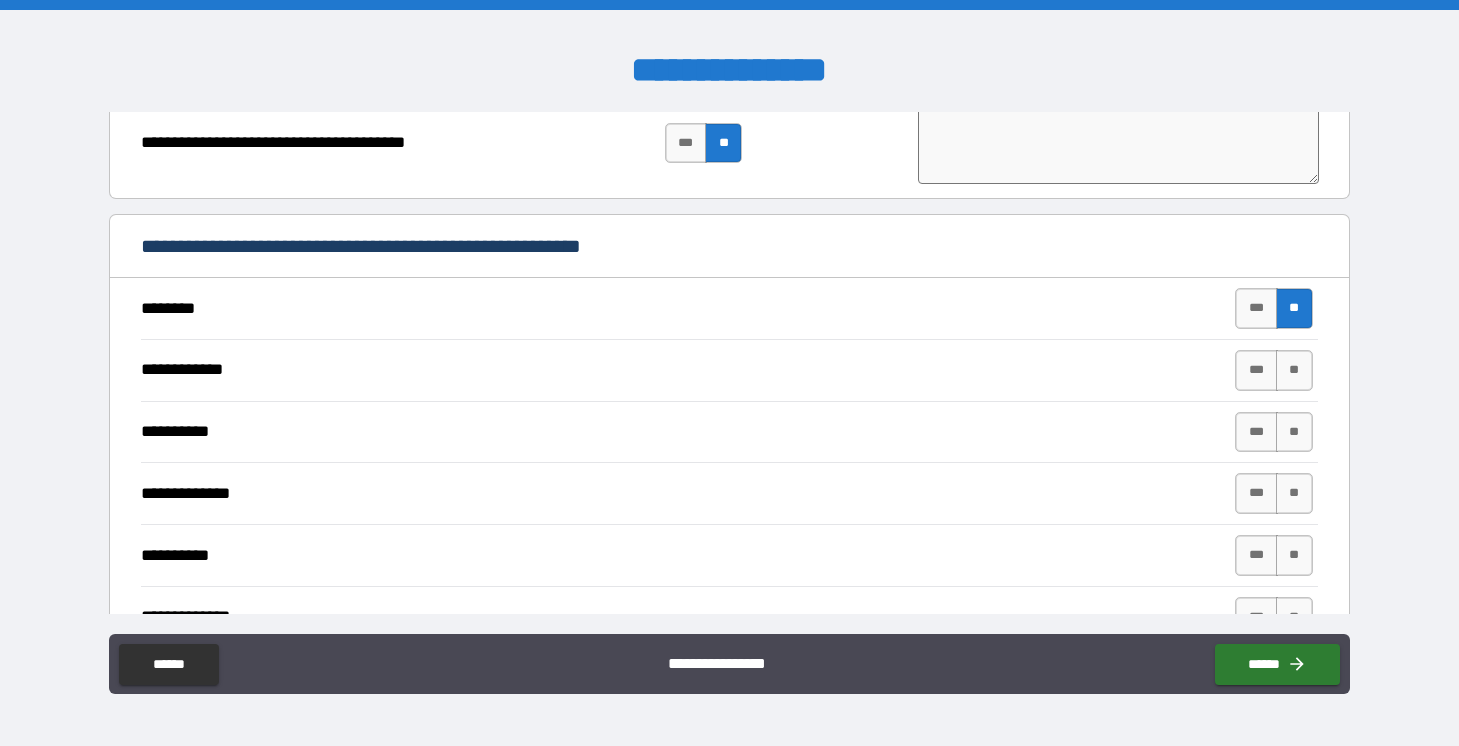 click on "*** **" at bounding box center [1273, 370] 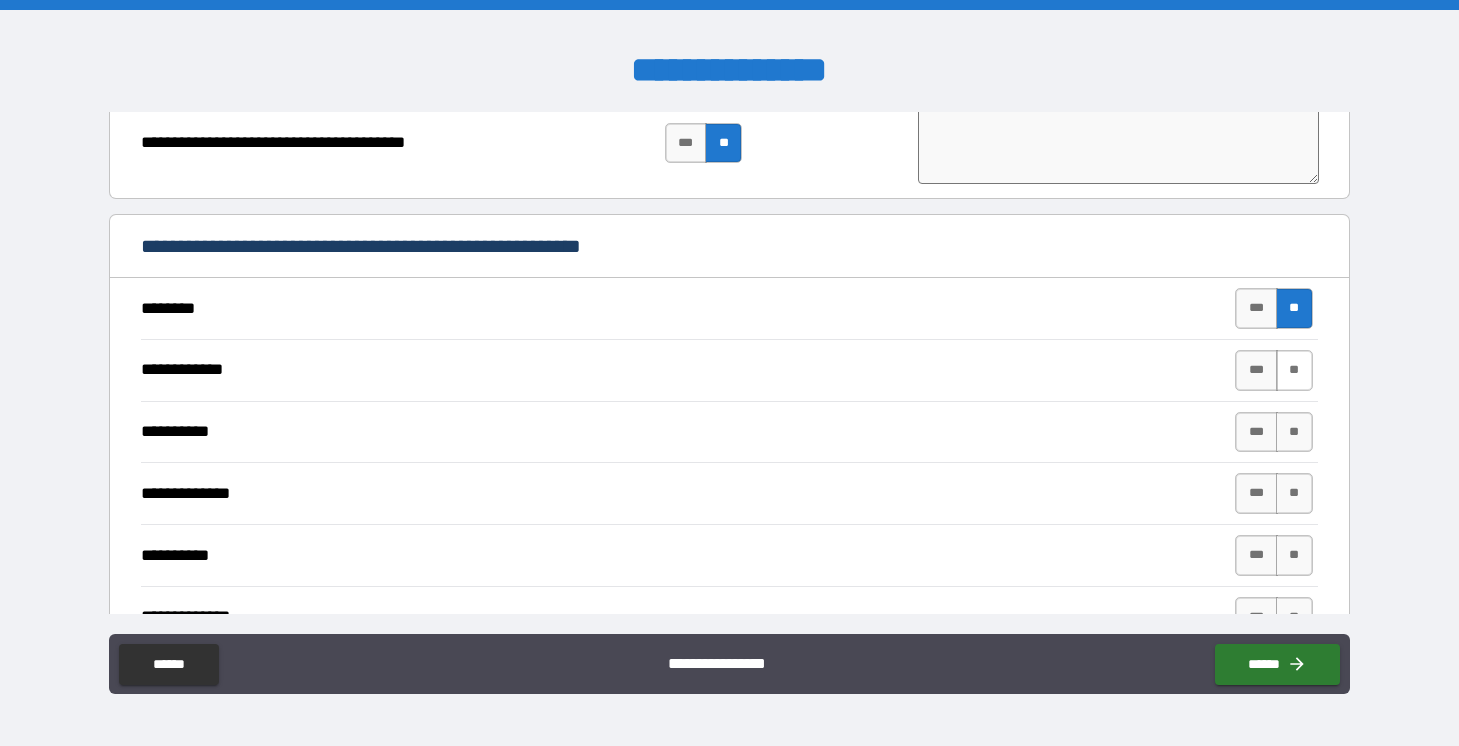 click on "**" at bounding box center (1294, 370) 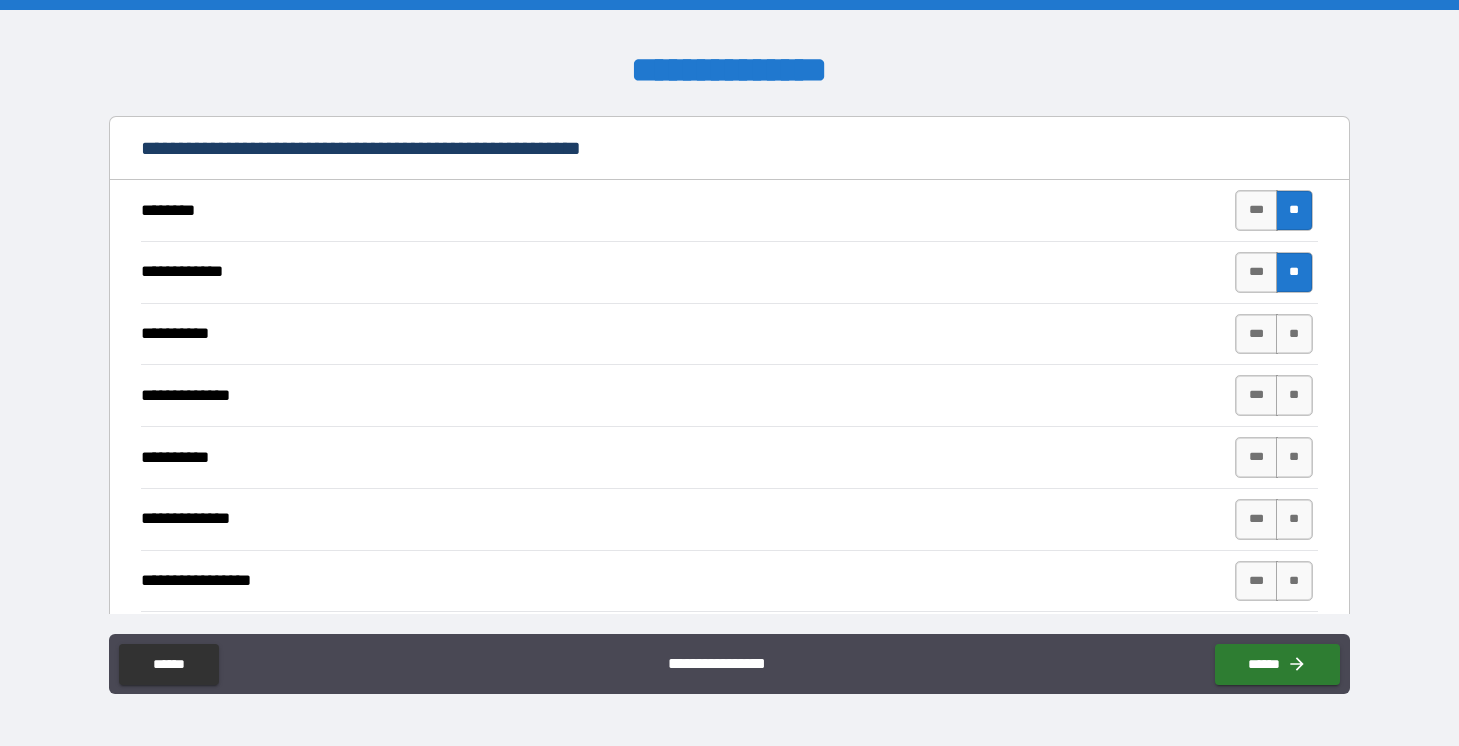 scroll, scrollTop: 691, scrollLeft: 0, axis: vertical 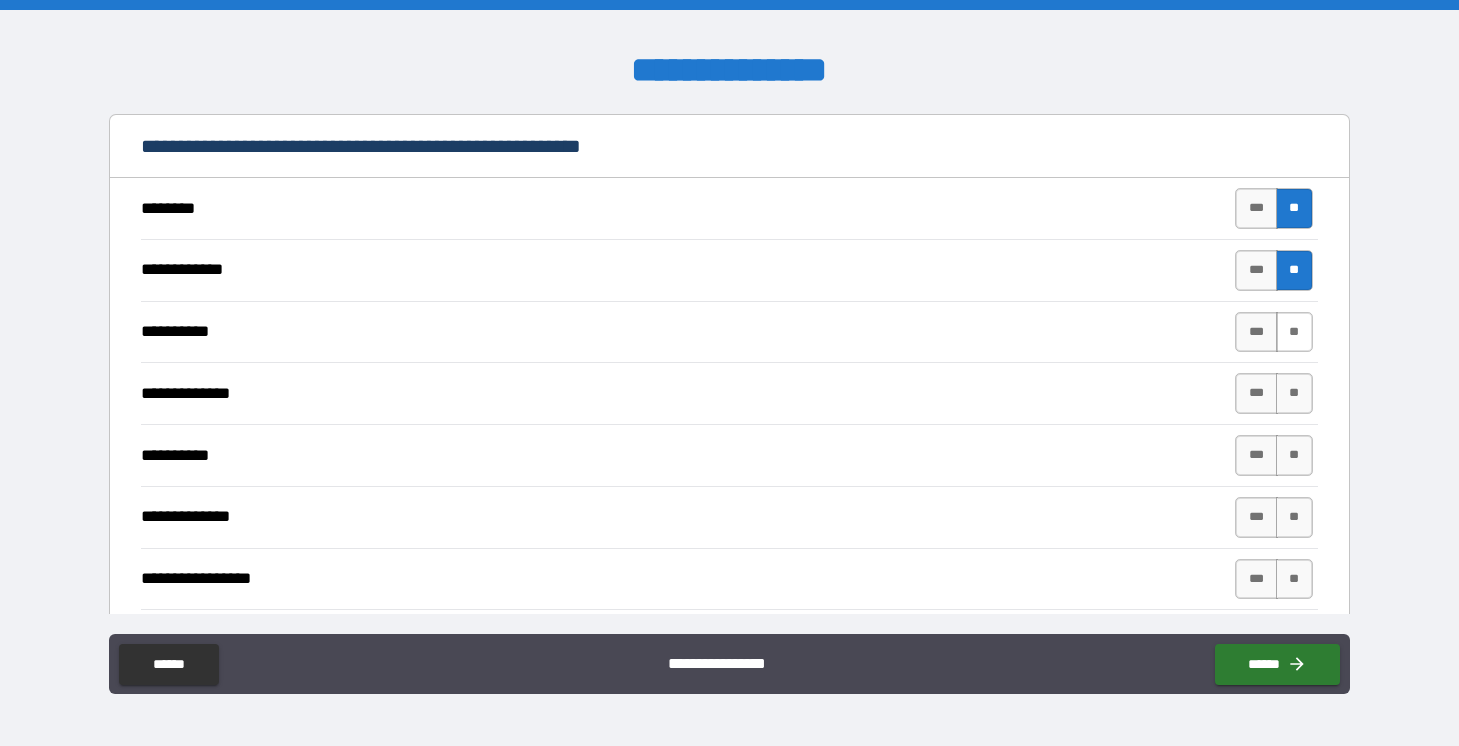 click on "**" at bounding box center (1294, 332) 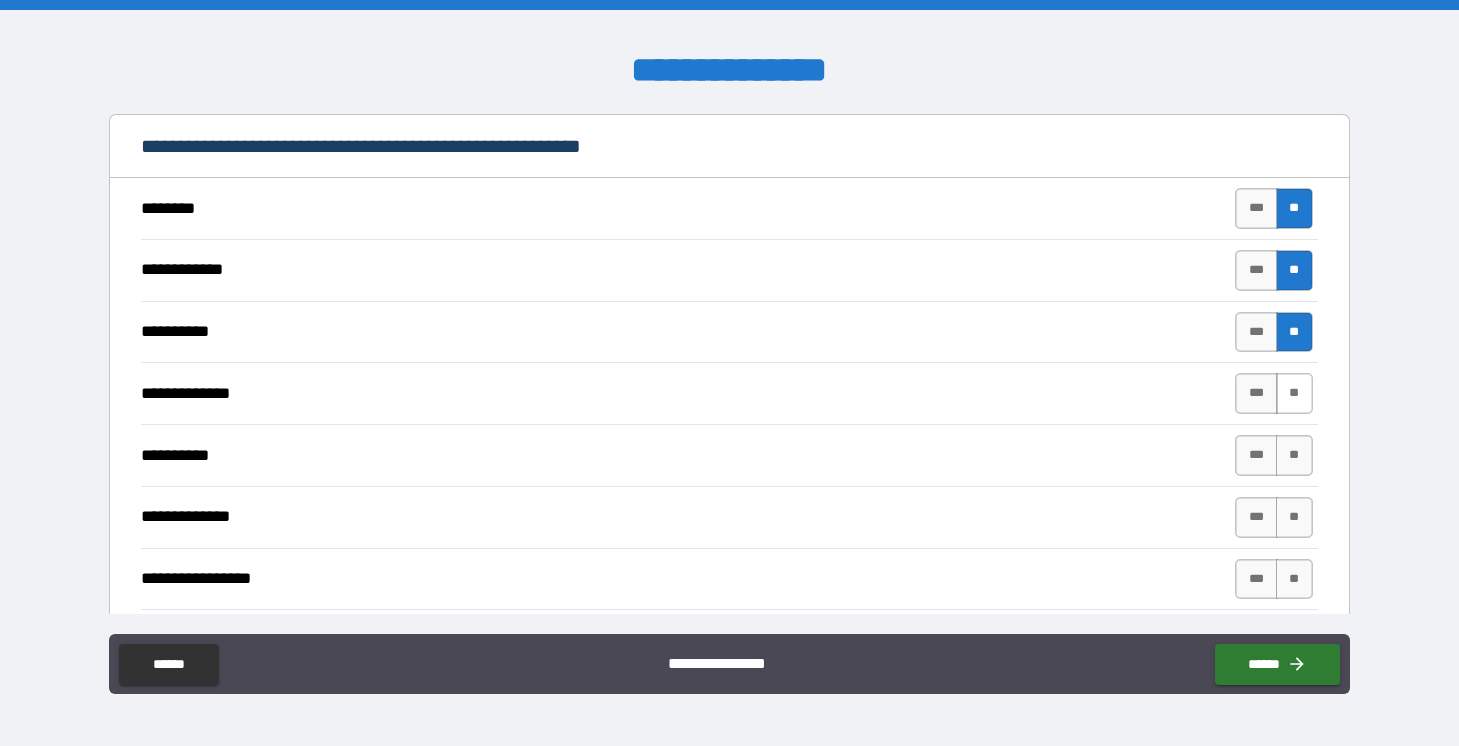 click on "**" at bounding box center (1294, 393) 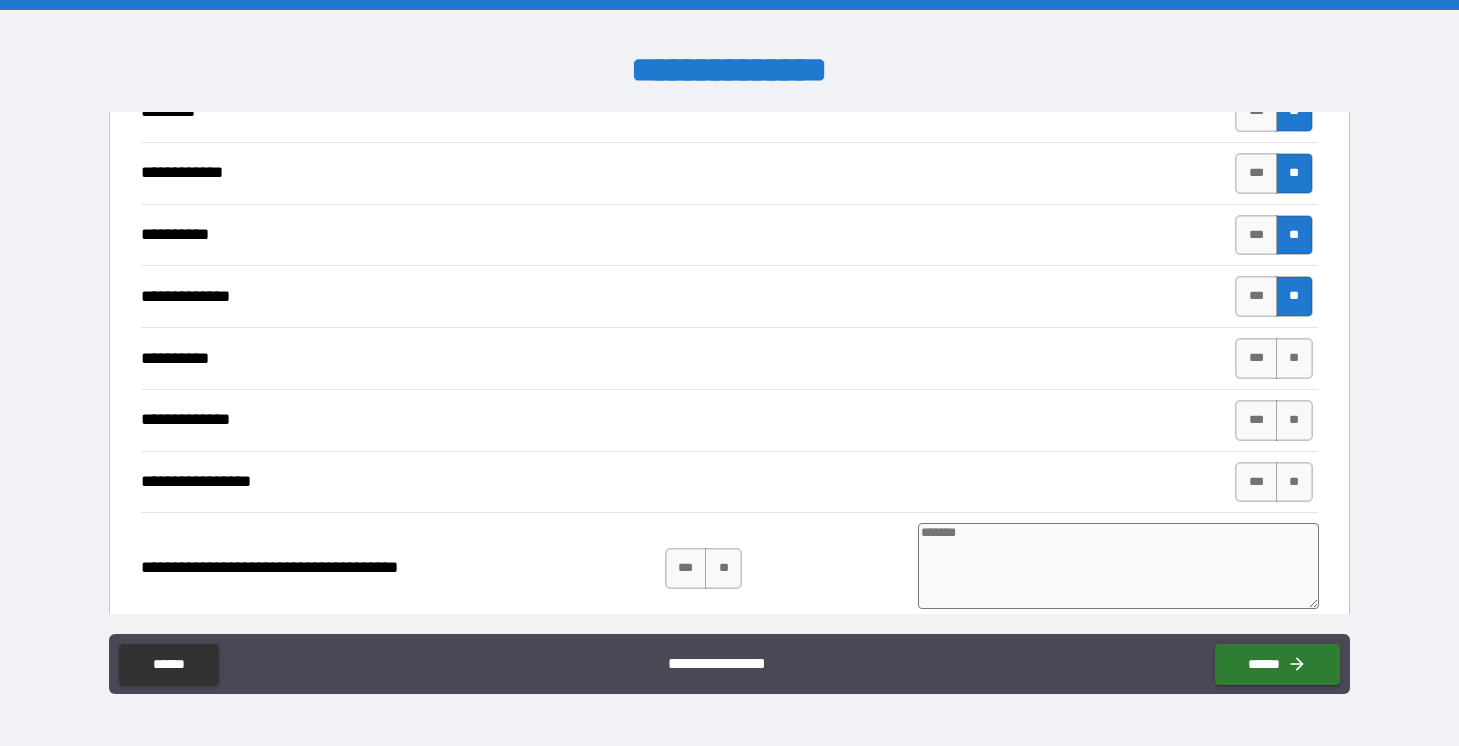 scroll, scrollTop: 789, scrollLeft: 0, axis: vertical 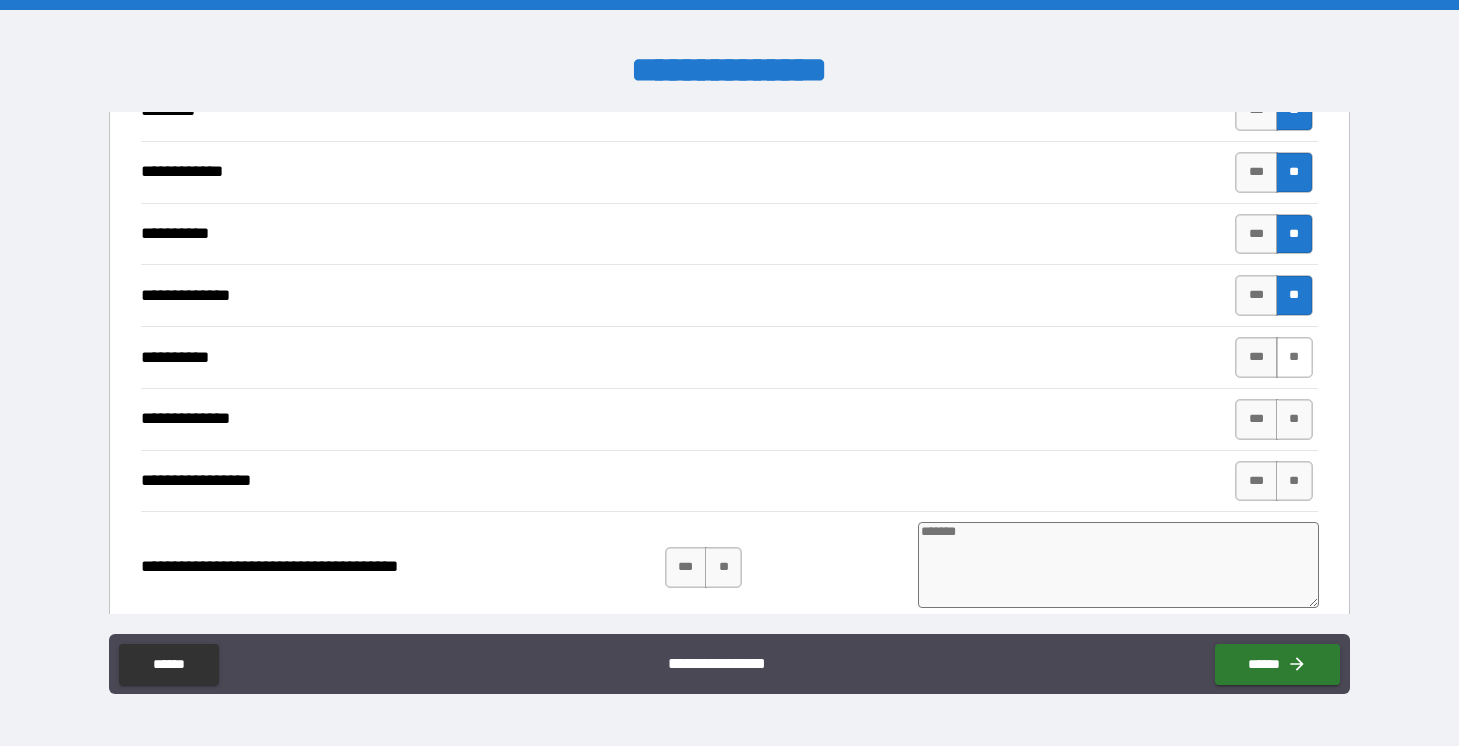 click on "**" at bounding box center [1294, 357] 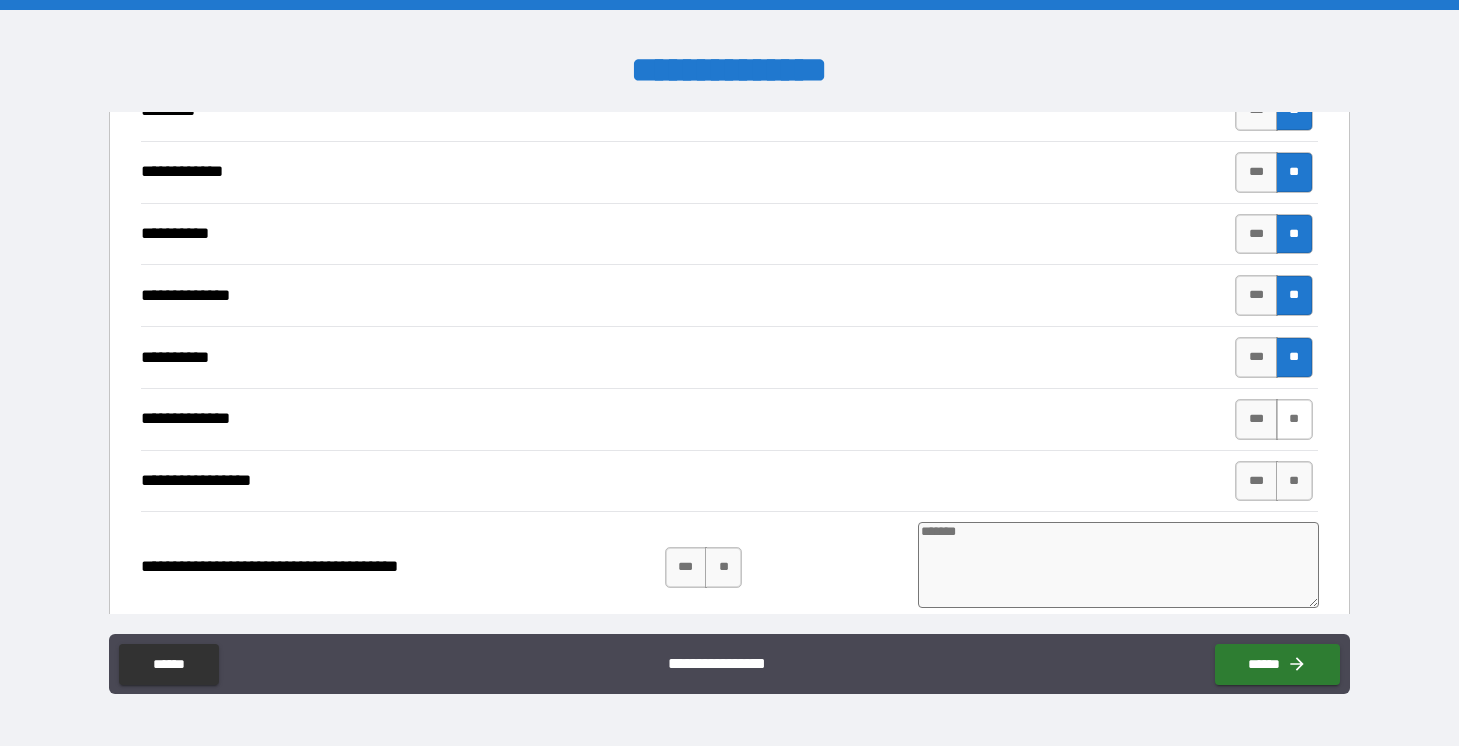 click on "**" at bounding box center (1294, 419) 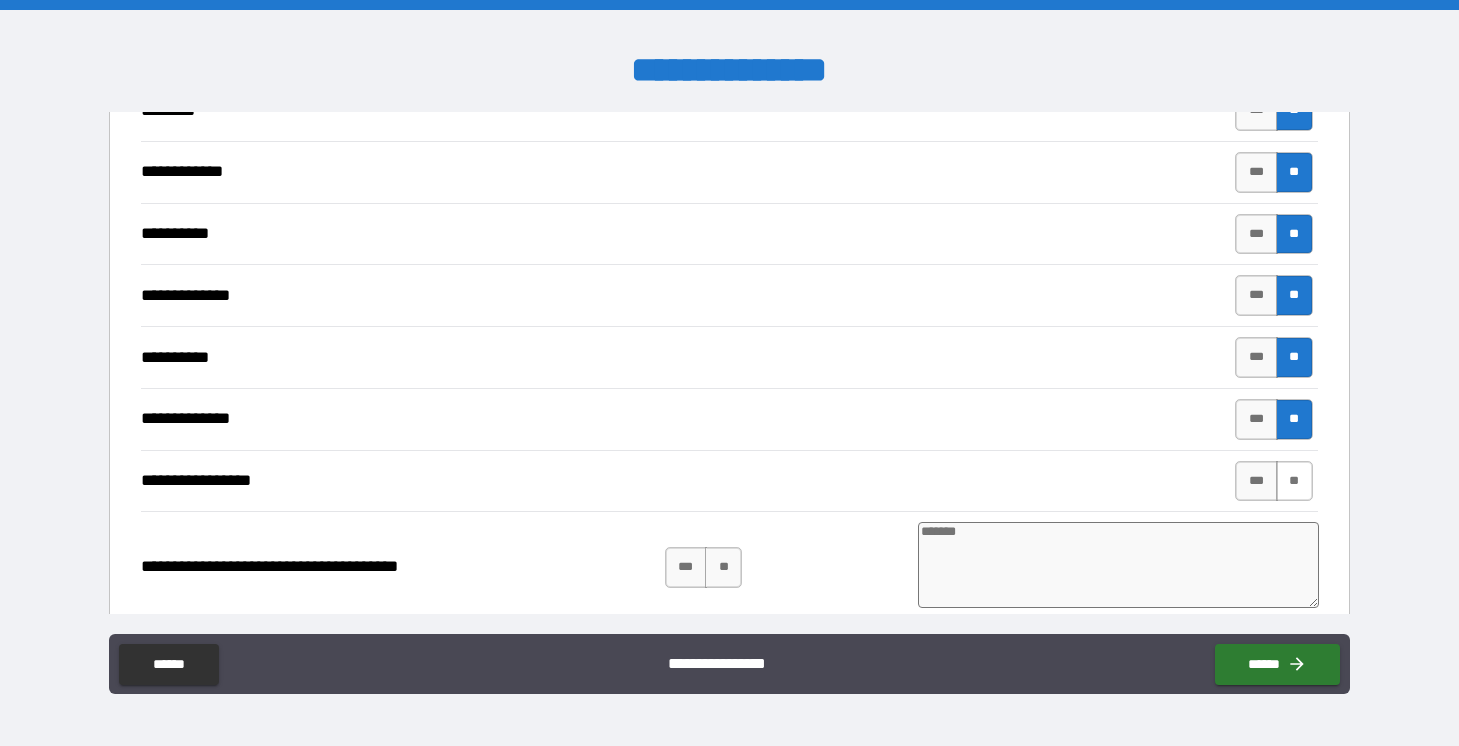 click on "**" at bounding box center [1294, 481] 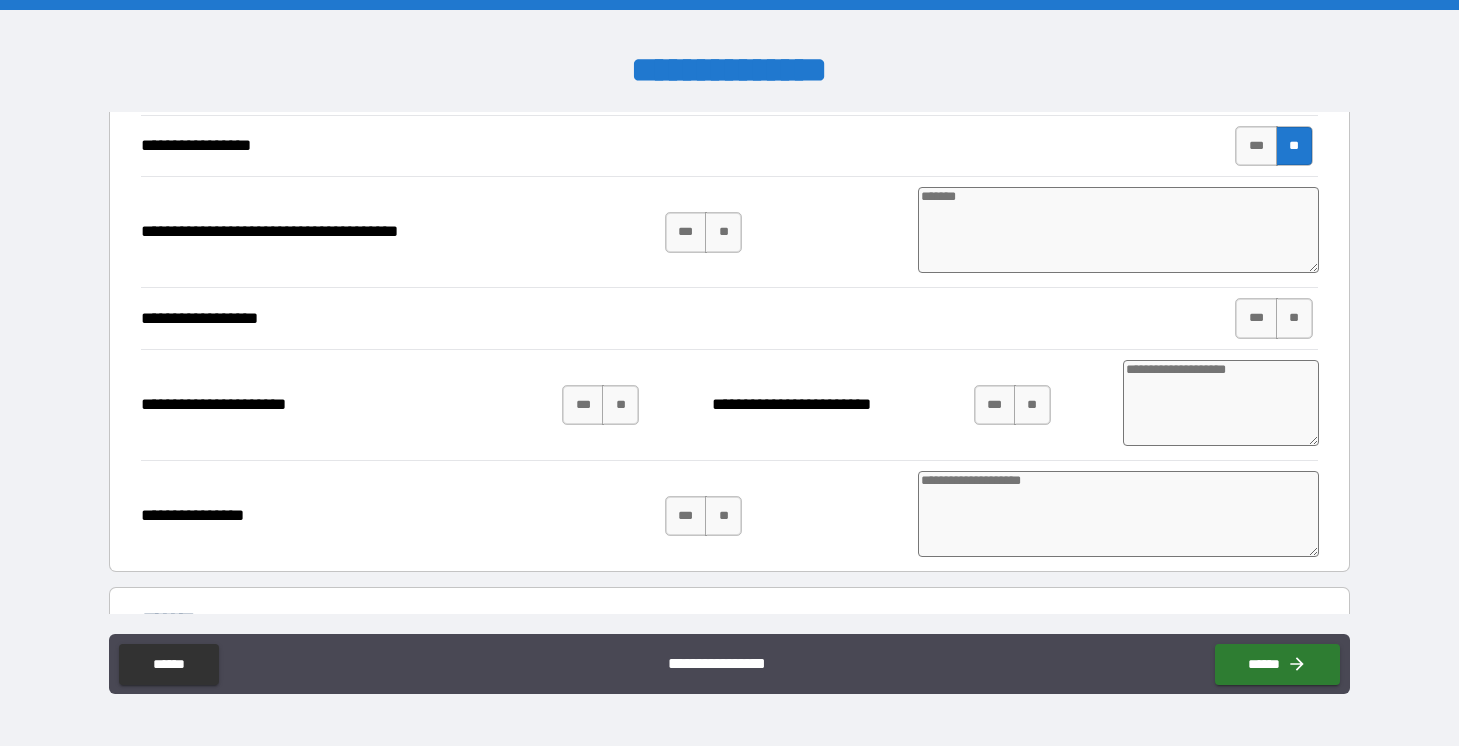 scroll, scrollTop: 1133, scrollLeft: 0, axis: vertical 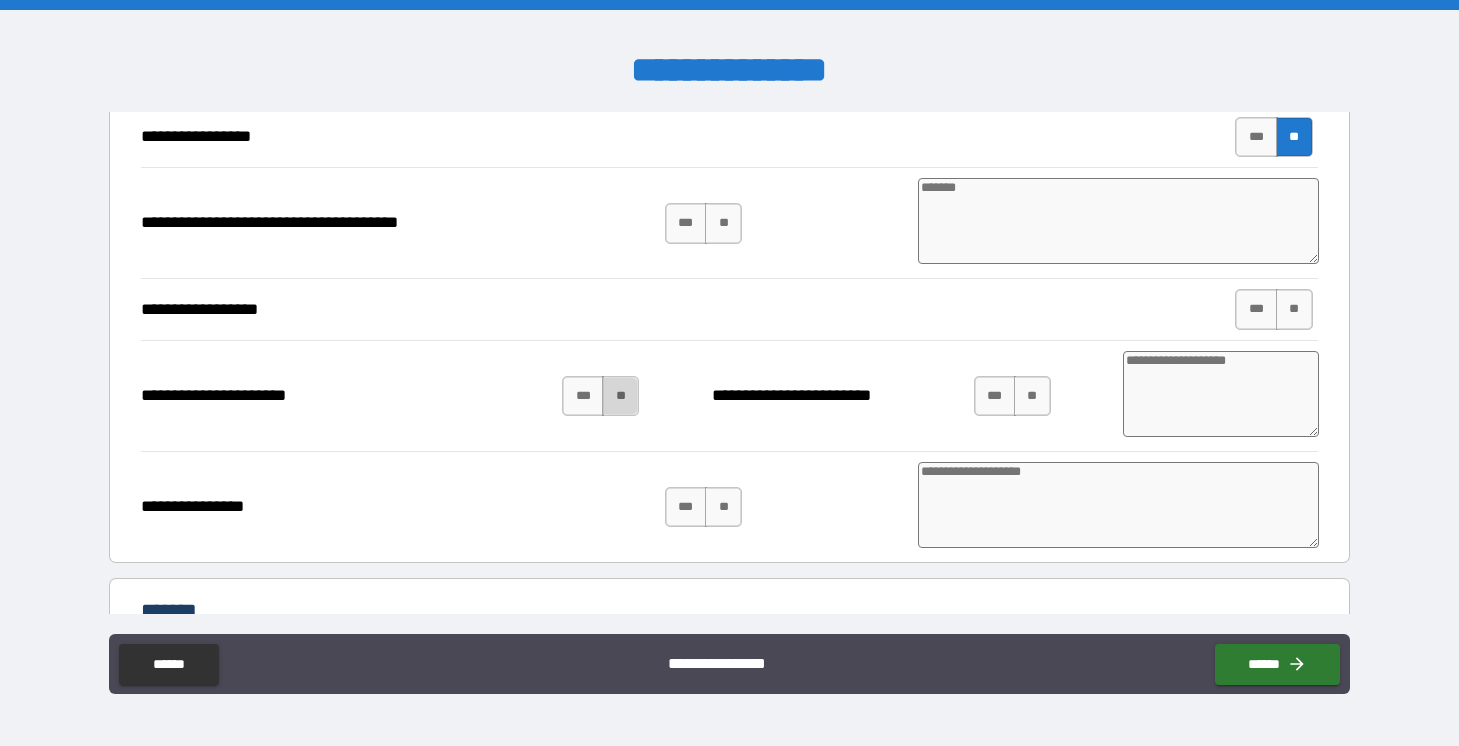 click on "**" at bounding box center (620, 396) 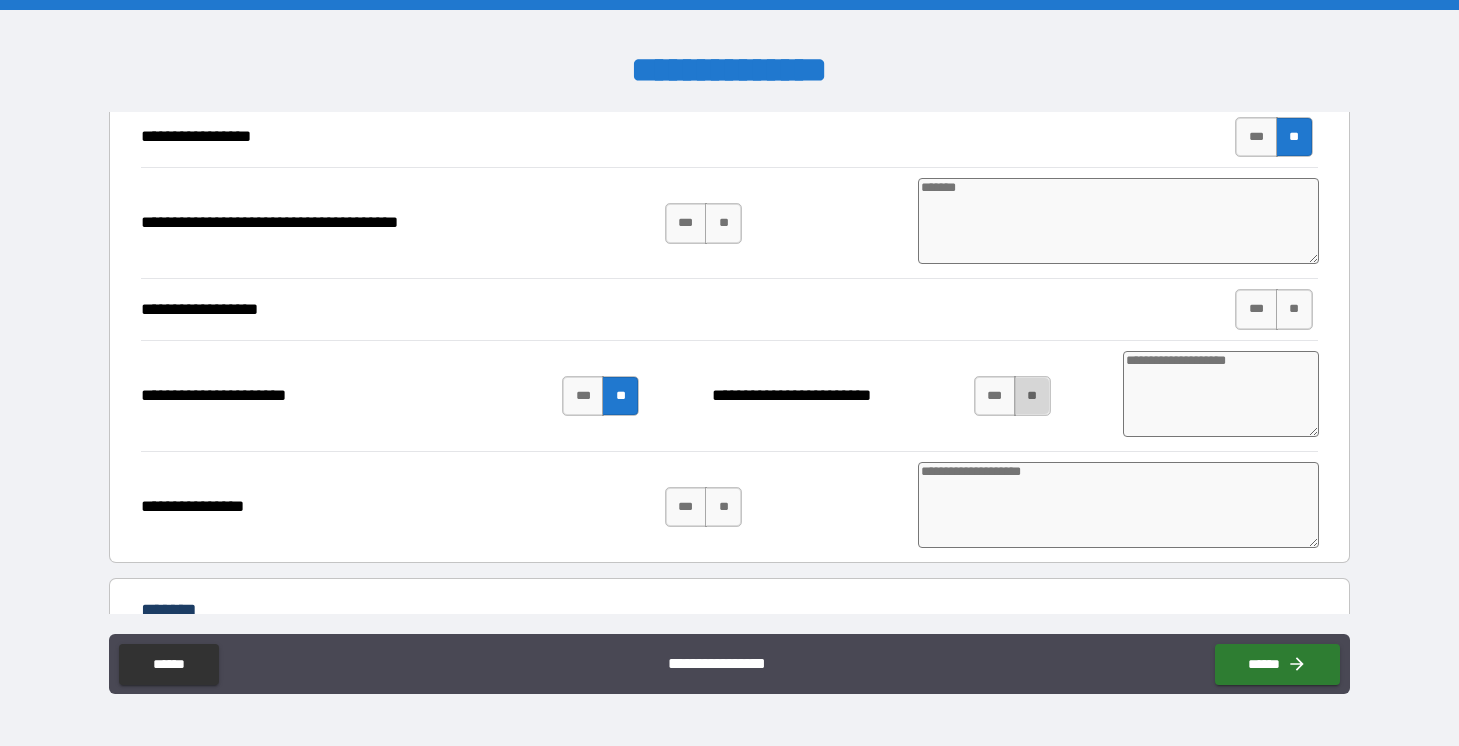 click on "**" at bounding box center (1032, 396) 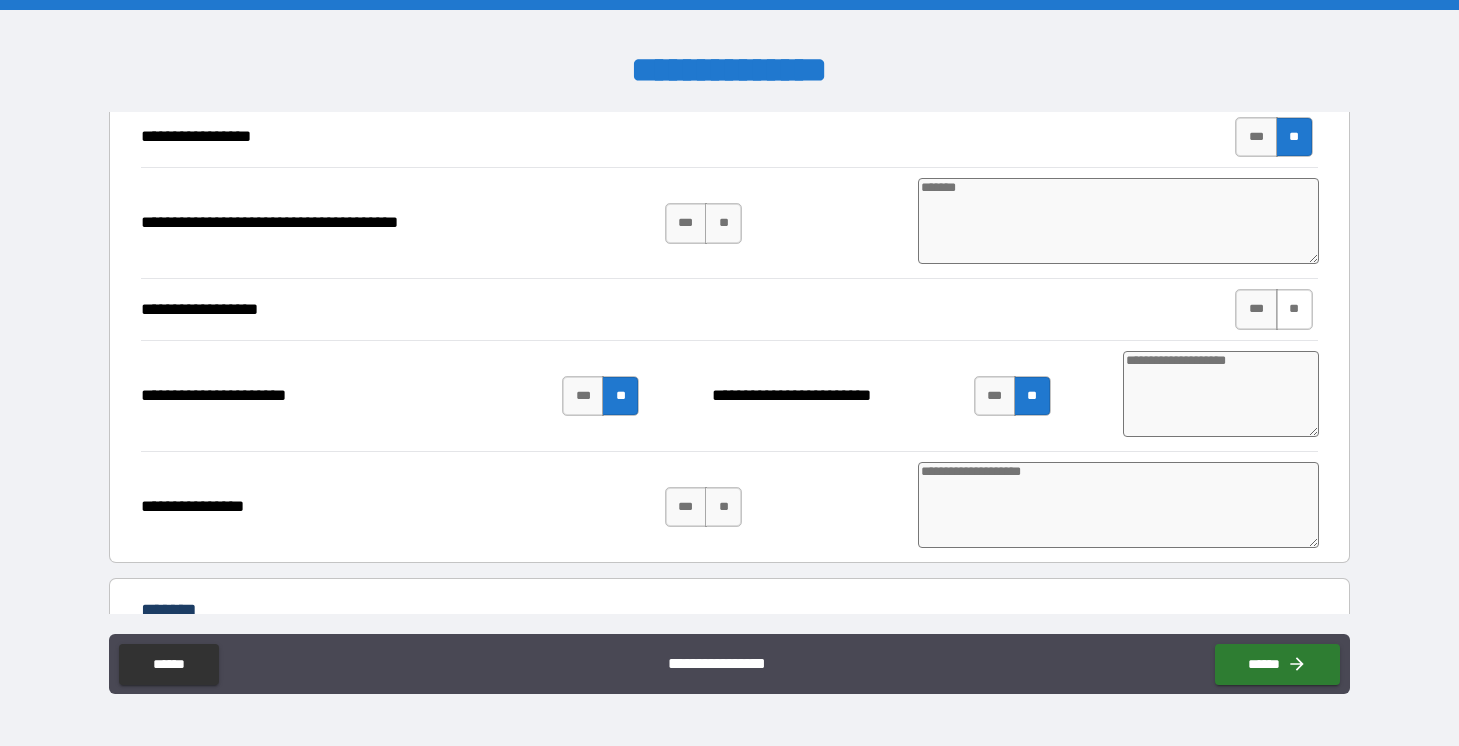 click on "**" at bounding box center (1294, 309) 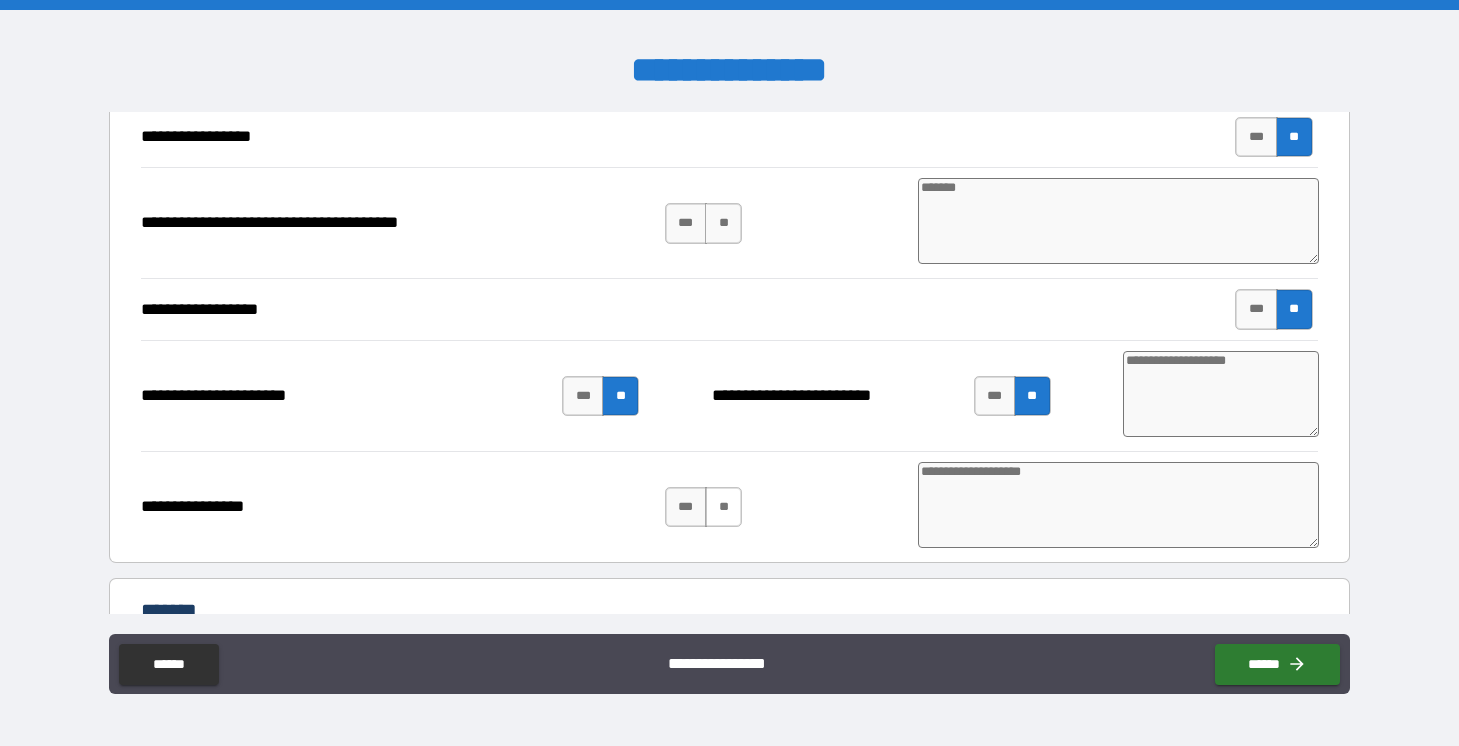 click on "**" at bounding box center [723, 507] 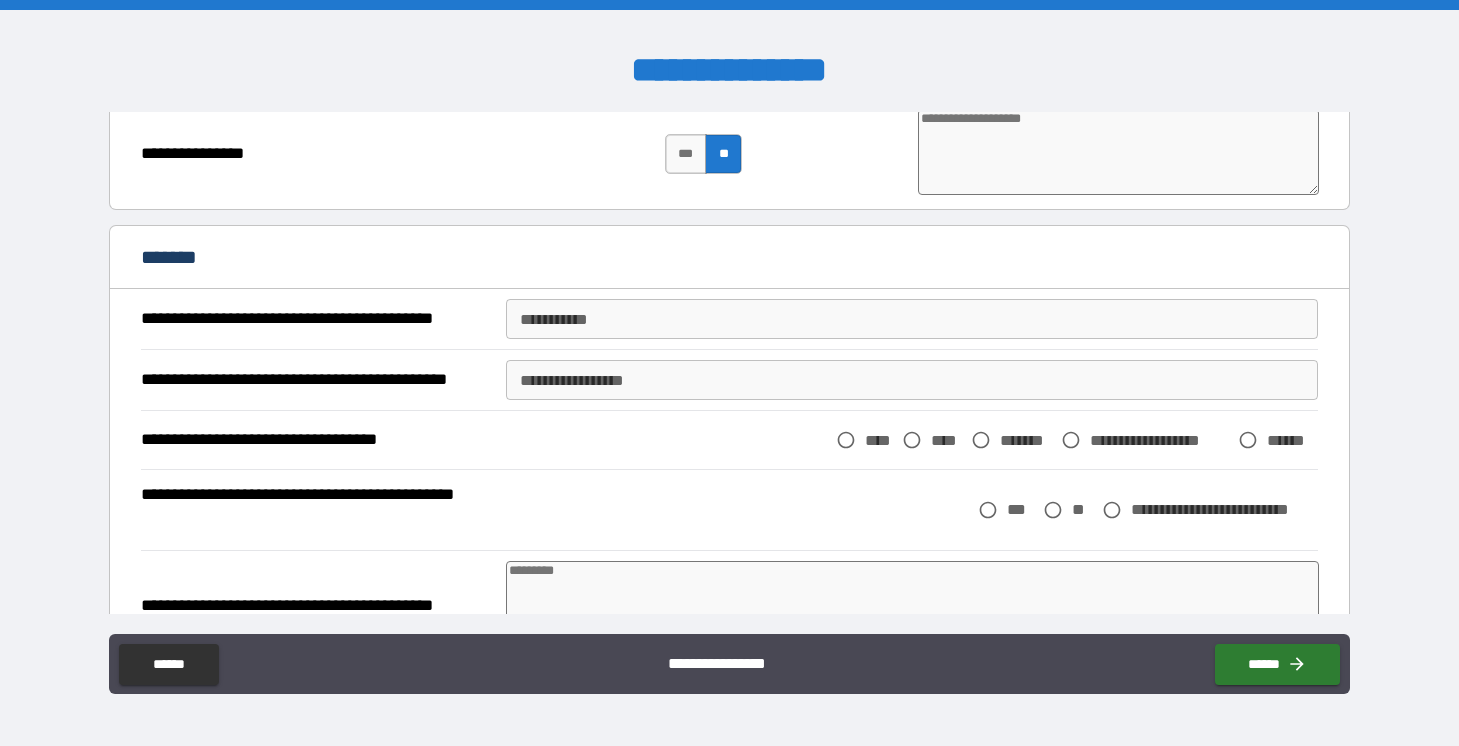 scroll, scrollTop: 1488, scrollLeft: 0, axis: vertical 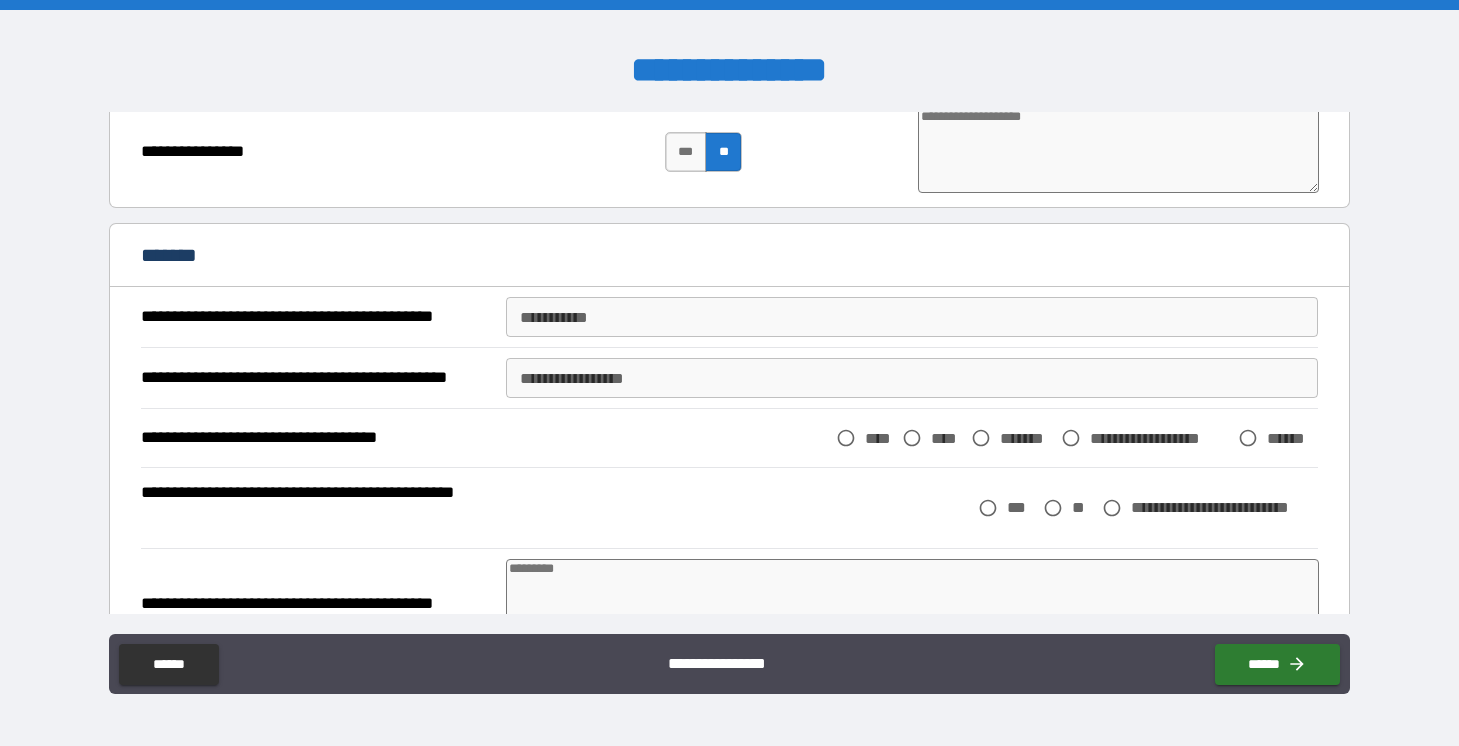 click on "*********   *" at bounding box center [912, 317] 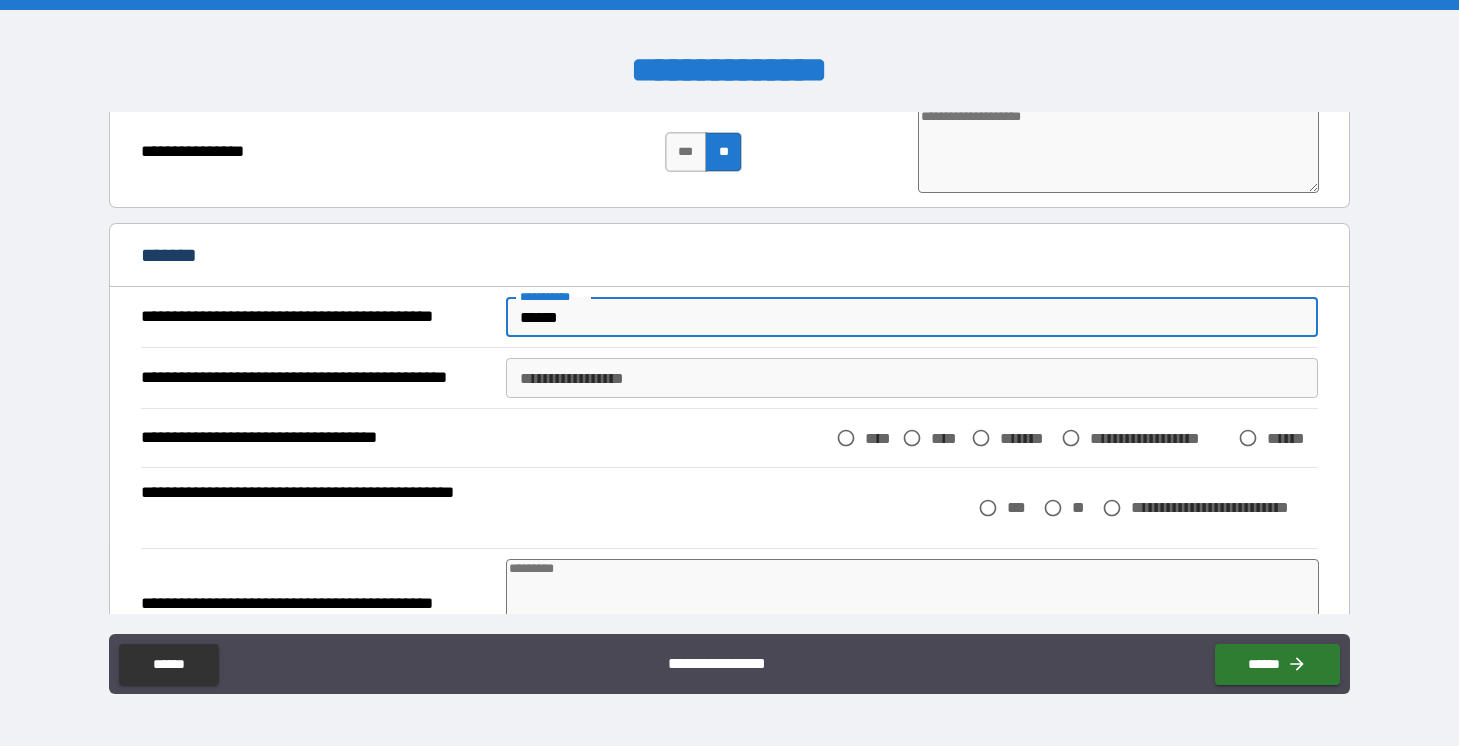 click on "**********" at bounding box center [912, 378] 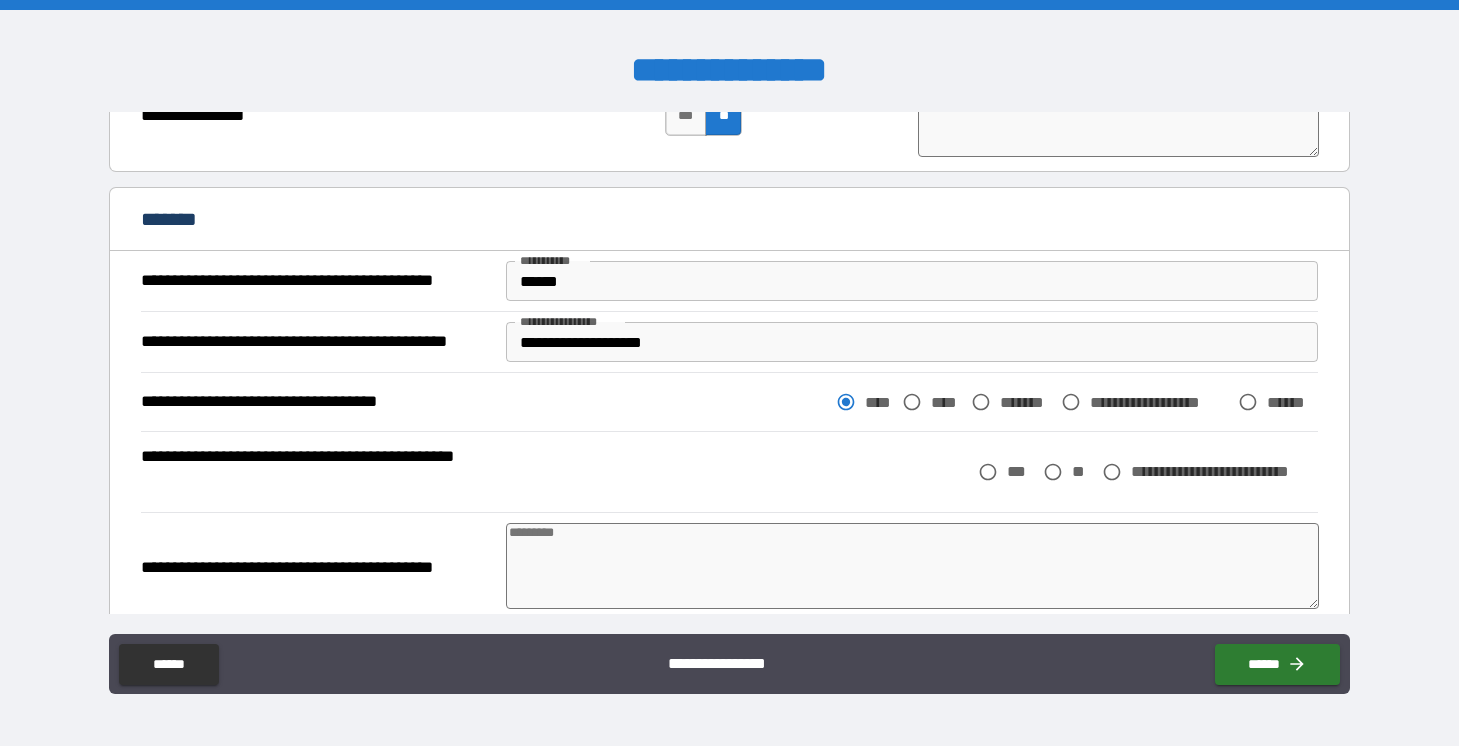 scroll, scrollTop: 1526, scrollLeft: 0, axis: vertical 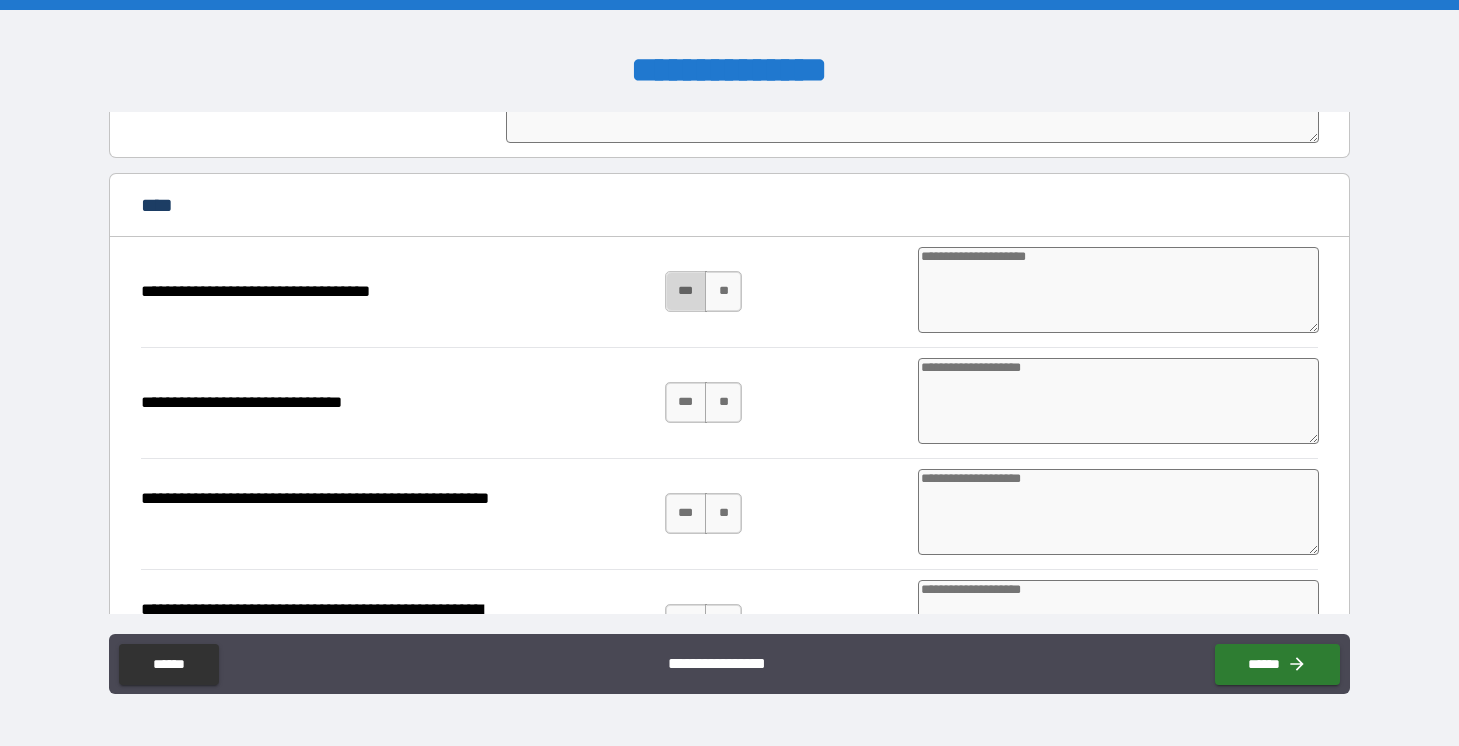 click on "***" at bounding box center [686, 291] 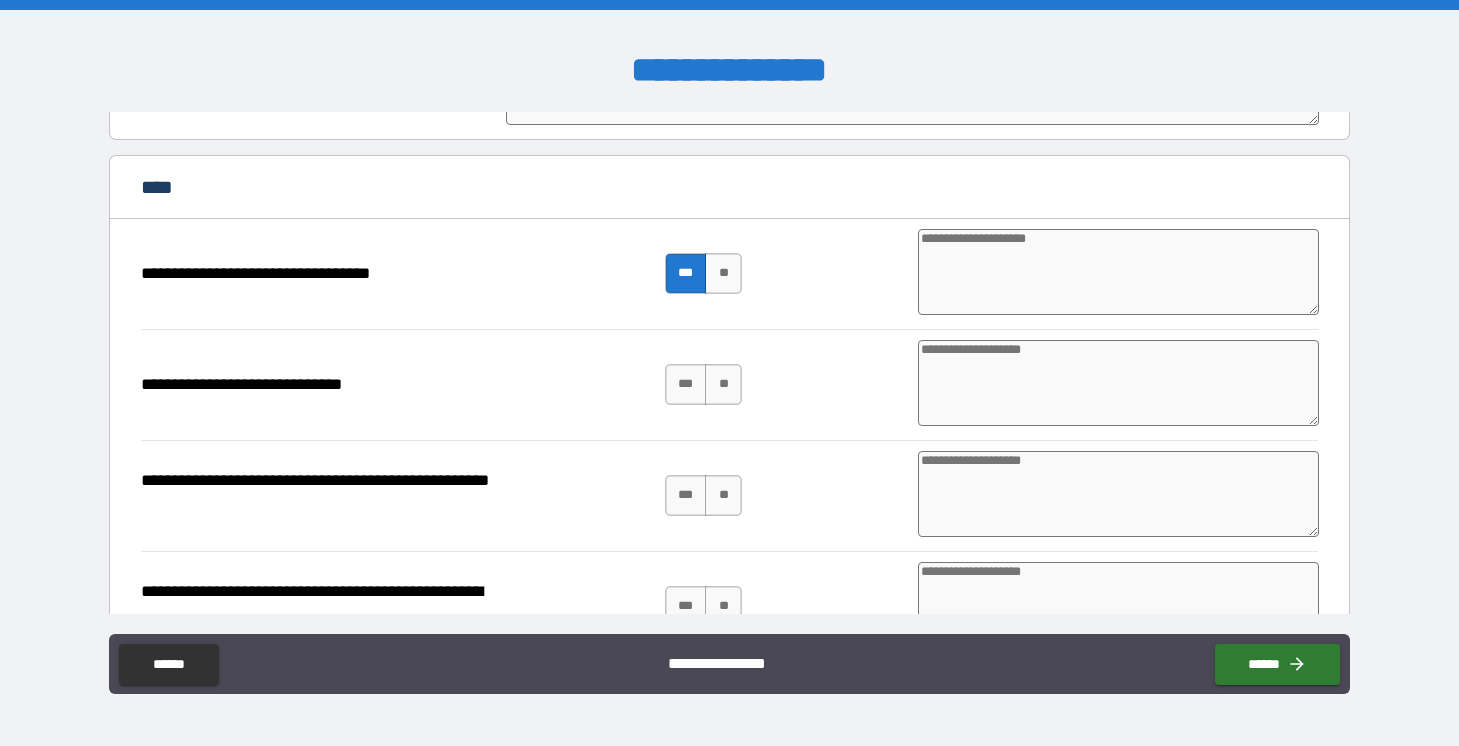 scroll, scrollTop: 2010, scrollLeft: 0, axis: vertical 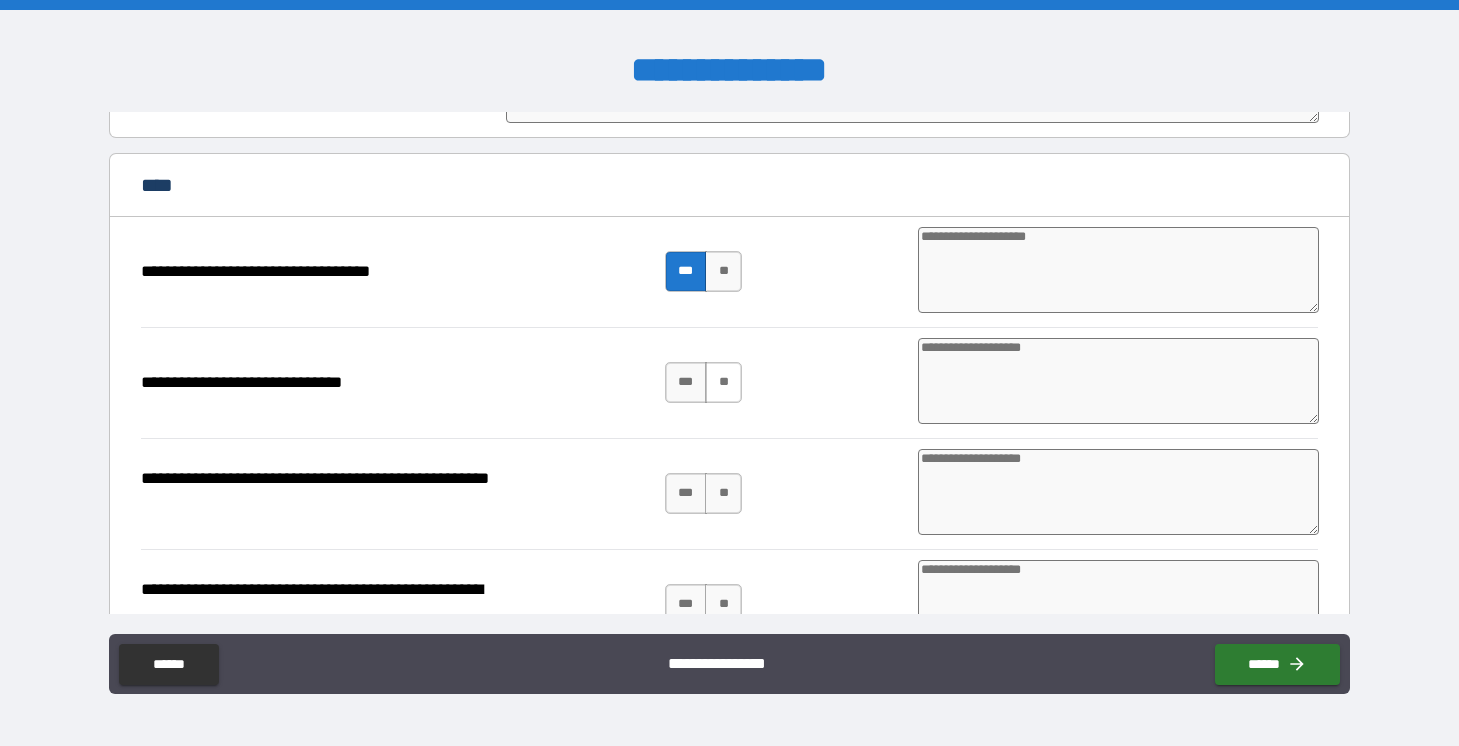 click on "**" at bounding box center [723, 382] 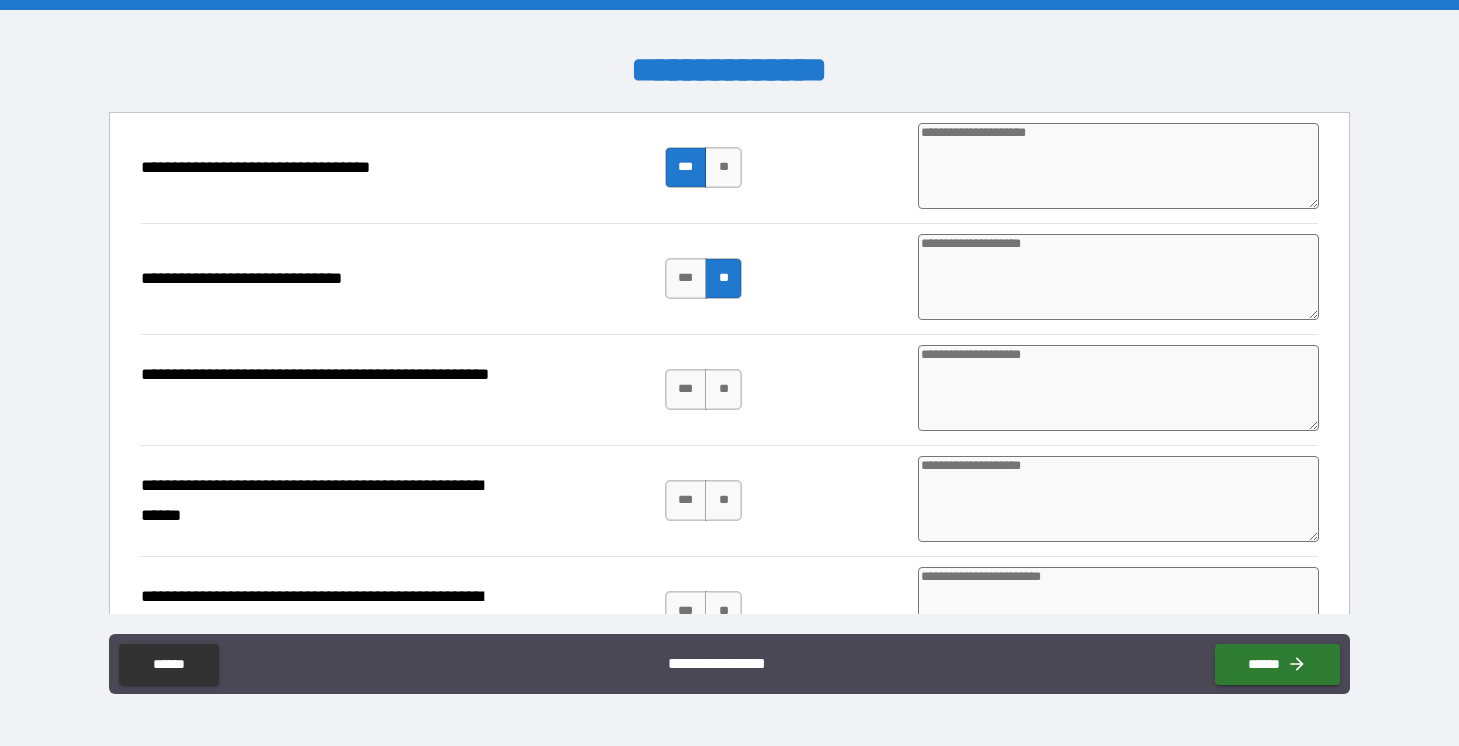 scroll, scrollTop: 2116, scrollLeft: 0, axis: vertical 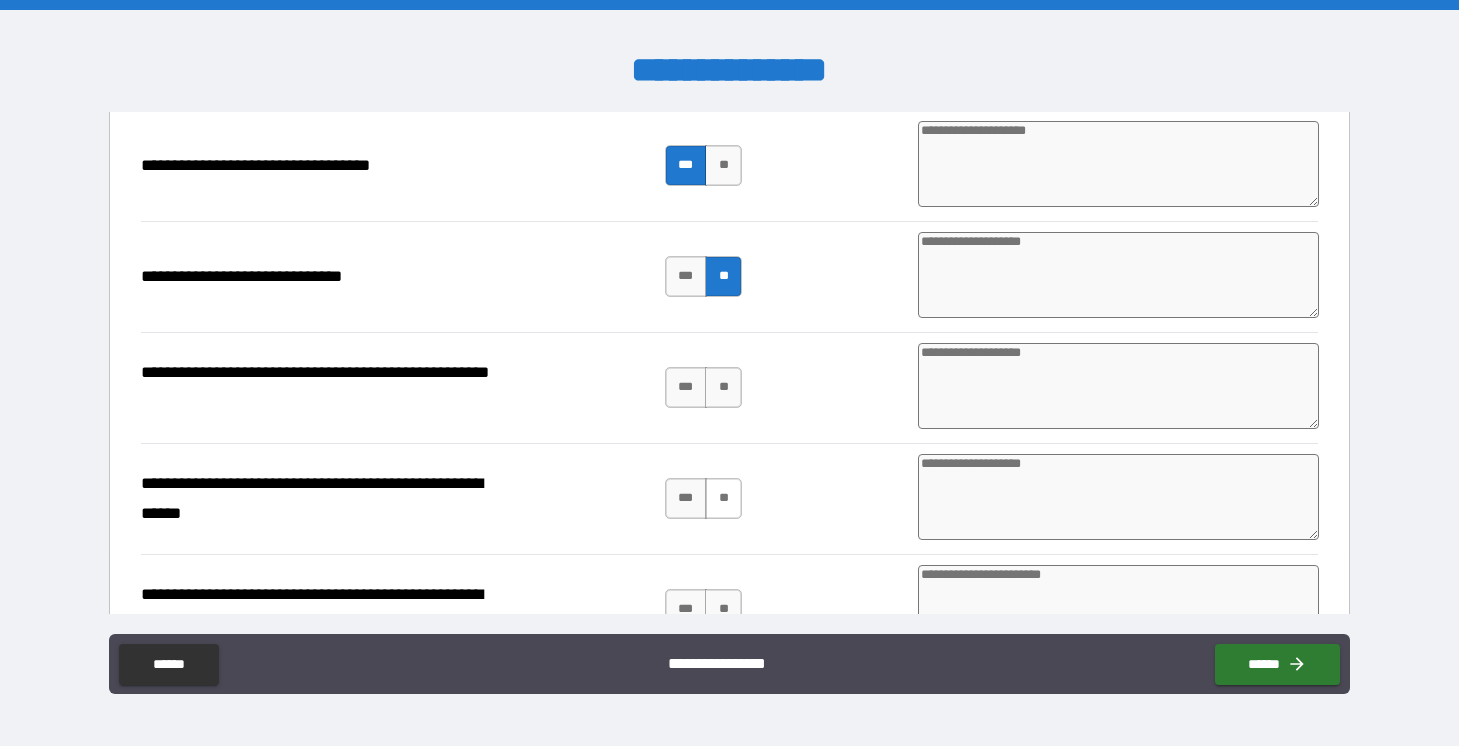 click on "**" at bounding box center [723, 498] 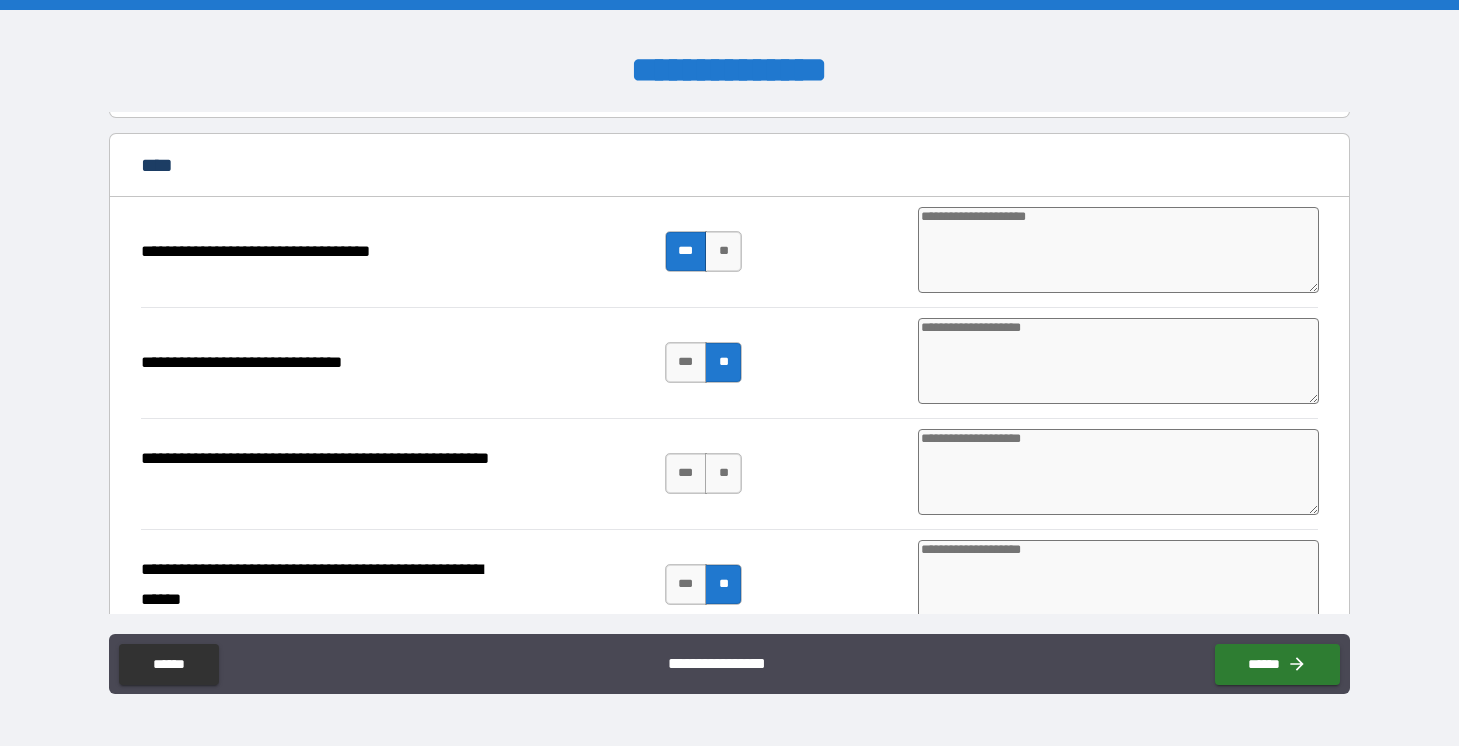 scroll, scrollTop: 2029, scrollLeft: 0, axis: vertical 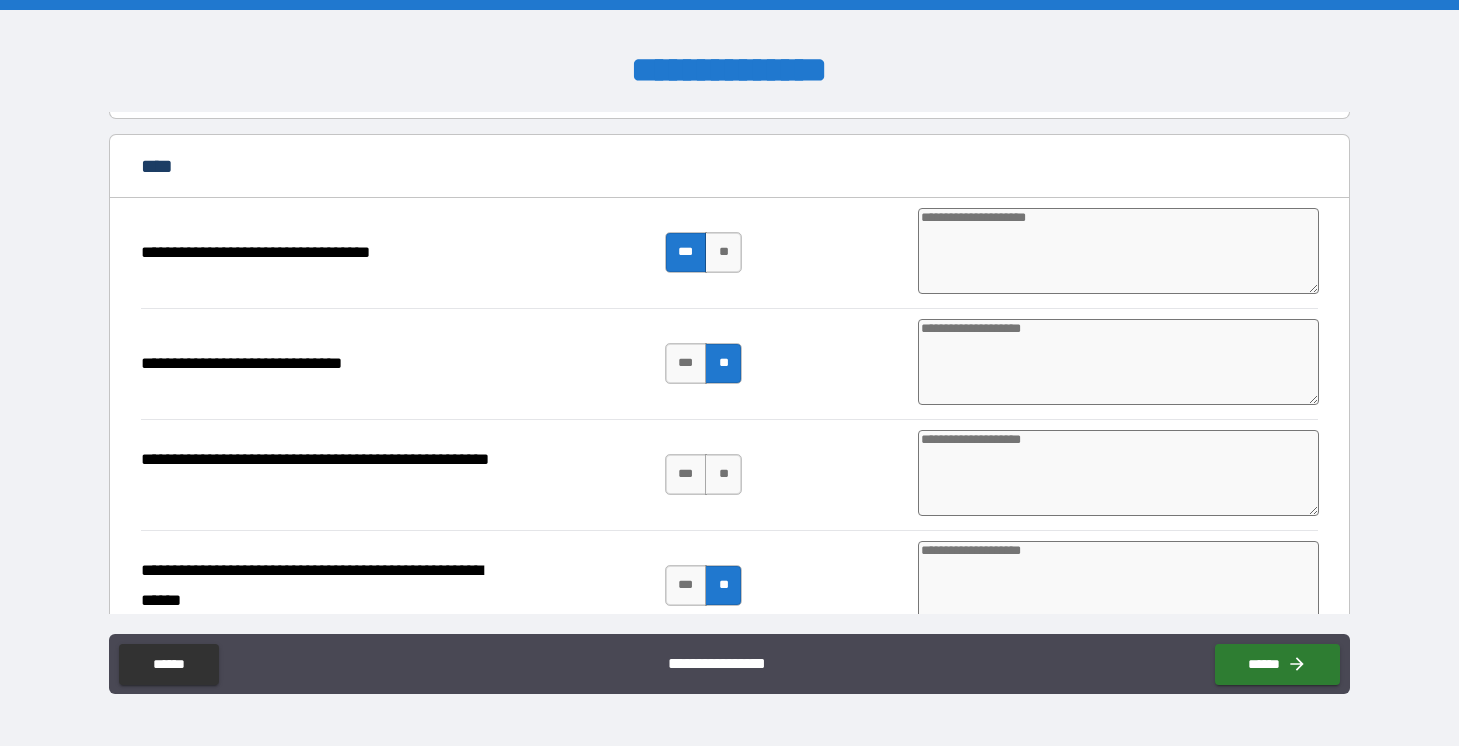click at bounding box center [1118, 251] 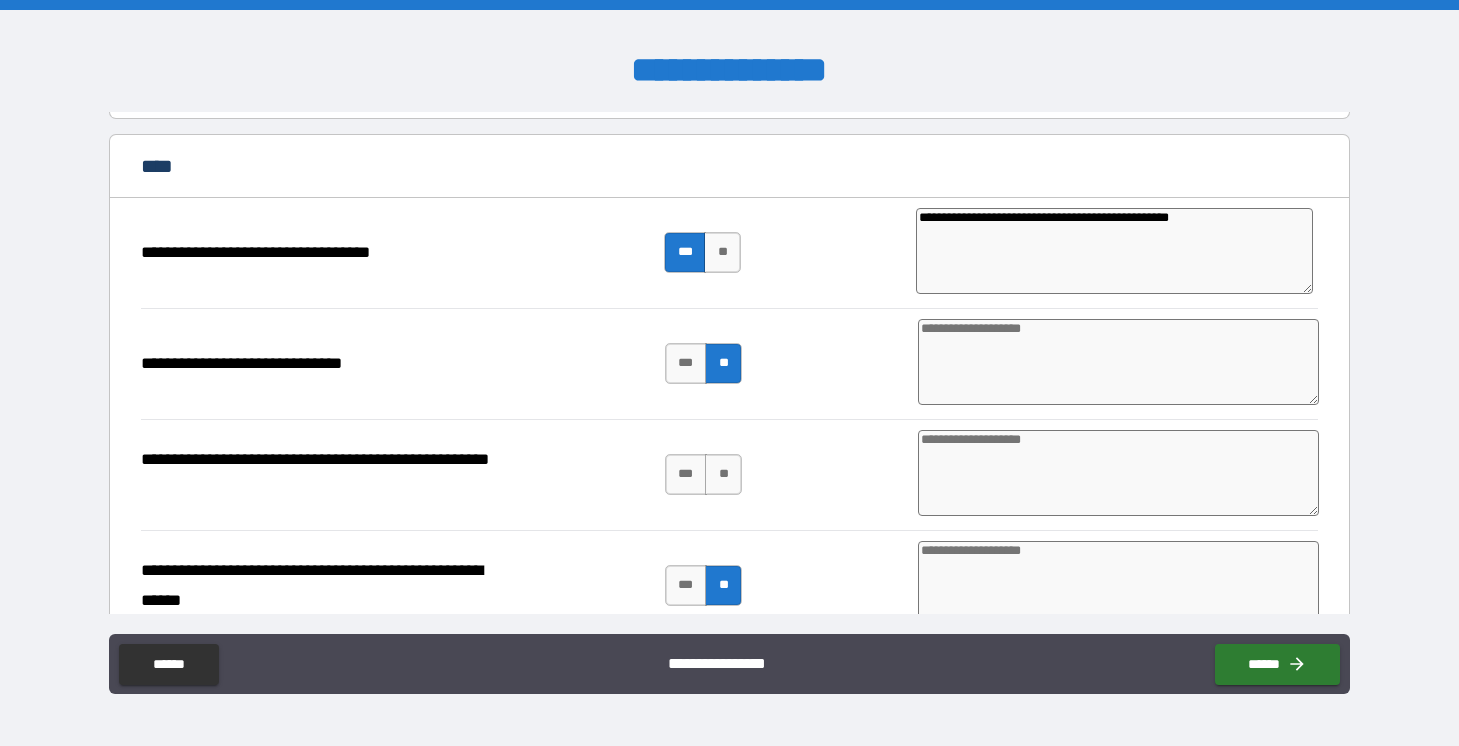 click on "**********" at bounding box center (1114, 251) 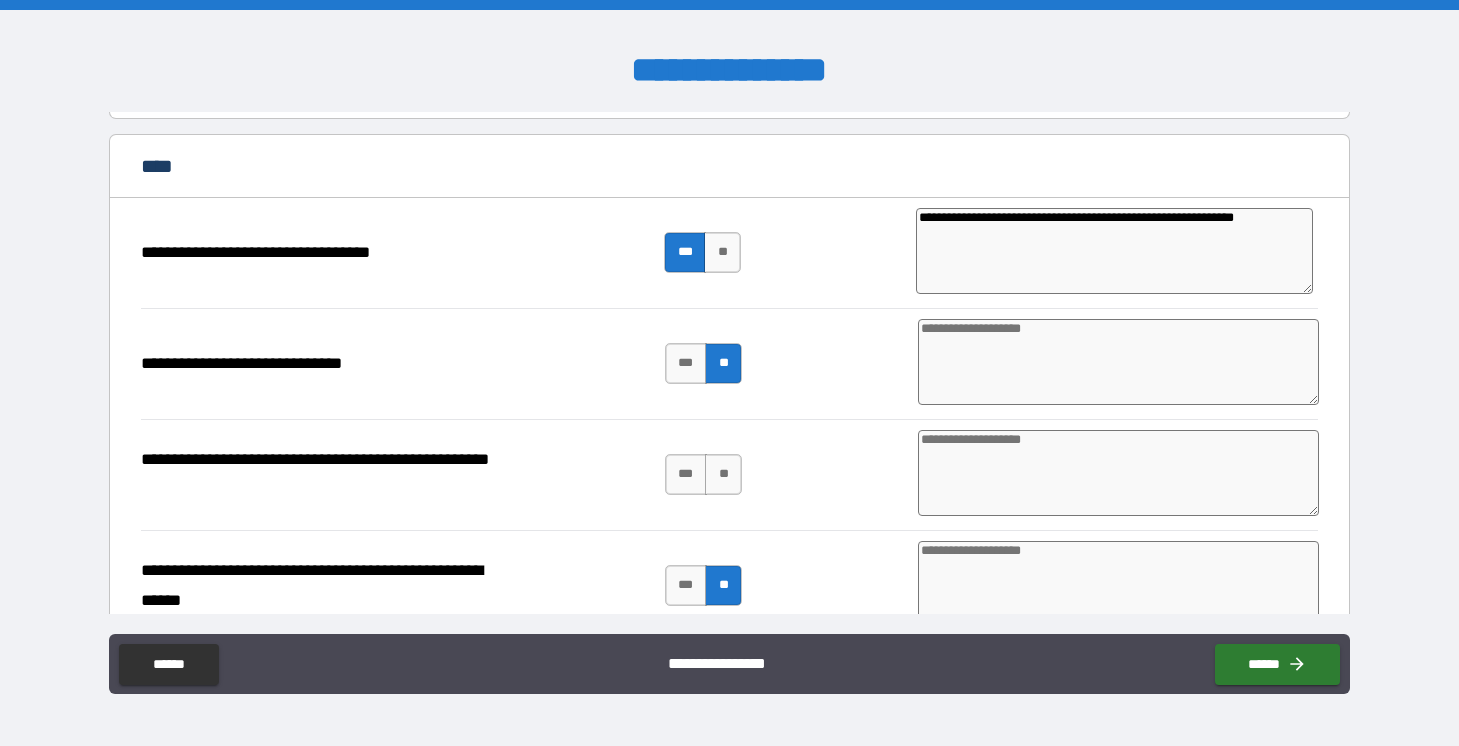 click on "**********" at bounding box center [1114, 251] 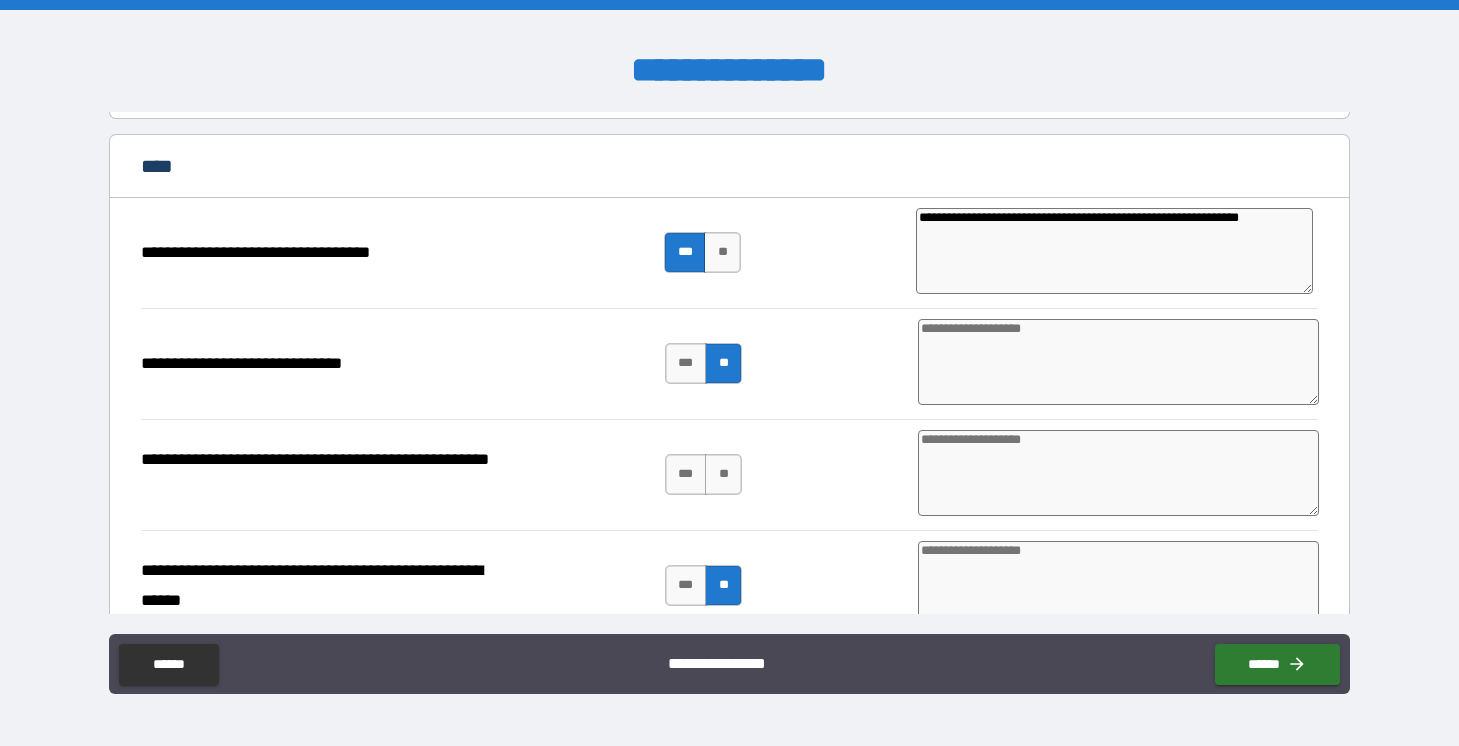 drag, startPoint x: 1286, startPoint y: 219, endPoint x: 1211, endPoint y: 217, distance: 75.026665 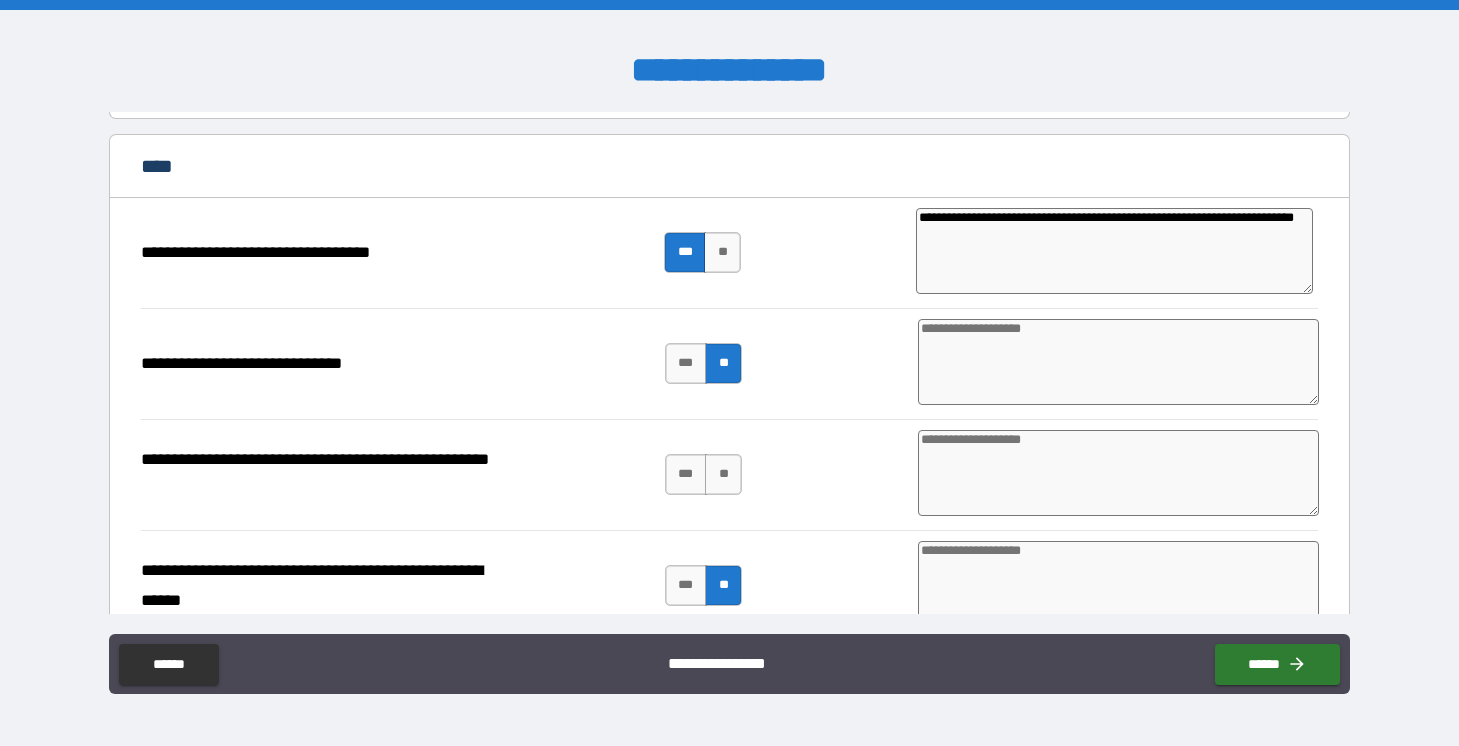 scroll, scrollTop: 2041, scrollLeft: 0, axis: vertical 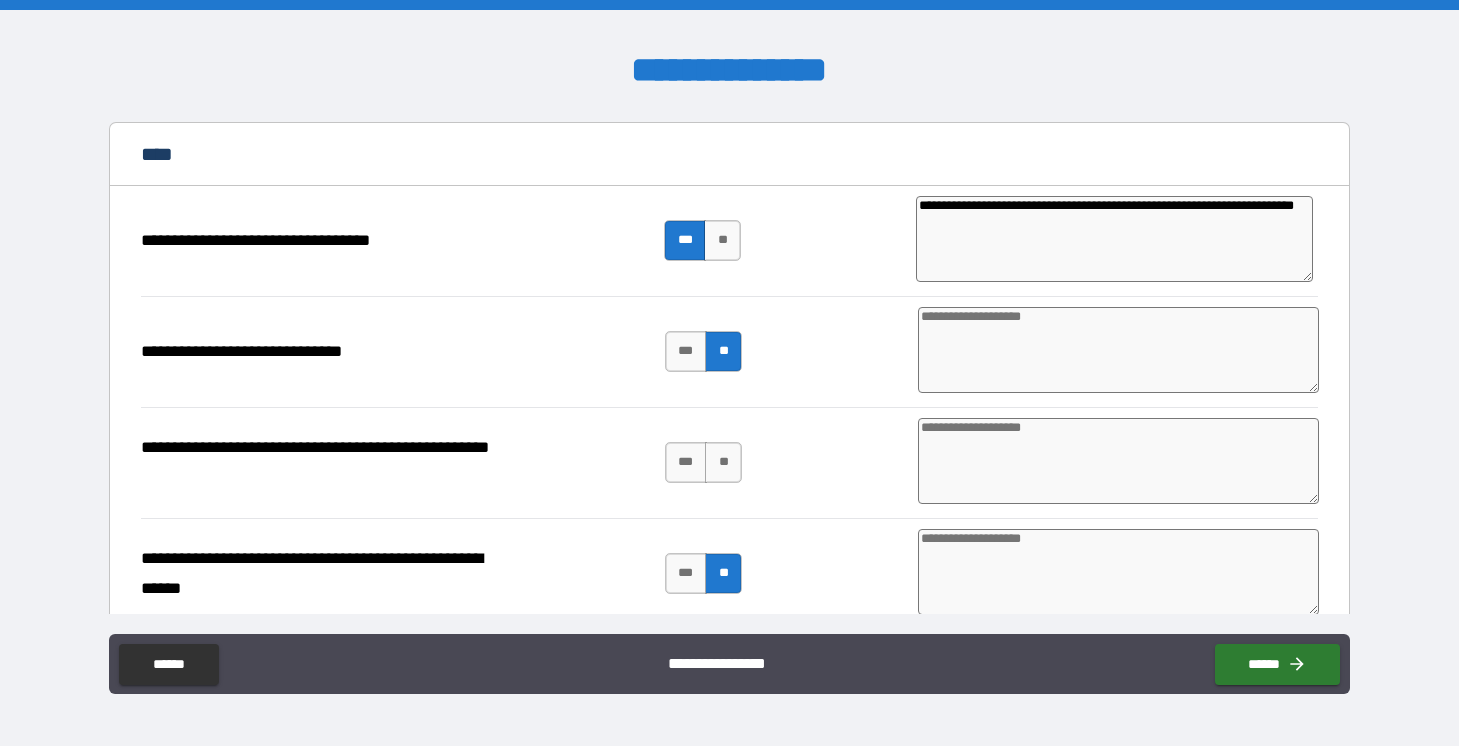 click on "**********" at bounding box center [1114, 239] 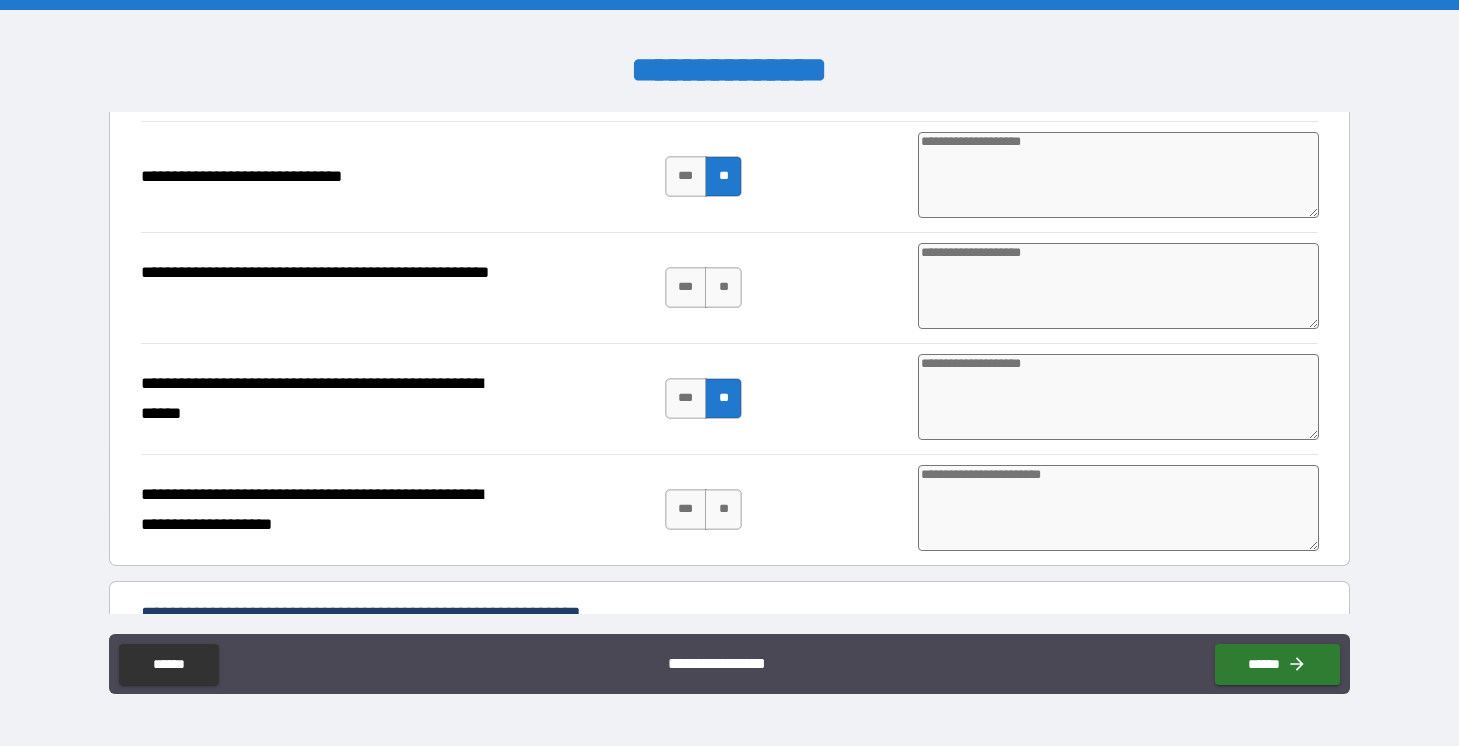 scroll, scrollTop: 2219, scrollLeft: 0, axis: vertical 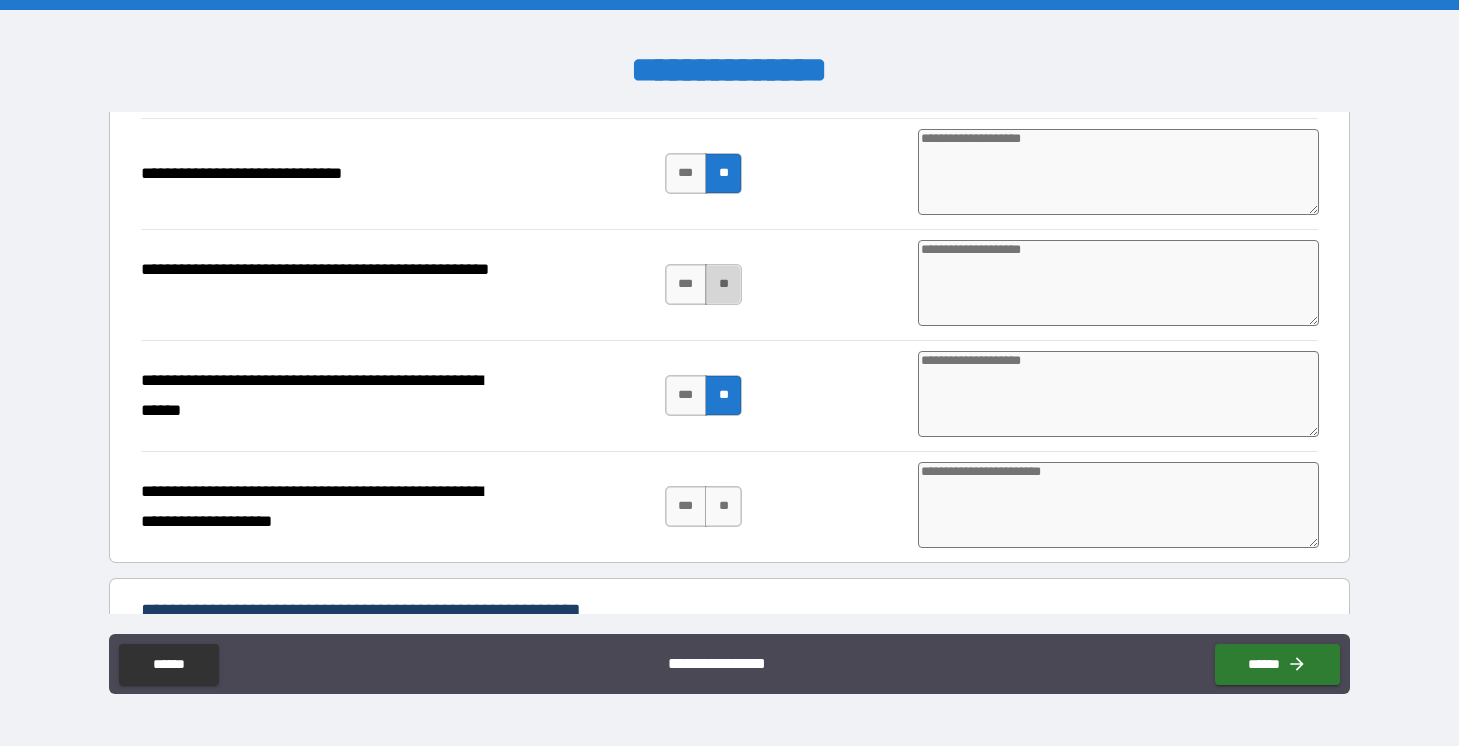 click on "**" at bounding box center (723, 284) 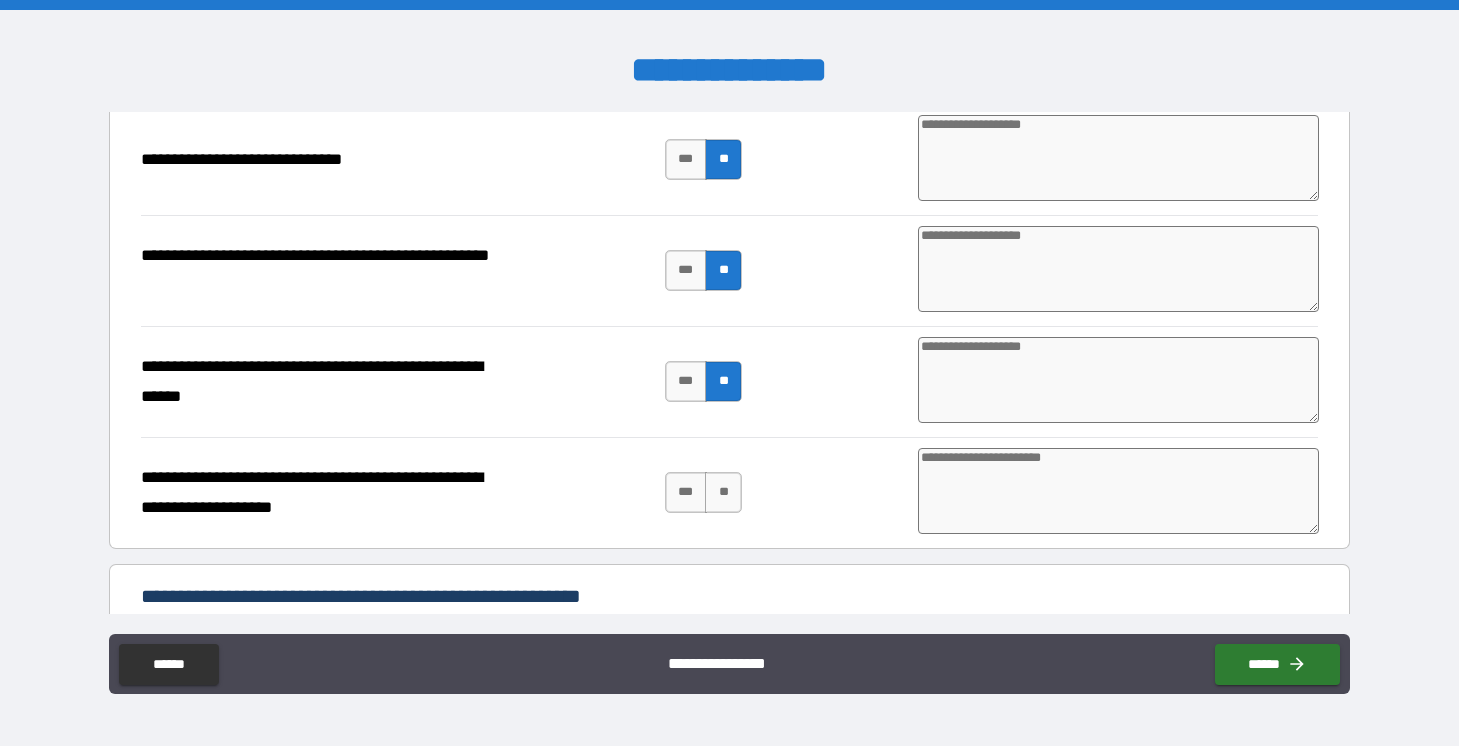 scroll, scrollTop: 2235, scrollLeft: 0, axis: vertical 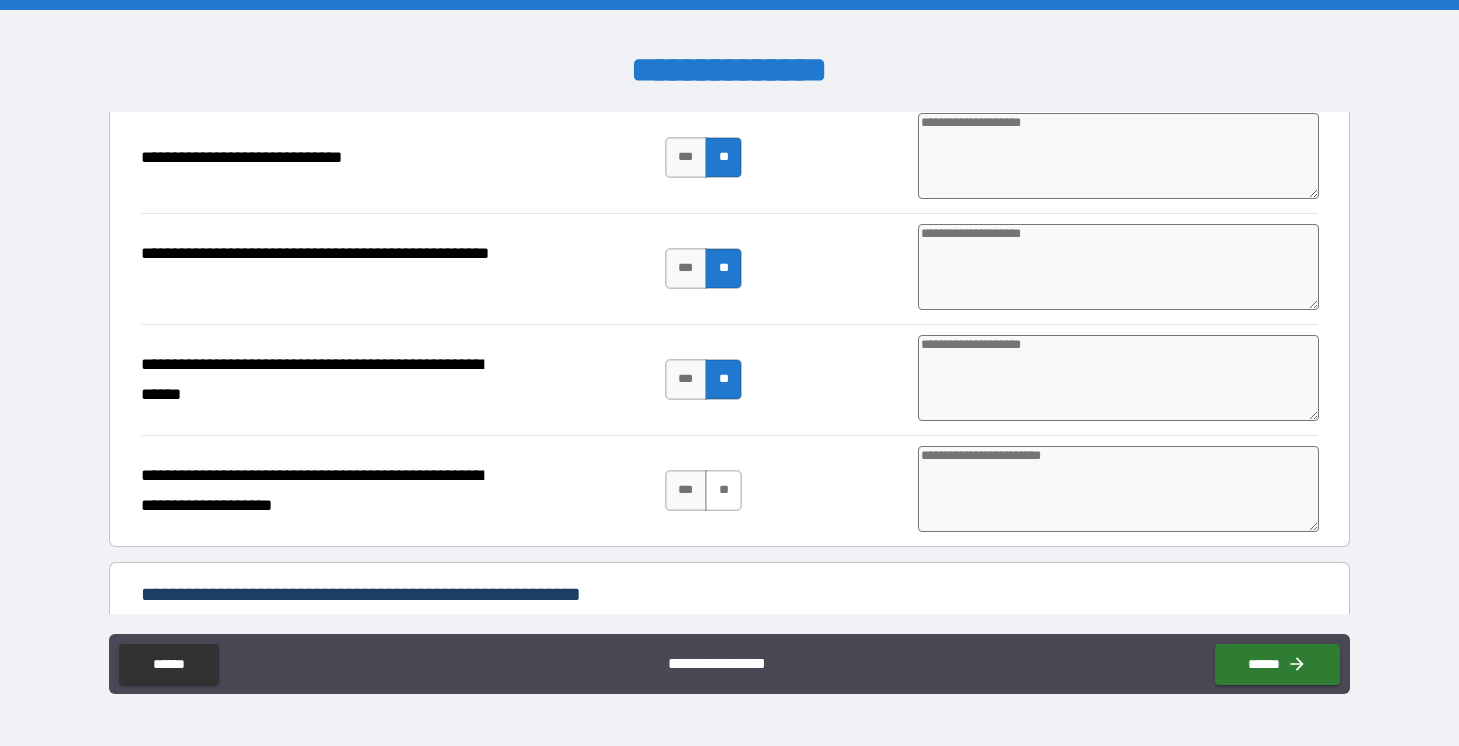click on "**" at bounding box center (723, 490) 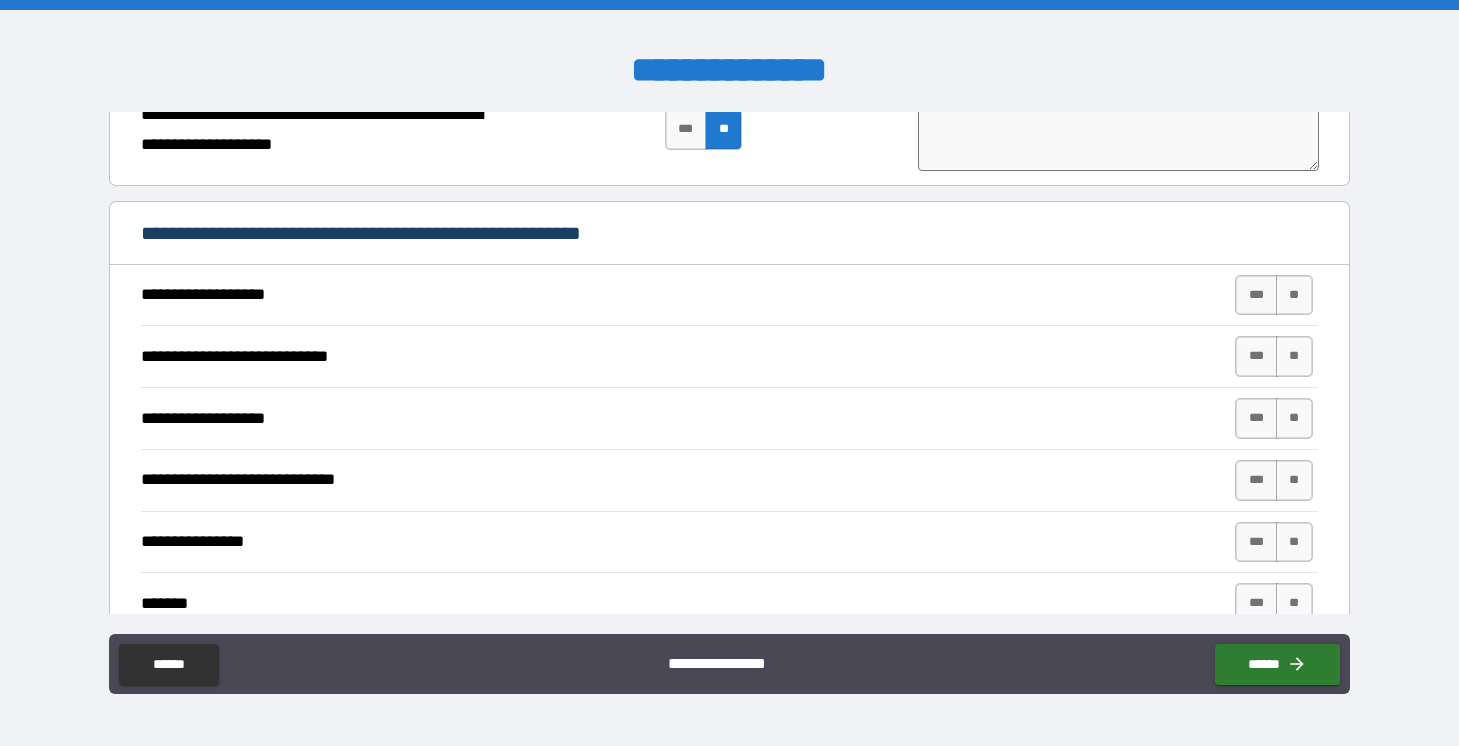 scroll, scrollTop: 2599, scrollLeft: 0, axis: vertical 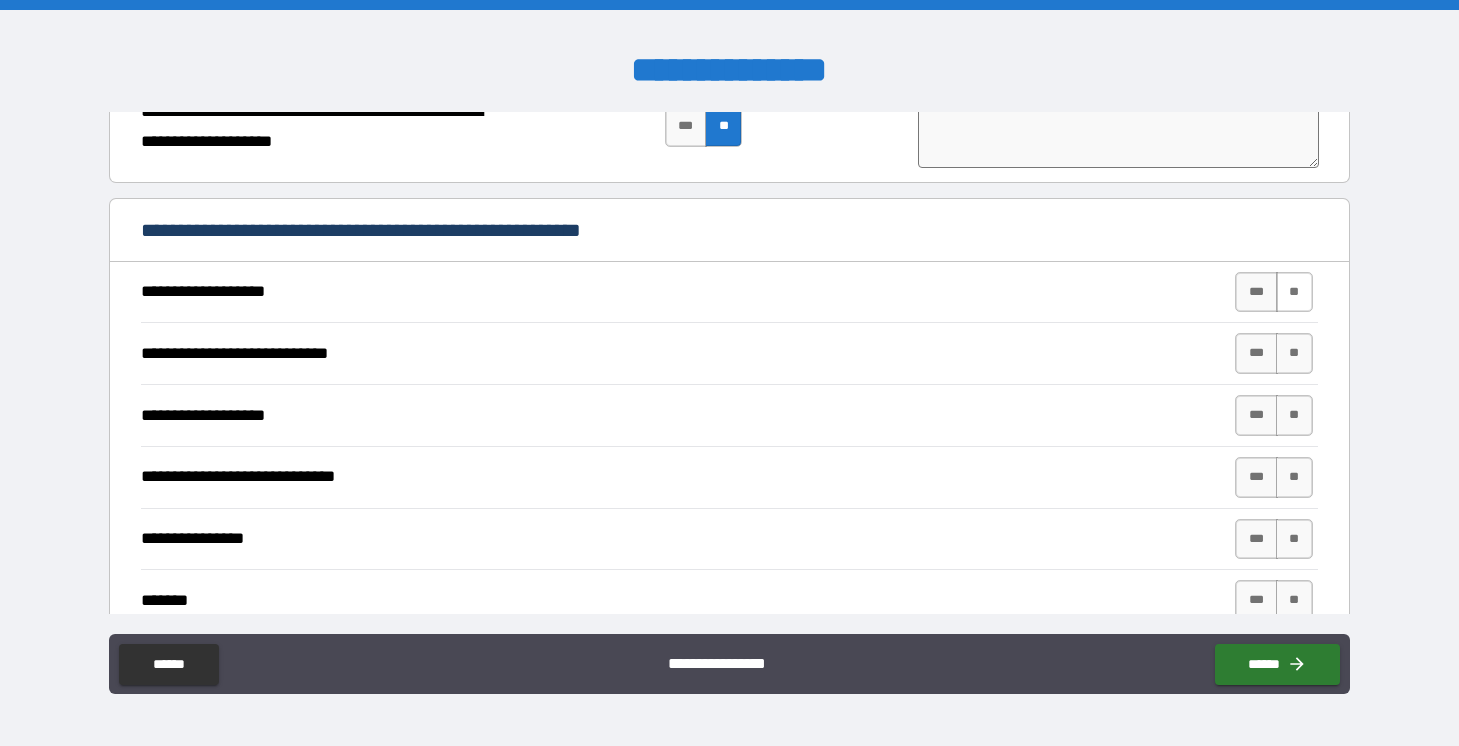 click on "**" at bounding box center (1294, 292) 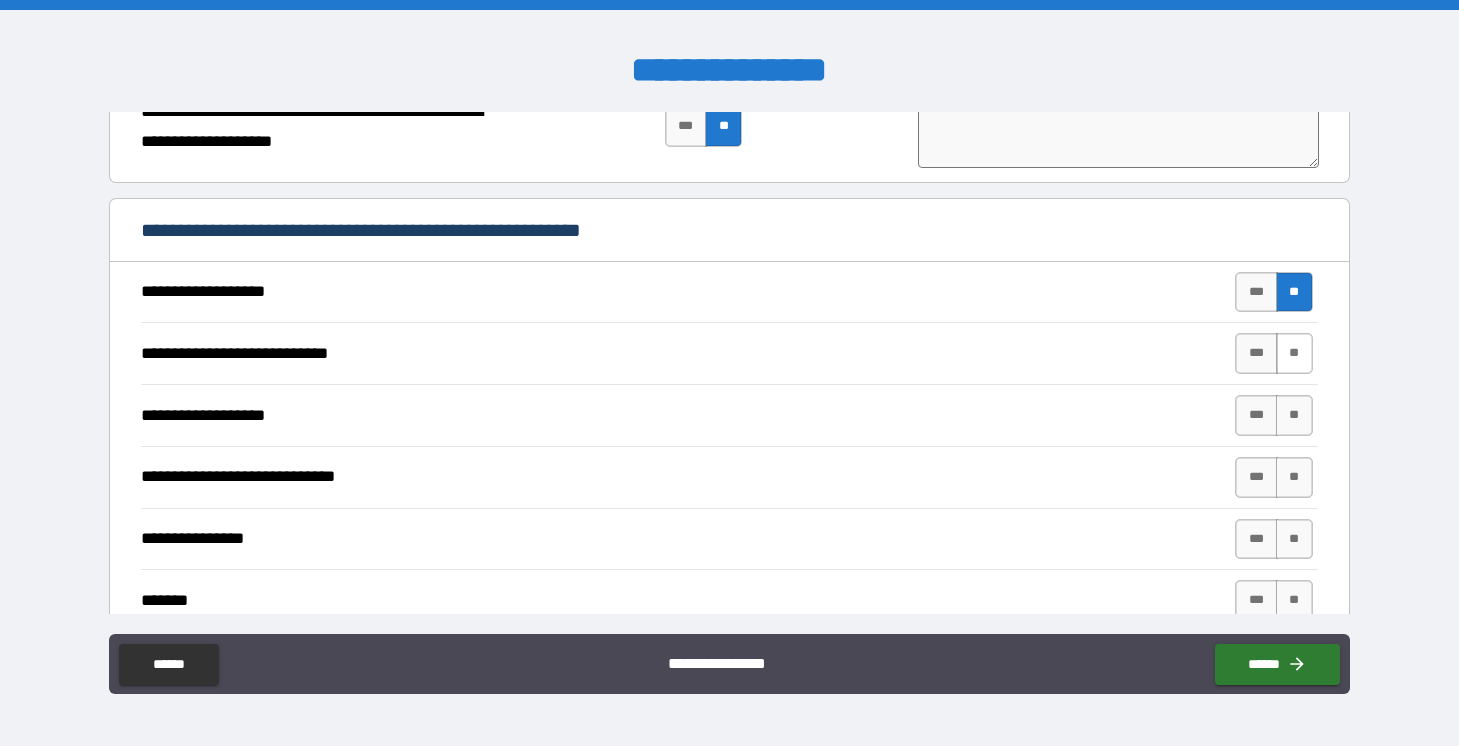 click on "**" at bounding box center [1294, 353] 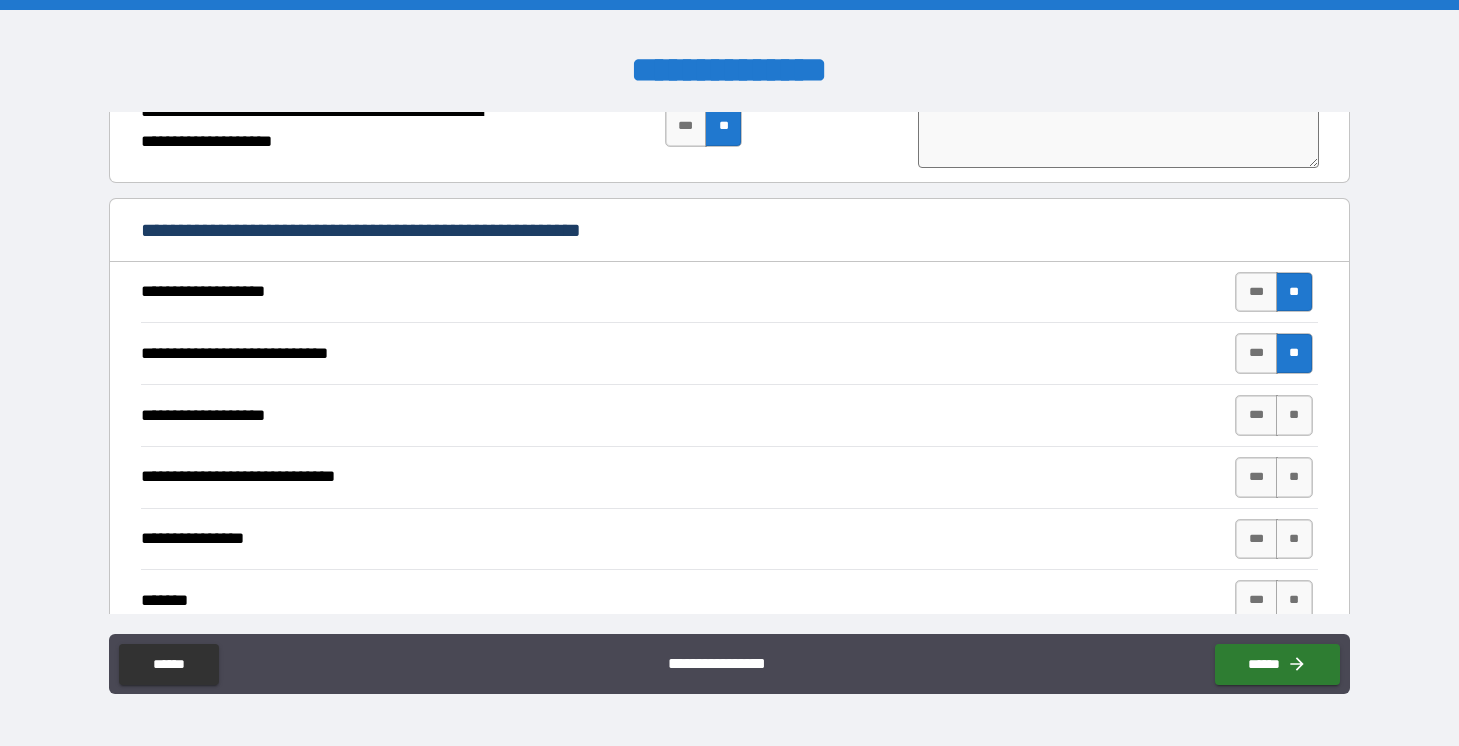 scroll, scrollTop: 2652, scrollLeft: 0, axis: vertical 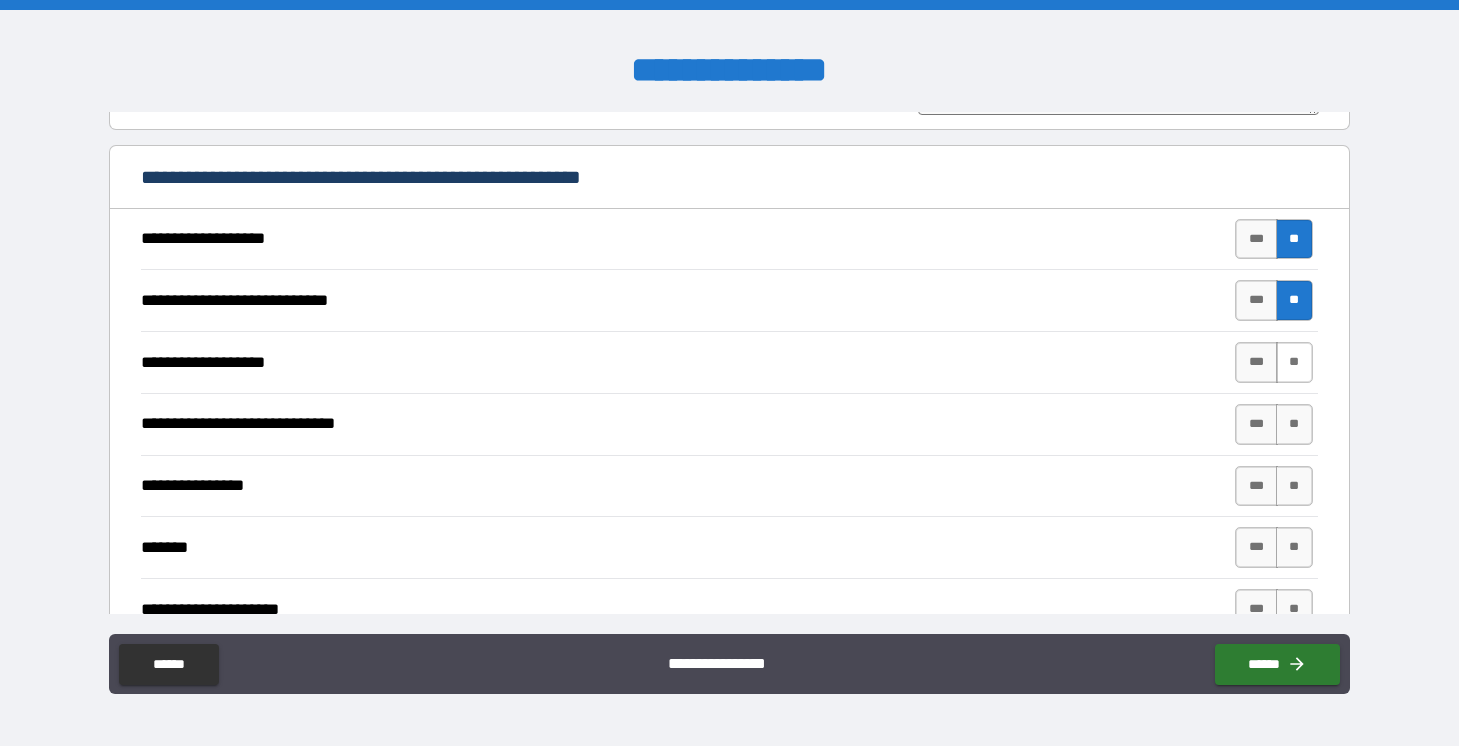 click on "**" at bounding box center (1294, 362) 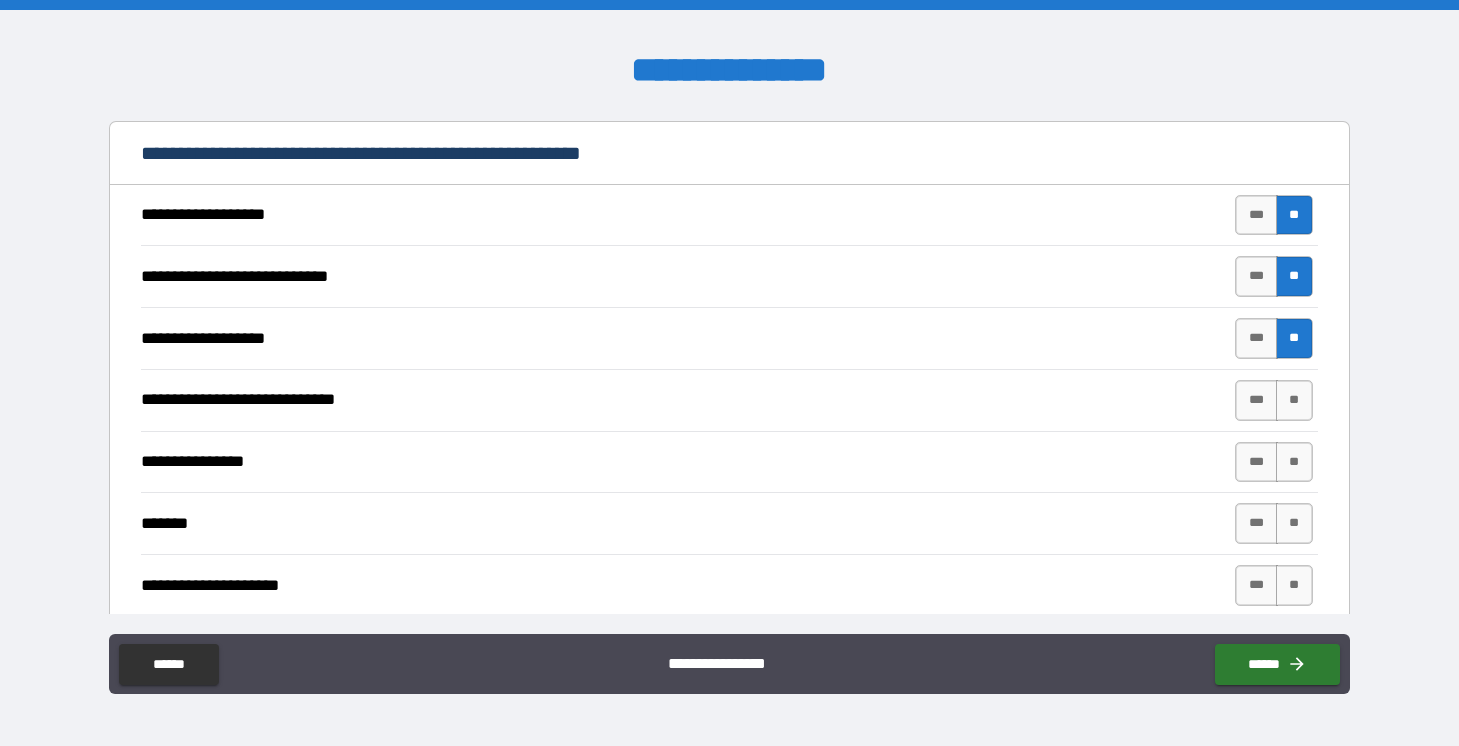 scroll, scrollTop: 2694, scrollLeft: 0, axis: vertical 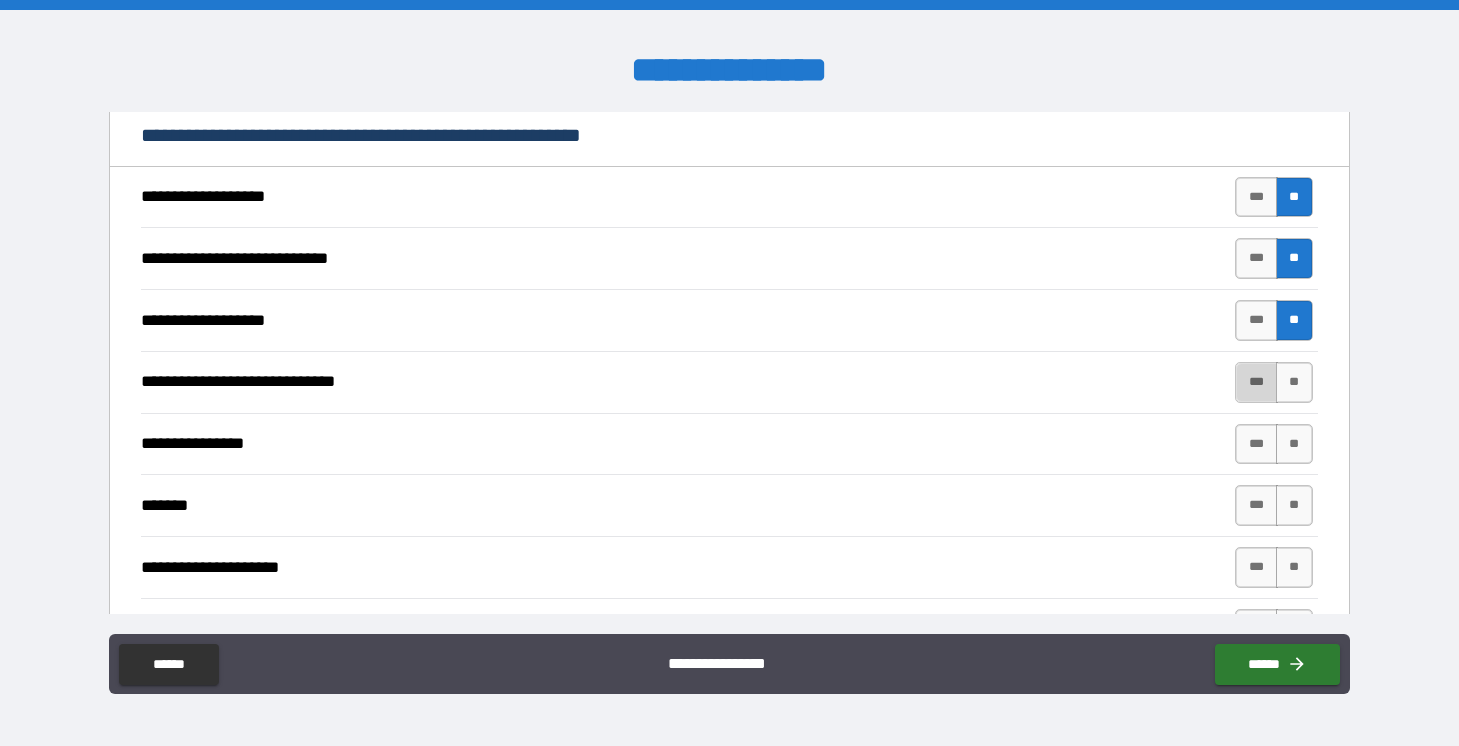 click on "***" at bounding box center [1256, 382] 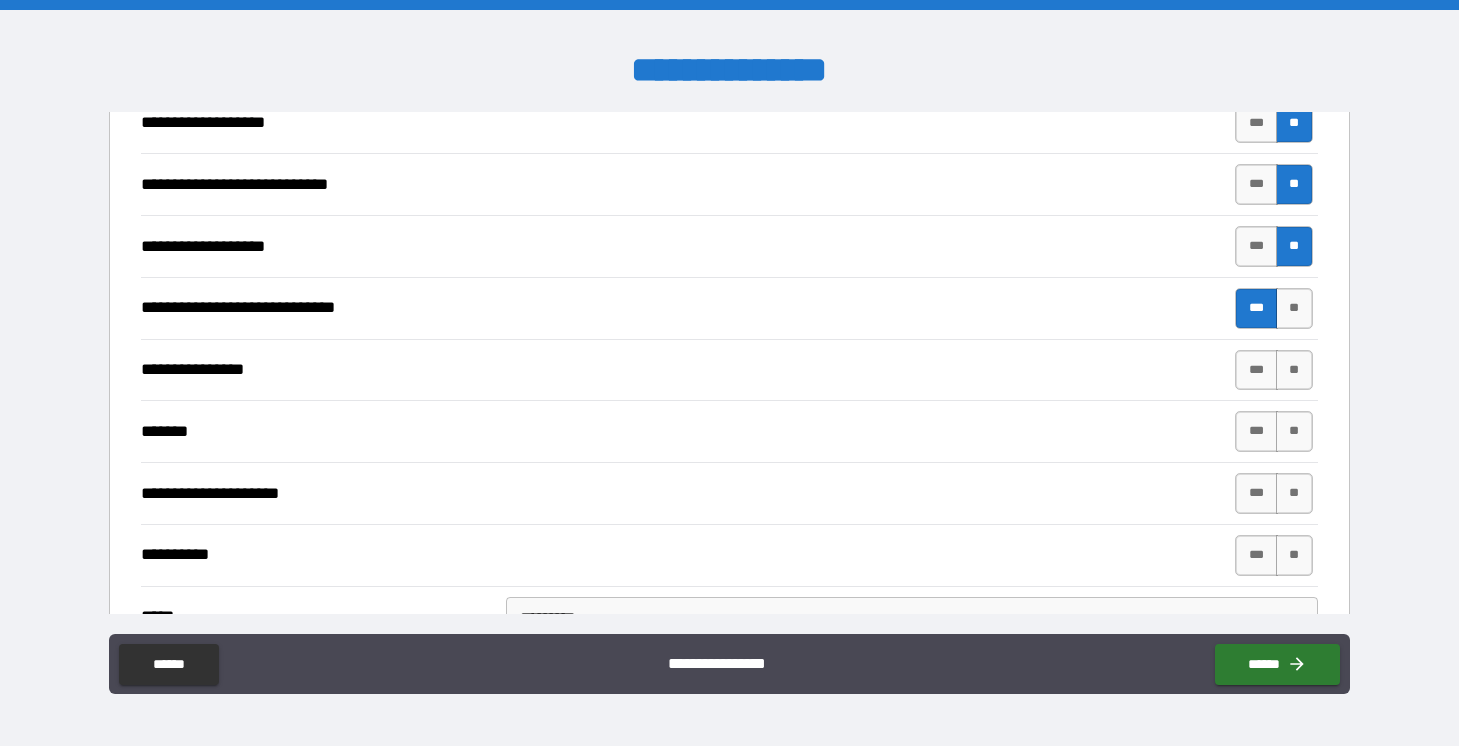 scroll, scrollTop: 2770, scrollLeft: 0, axis: vertical 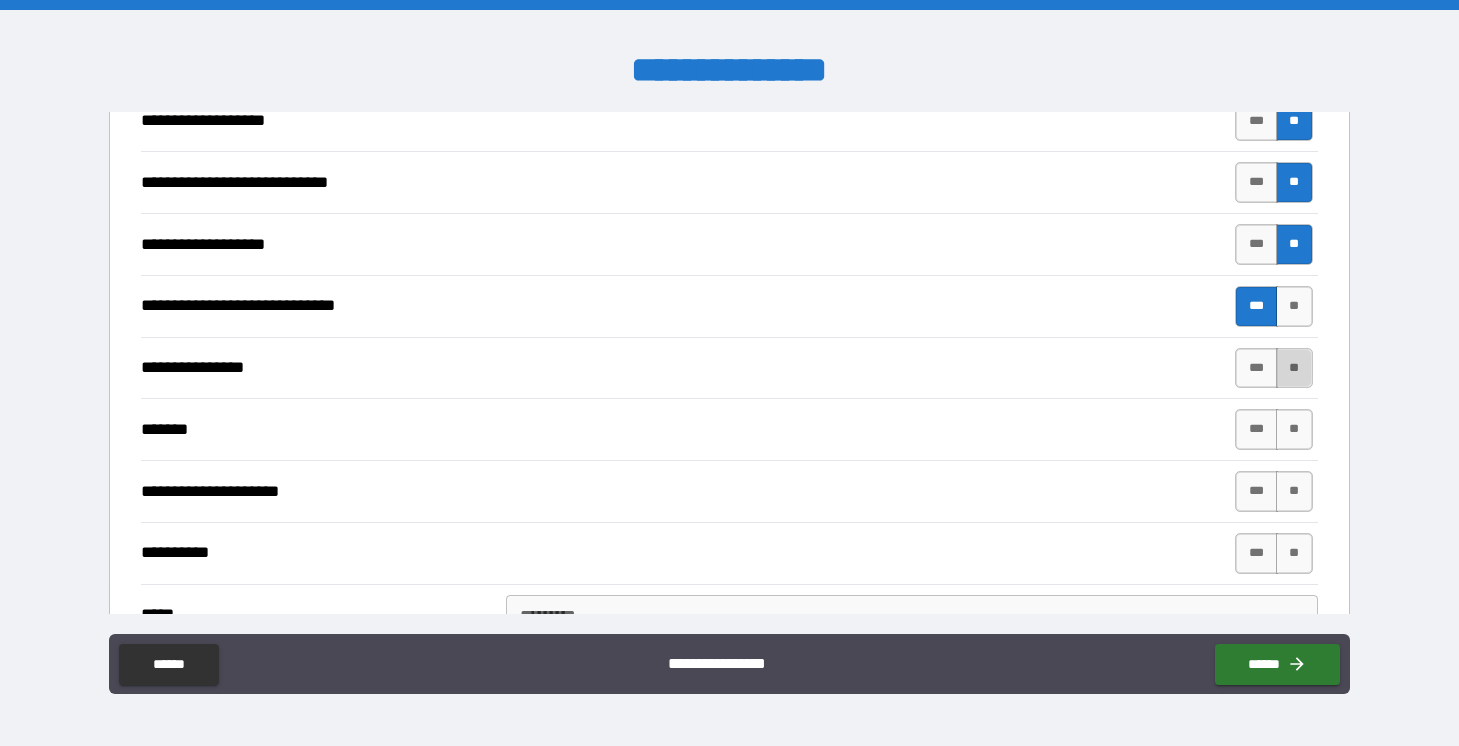 click on "**" at bounding box center [1294, 368] 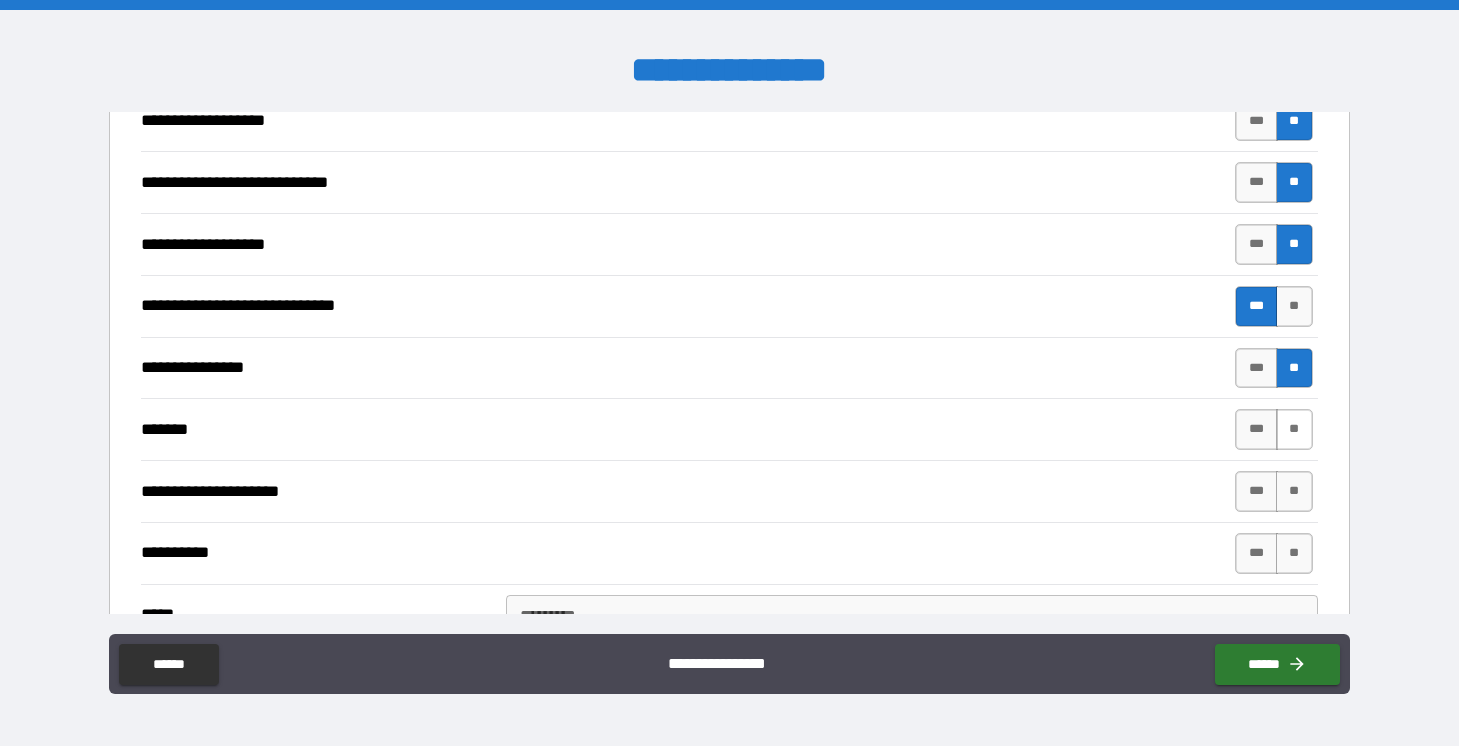 click on "**" at bounding box center [1294, 429] 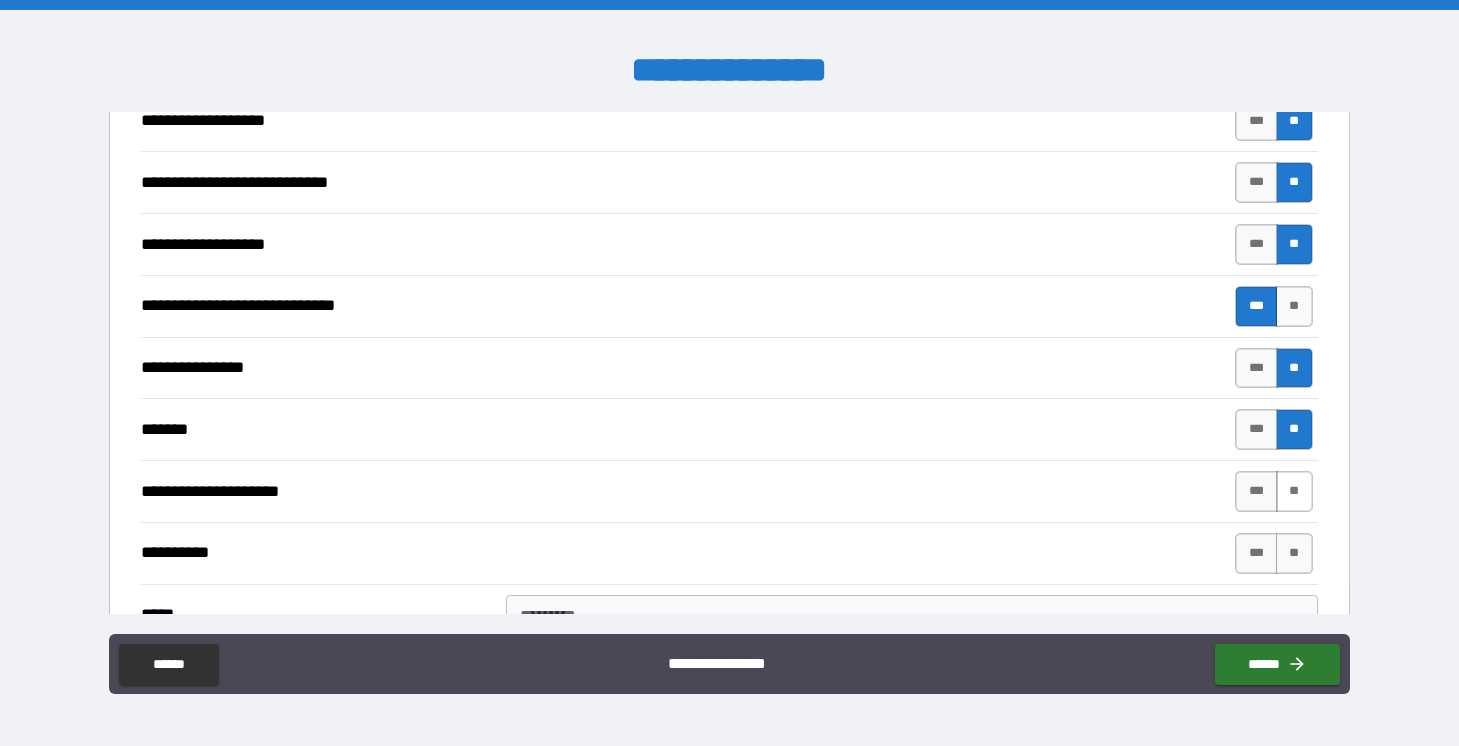 click on "**" at bounding box center [1294, 491] 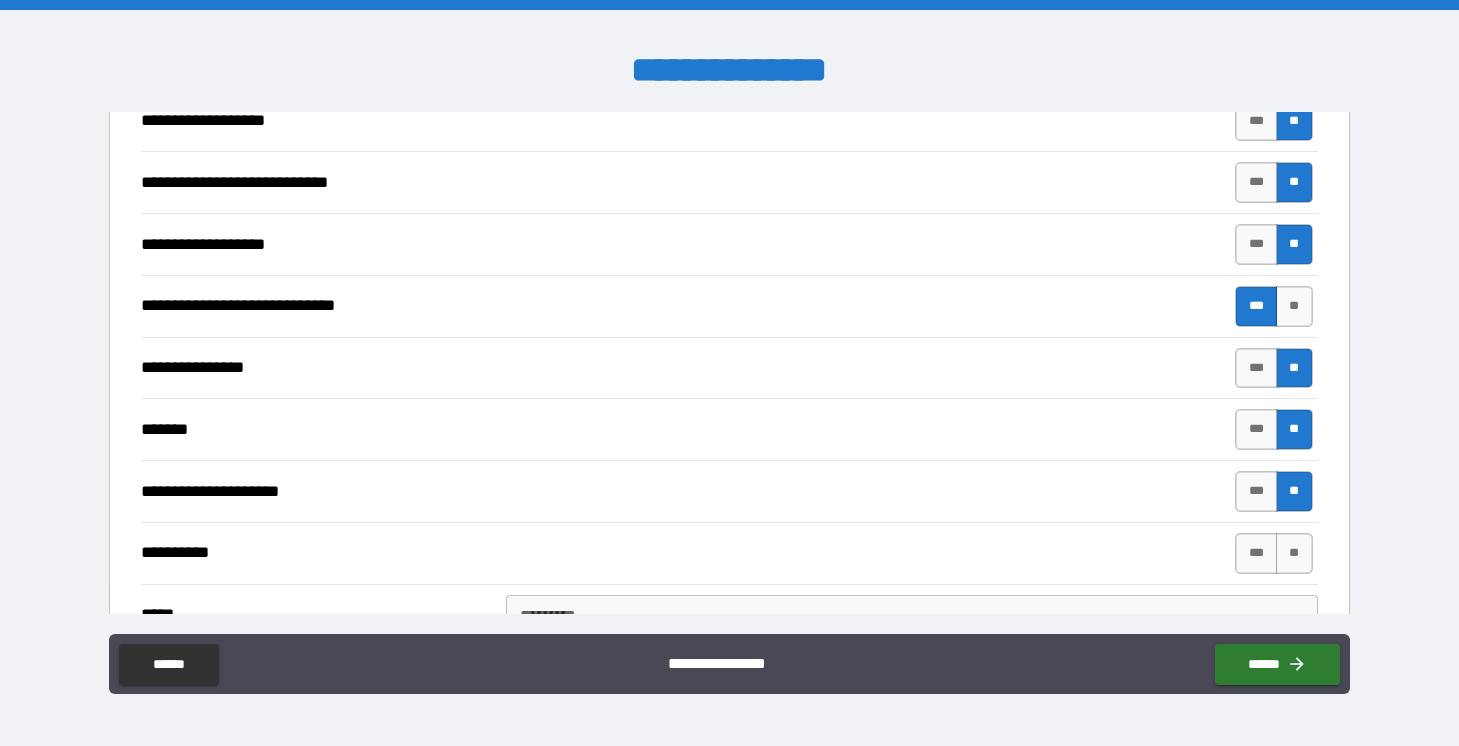scroll, scrollTop: 2821, scrollLeft: 0, axis: vertical 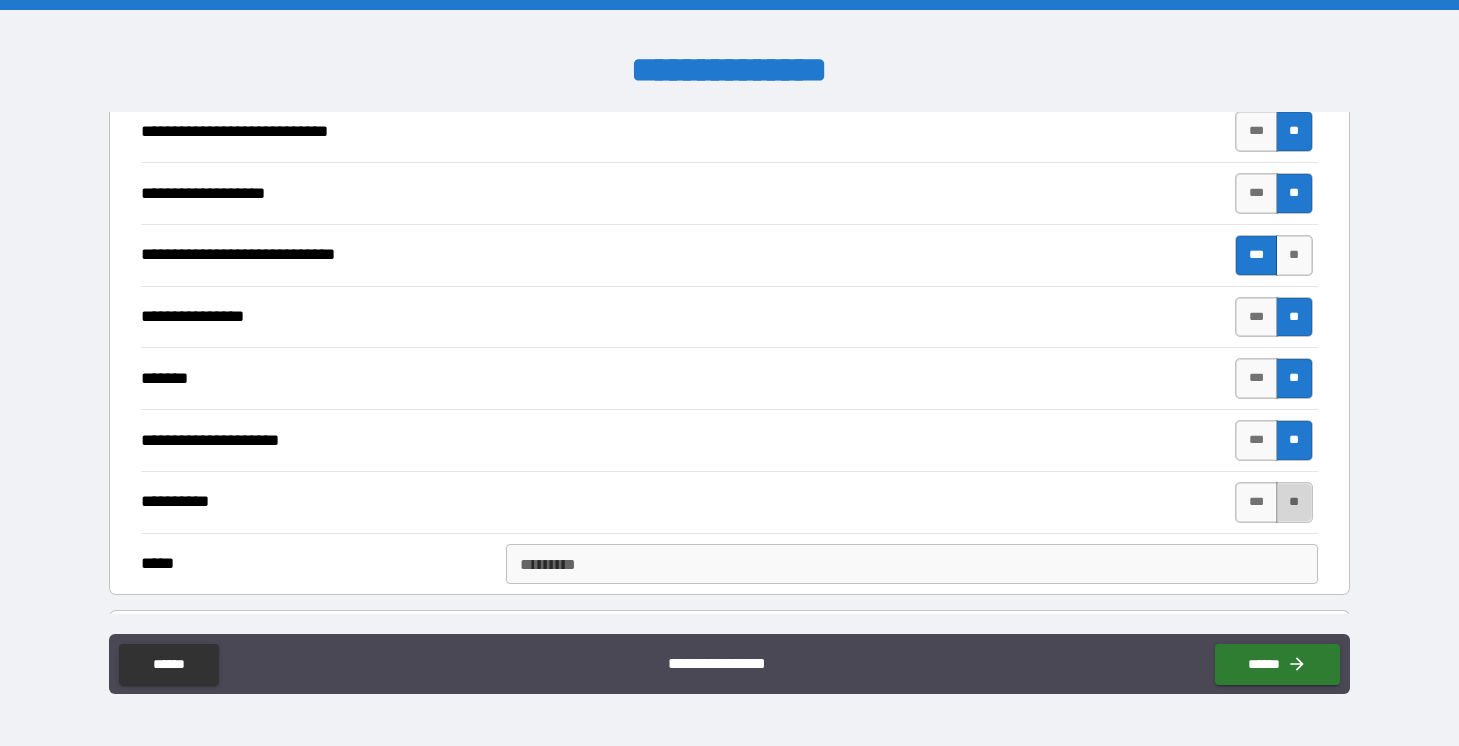 click on "**" at bounding box center (1294, 502) 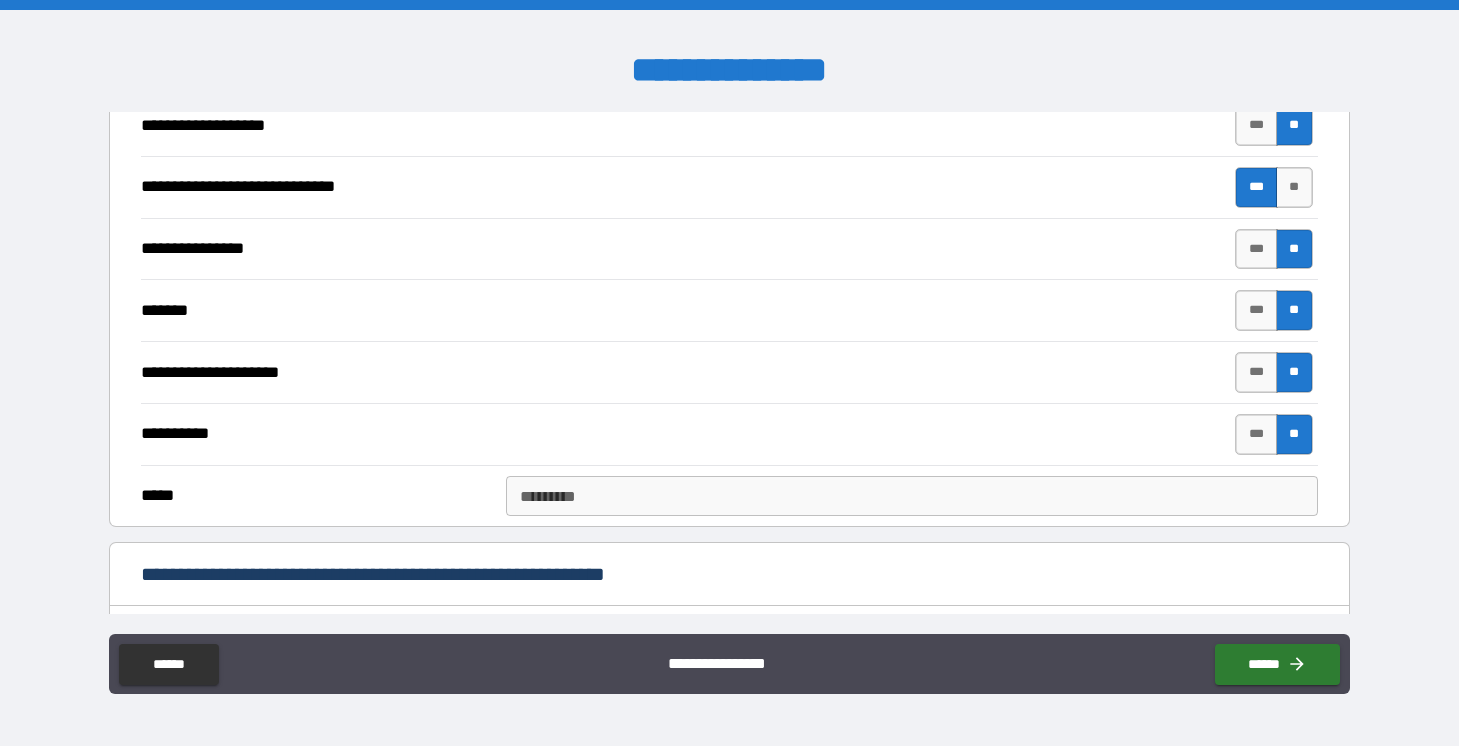 scroll, scrollTop: 2888, scrollLeft: 0, axis: vertical 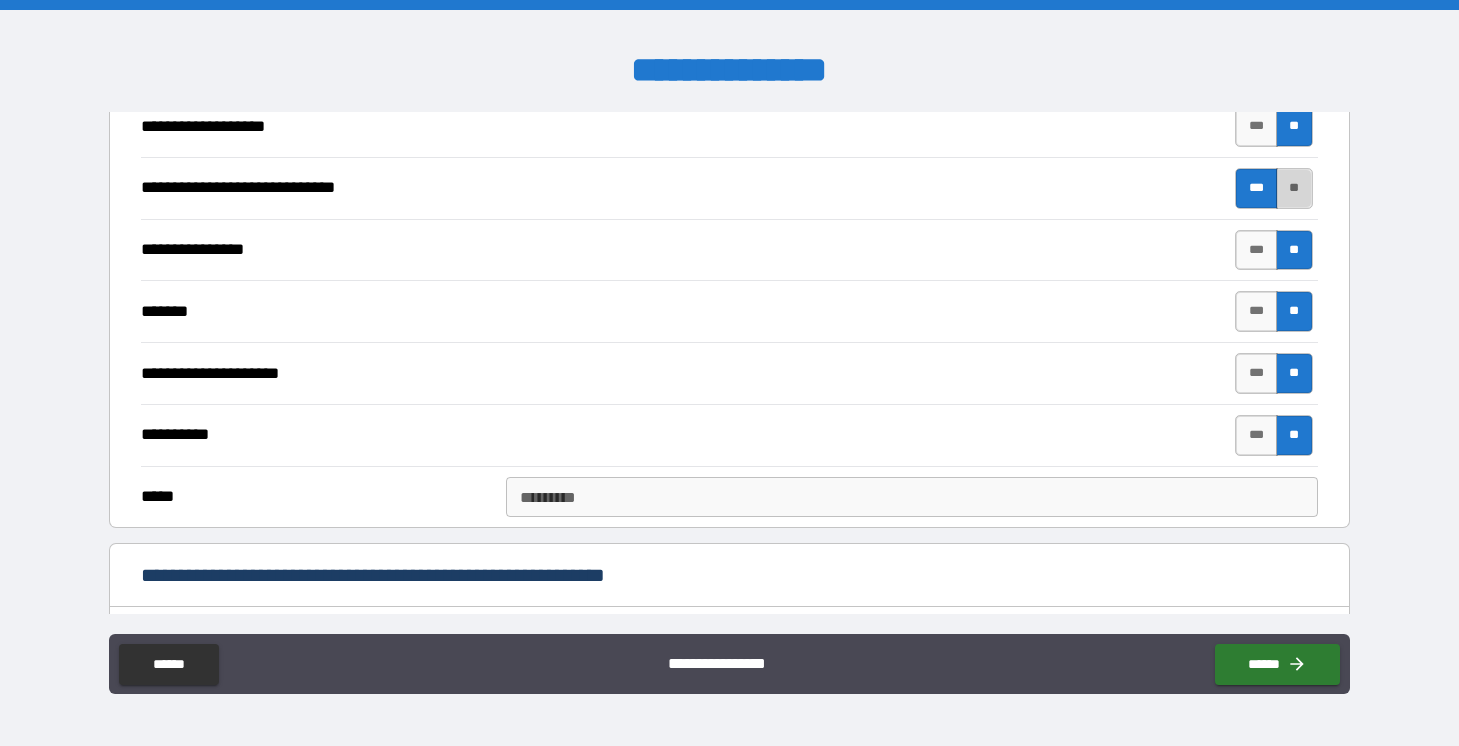 click on "**" at bounding box center (1294, 188) 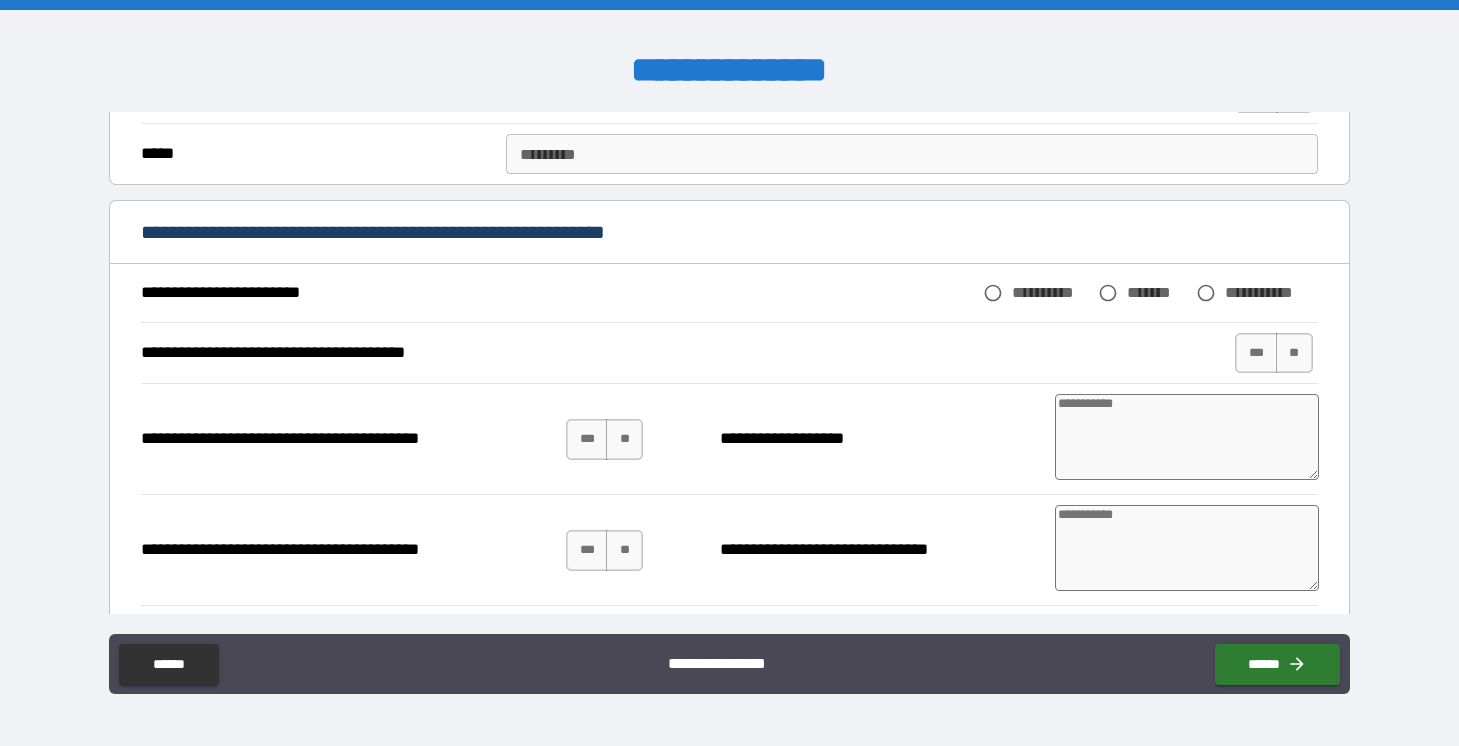 scroll, scrollTop: 3233, scrollLeft: 0, axis: vertical 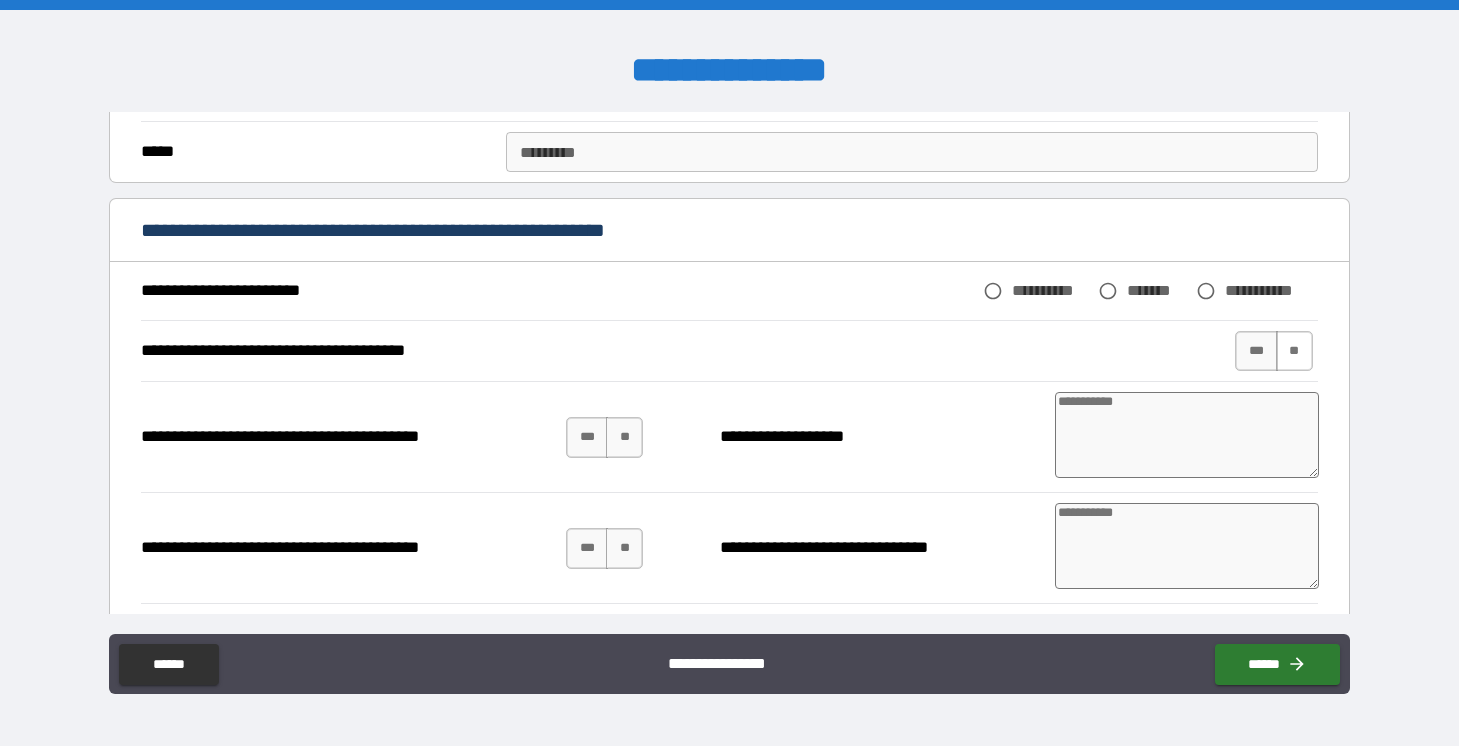 click on "**" at bounding box center [1294, 351] 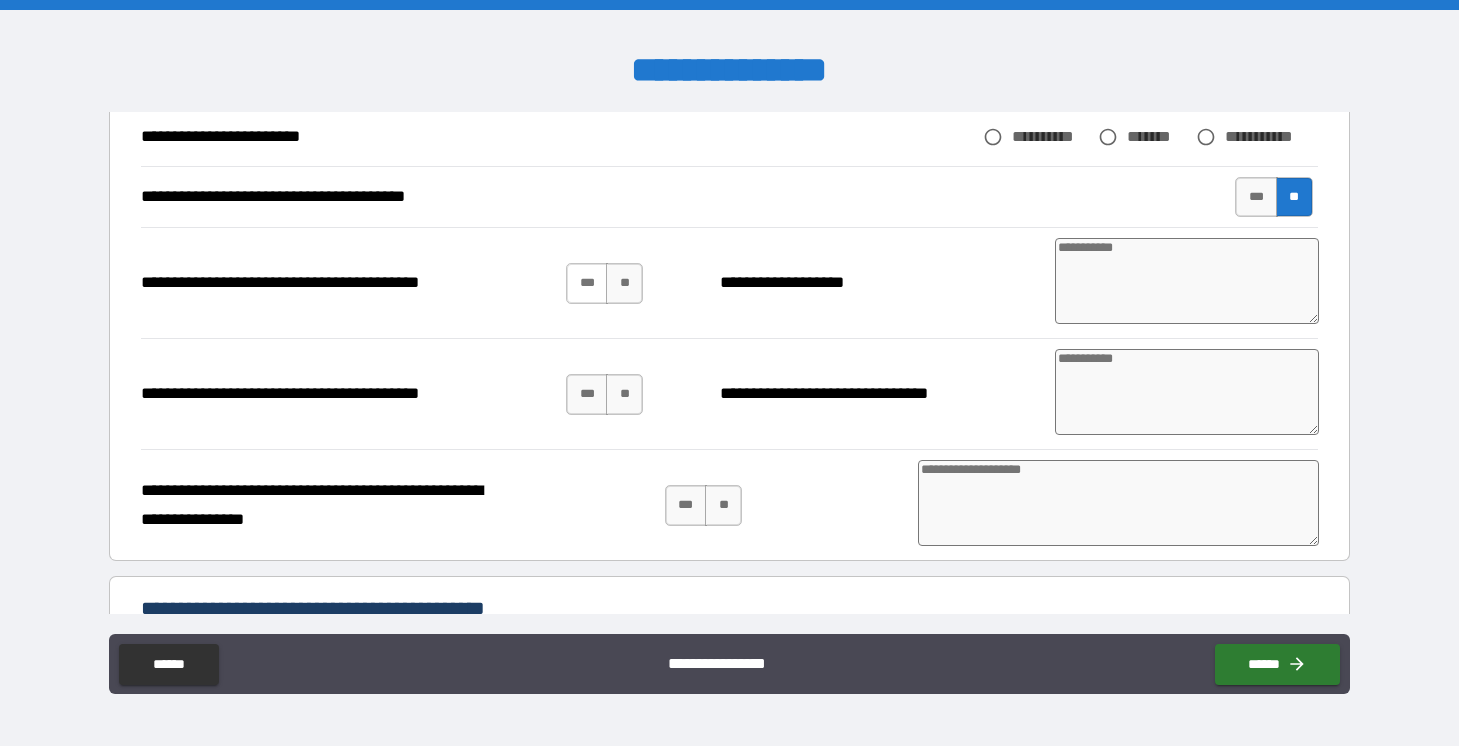 scroll, scrollTop: 3367, scrollLeft: 0, axis: vertical 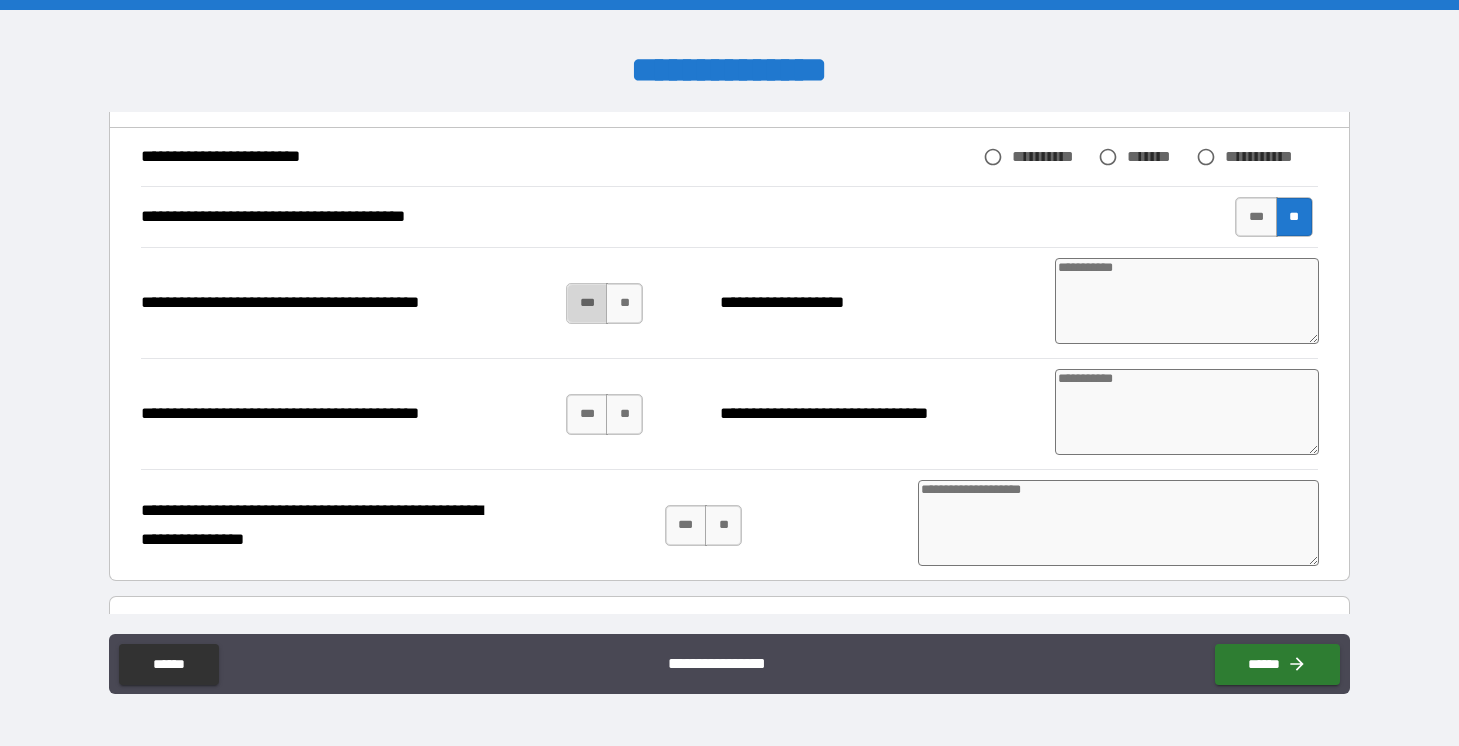 click on "***" at bounding box center [587, 303] 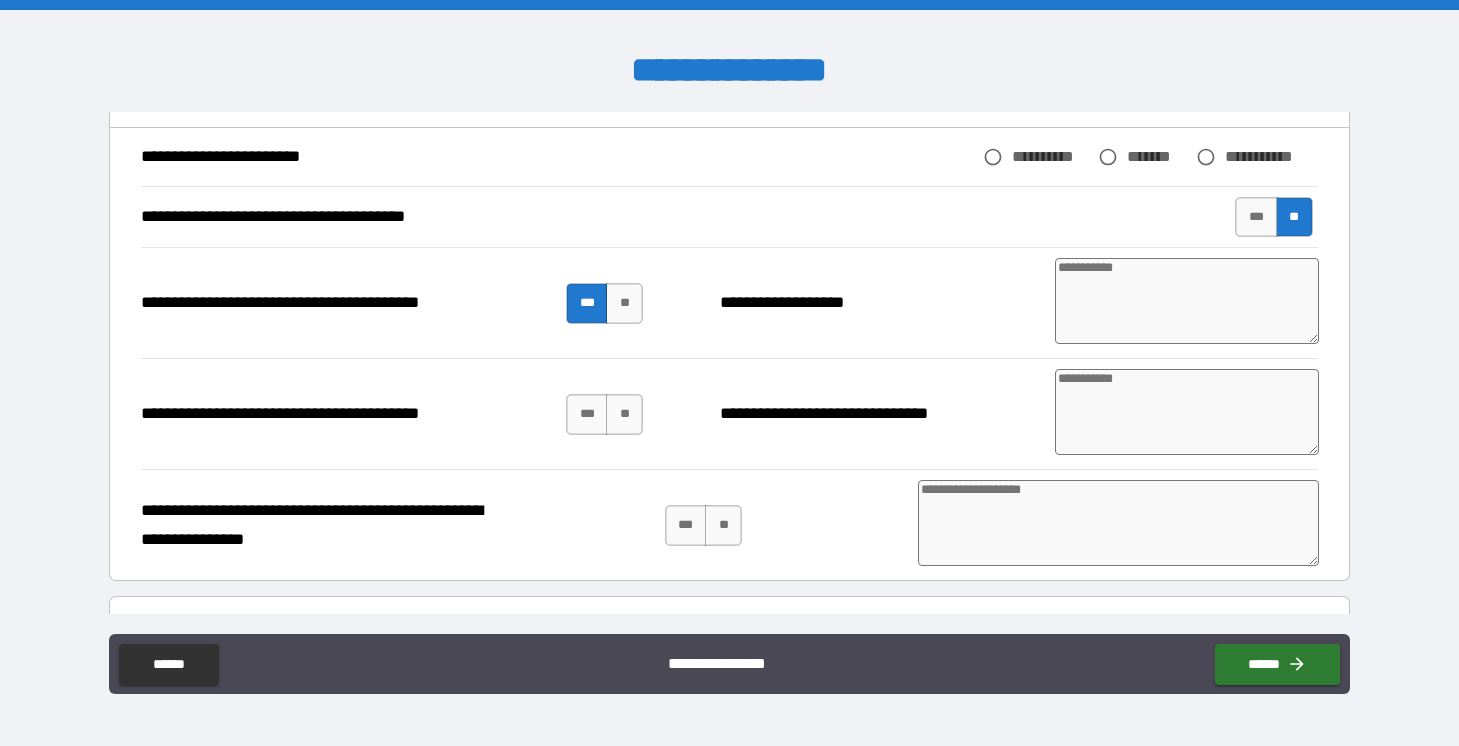 click at bounding box center [1187, 301] 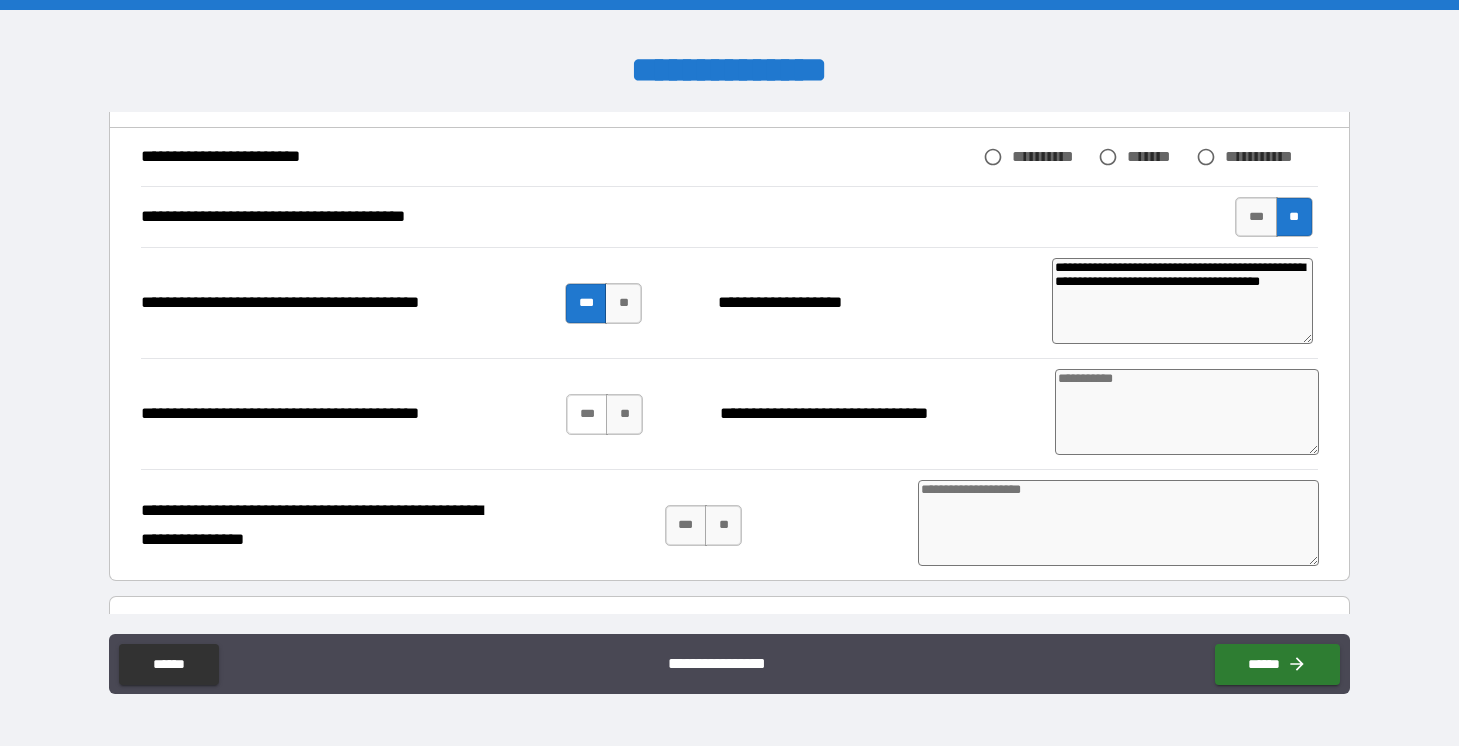 click on "***" at bounding box center [587, 414] 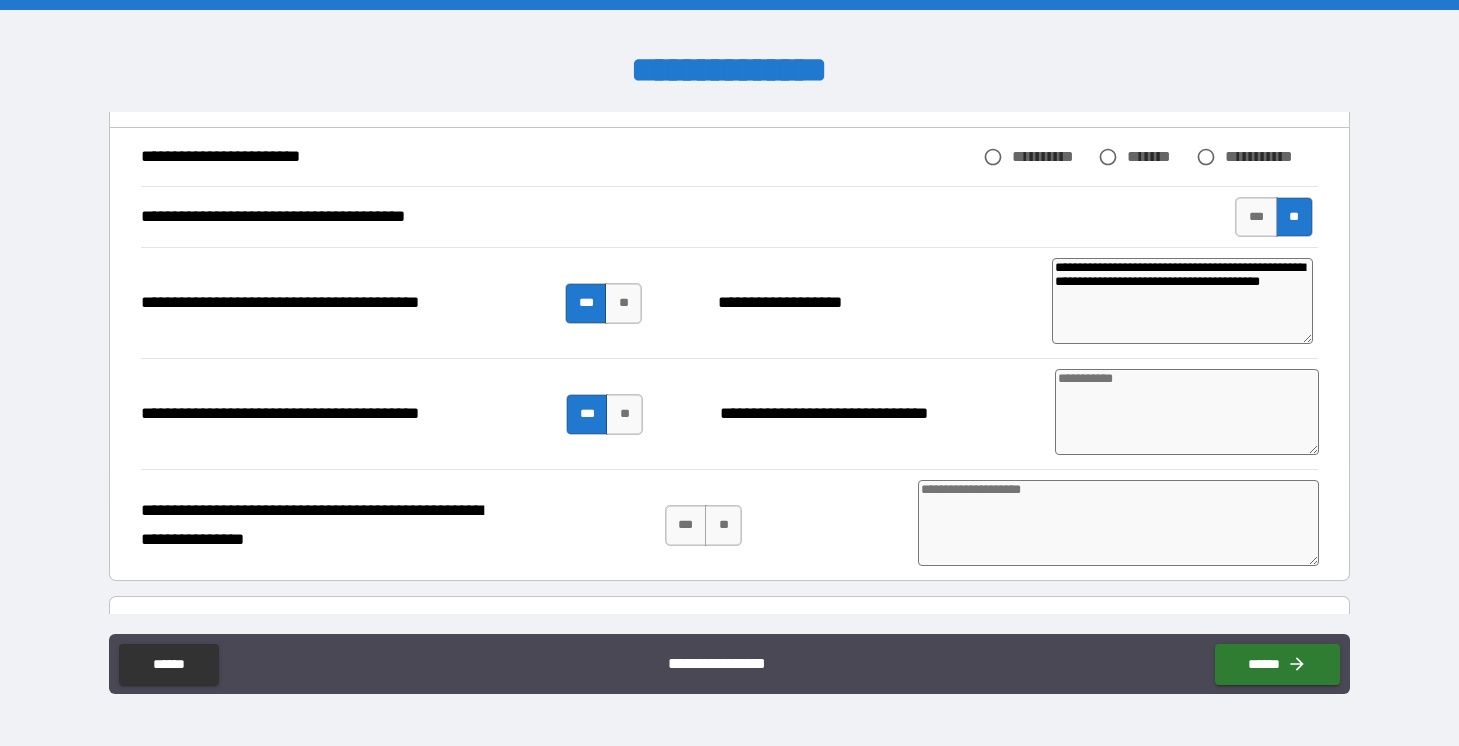 click at bounding box center [1187, 412] 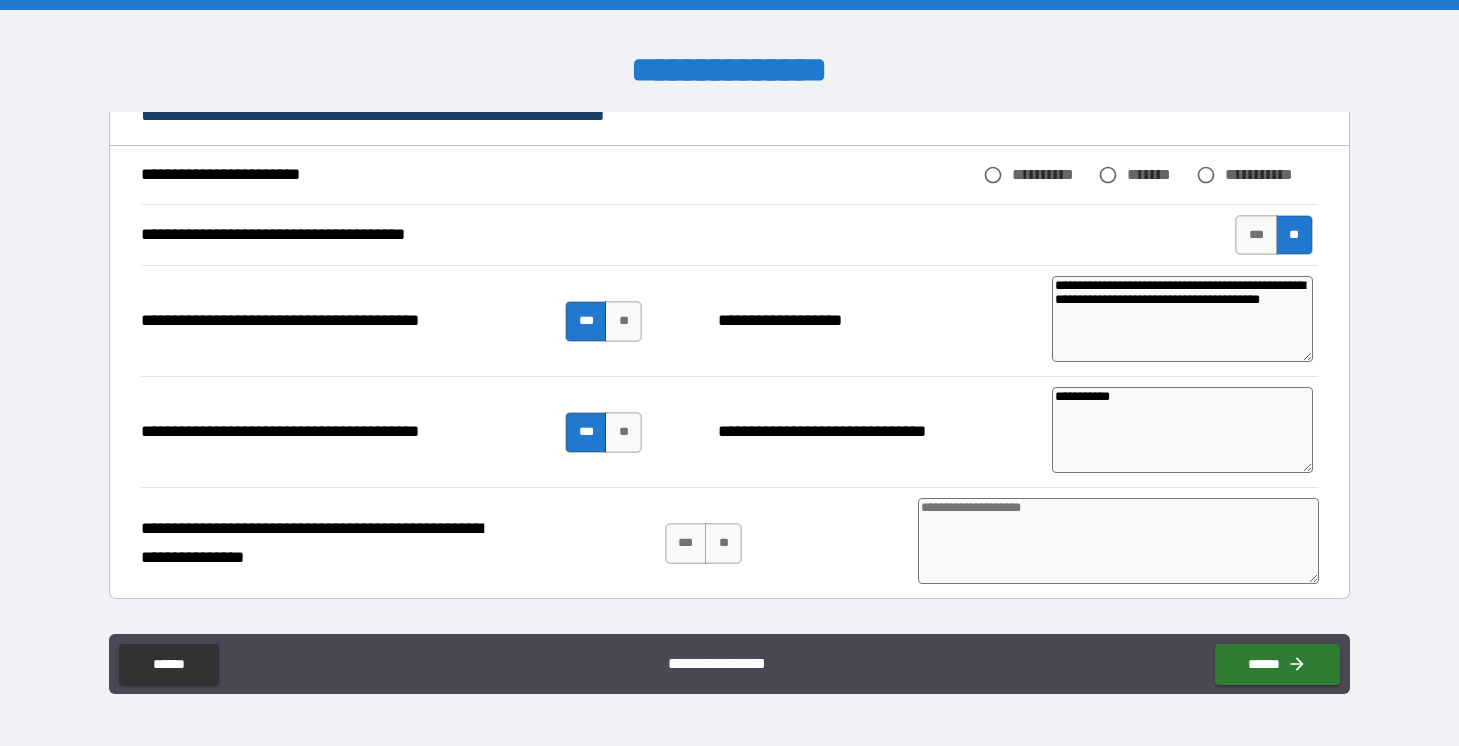 scroll, scrollTop: 3340, scrollLeft: 0, axis: vertical 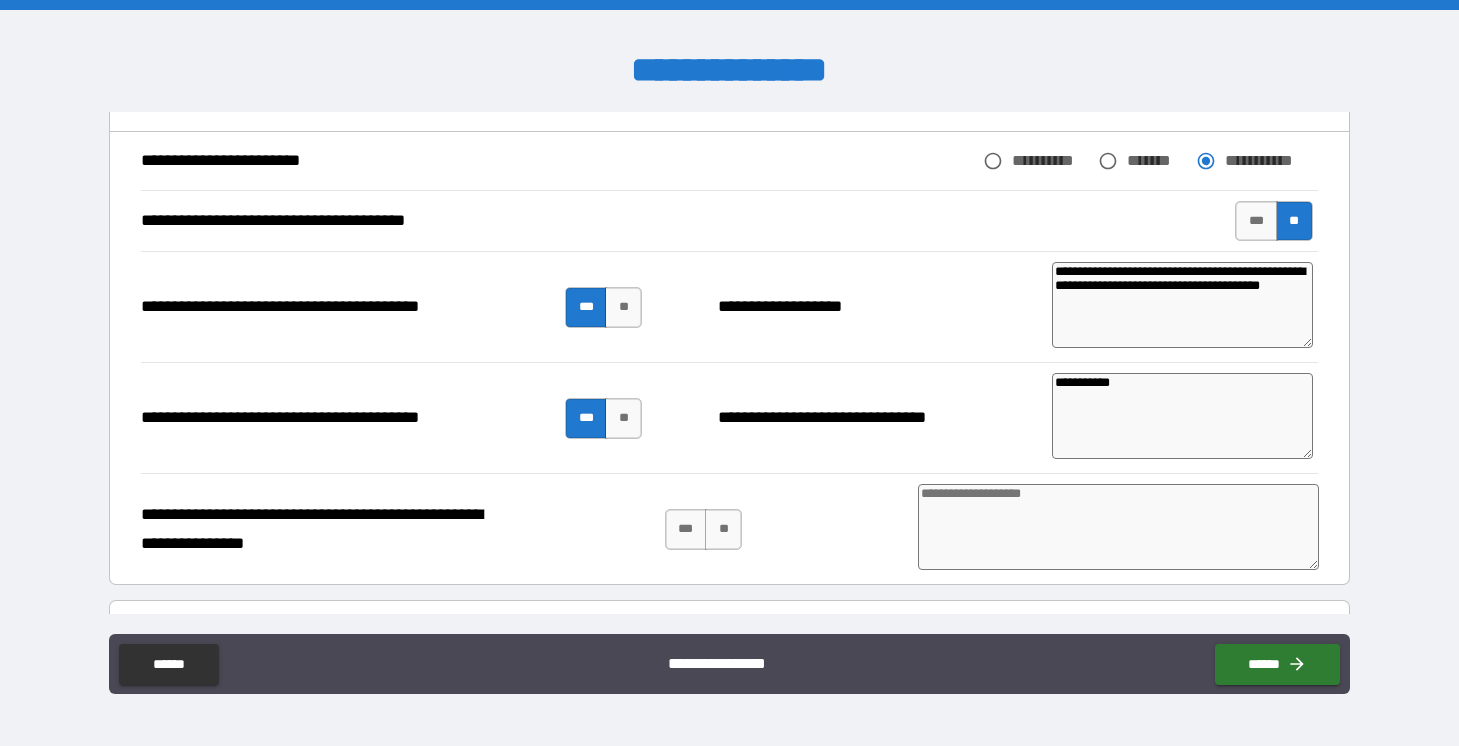 click on "**********" at bounding box center [1182, 416] 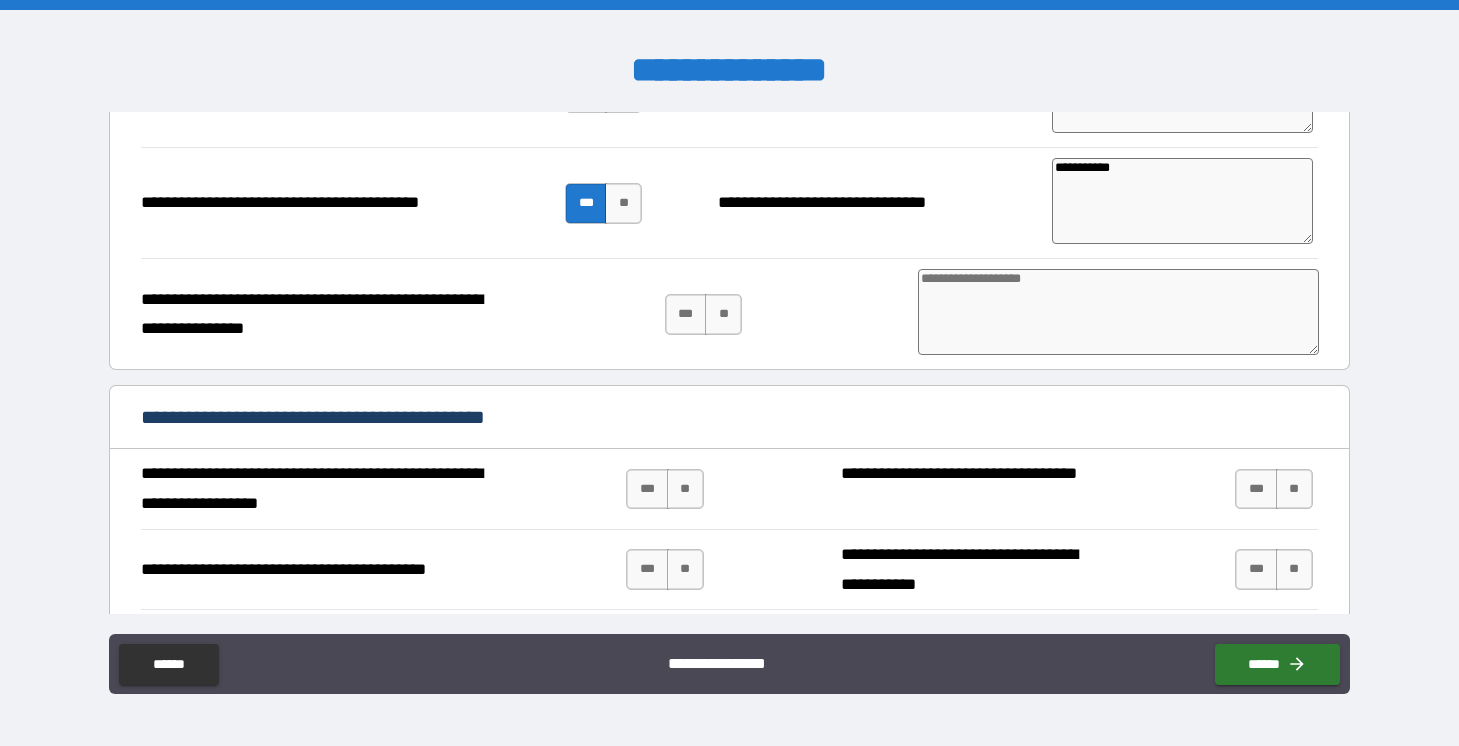 scroll, scrollTop: 3581, scrollLeft: 0, axis: vertical 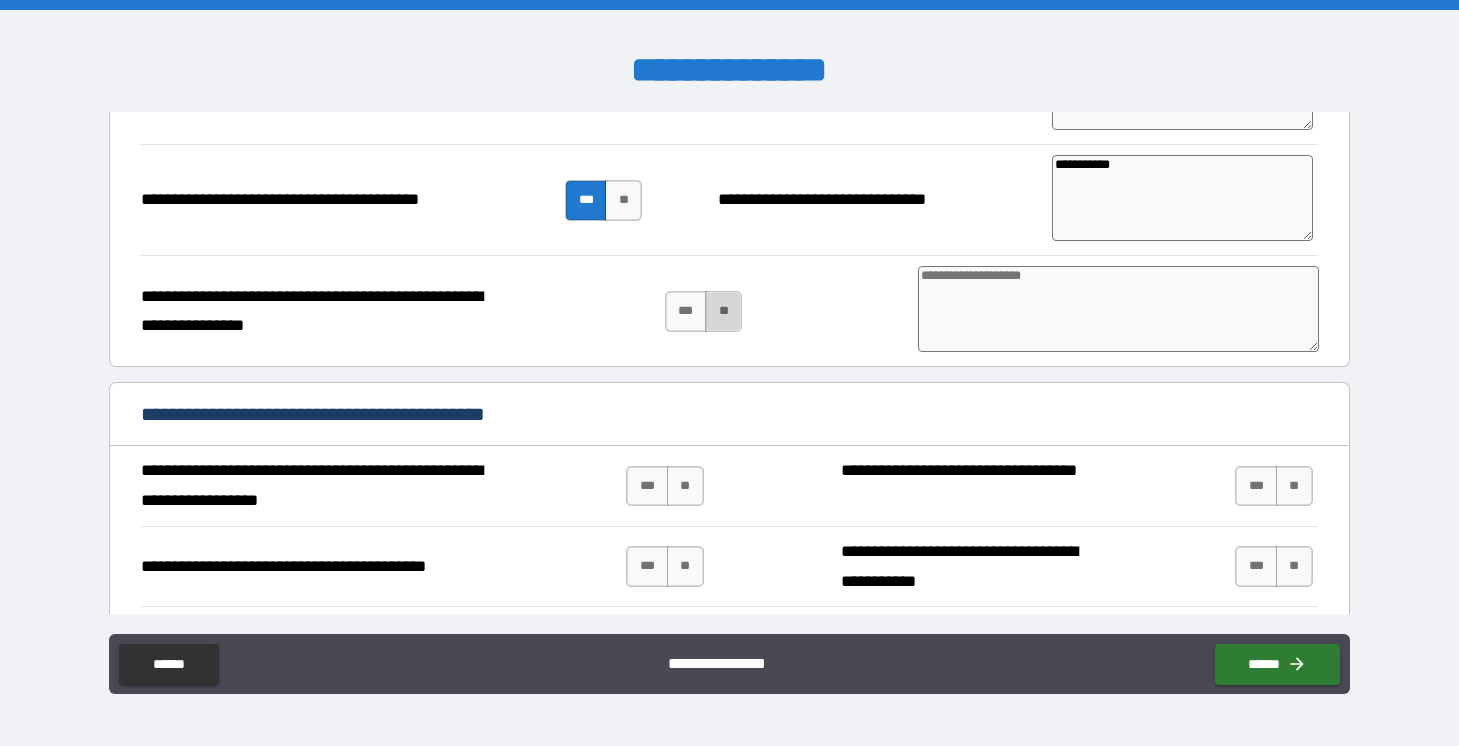 click on "**" at bounding box center [723, 311] 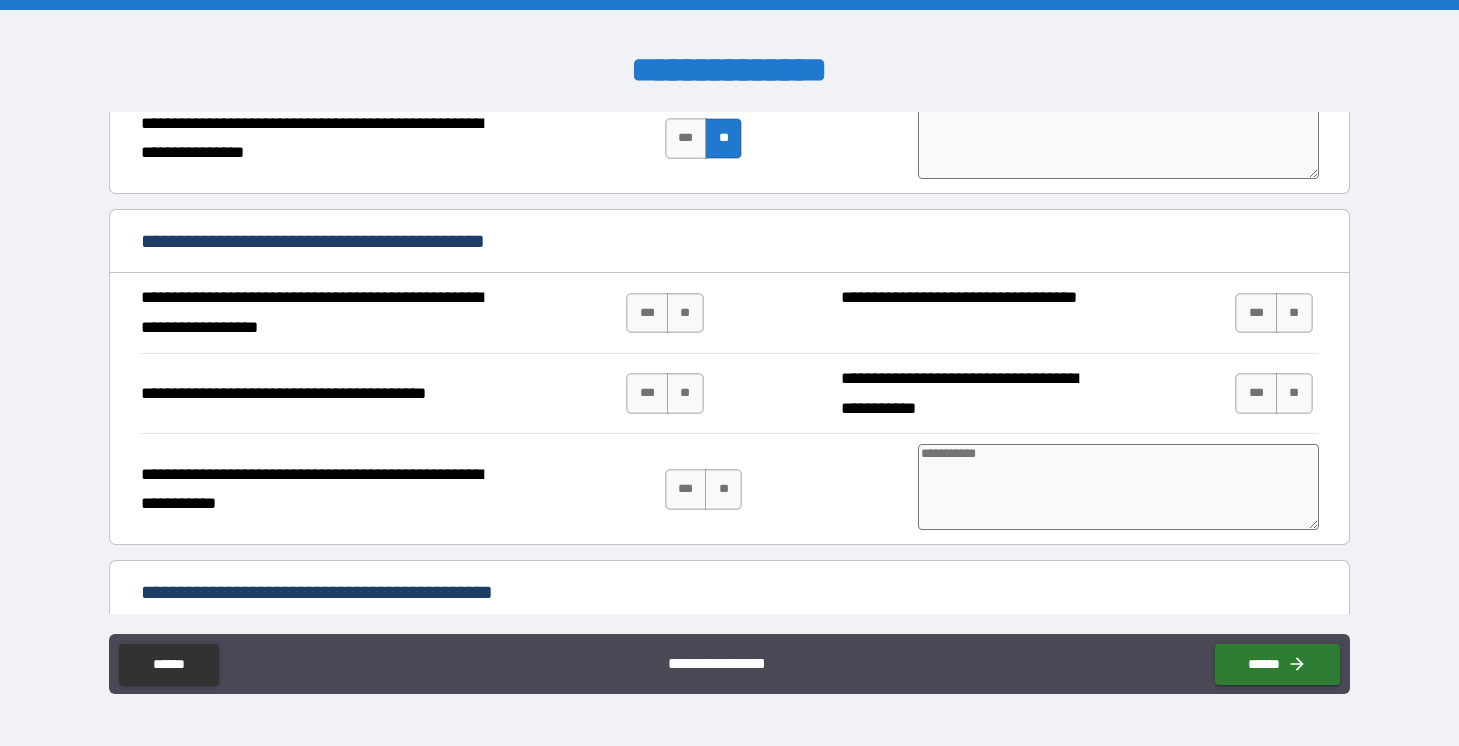 scroll, scrollTop: 3761, scrollLeft: 0, axis: vertical 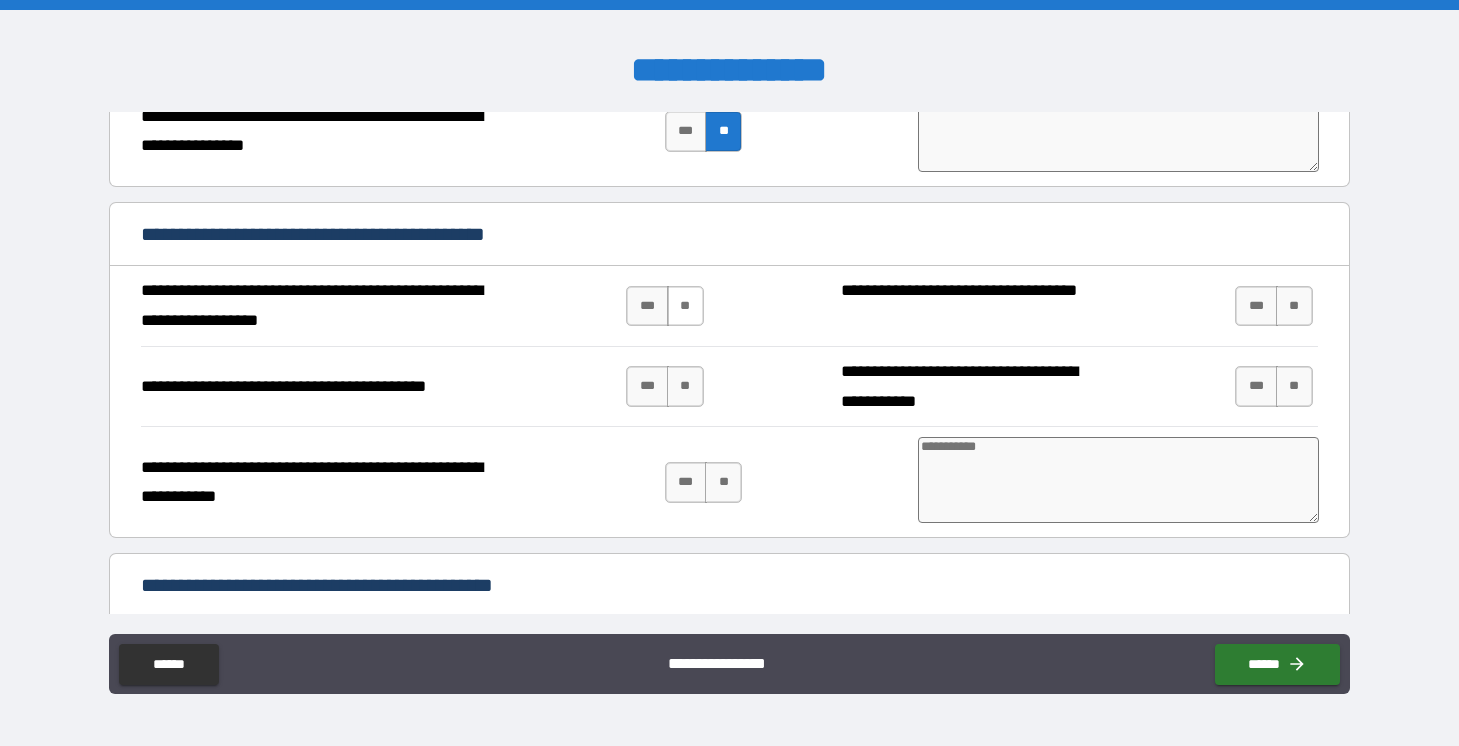 click on "**" at bounding box center (685, 306) 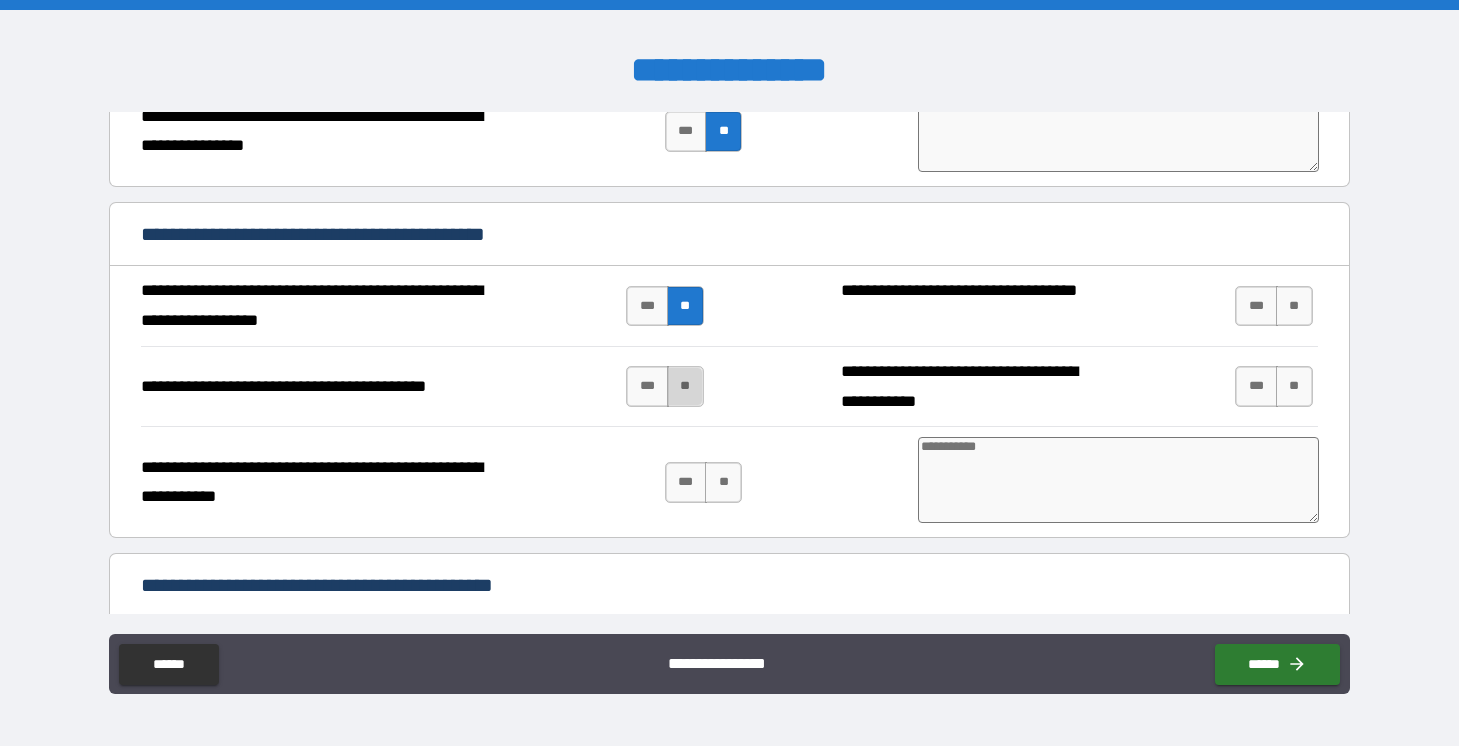 click on "**" at bounding box center [685, 386] 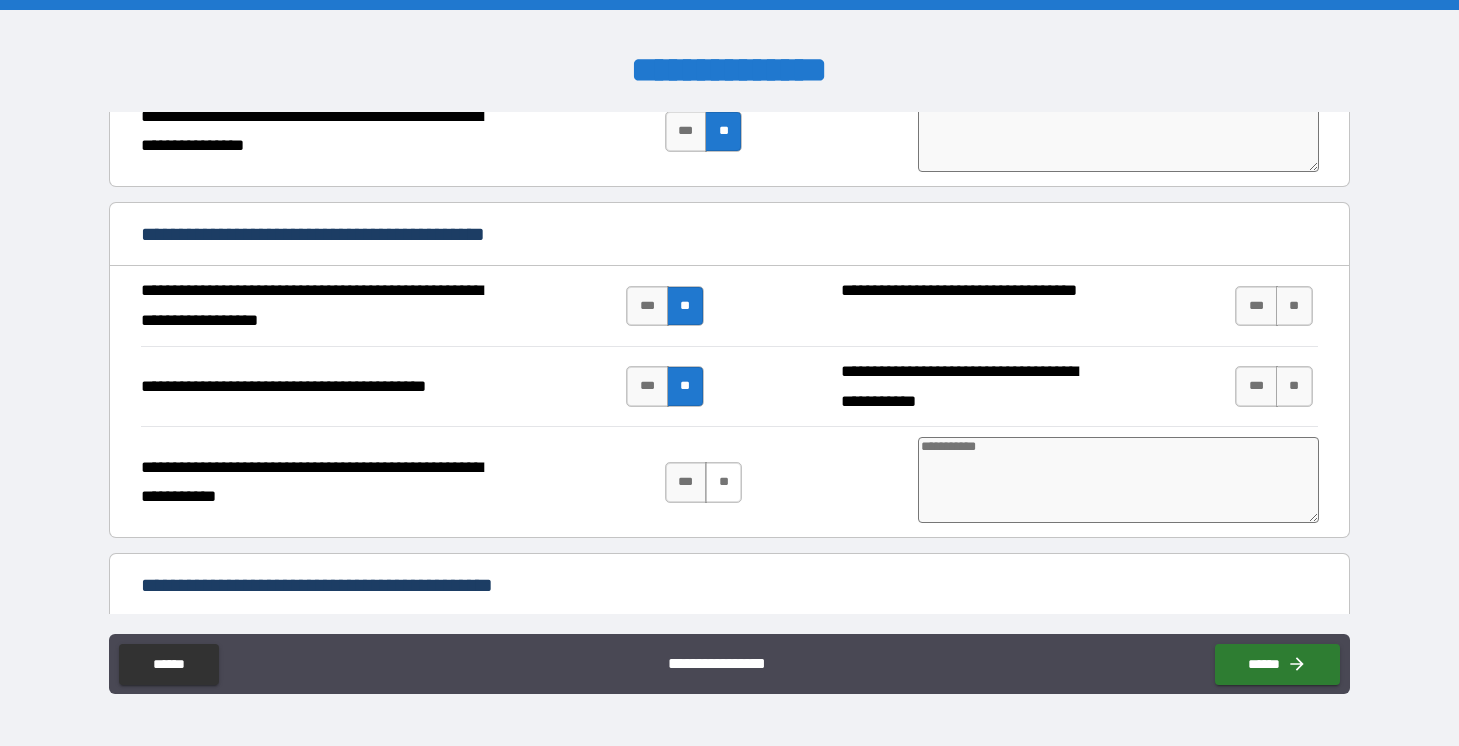 click on "**" at bounding box center (723, 482) 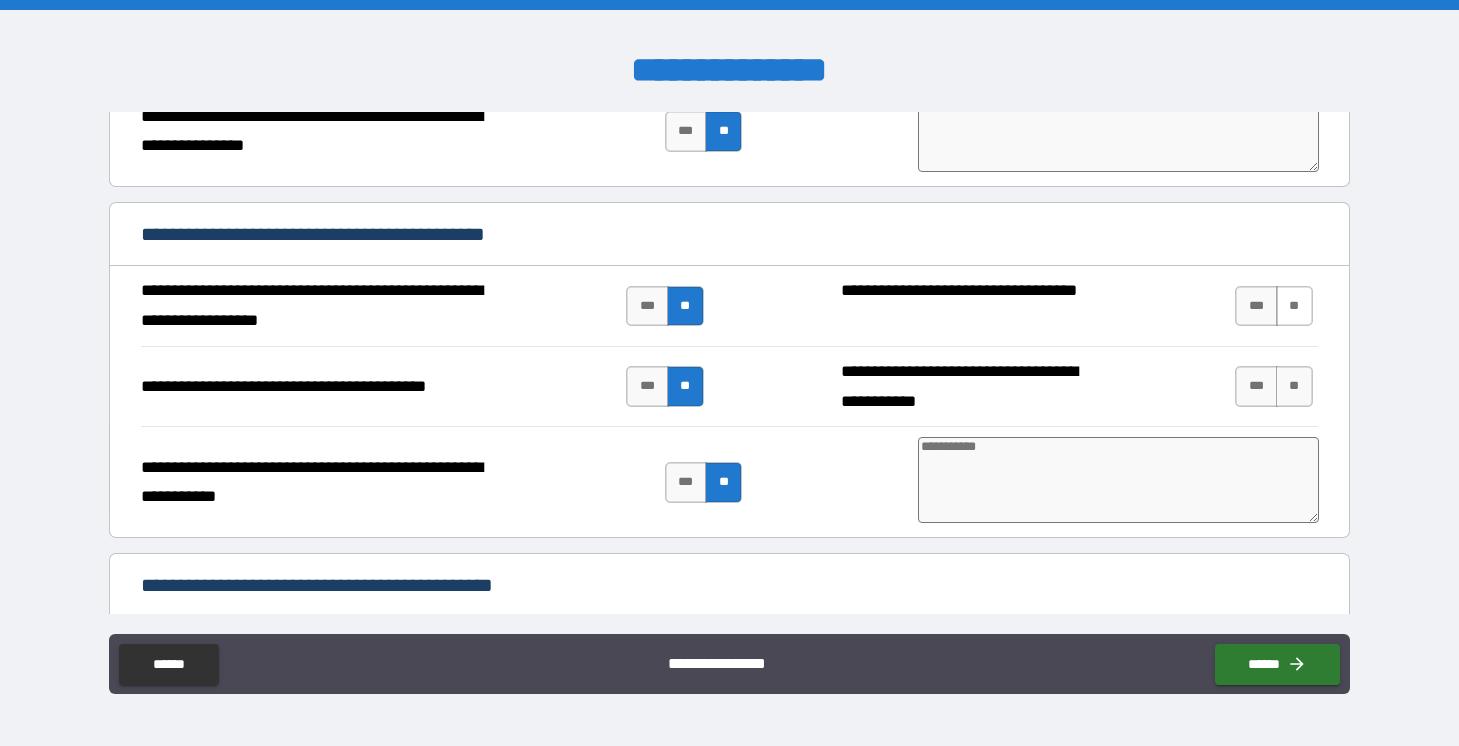 click on "**" at bounding box center (1294, 306) 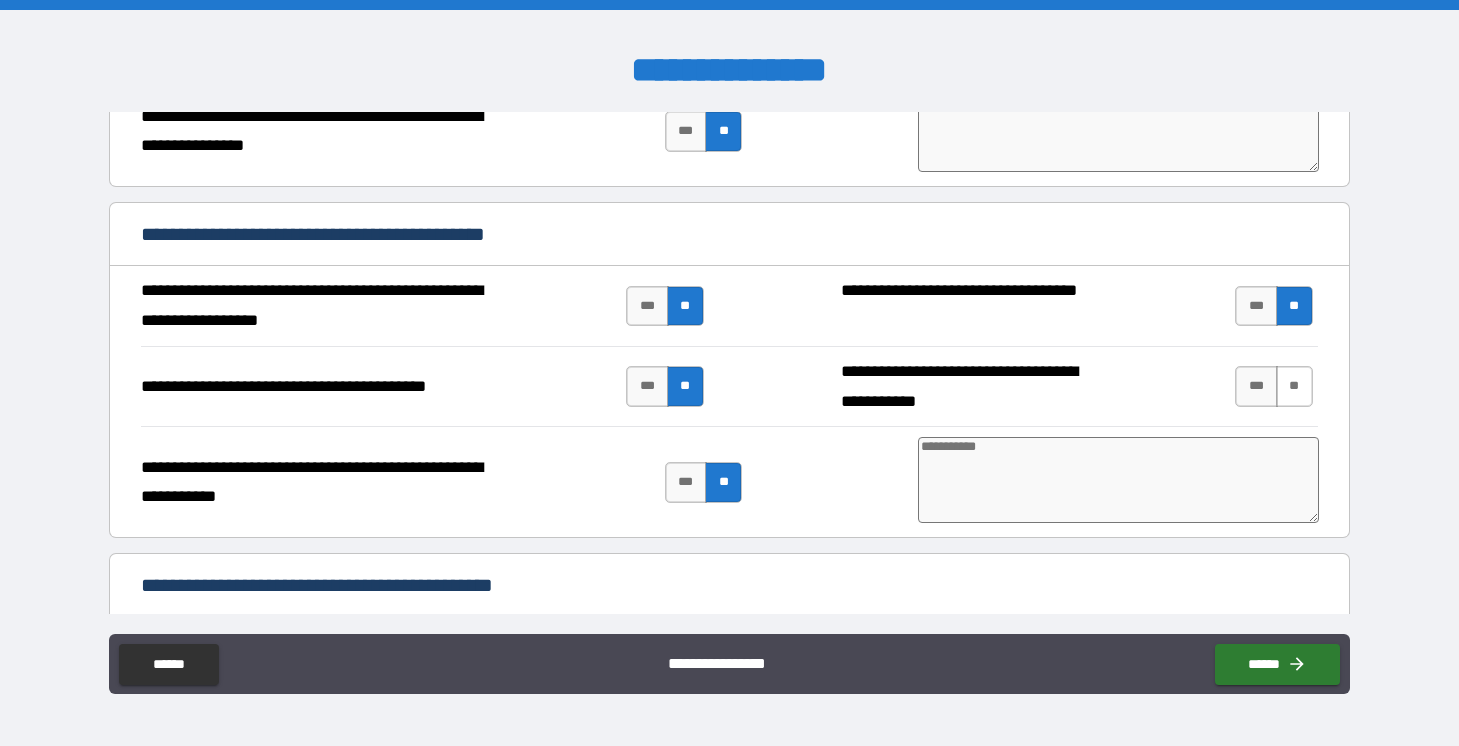 click on "**" at bounding box center [1294, 386] 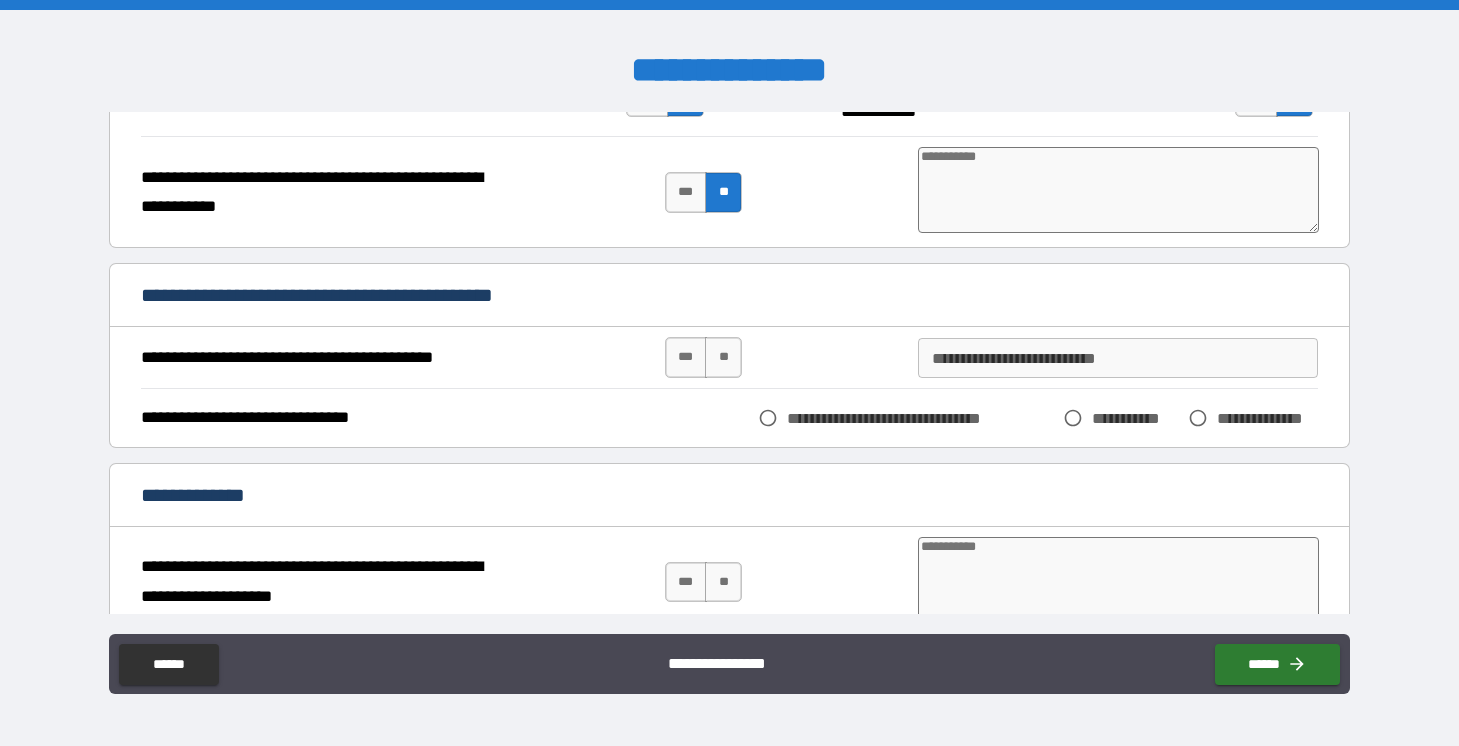 scroll, scrollTop: 4063, scrollLeft: 0, axis: vertical 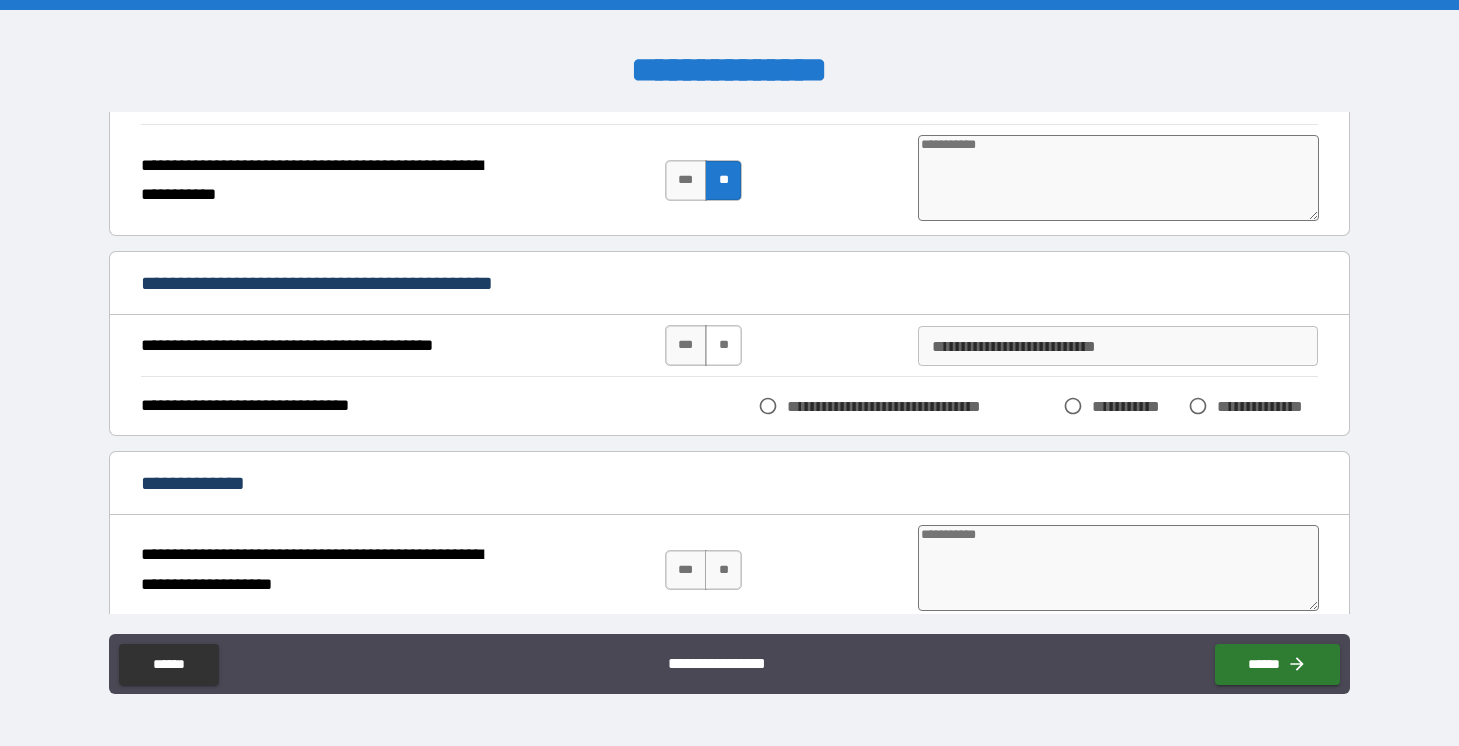 click on "**" at bounding box center (723, 345) 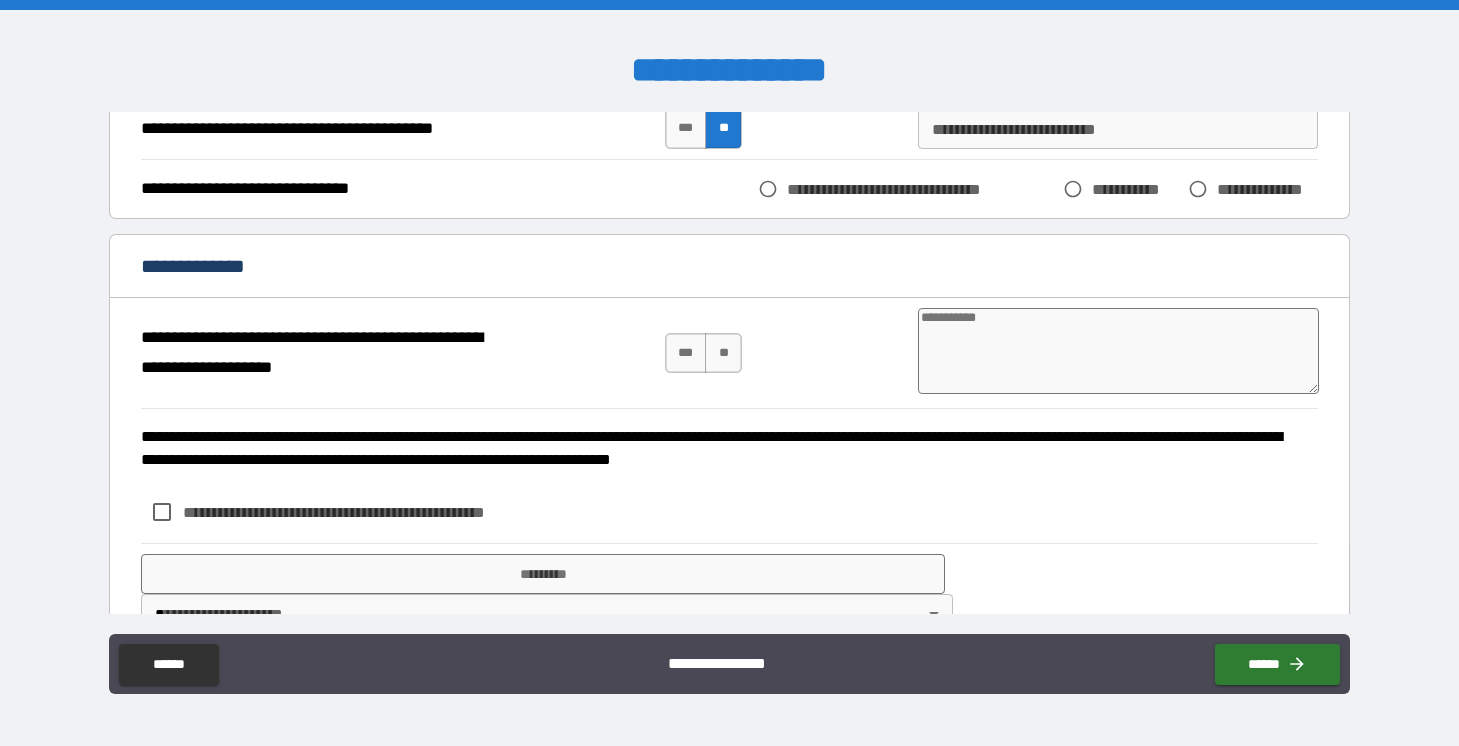 scroll, scrollTop: 4282, scrollLeft: 0, axis: vertical 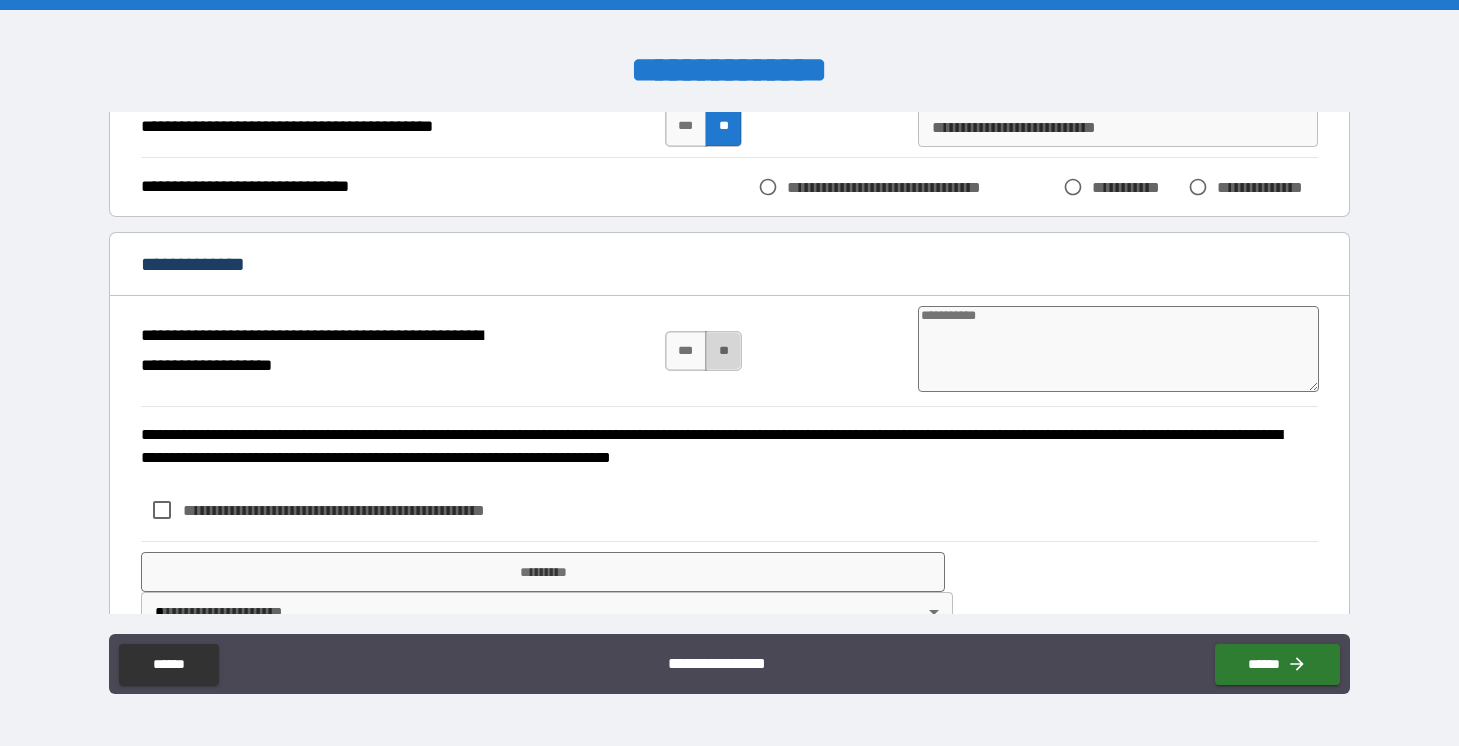 click on "**" at bounding box center [723, 351] 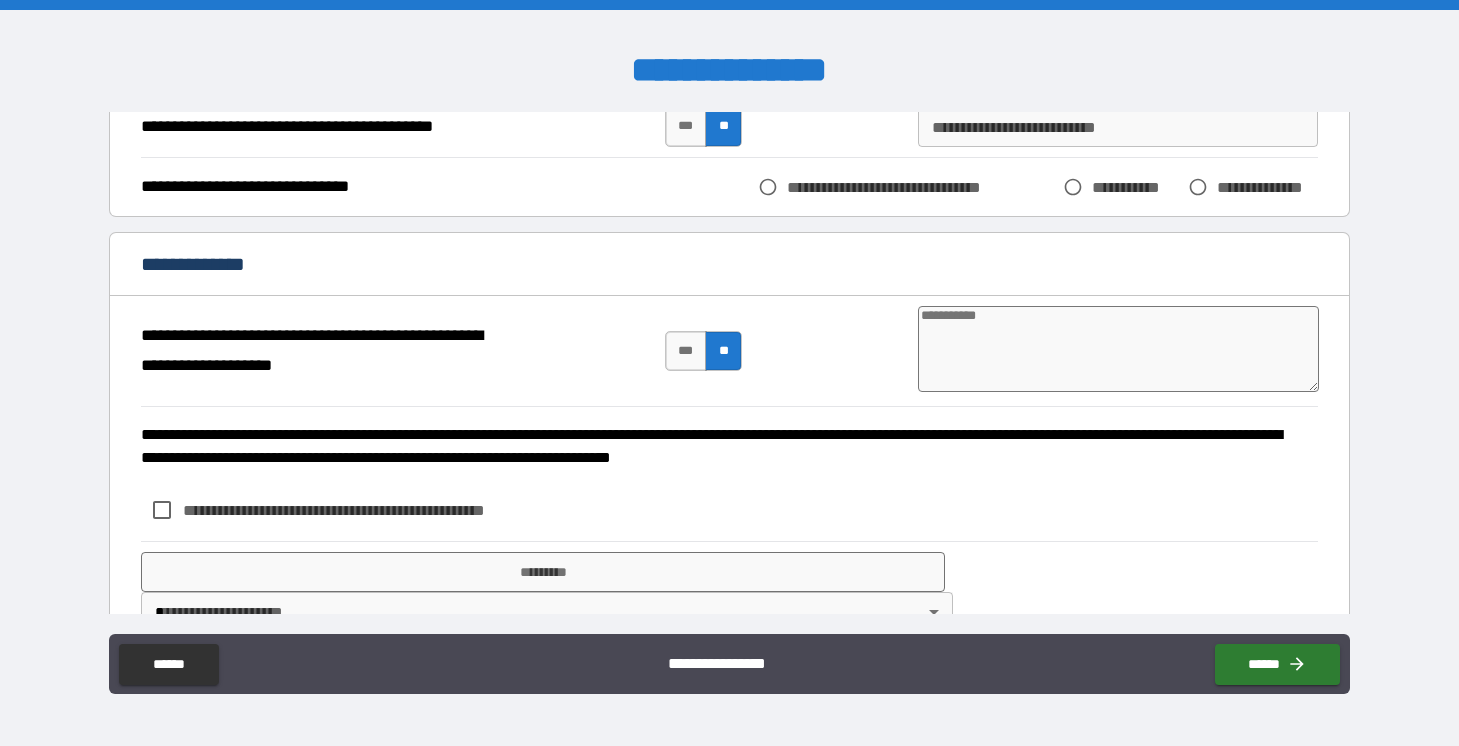 scroll, scrollTop: 4331, scrollLeft: 0, axis: vertical 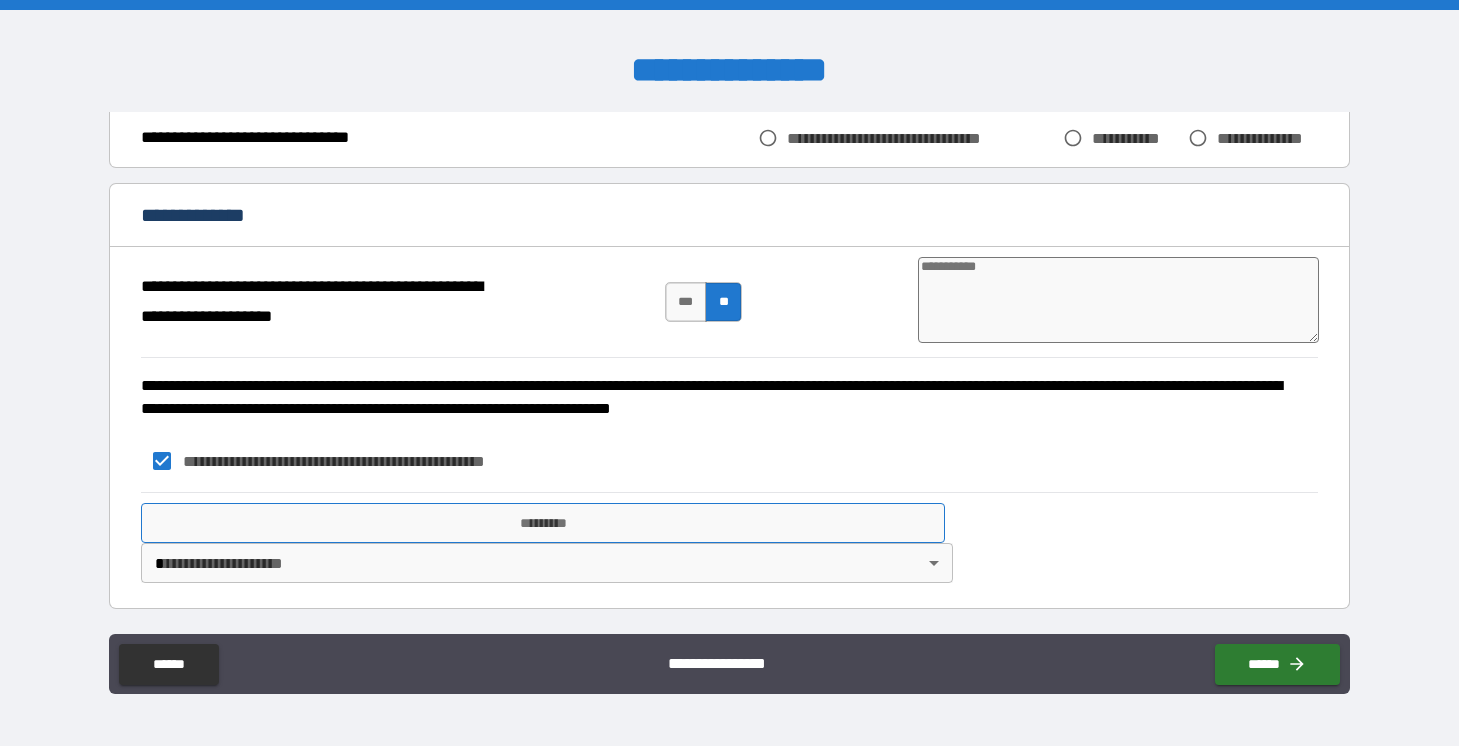 click on "*********" at bounding box center [542, 523] 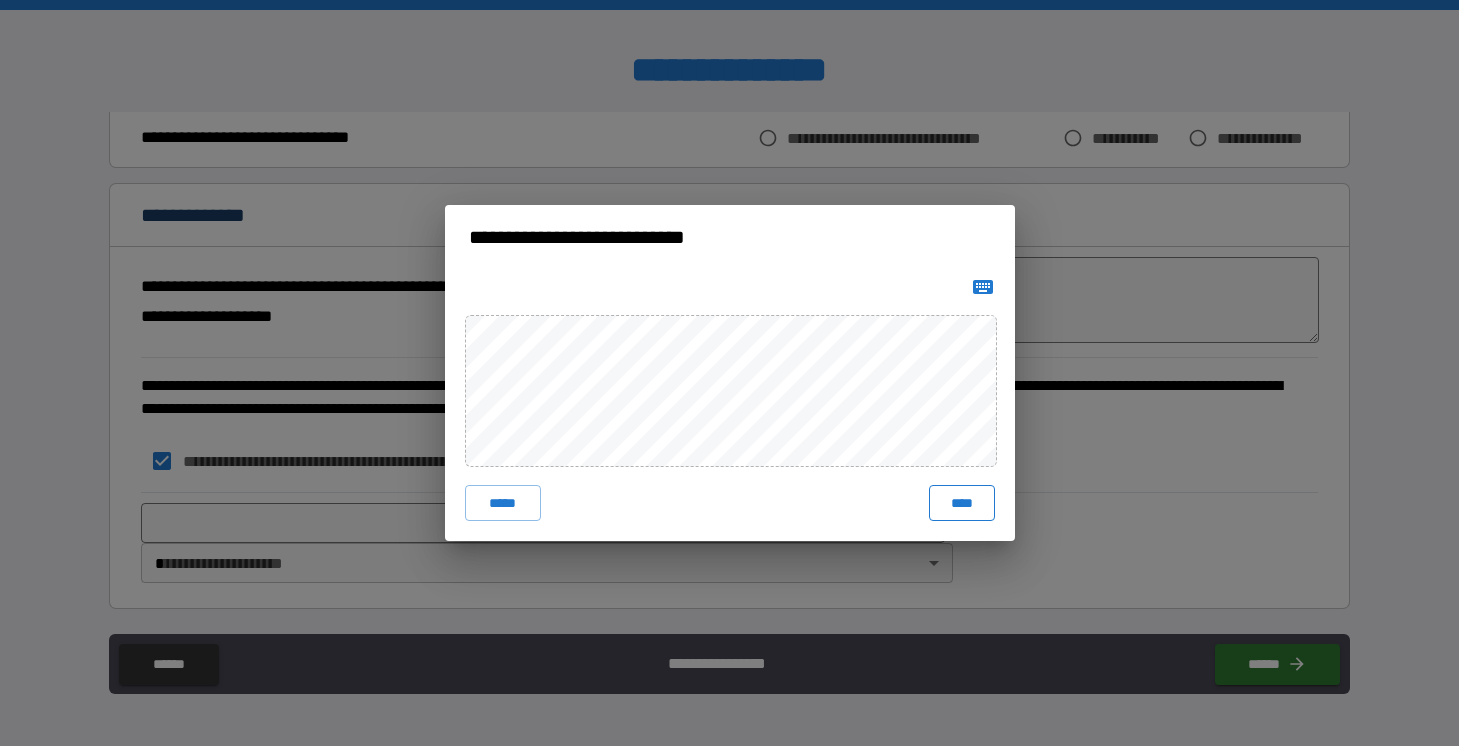 click on "****" at bounding box center [962, 503] 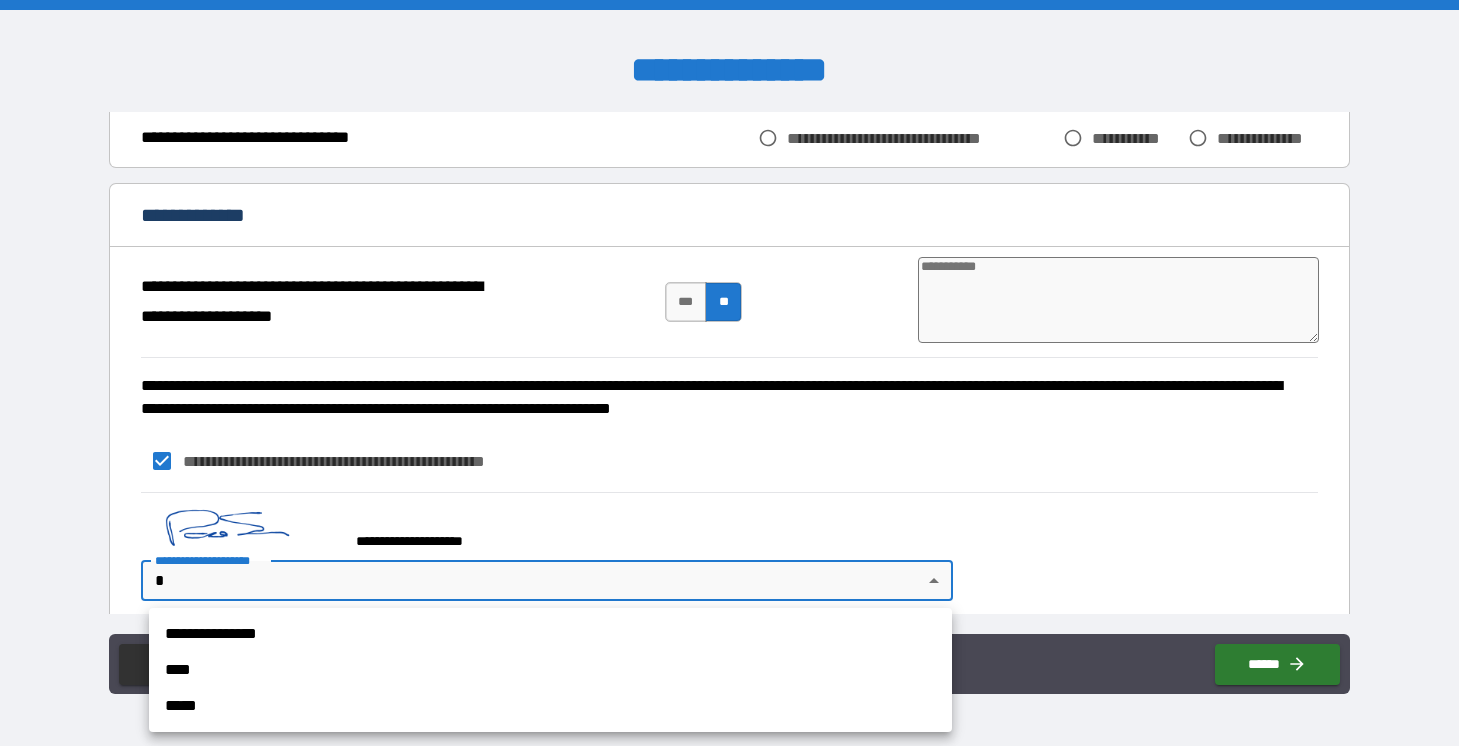 click on "**********" at bounding box center (729, 373) 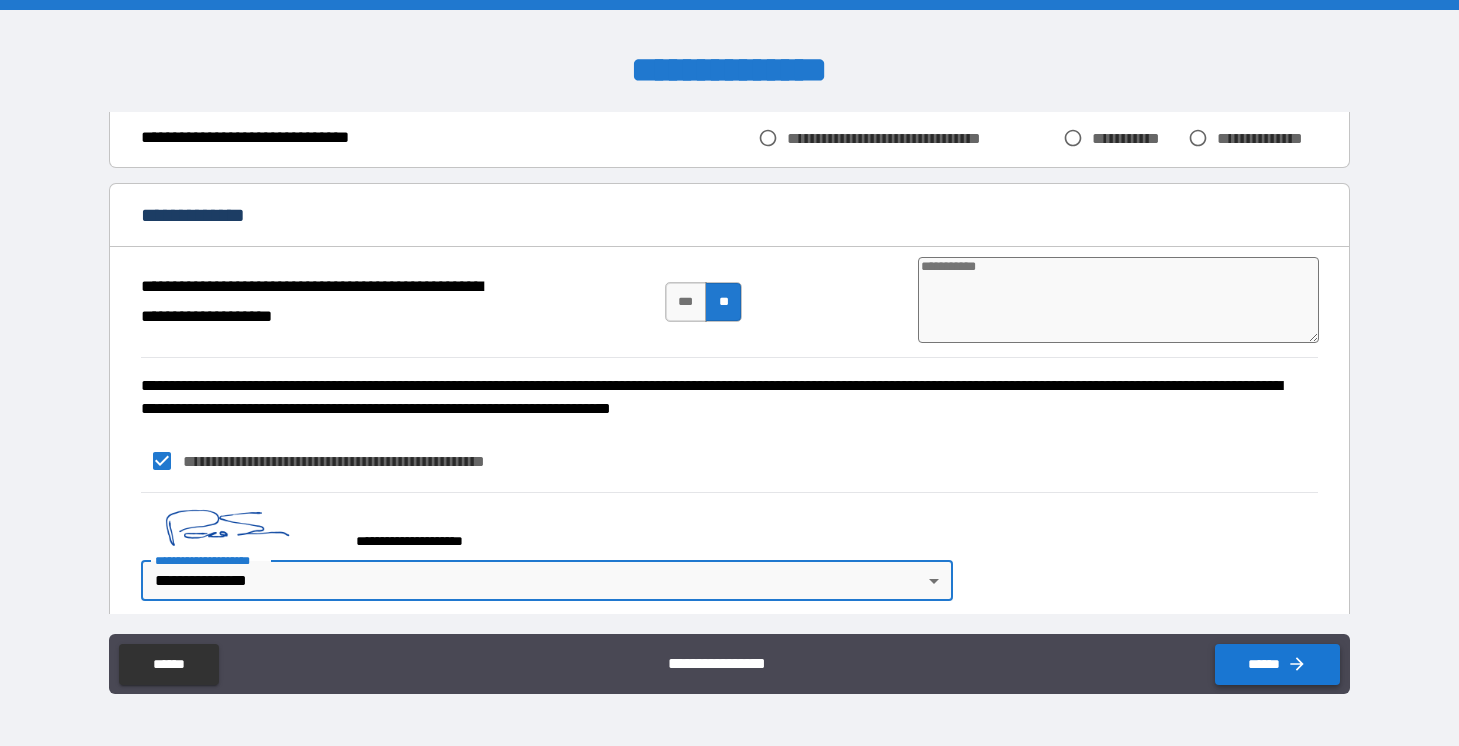 click on "******" at bounding box center (1277, 664) 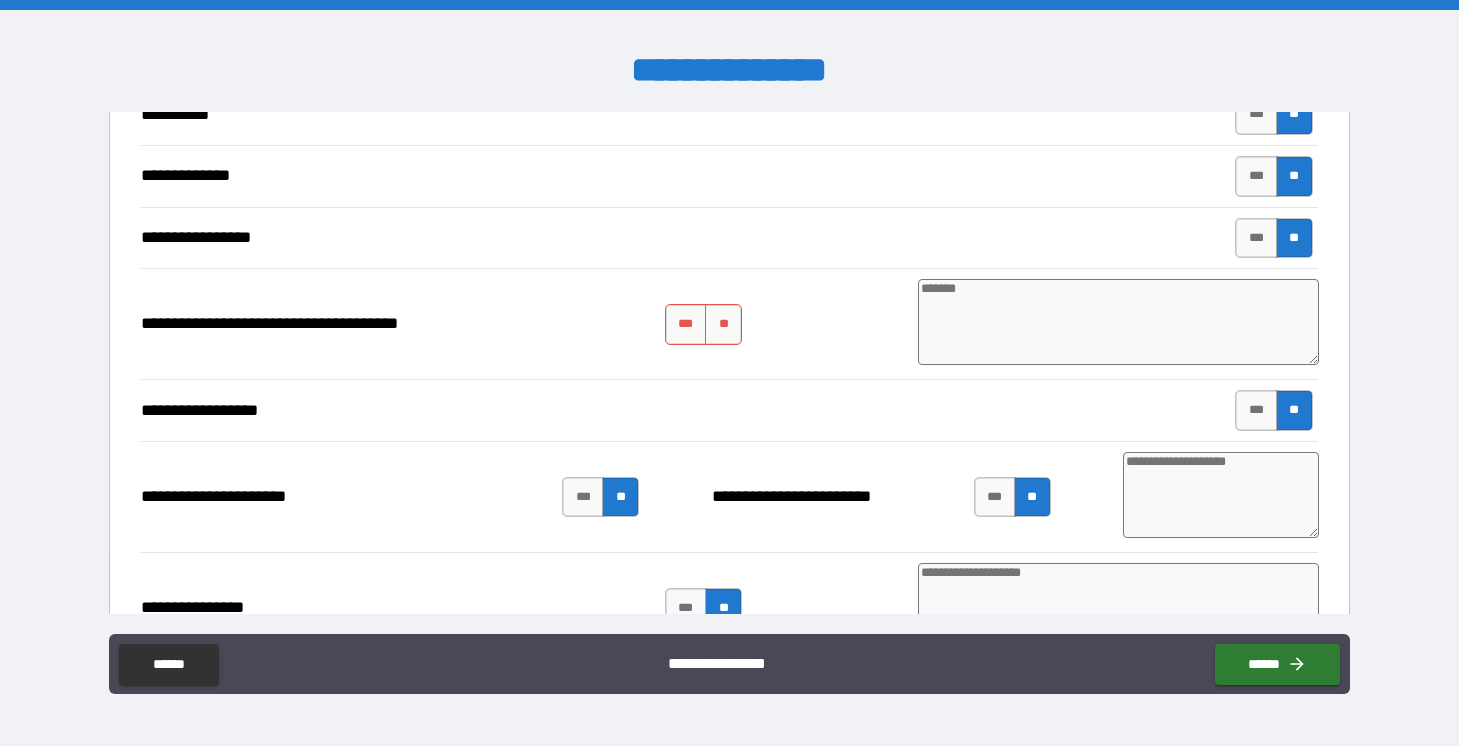 scroll, scrollTop: 1030, scrollLeft: 0, axis: vertical 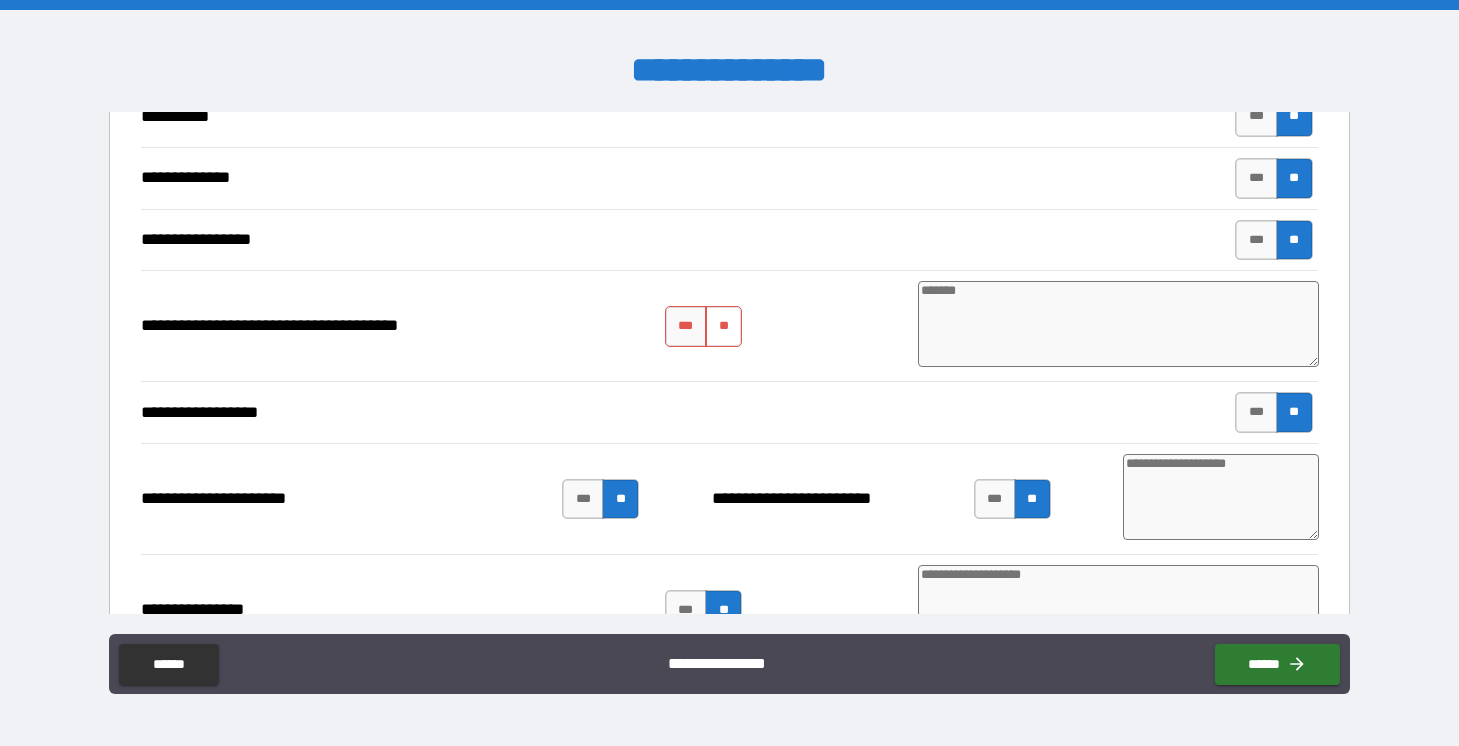 click on "**" at bounding box center (723, 326) 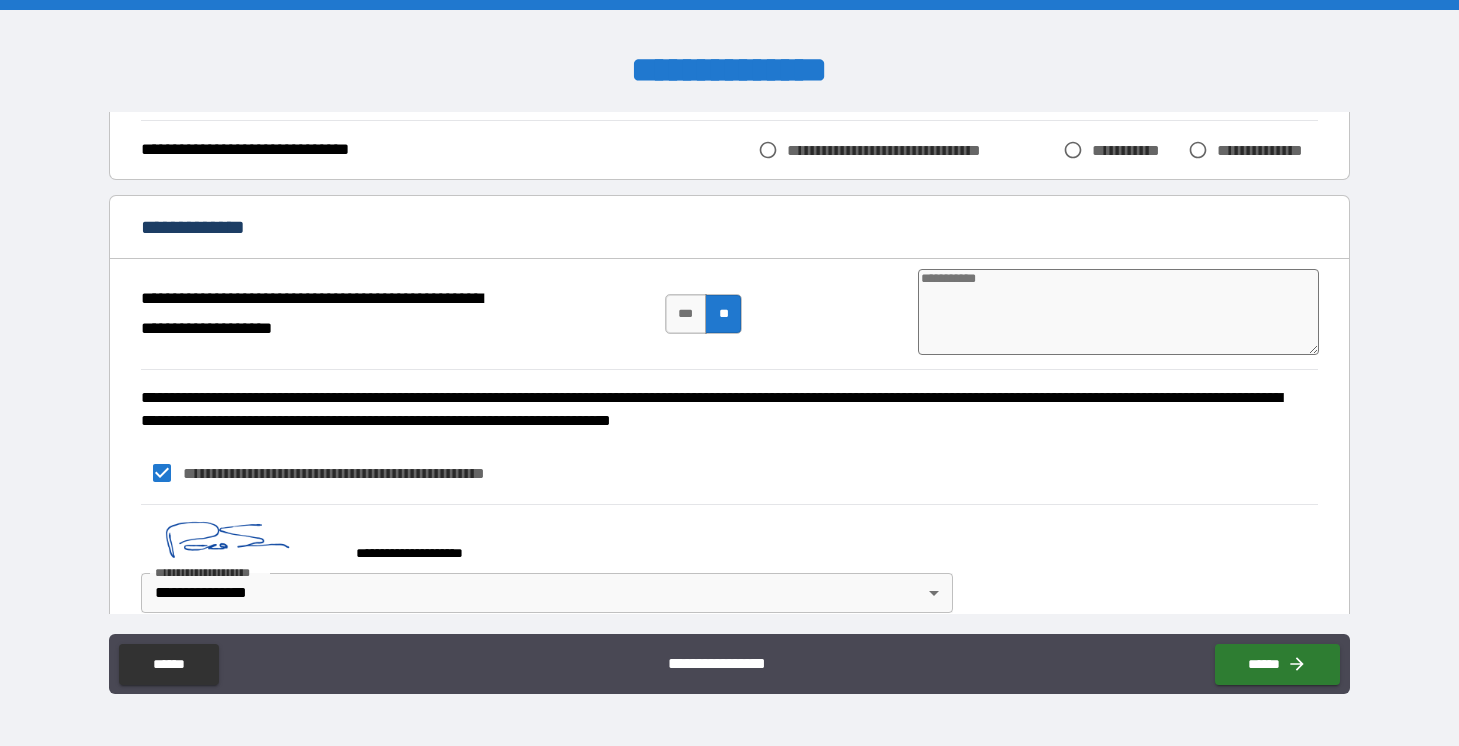 scroll, scrollTop: 4348, scrollLeft: 0, axis: vertical 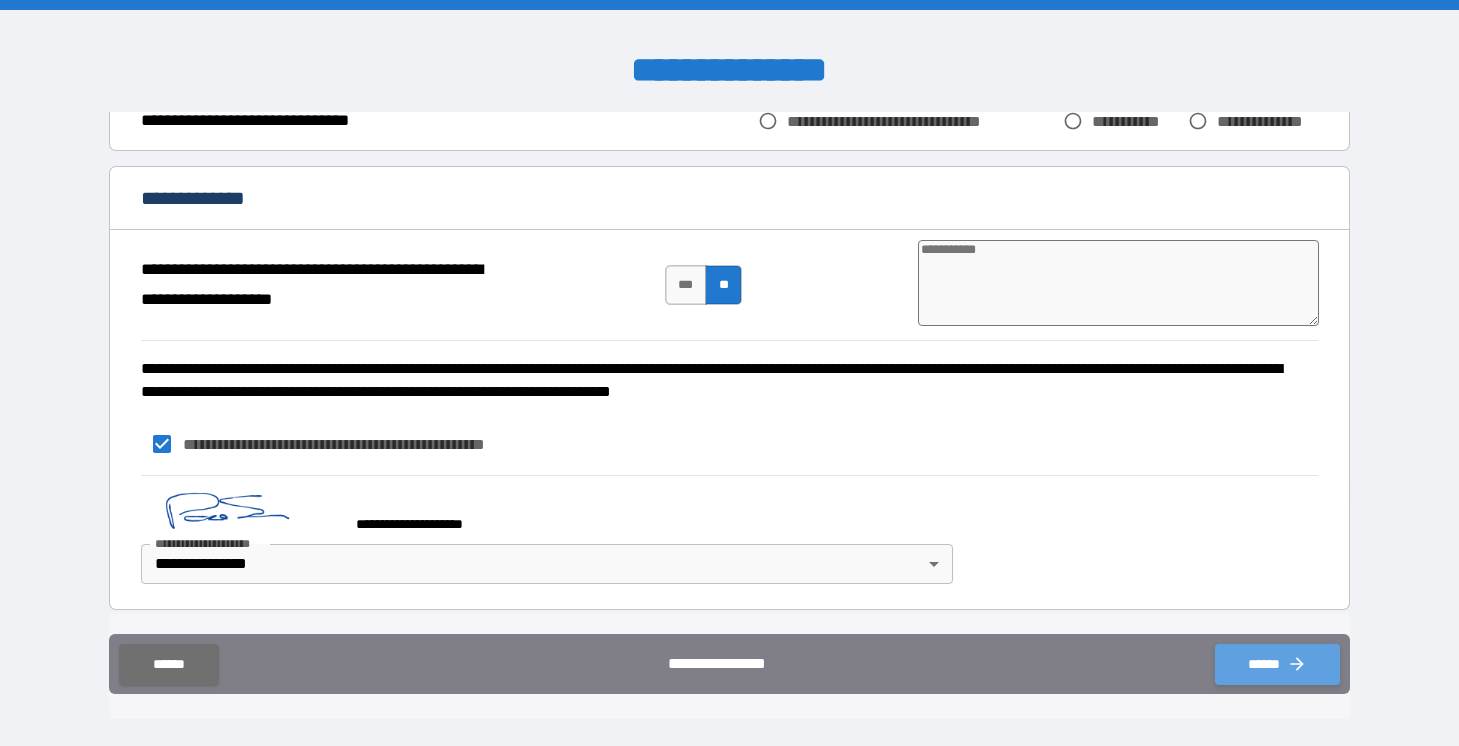 click on "******" at bounding box center (1277, 664) 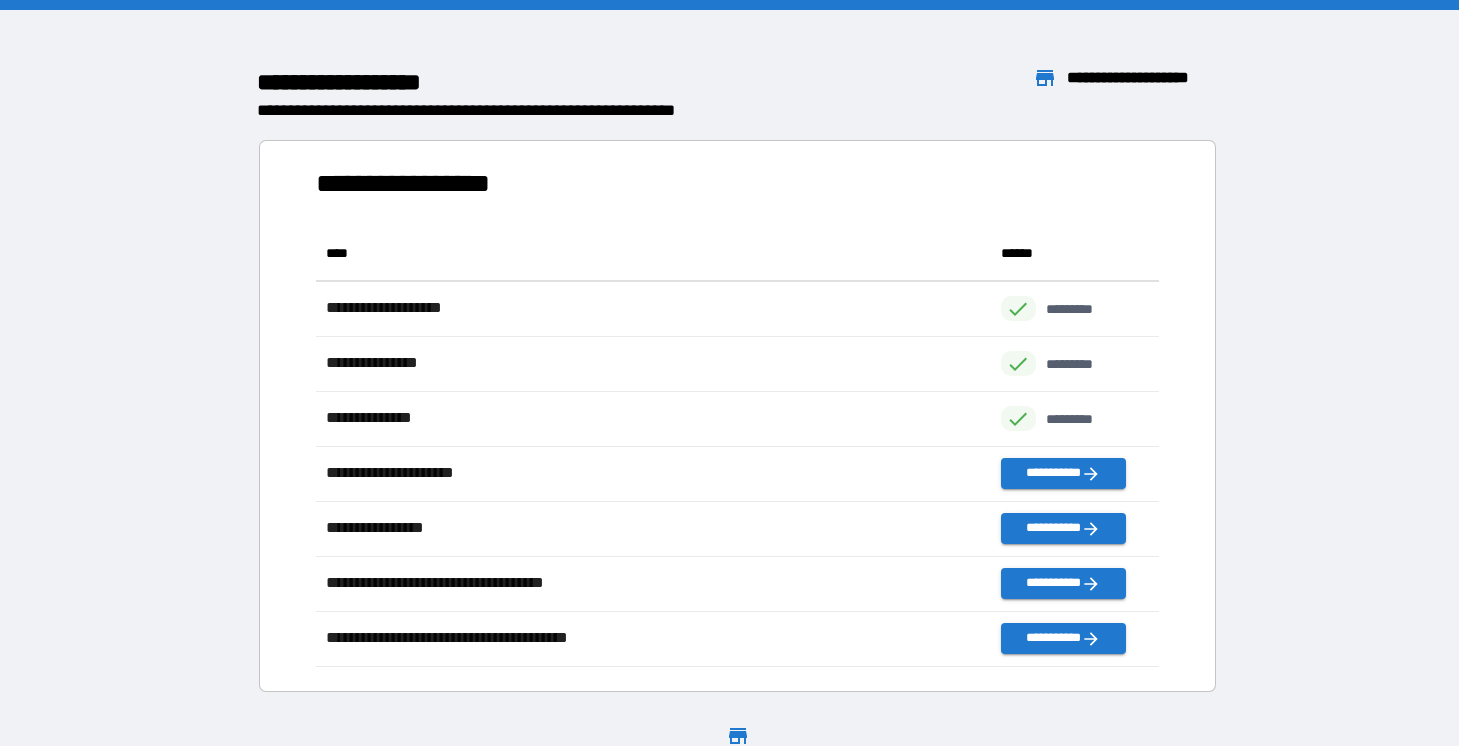 scroll, scrollTop: 1, scrollLeft: 1, axis: both 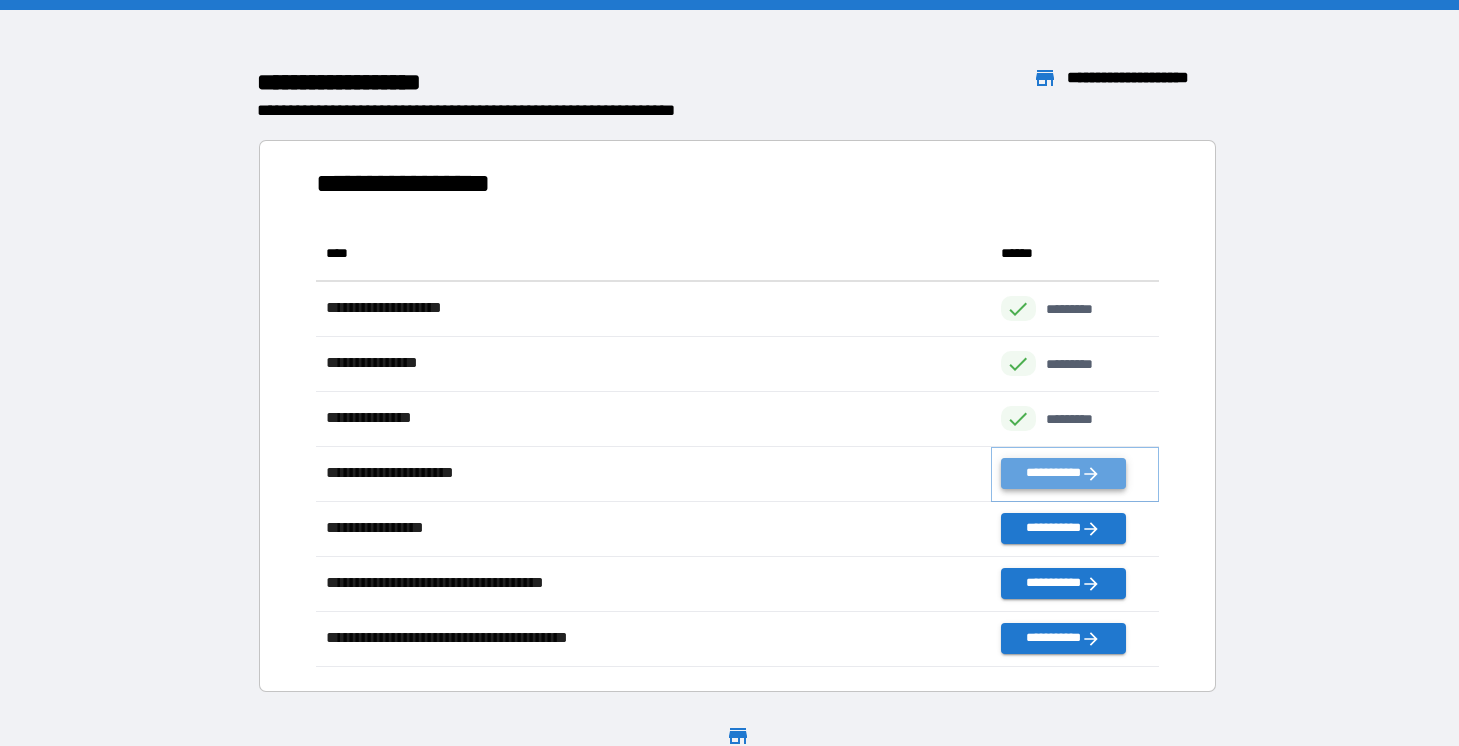click on "**********" at bounding box center (1063, 473) 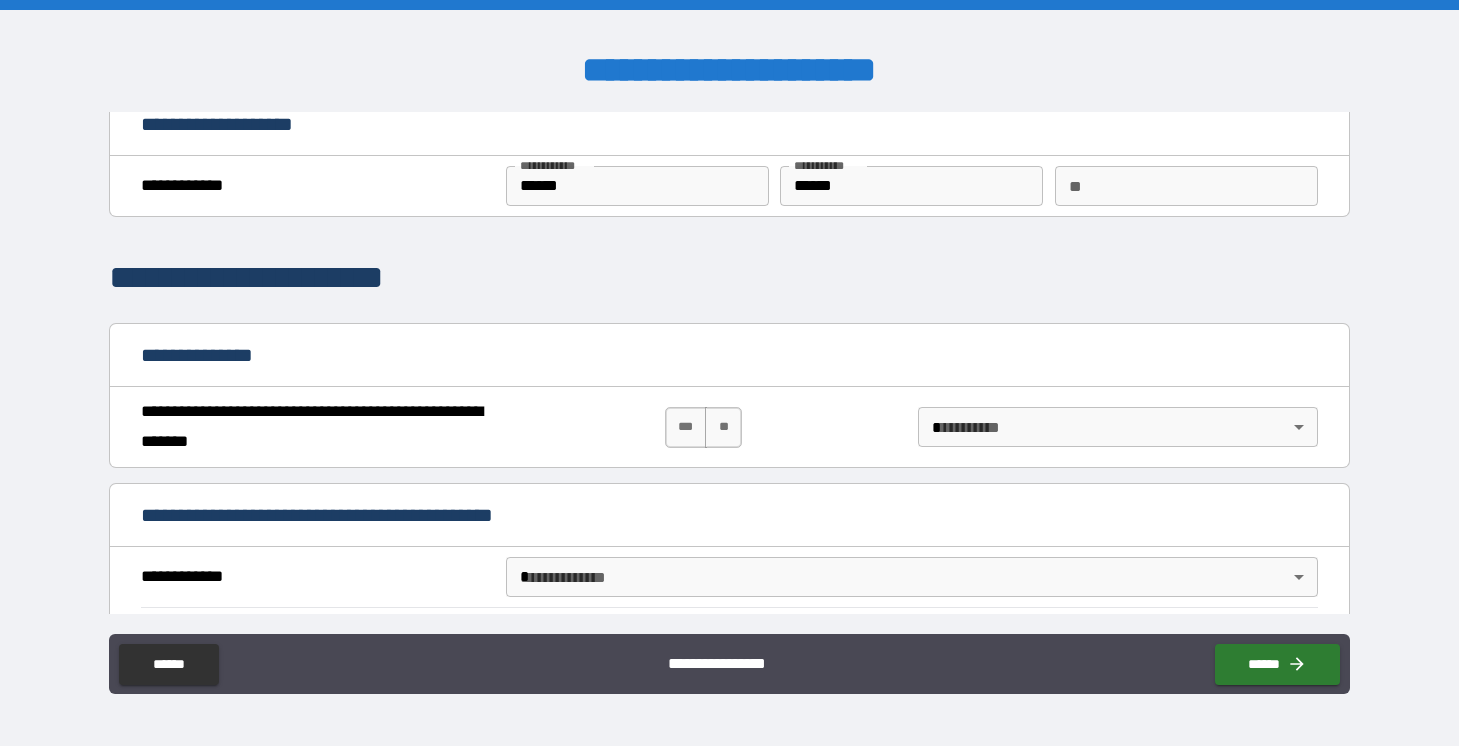 scroll, scrollTop: 0, scrollLeft: 0, axis: both 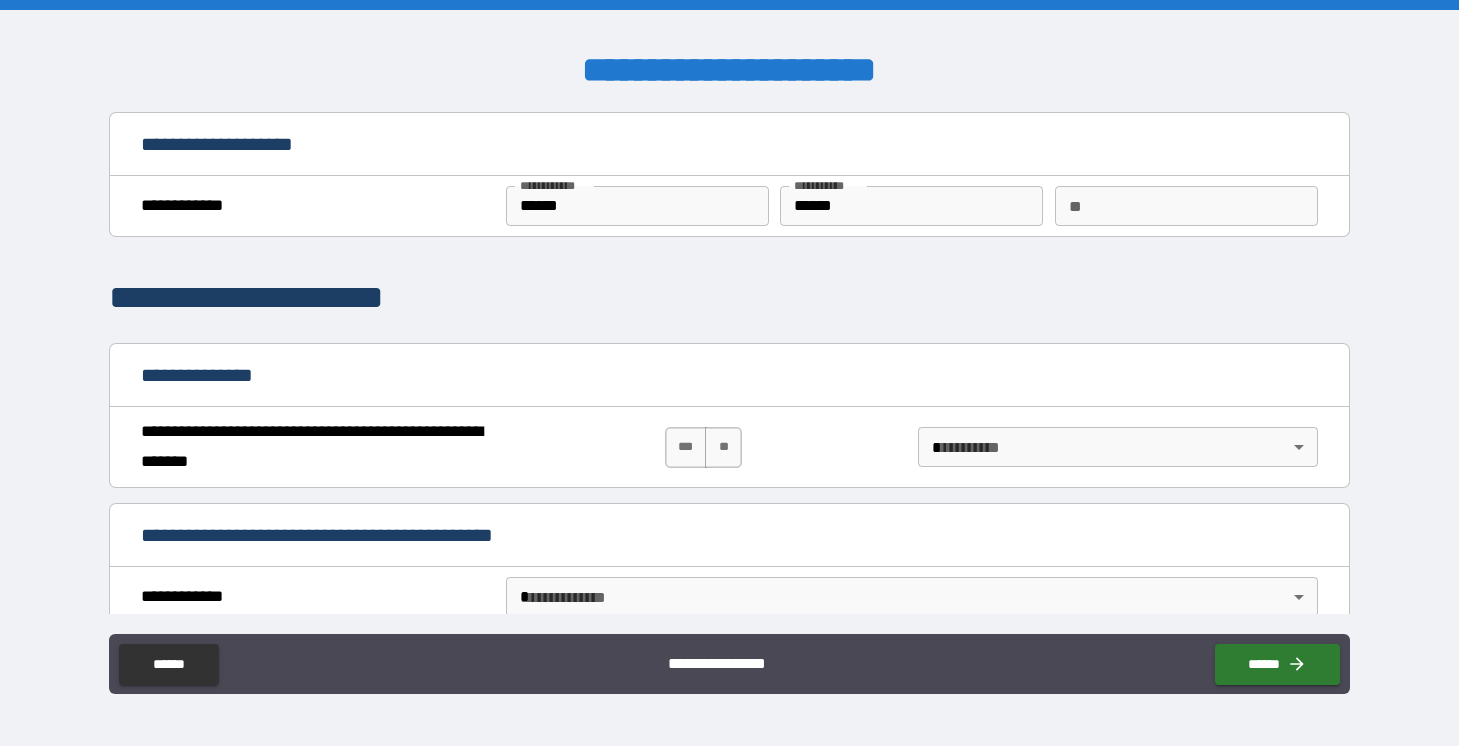click on "******" at bounding box center [911, 206] 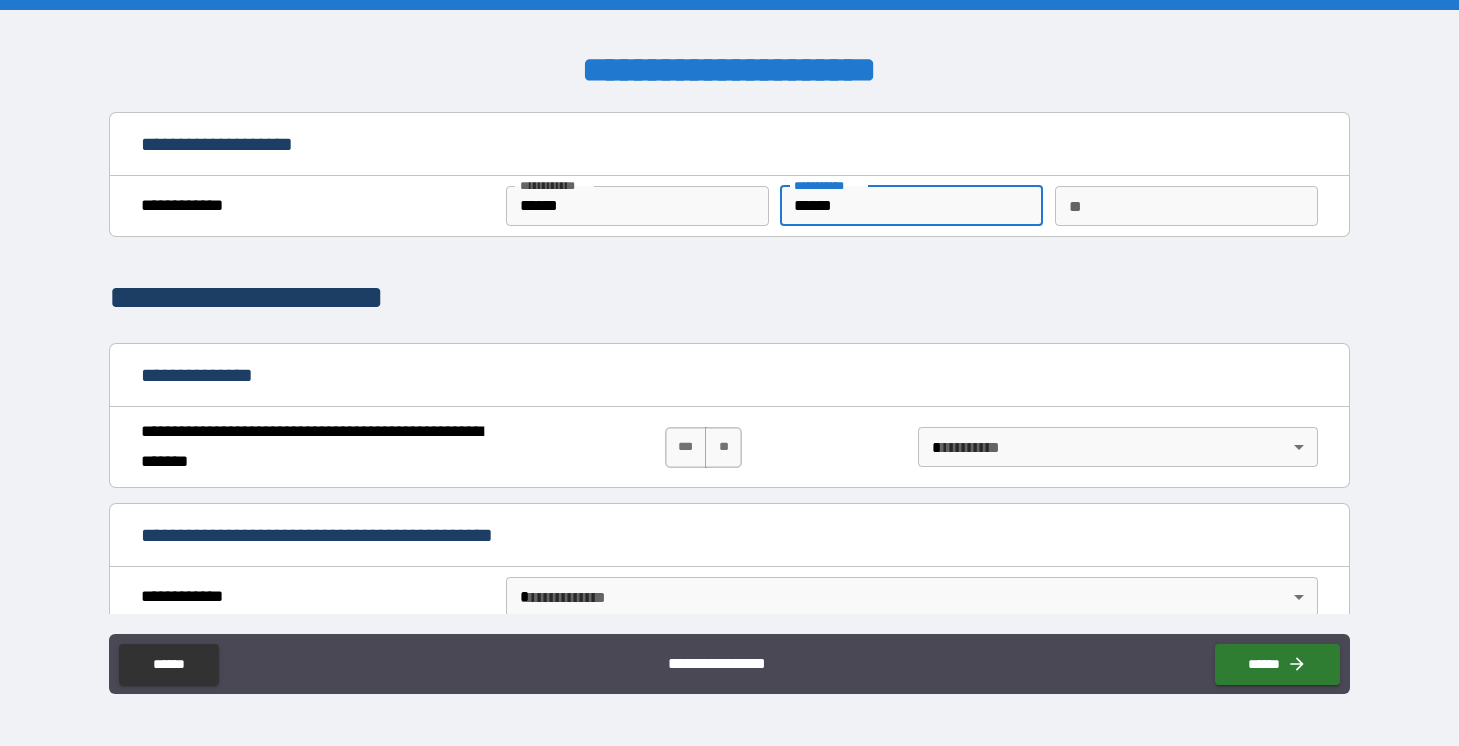 click on "**" at bounding box center [1186, 206] 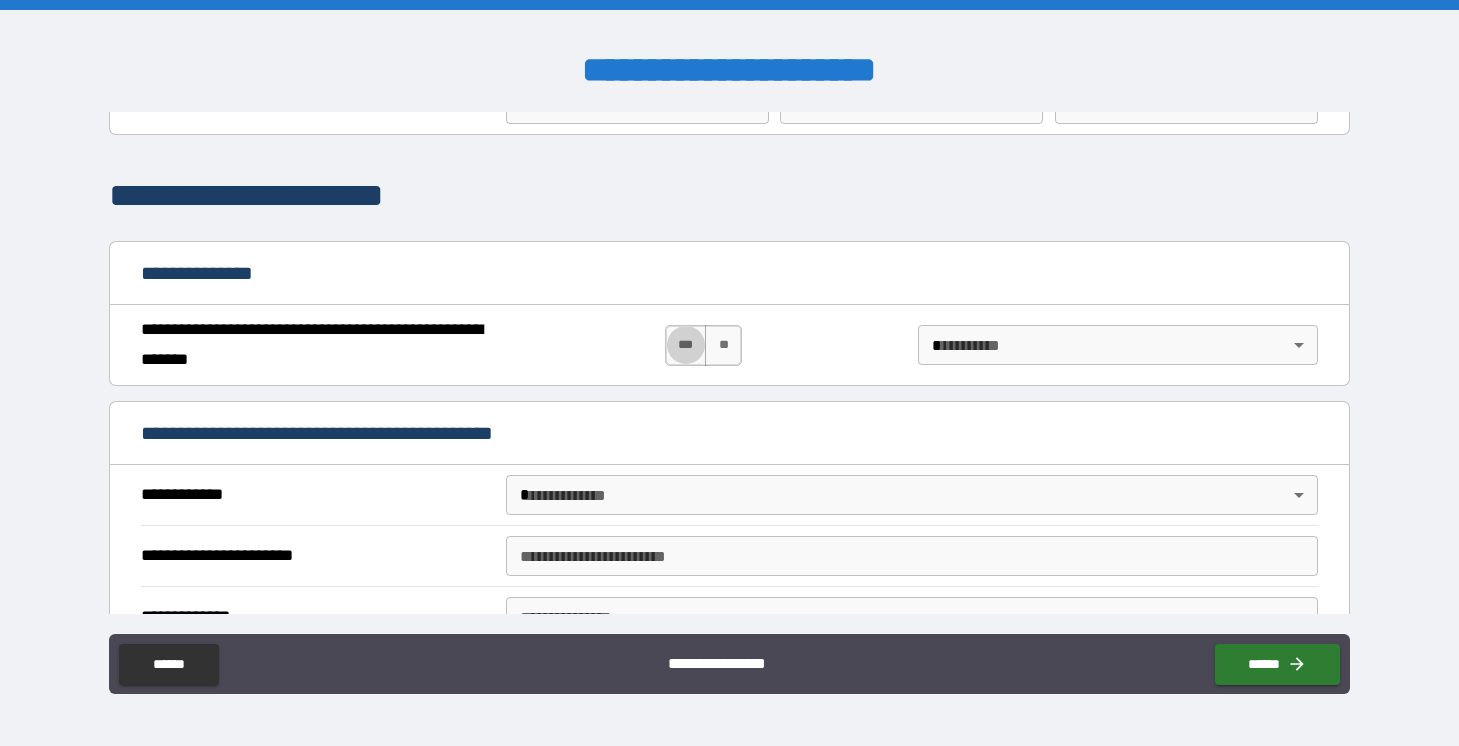 scroll, scrollTop: 104, scrollLeft: 0, axis: vertical 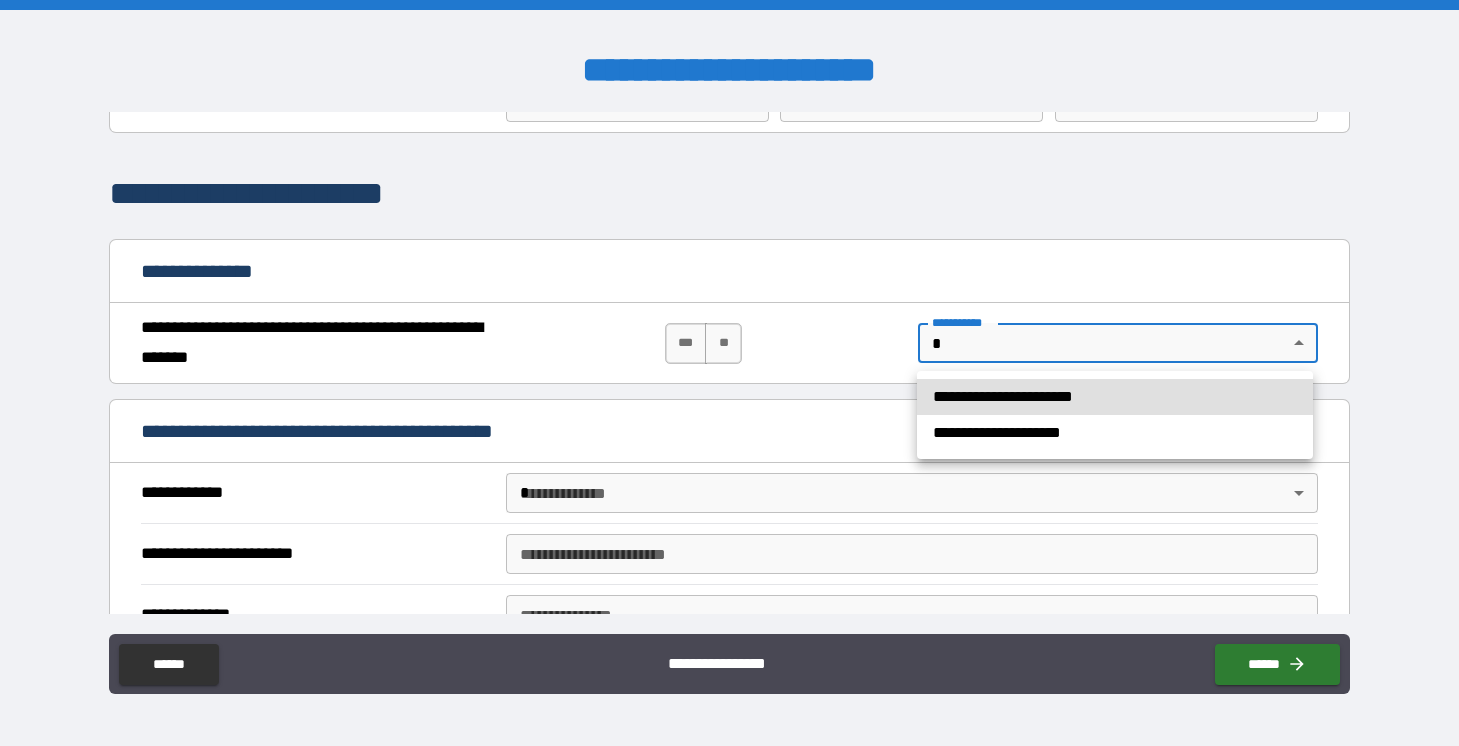 click on "**********" at bounding box center [729, 373] 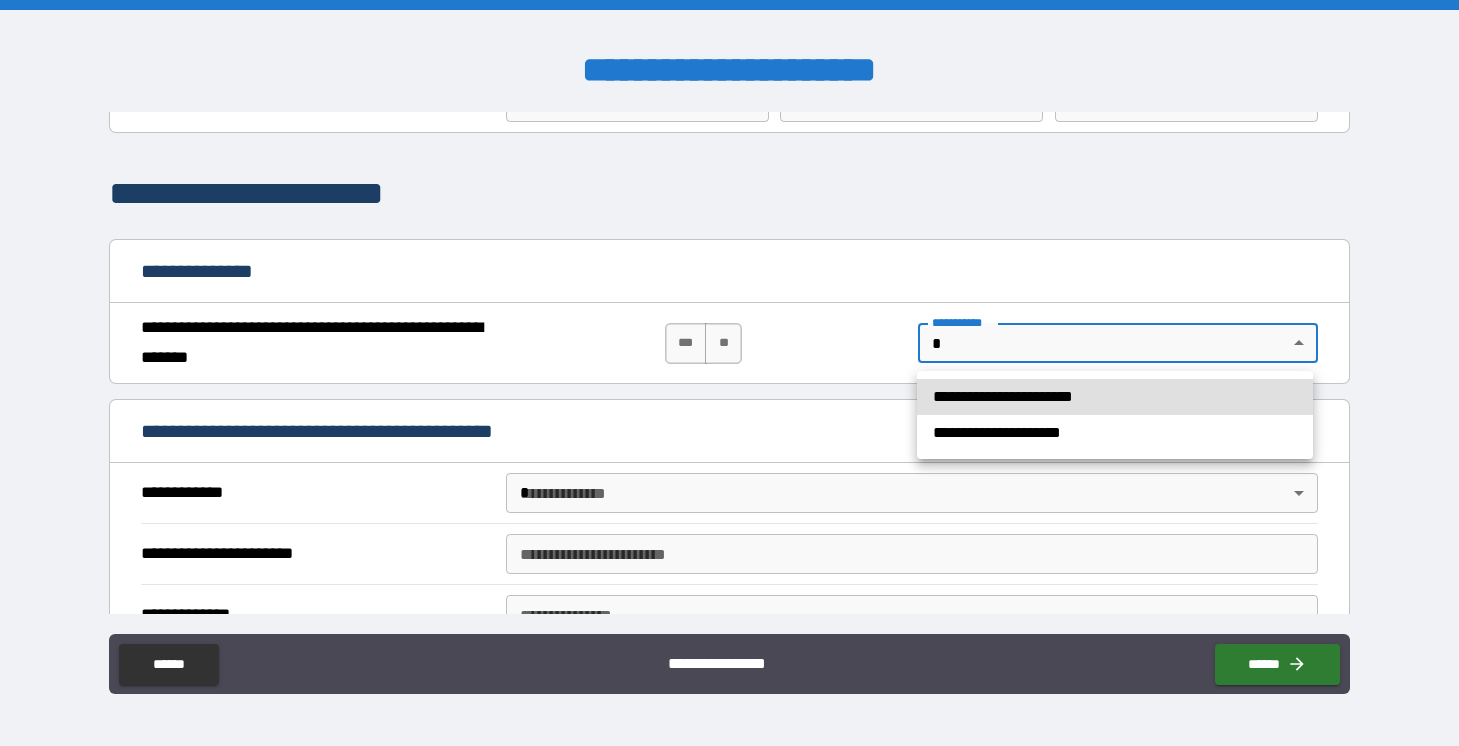 click on "**********" at bounding box center (1115, 397) 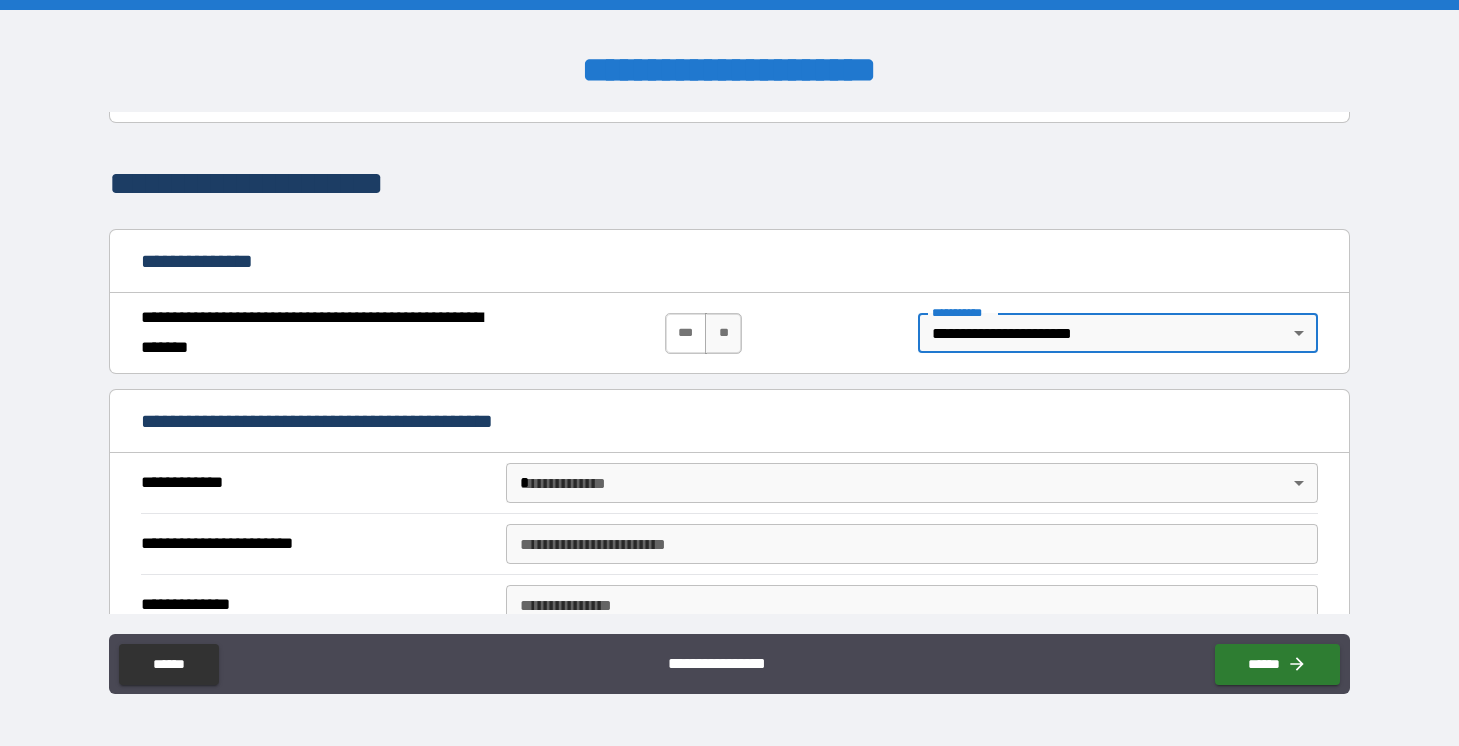 click on "***" at bounding box center (686, 333) 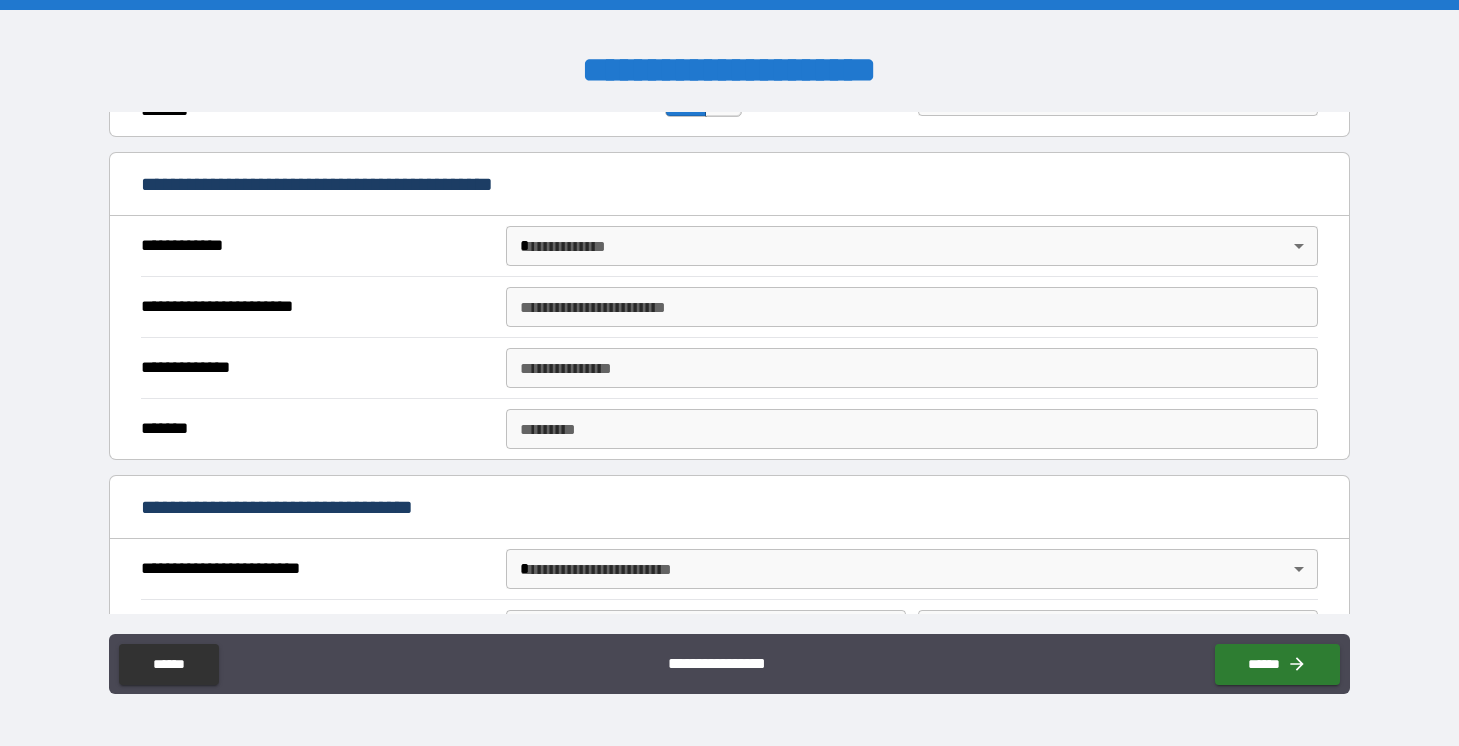 scroll, scrollTop: 353, scrollLeft: 0, axis: vertical 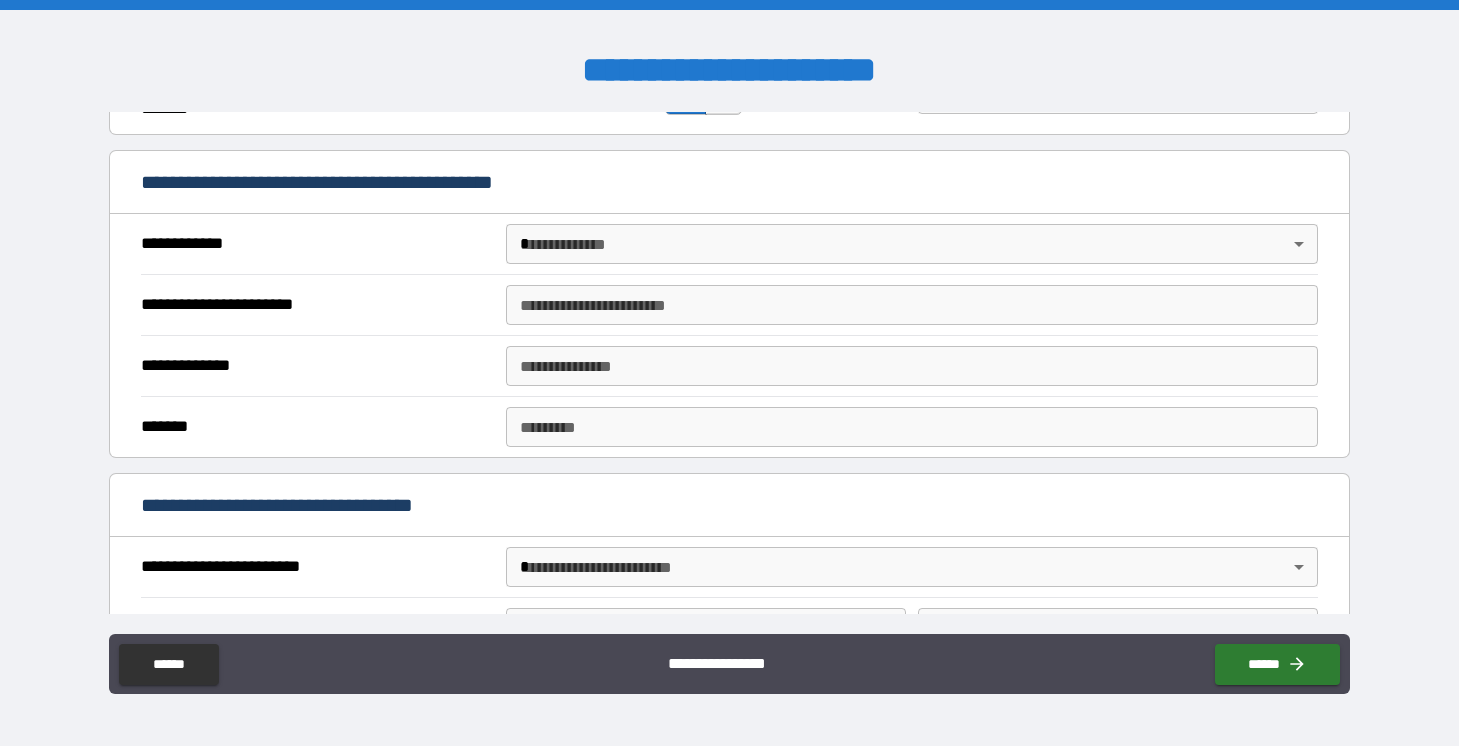 click on "**********" at bounding box center (729, 373) 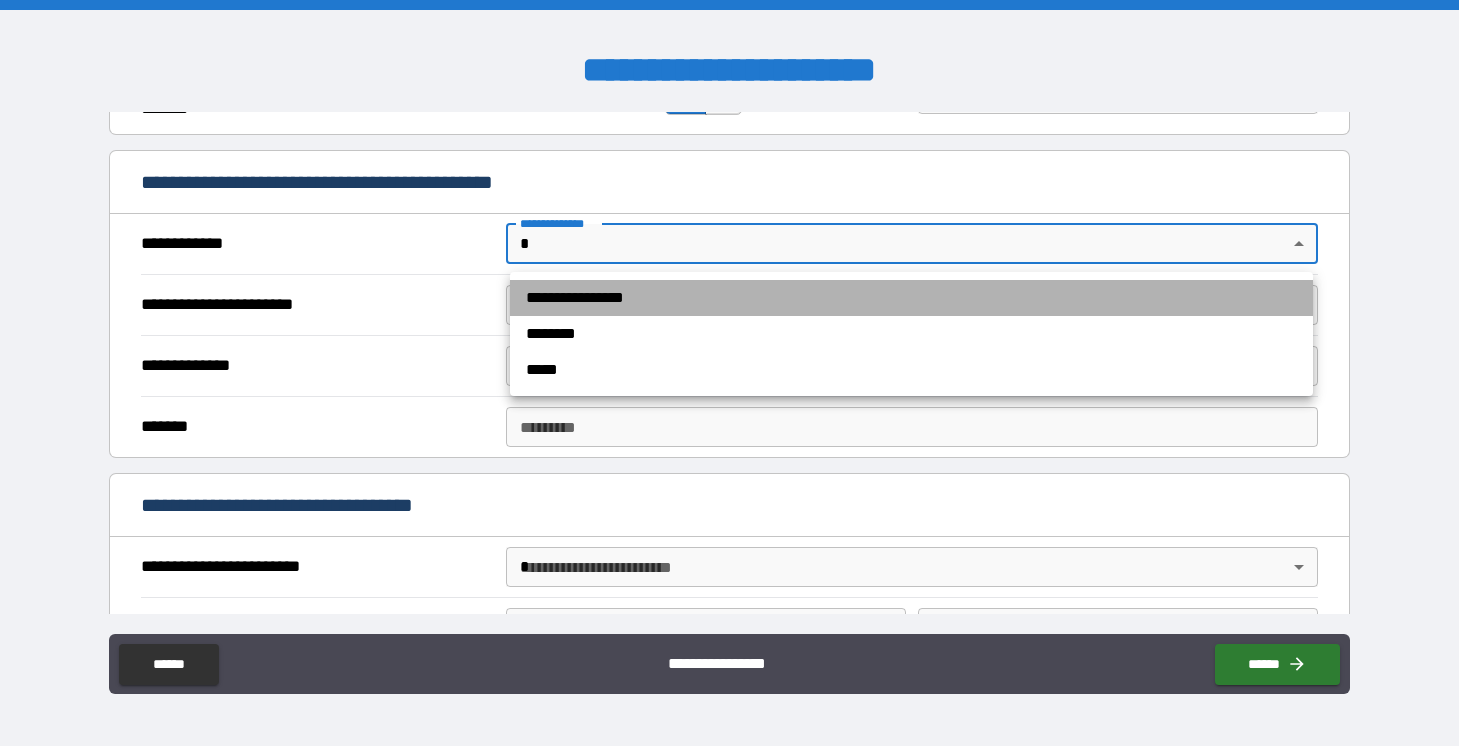 click on "**********" at bounding box center (911, 298) 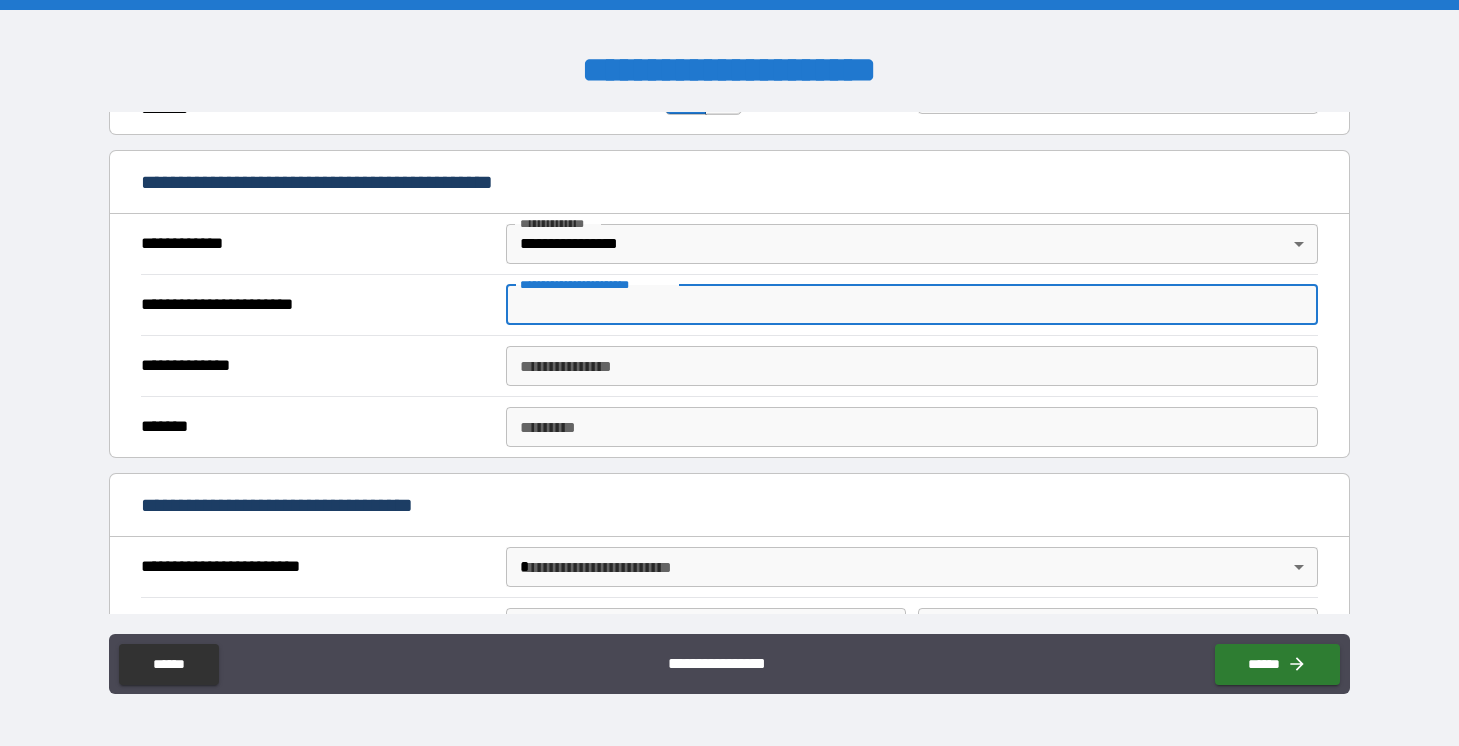 click on "**********" at bounding box center (912, 305) 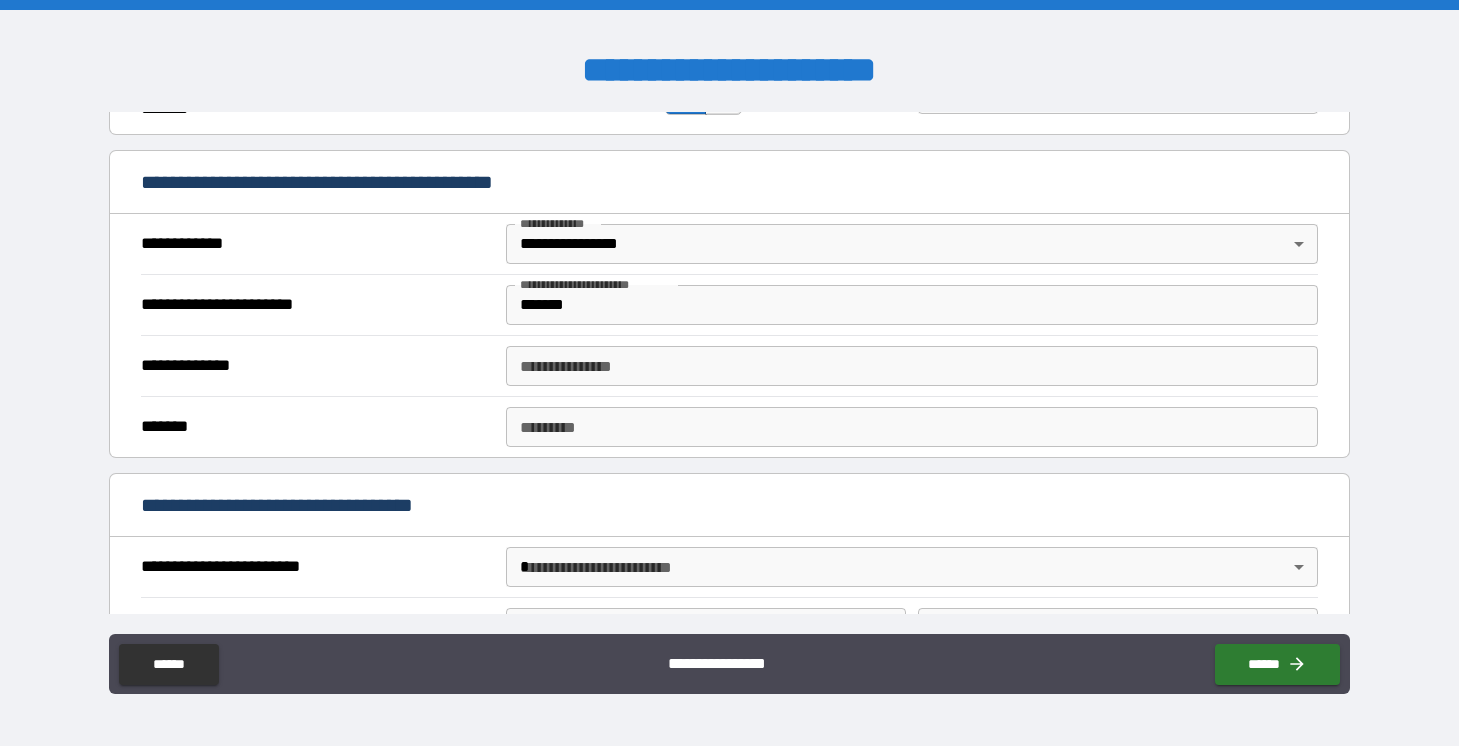 click on "******* *******   * *******   *" at bounding box center (729, 426) 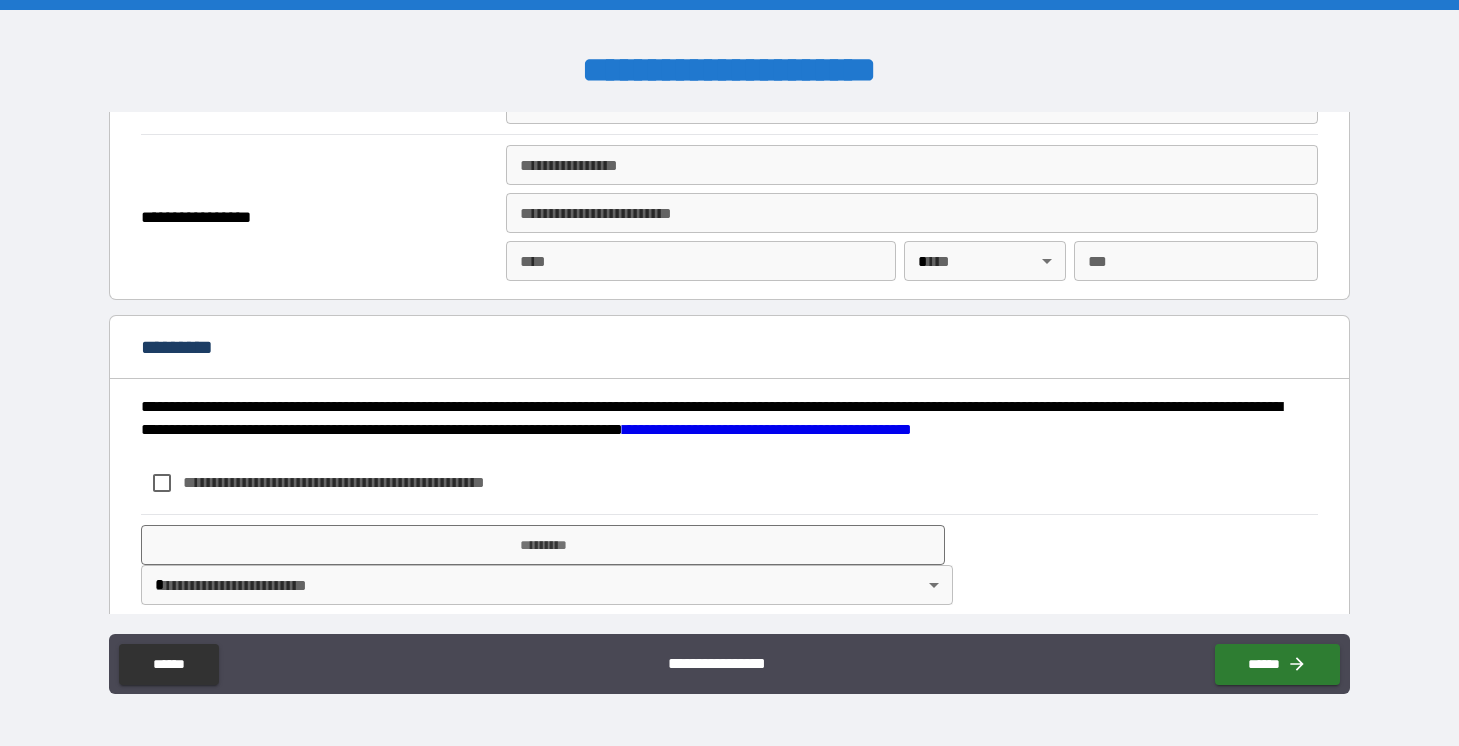 scroll, scrollTop: 2522, scrollLeft: 0, axis: vertical 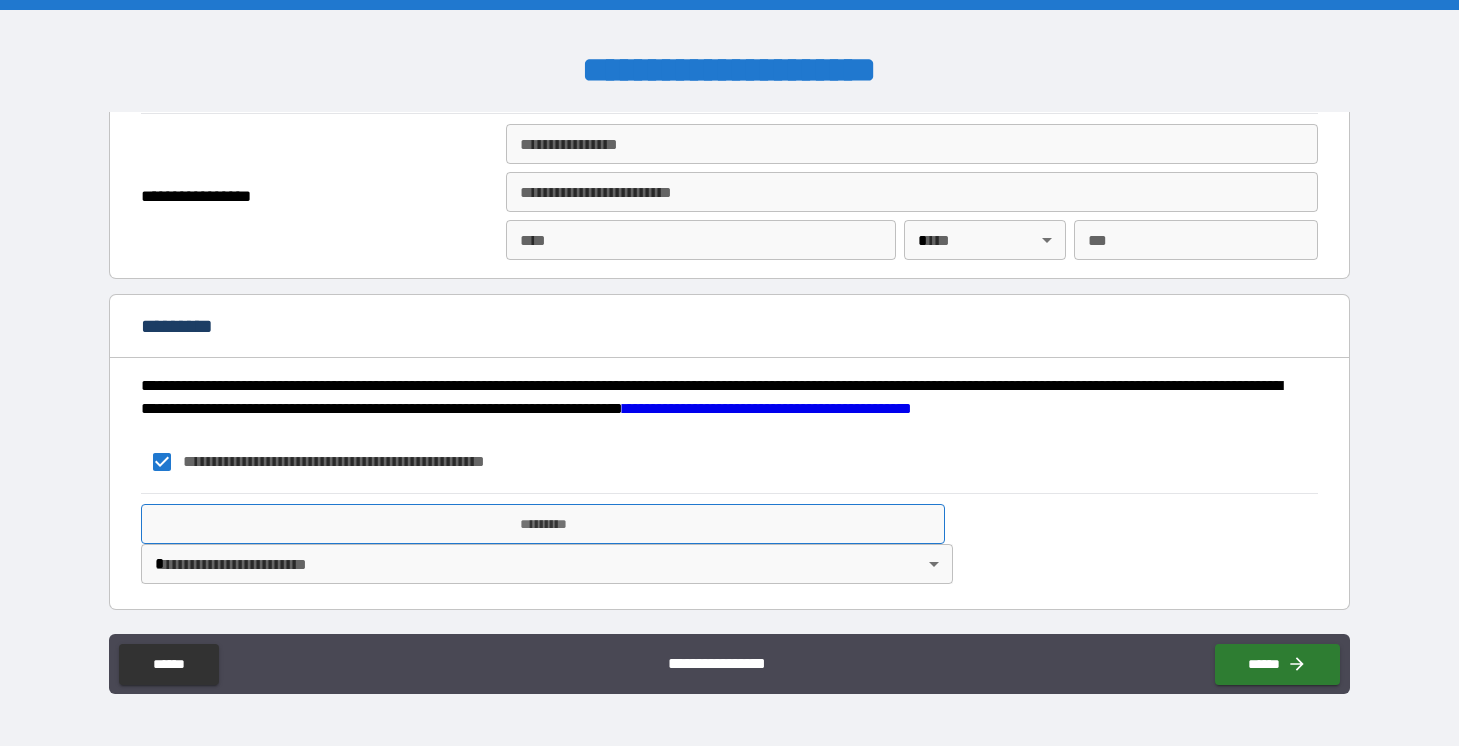 click on "*********" at bounding box center [542, 524] 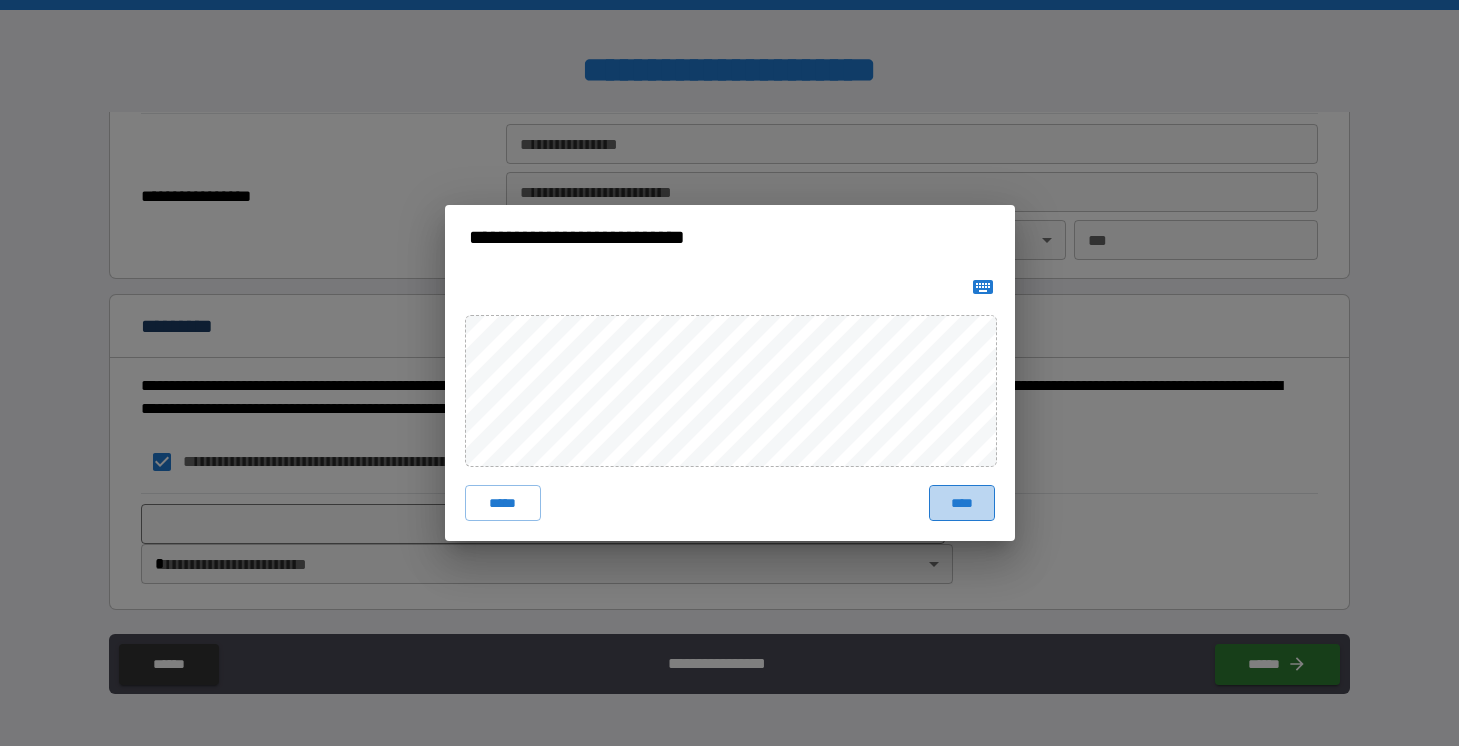 click on "****" at bounding box center (962, 503) 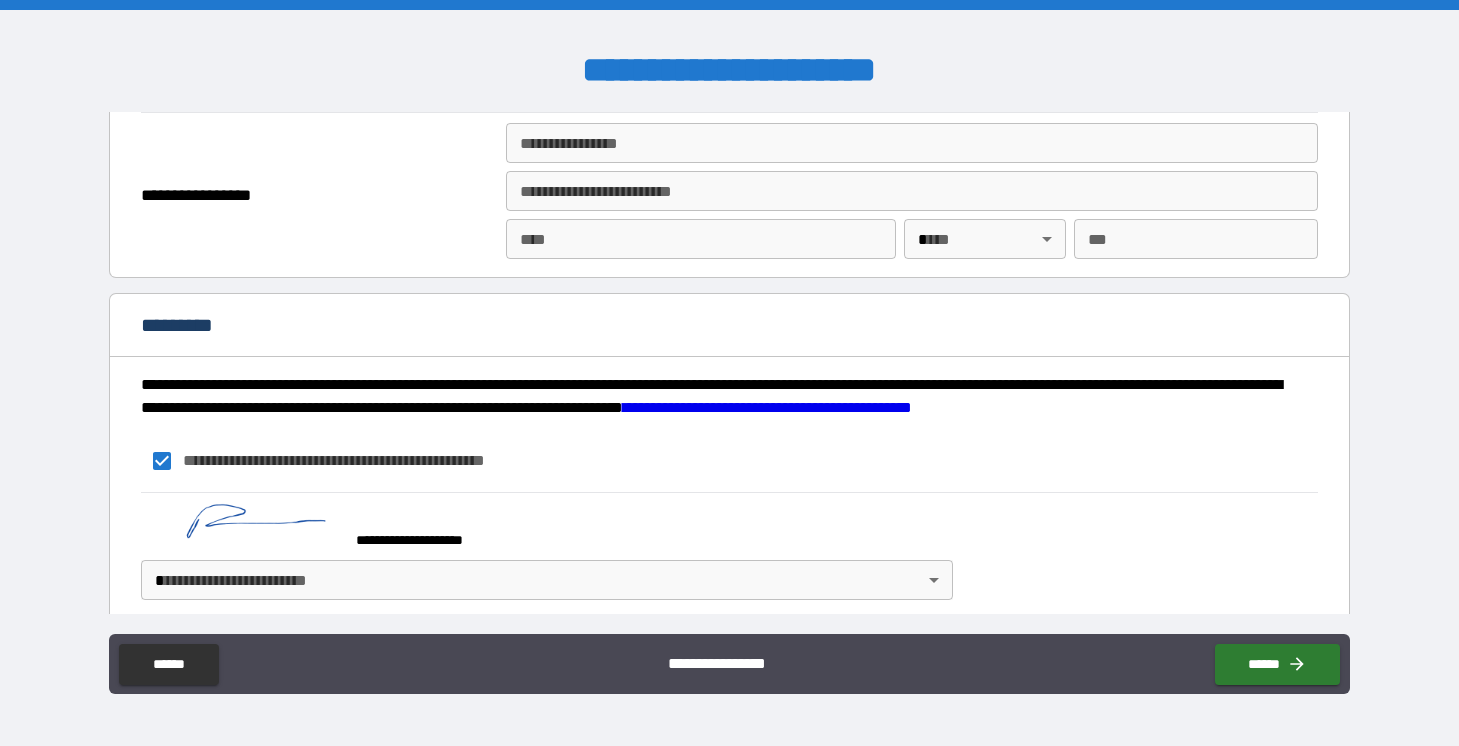 click on "**********" at bounding box center (729, 373) 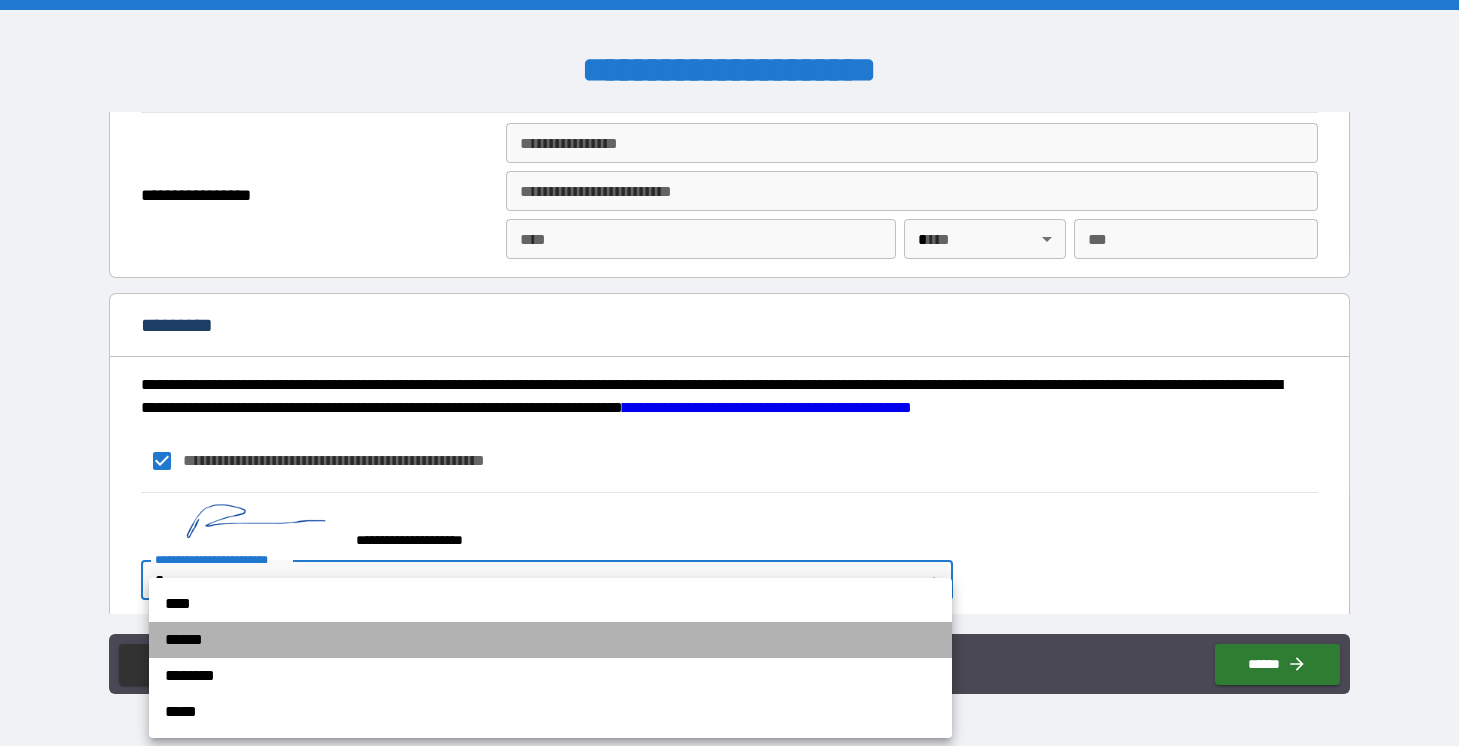 click on "******" at bounding box center [550, 640] 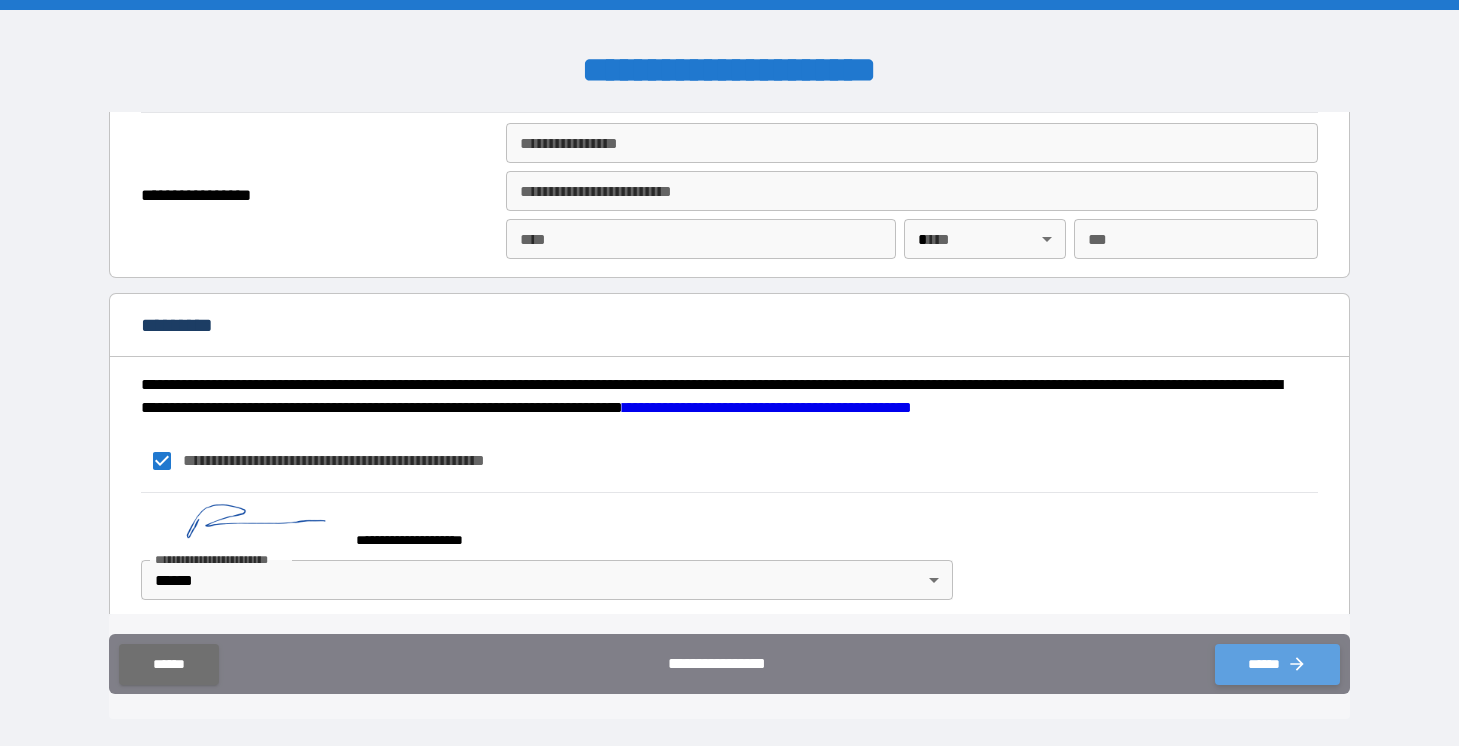 click on "******" at bounding box center (1277, 664) 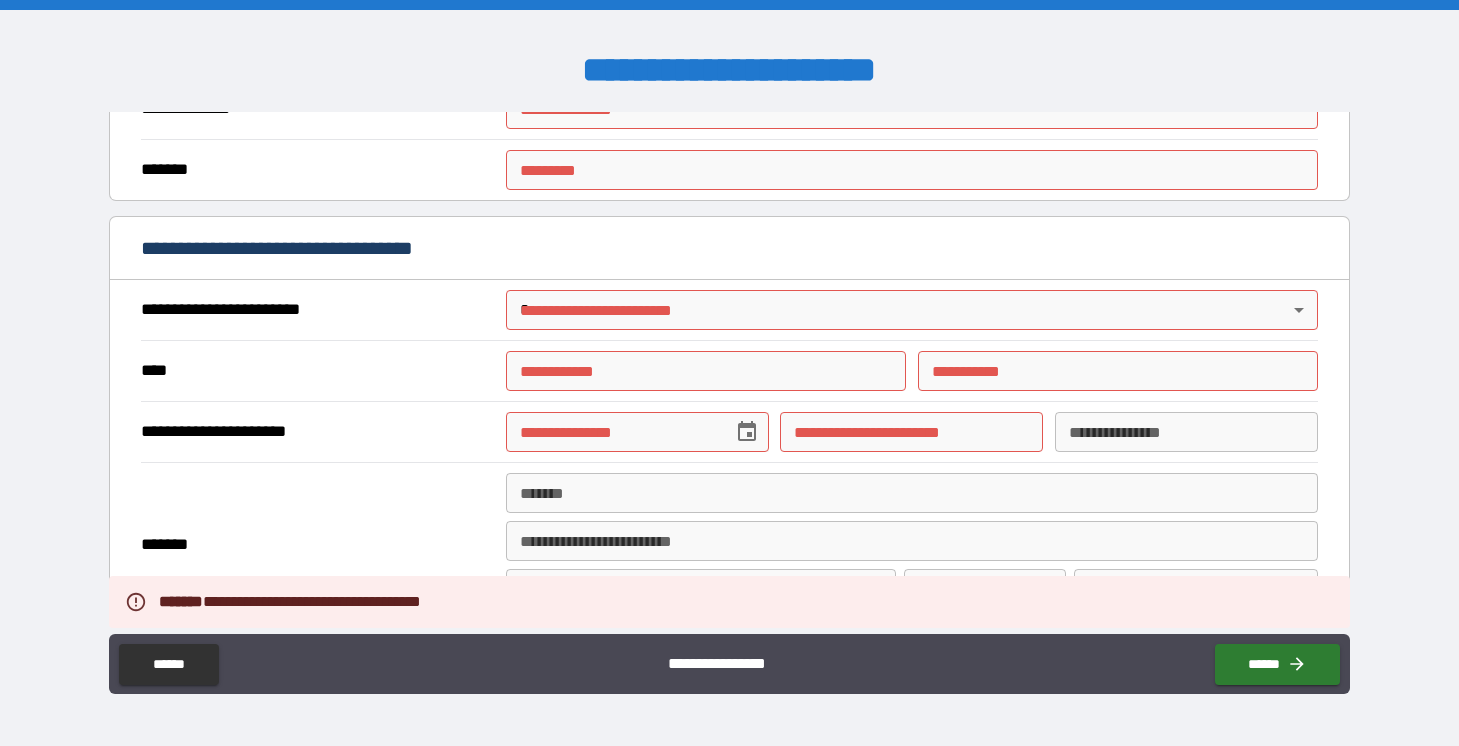 scroll, scrollTop: 0, scrollLeft: 0, axis: both 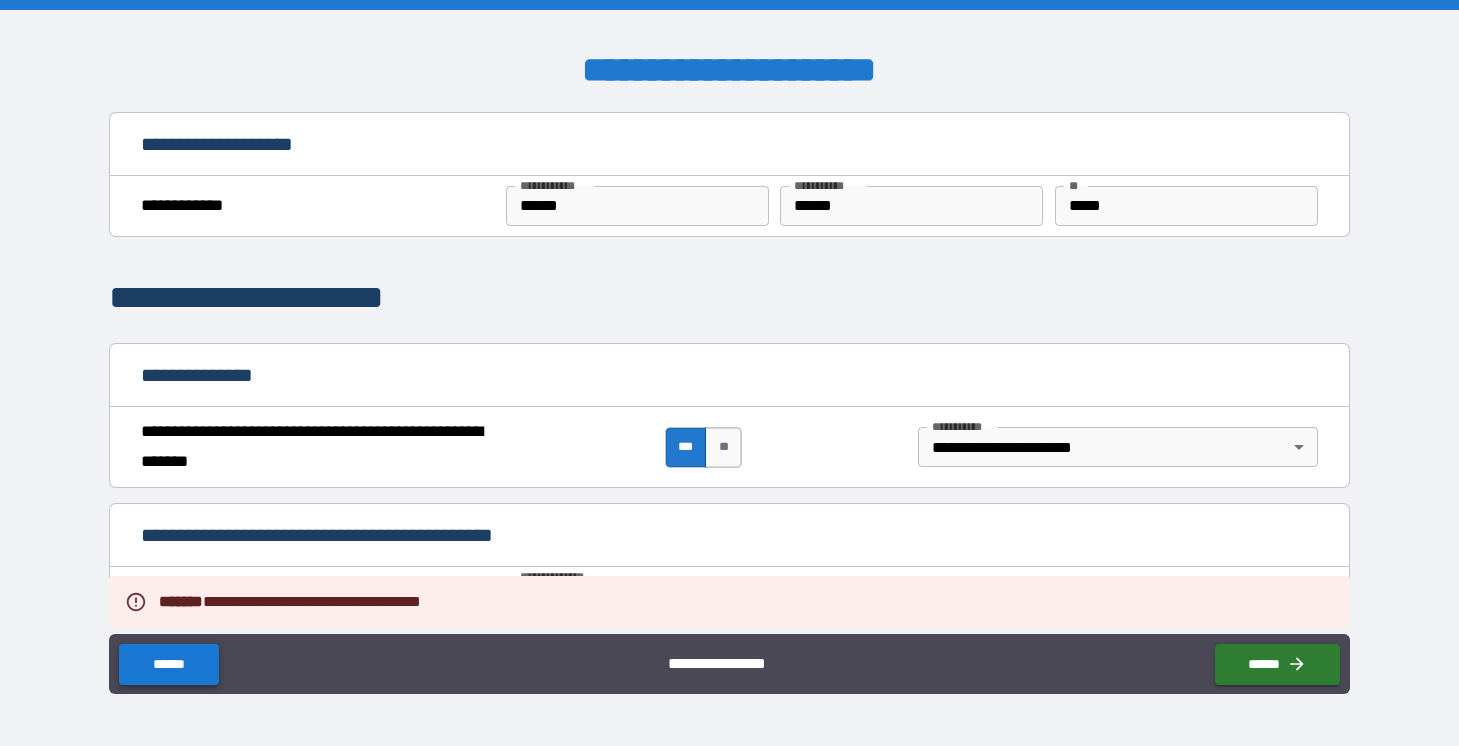 click on "******" at bounding box center (168, 664) 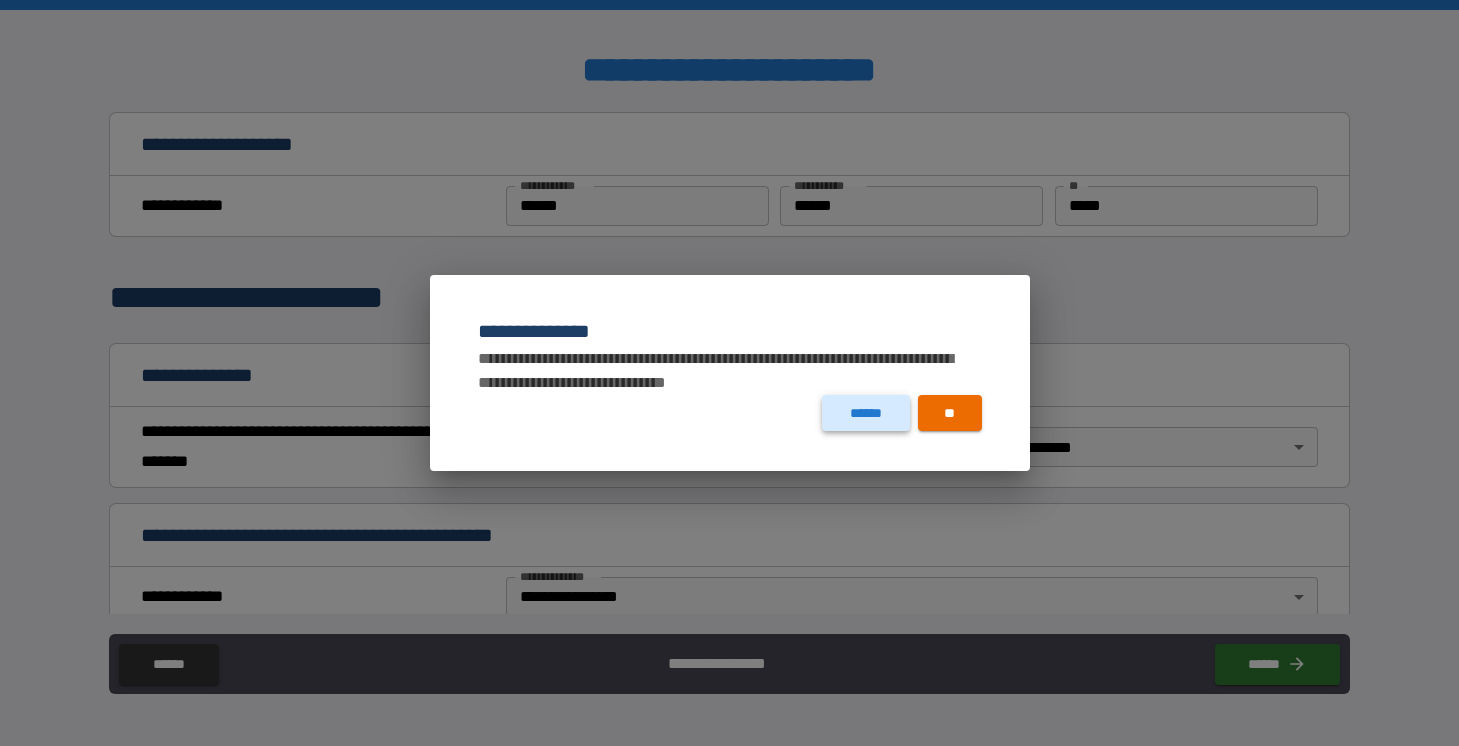 click on "******" at bounding box center (865, 413) 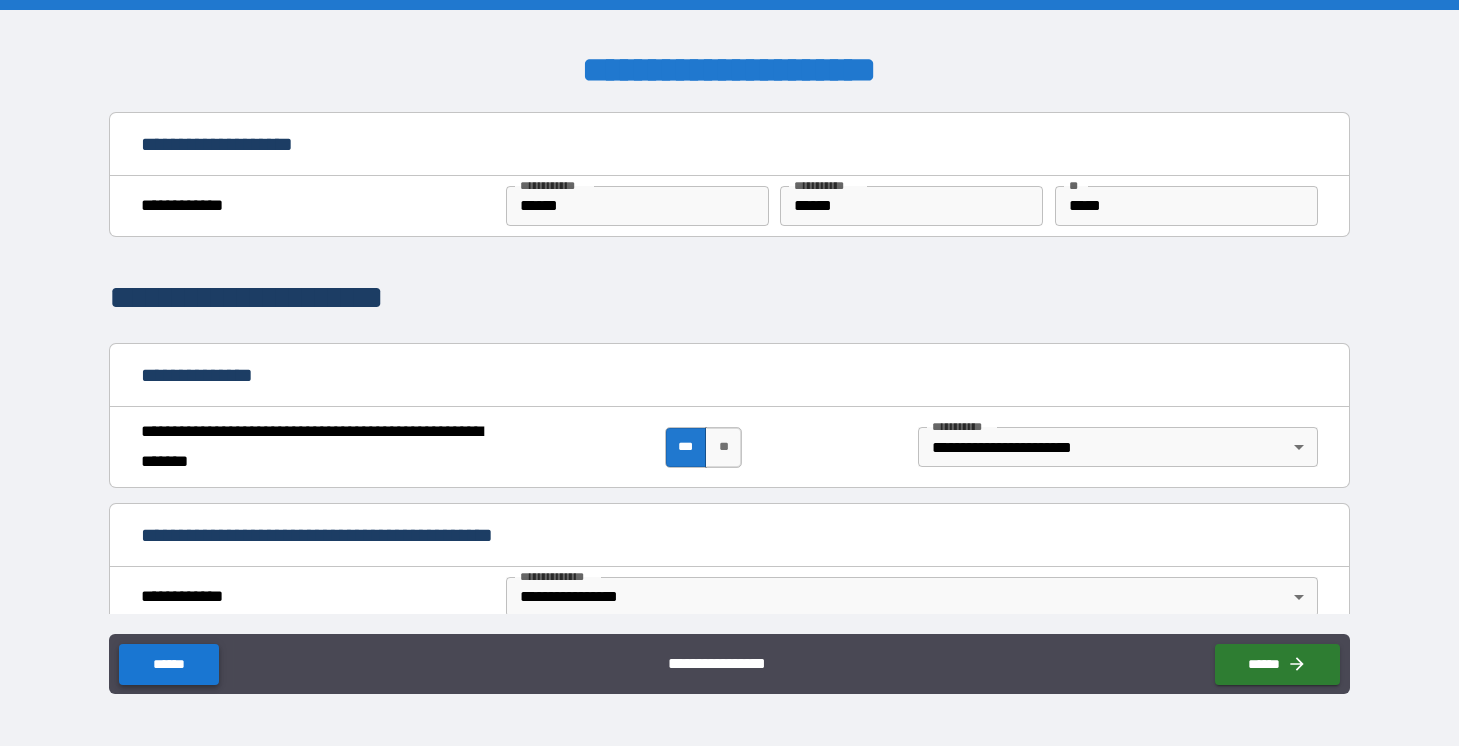 click on "******" at bounding box center (168, 664) 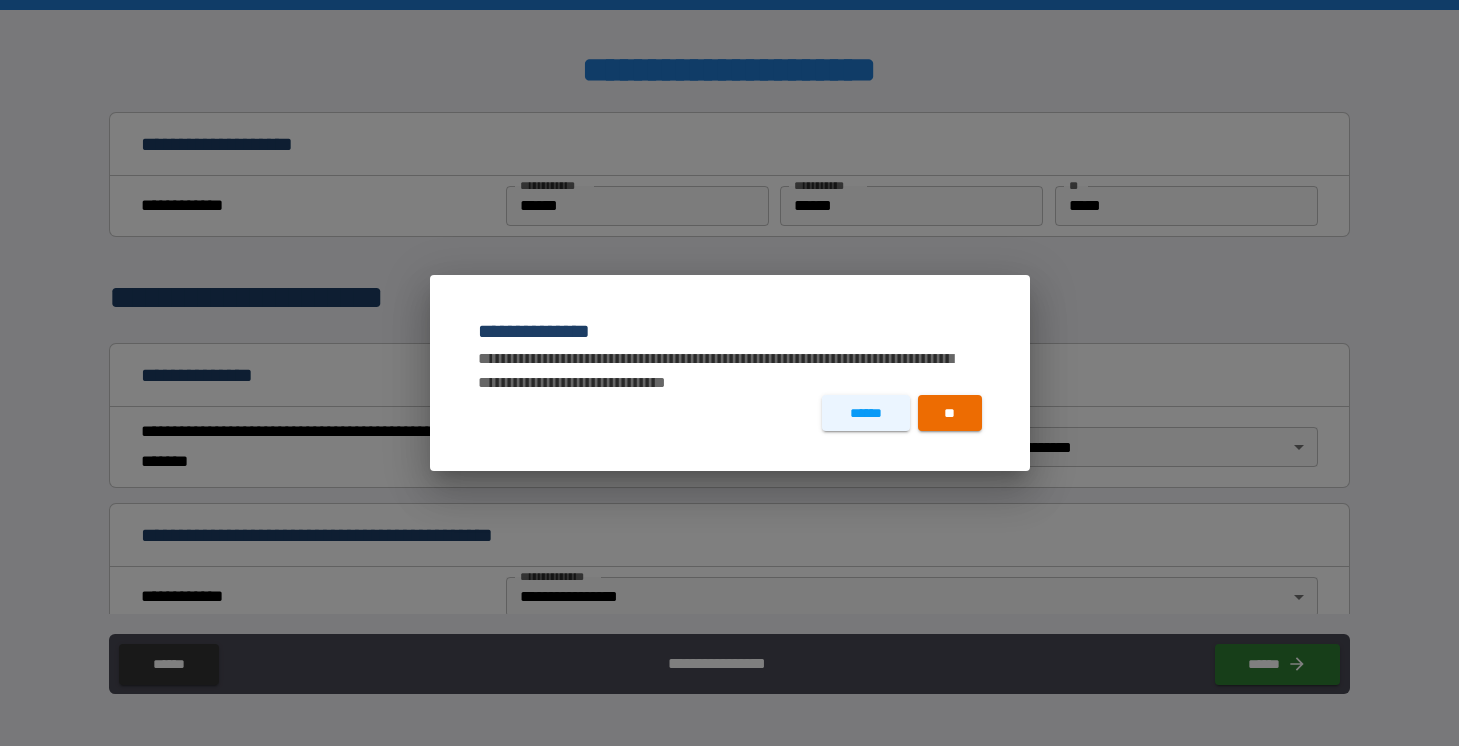 click on "**********" at bounding box center (730, 371) 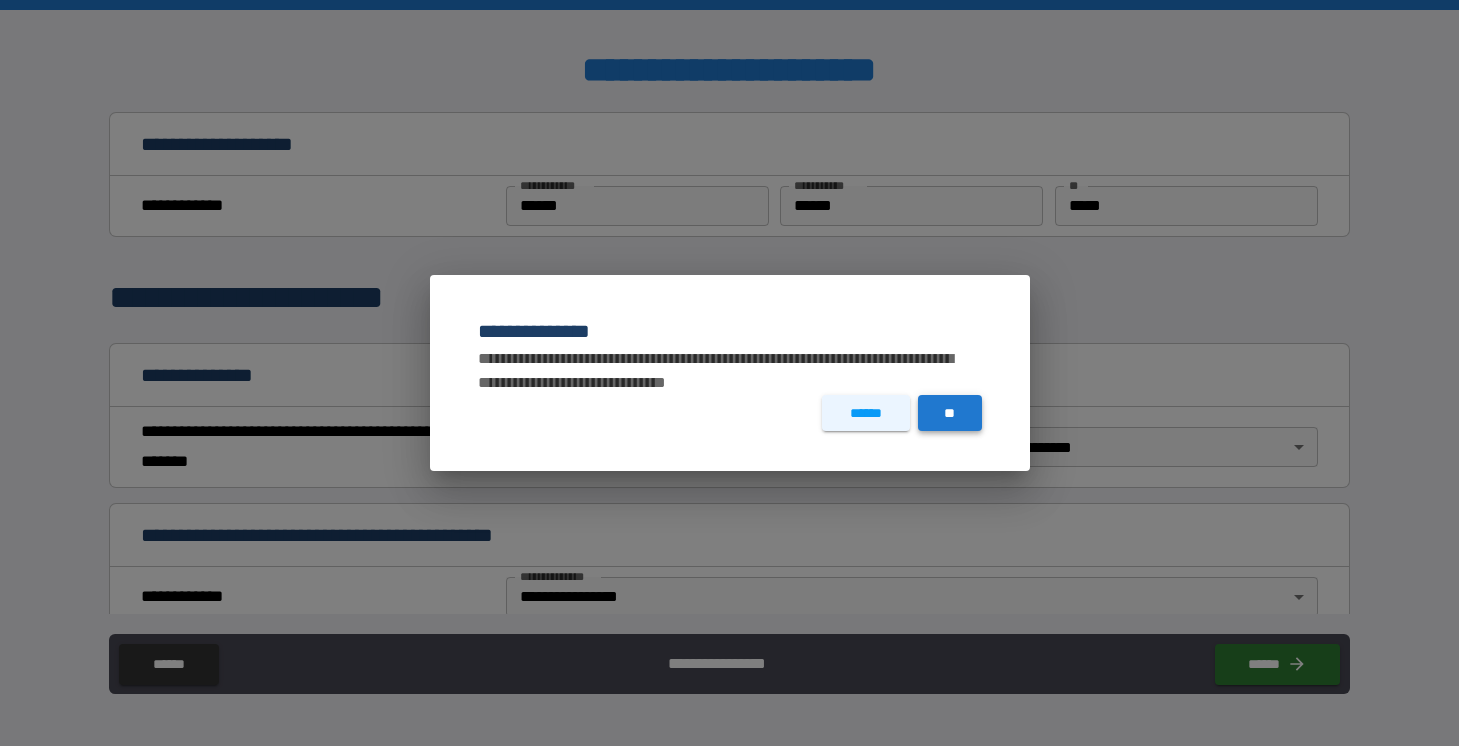 click on "**" at bounding box center (950, 413) 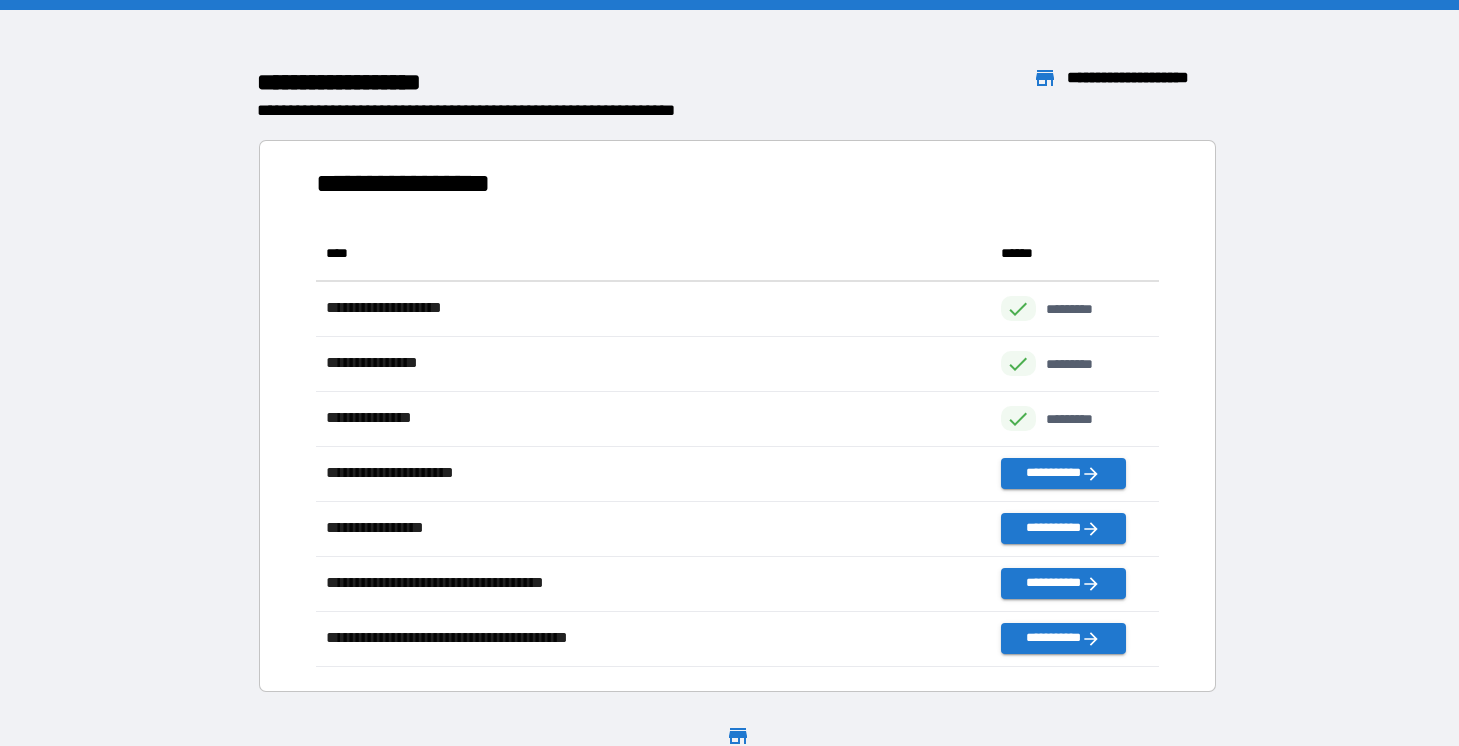 scroll, scrollTop: 1, scrollLeft: 1, axis: both 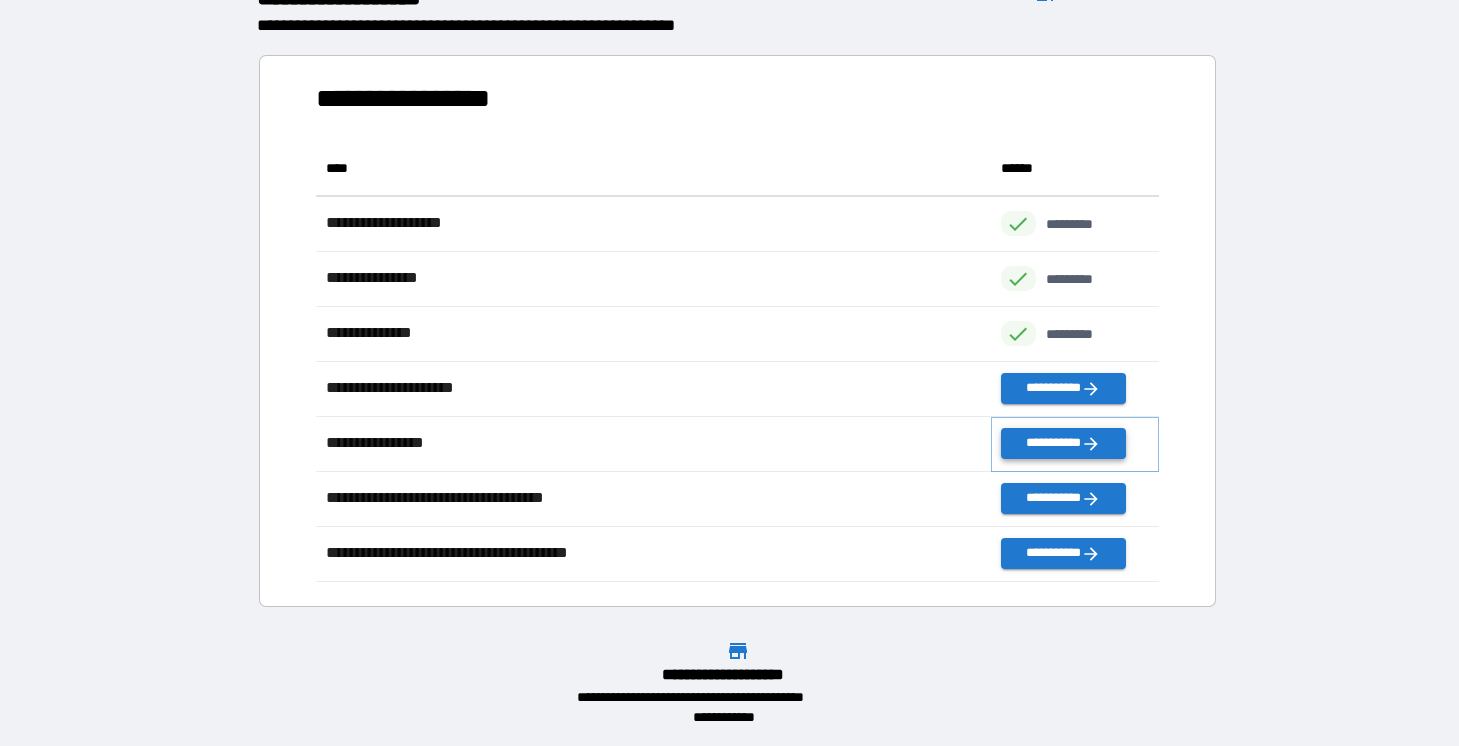 click 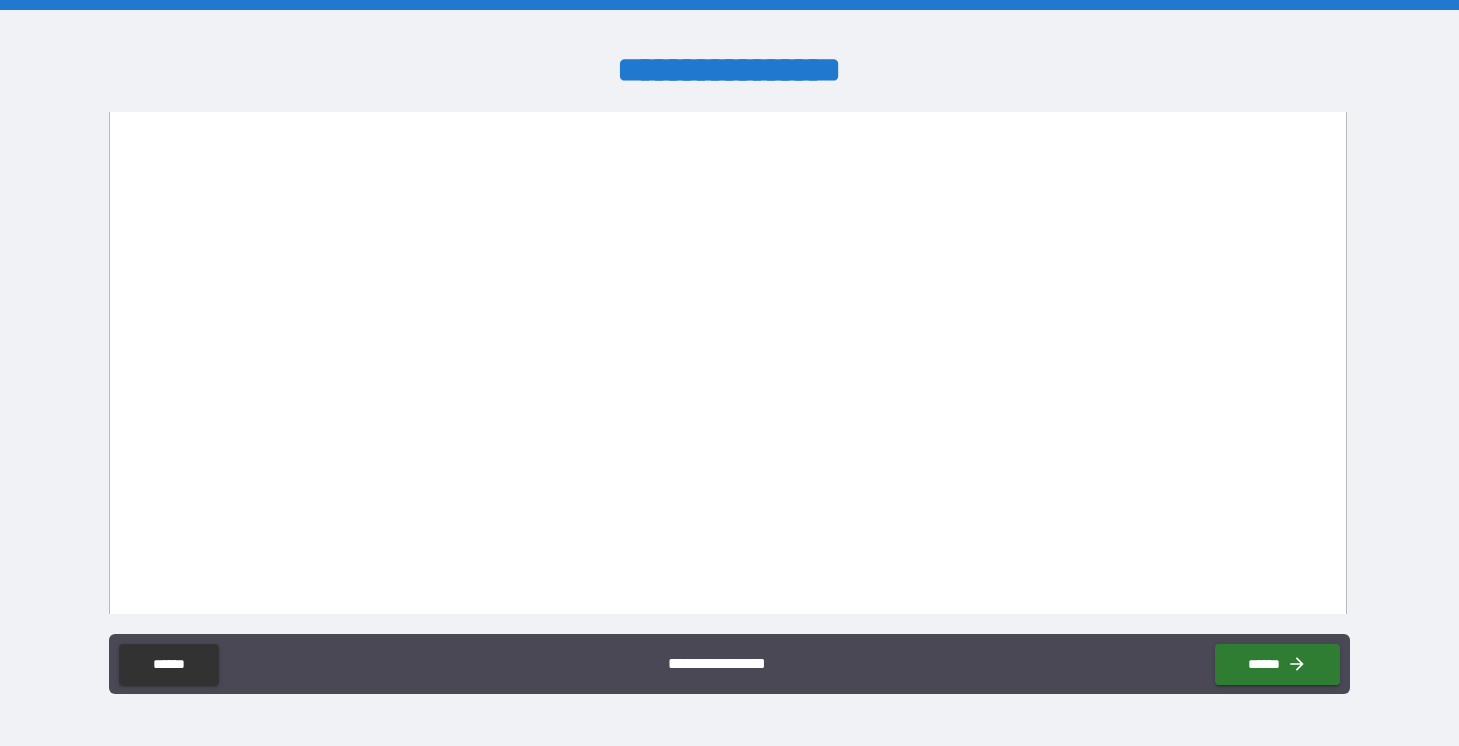 scroll, scrollTop: 3017, scrollLeft: 0, axis: vertical 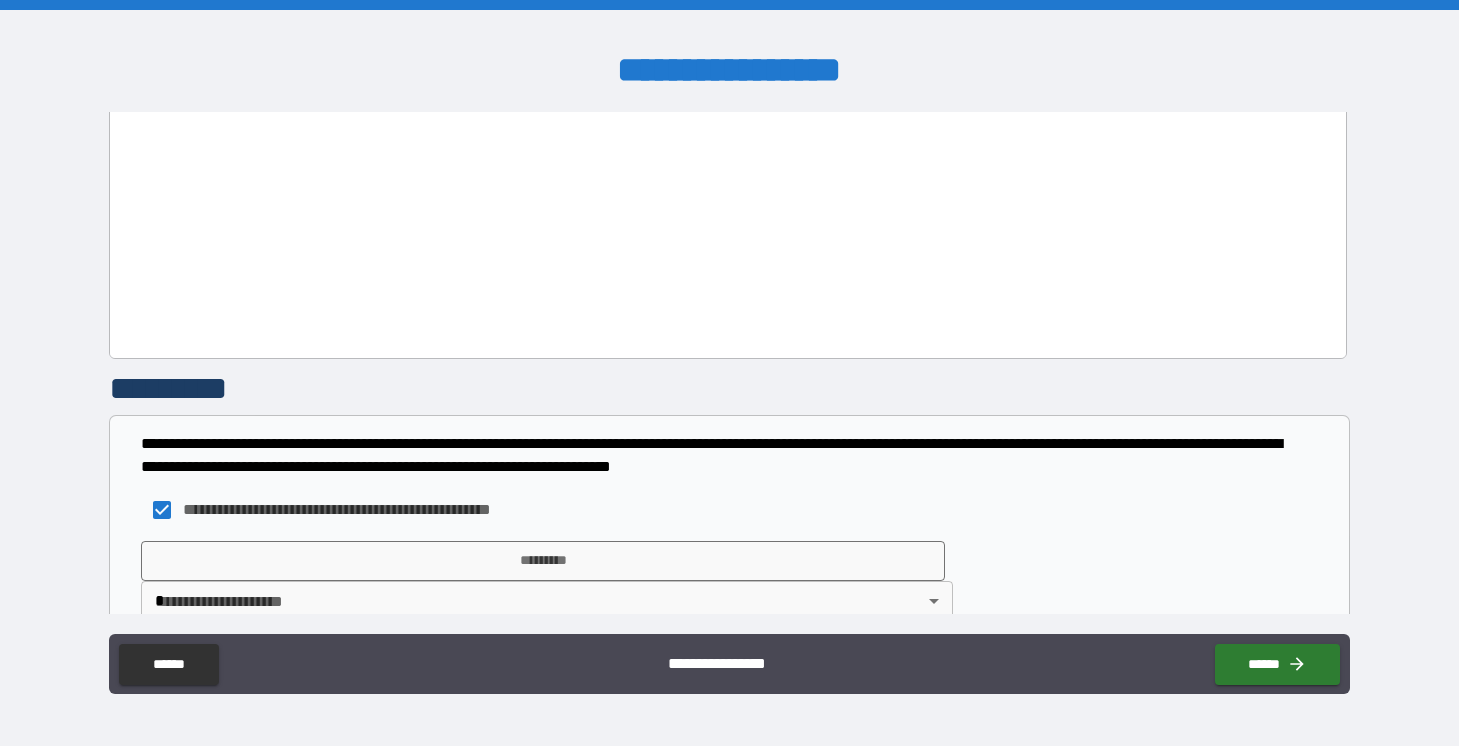 click on "**********" at bounding box center [729, 373] 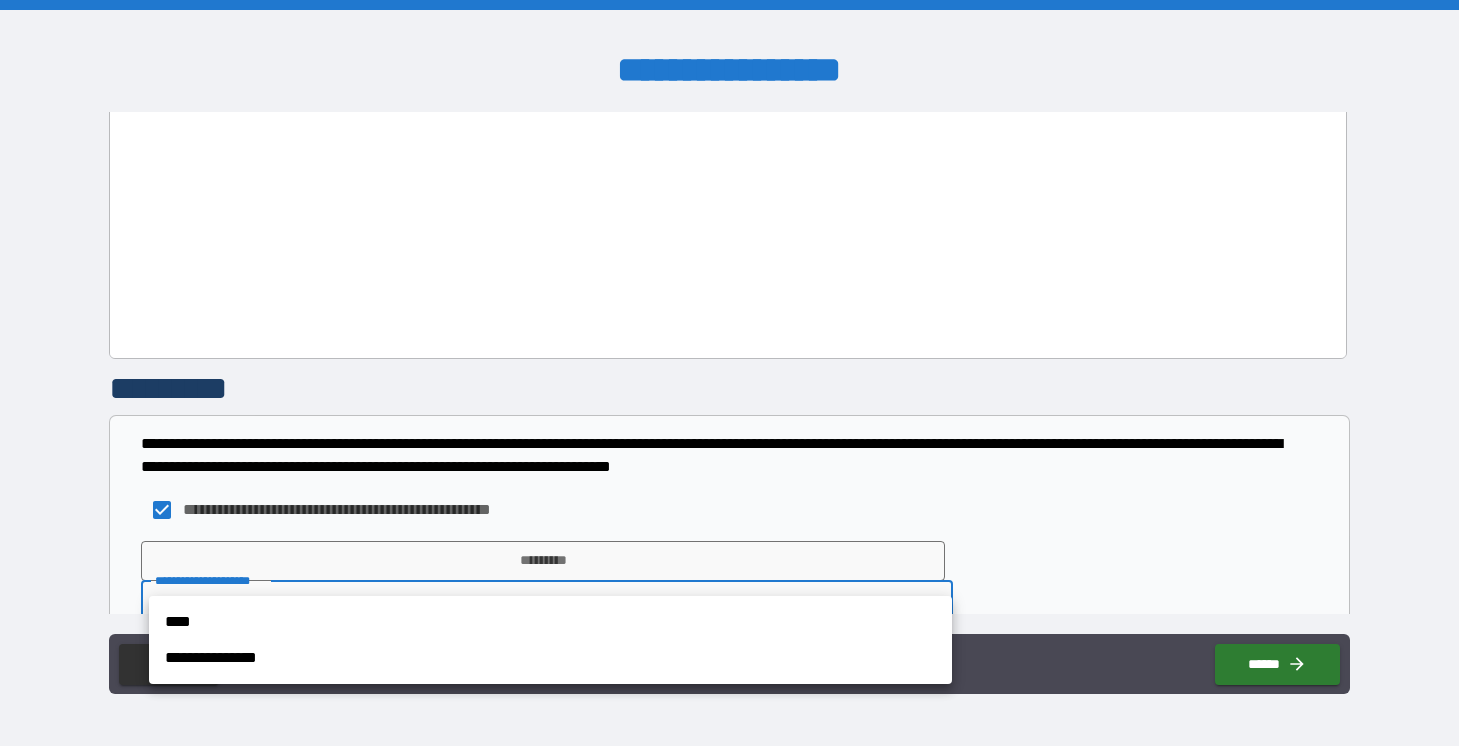 click on "**********" at bounding box center (550, 658) 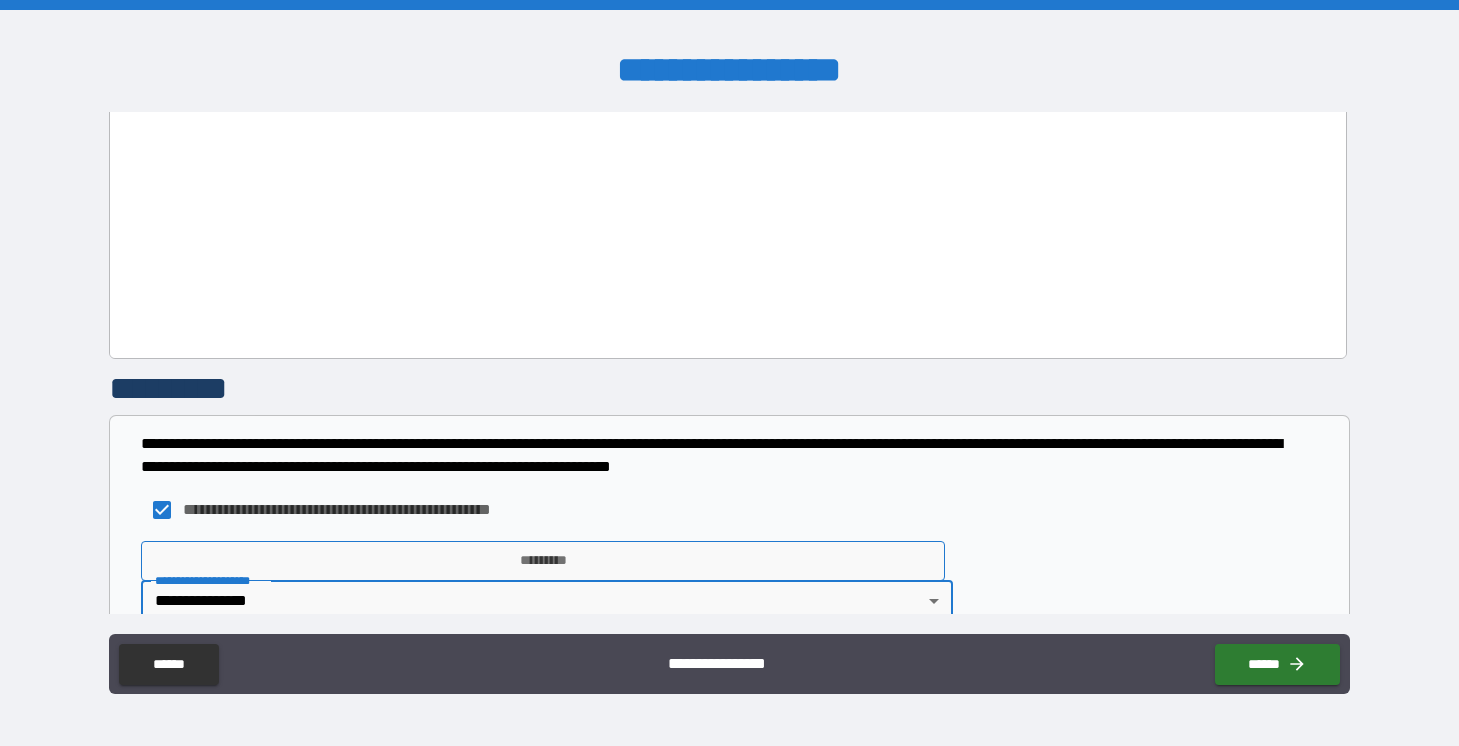 click on "*********" at bounding box center (542, 561) 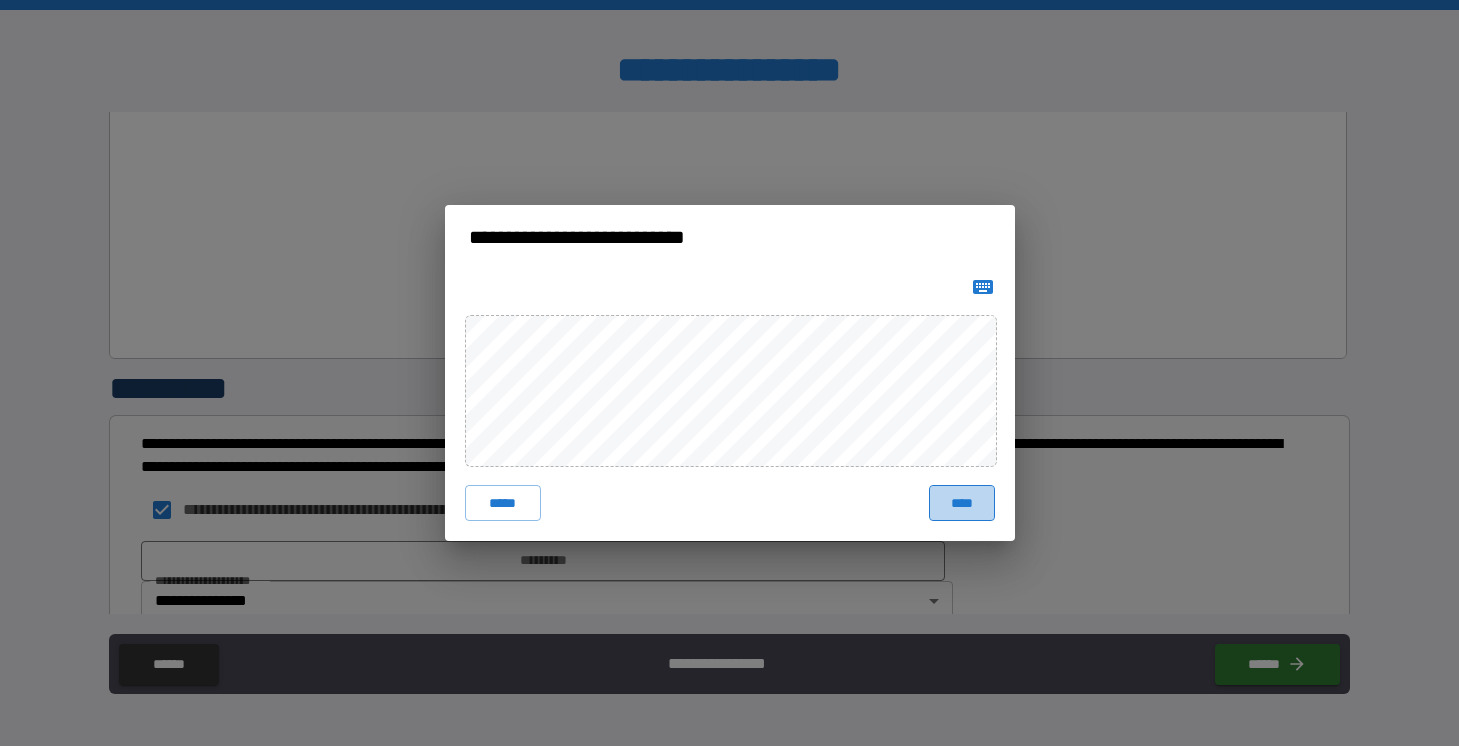 click on "****" at bounding box center [962, 503] 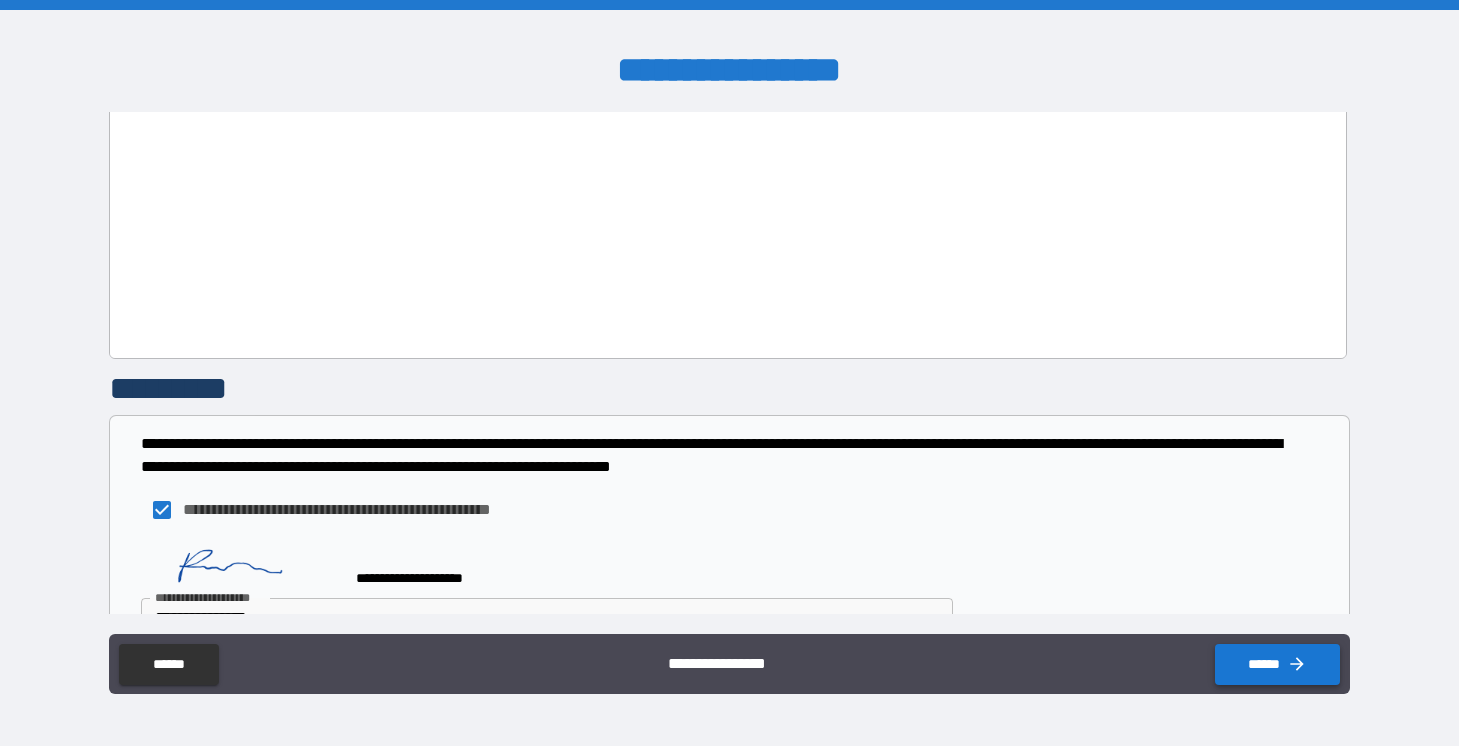 click on "******" at bounding box center (1277, 664) 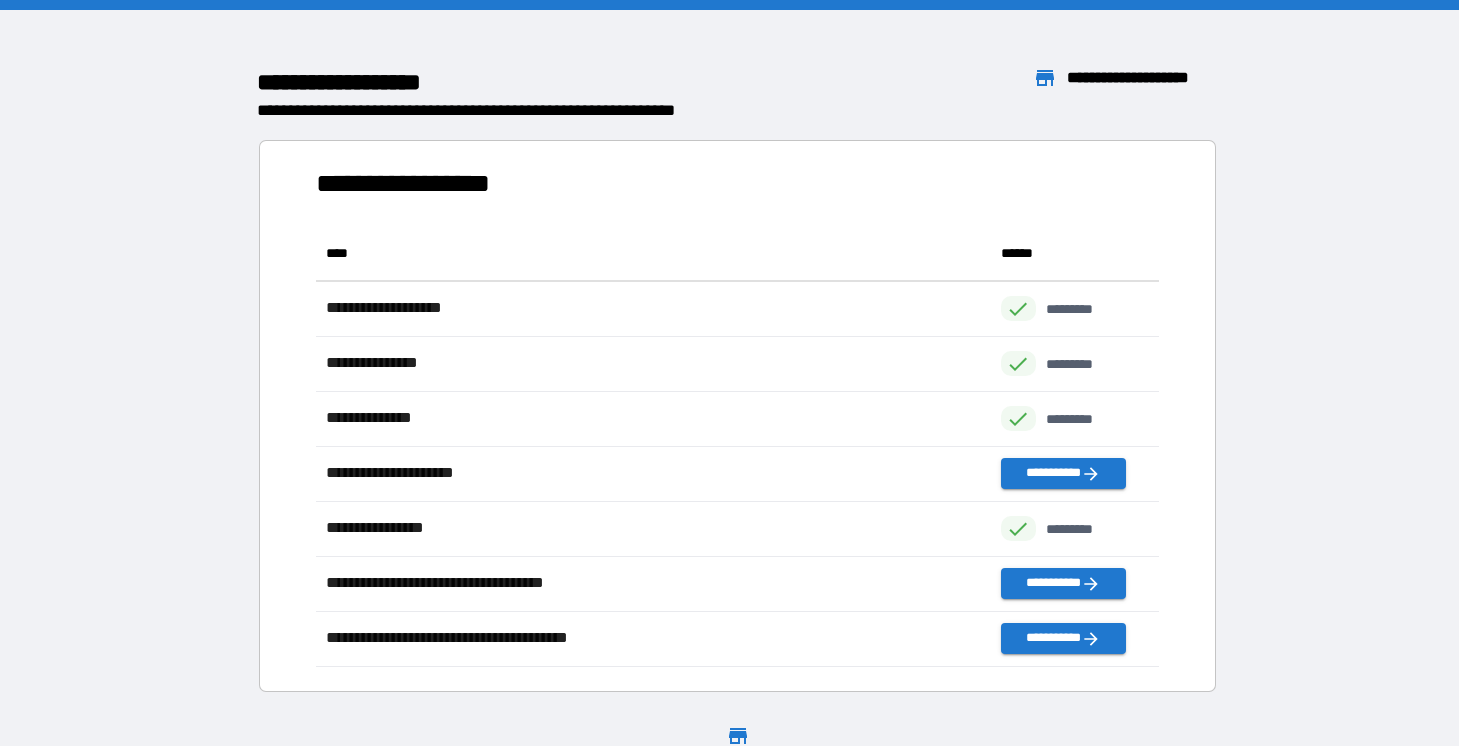 scroll, scrollTop: 1, scrollLeft: 1, axis: both 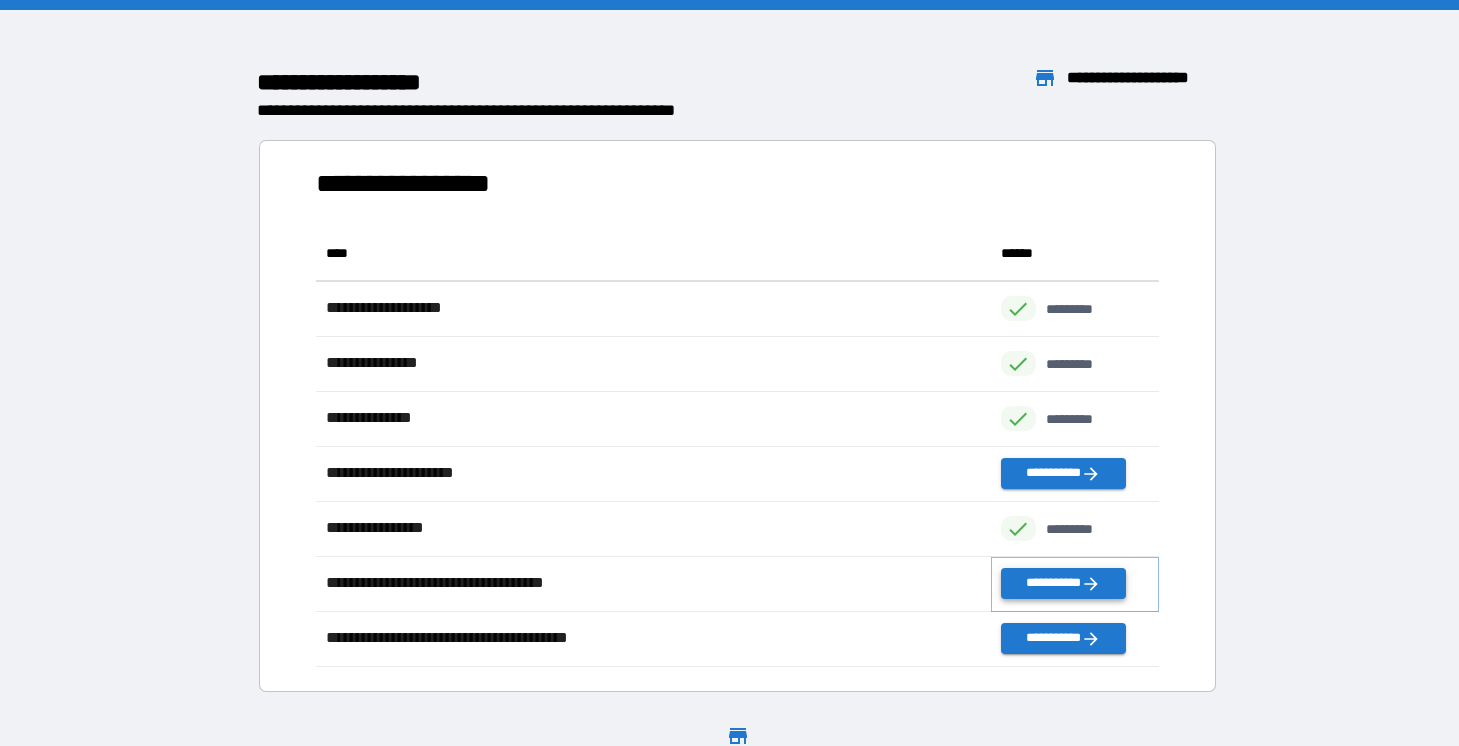 click on "**********" at bounding box center [1063, 583] 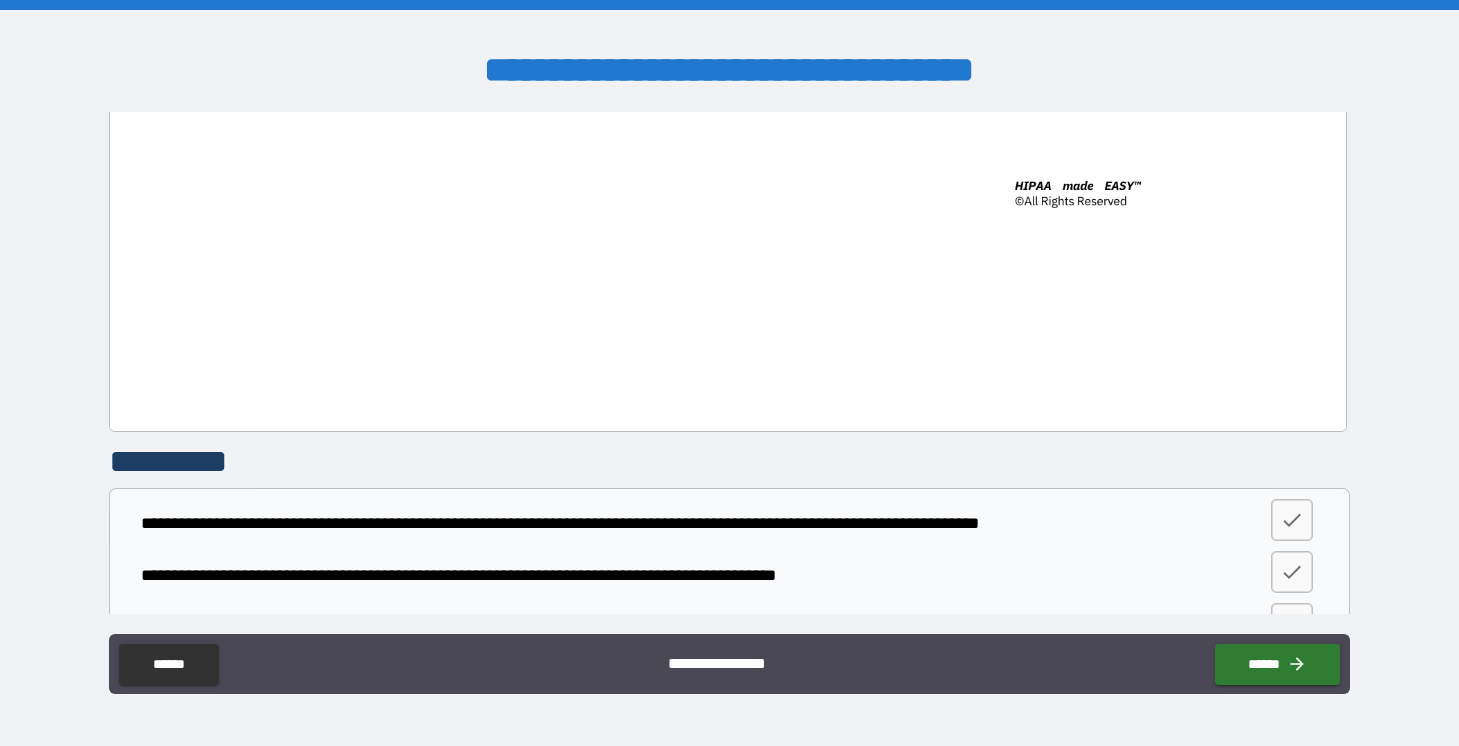 scroll, scrollTop: 17608, scrollLeft: 0, axis: vertical 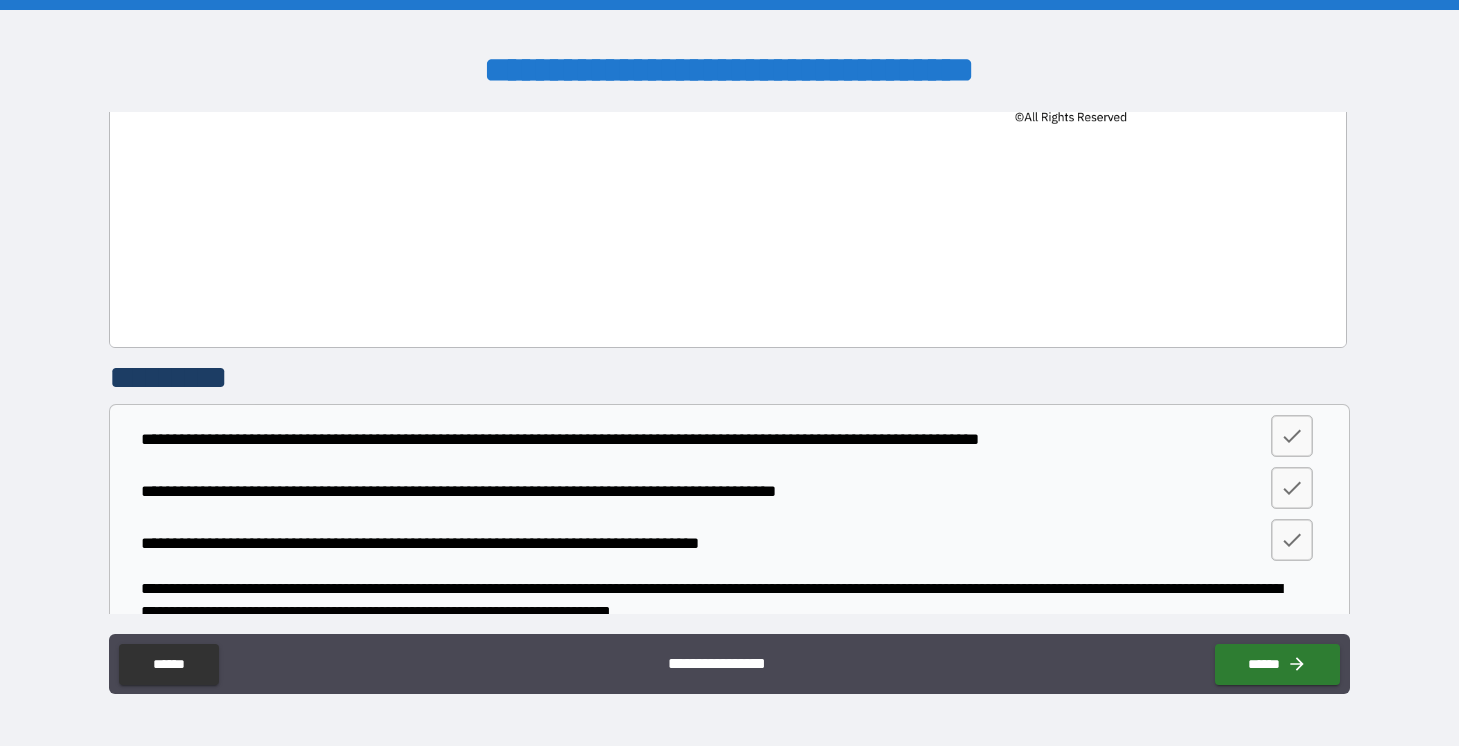 click on "*********" at bounding box center [542, 706] 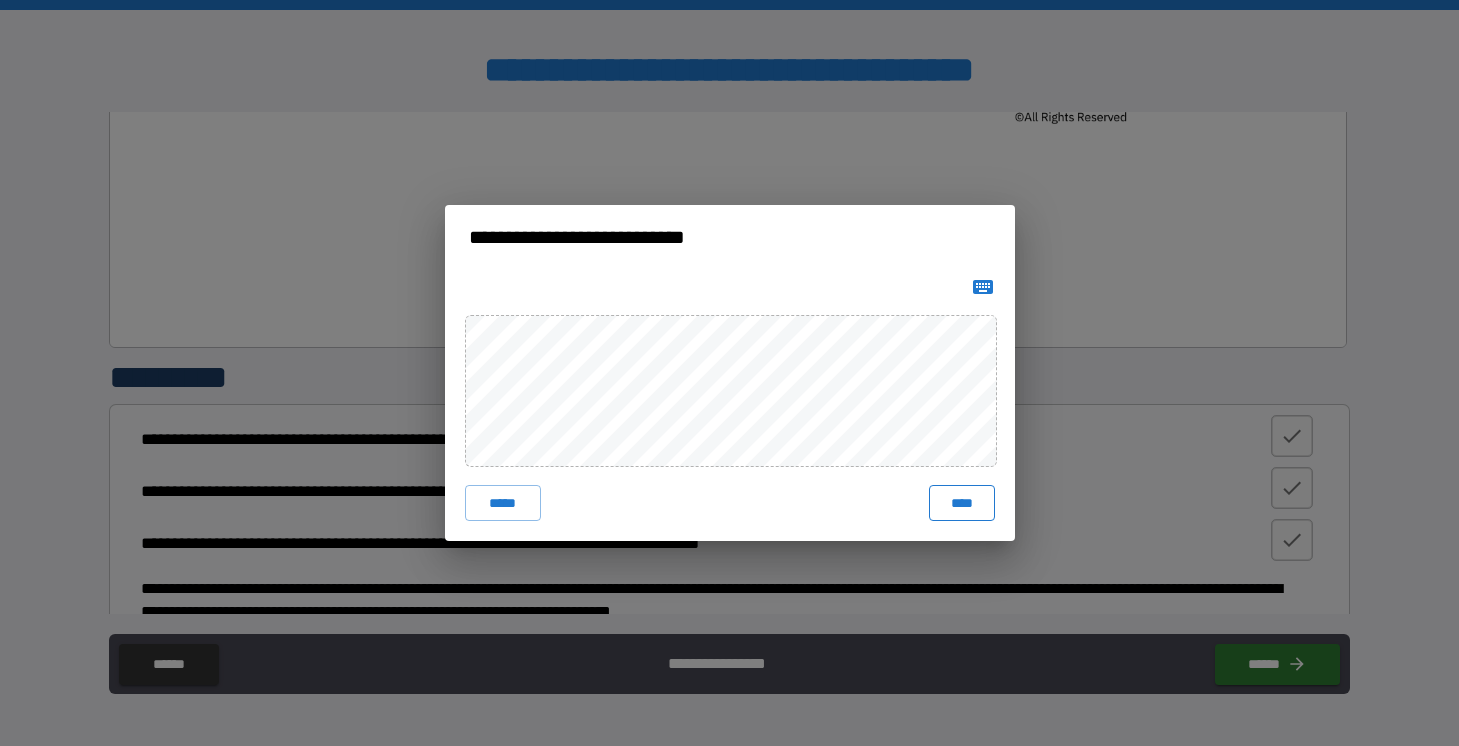 click on "****" at bounding box center [962, 503] 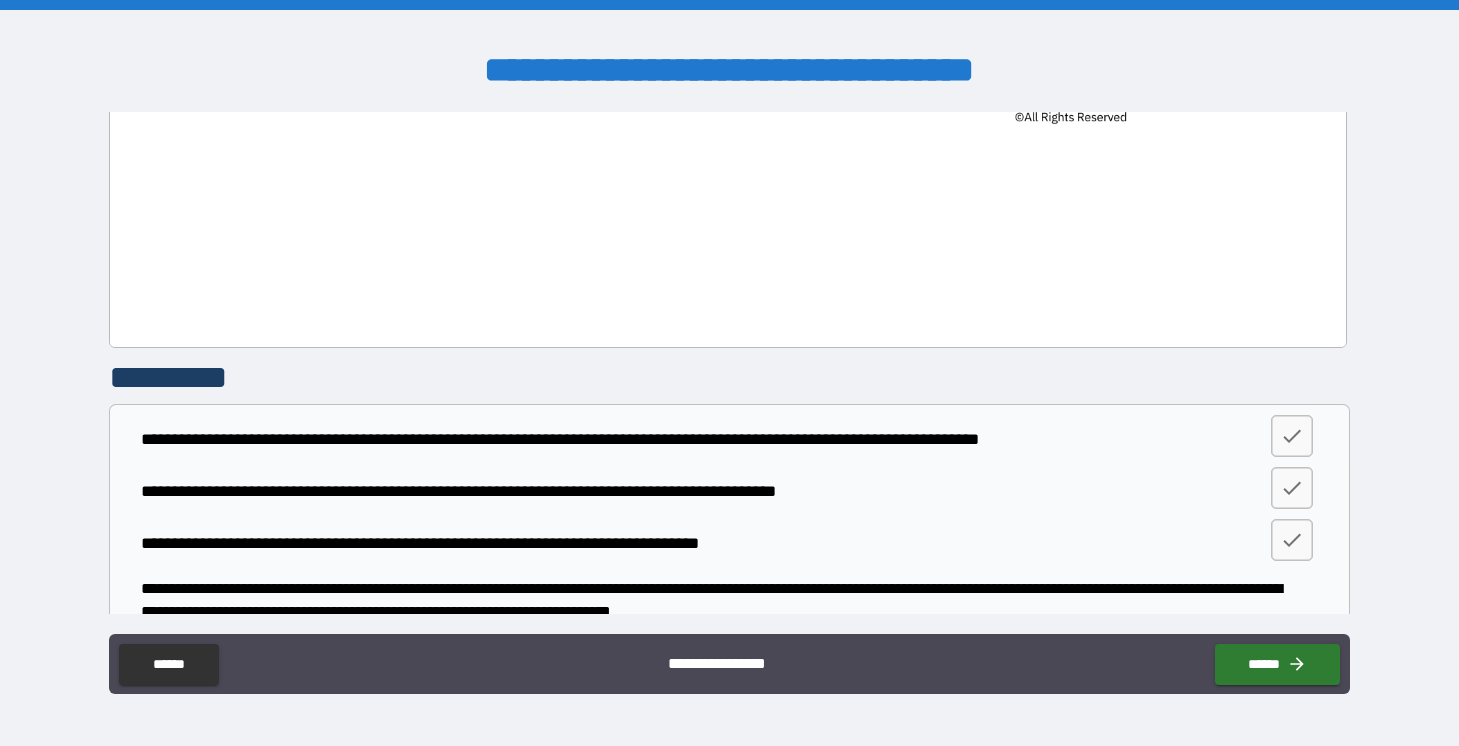 click on "**********" at bounding box center (729, 373) 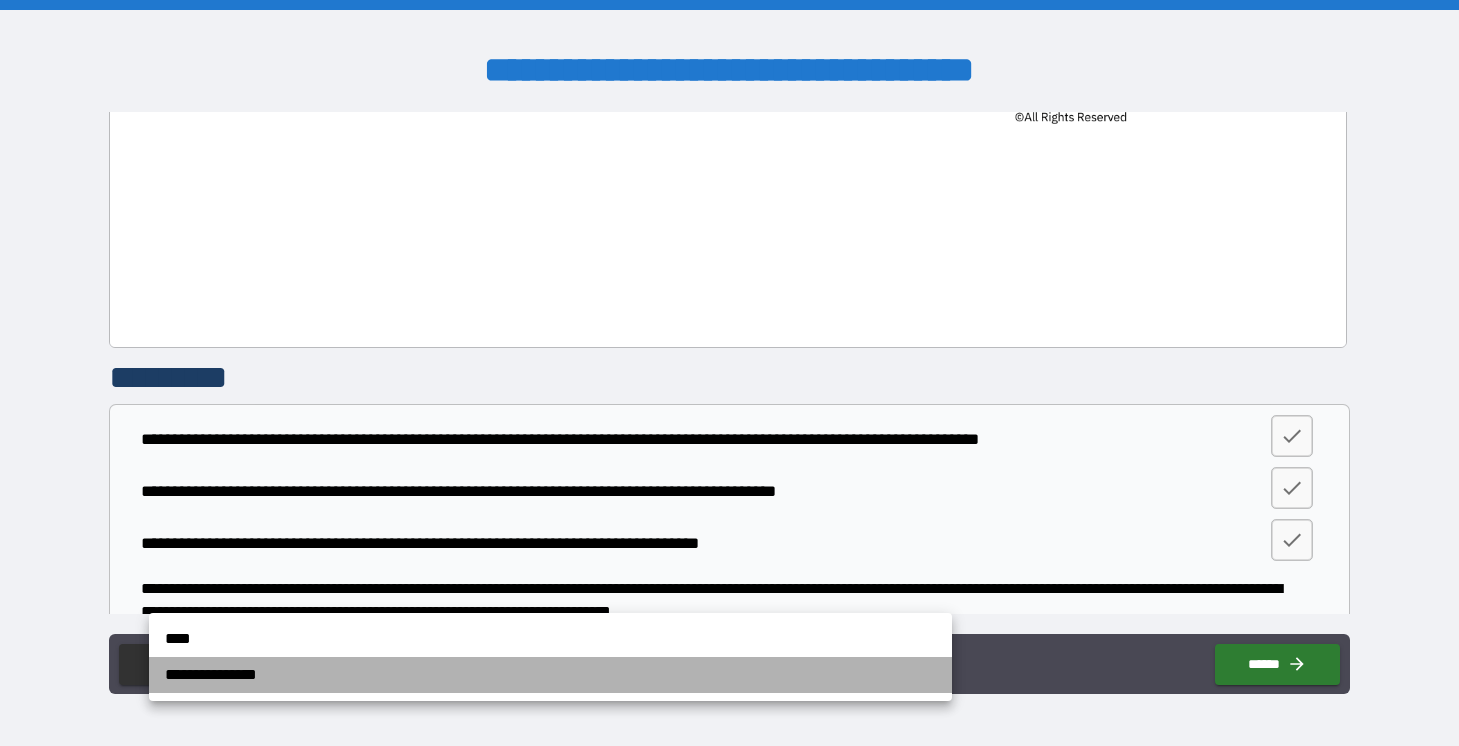 click on "**********" at bounding box center (550, 675) 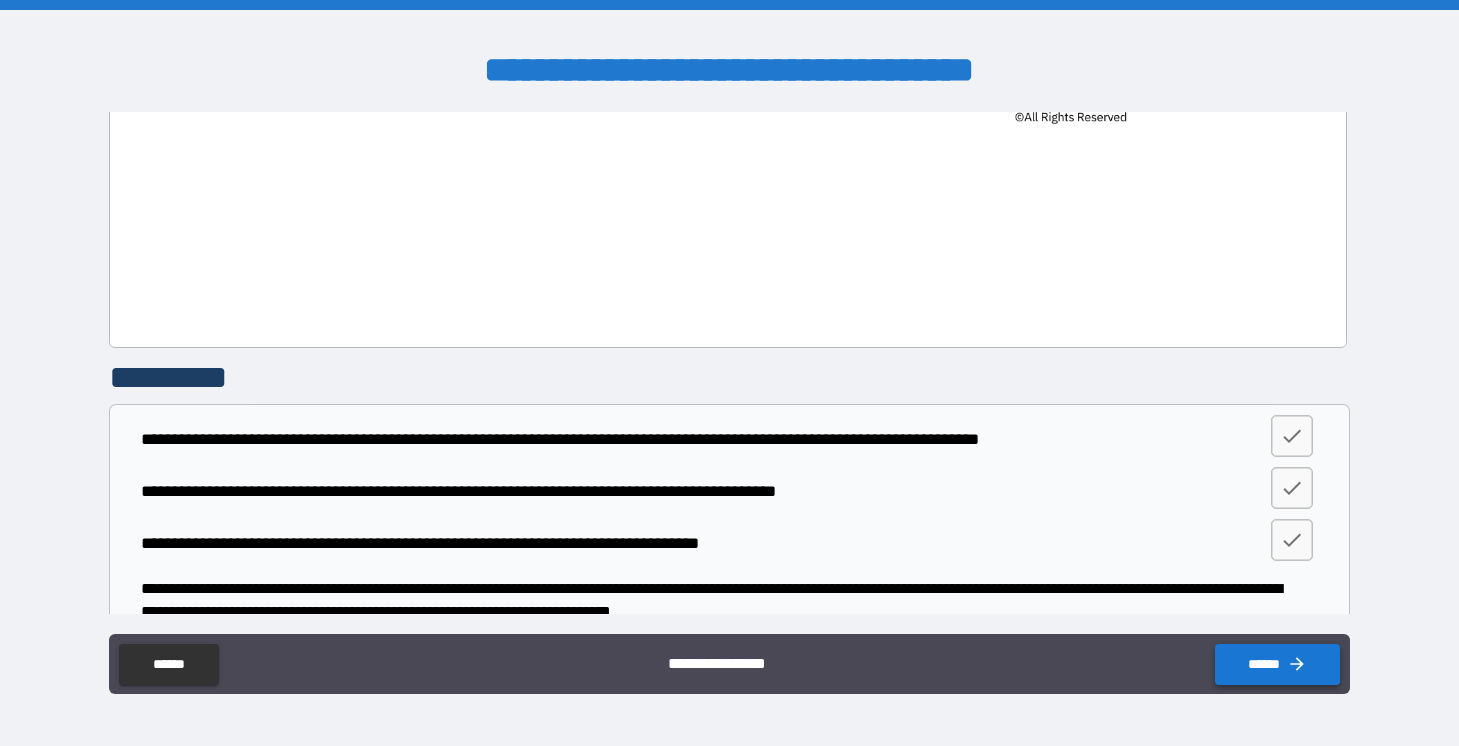 click 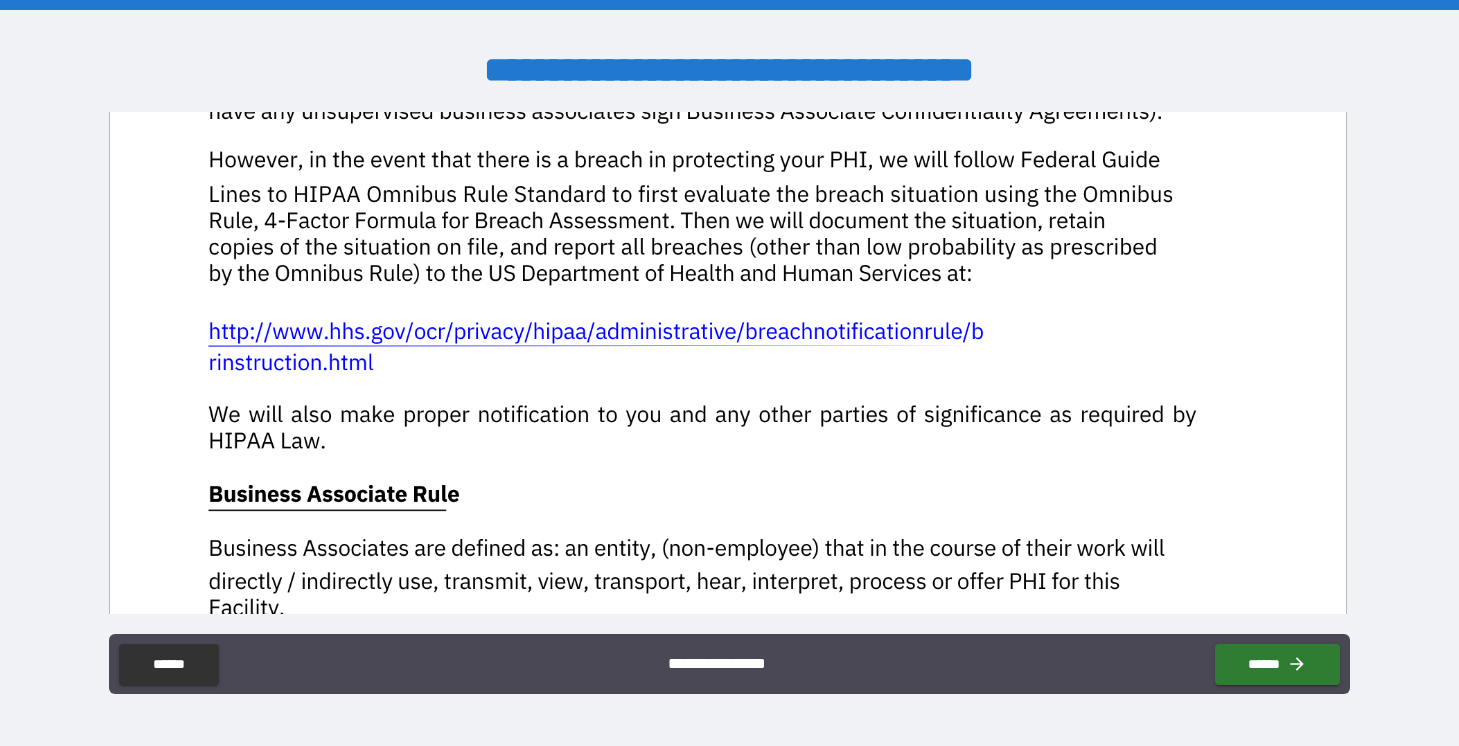 scroll, scrollTop: 7469, scrollLeft: 0, axis: vertical 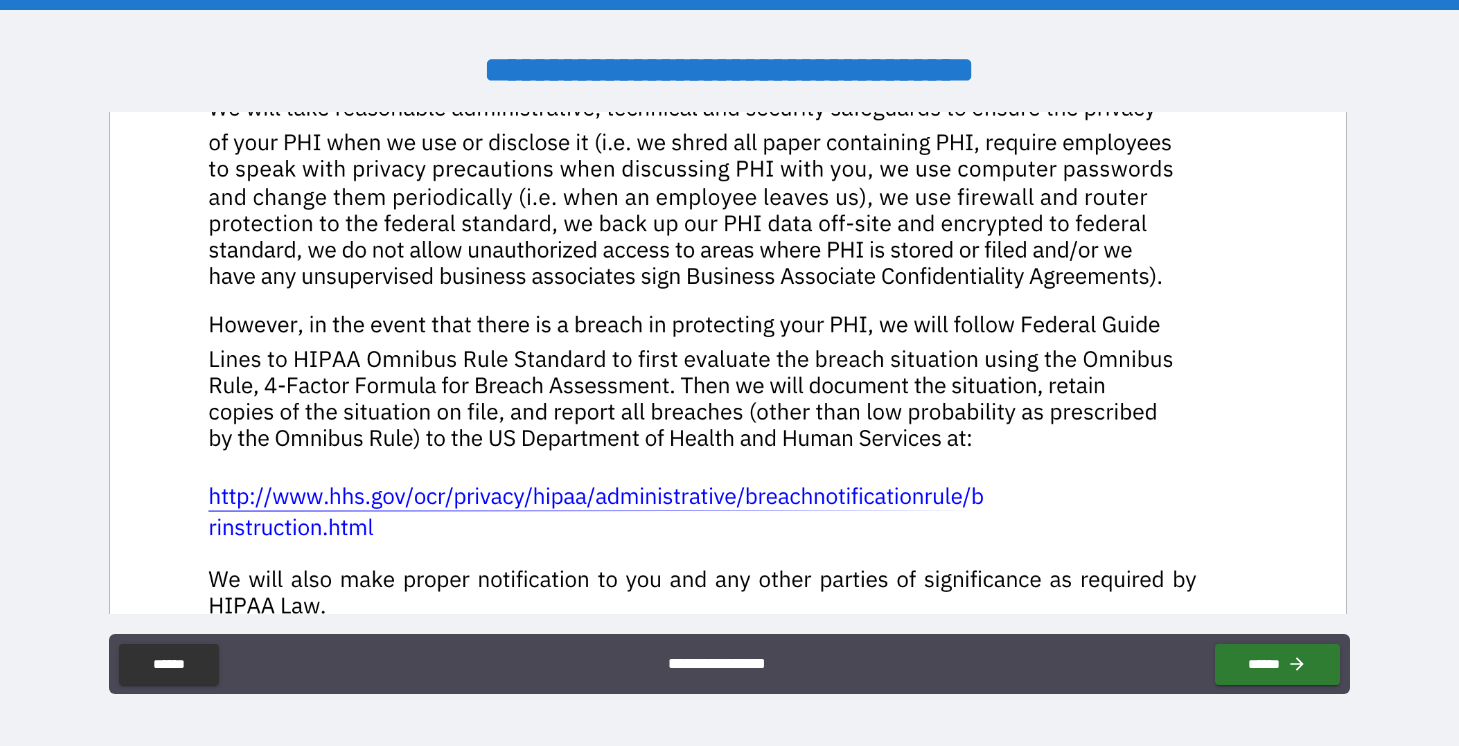 click at bounding box center (727, 687) 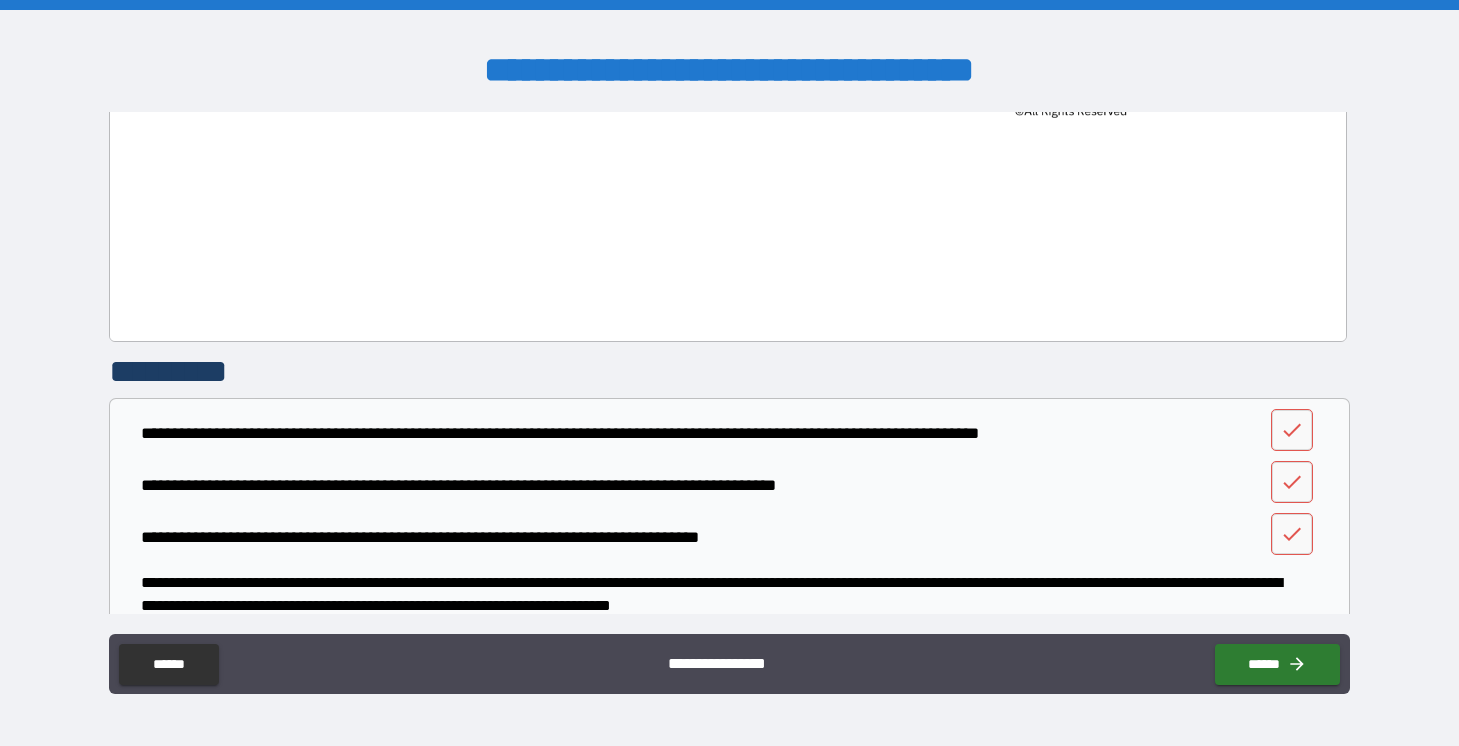 scroll, scrollTop: 17625, scrollLeft: 0, axis: vertical 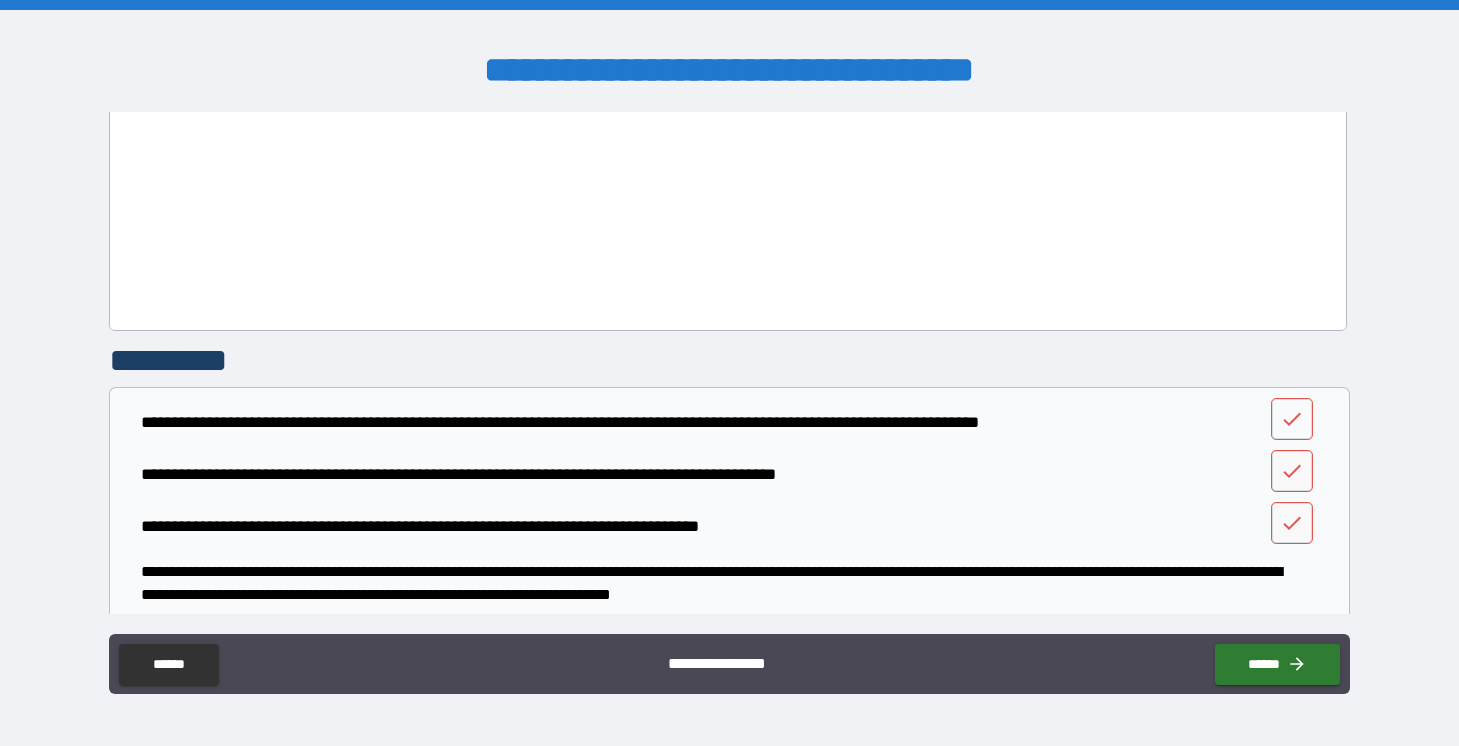 click at bounding box center [1292, 419] 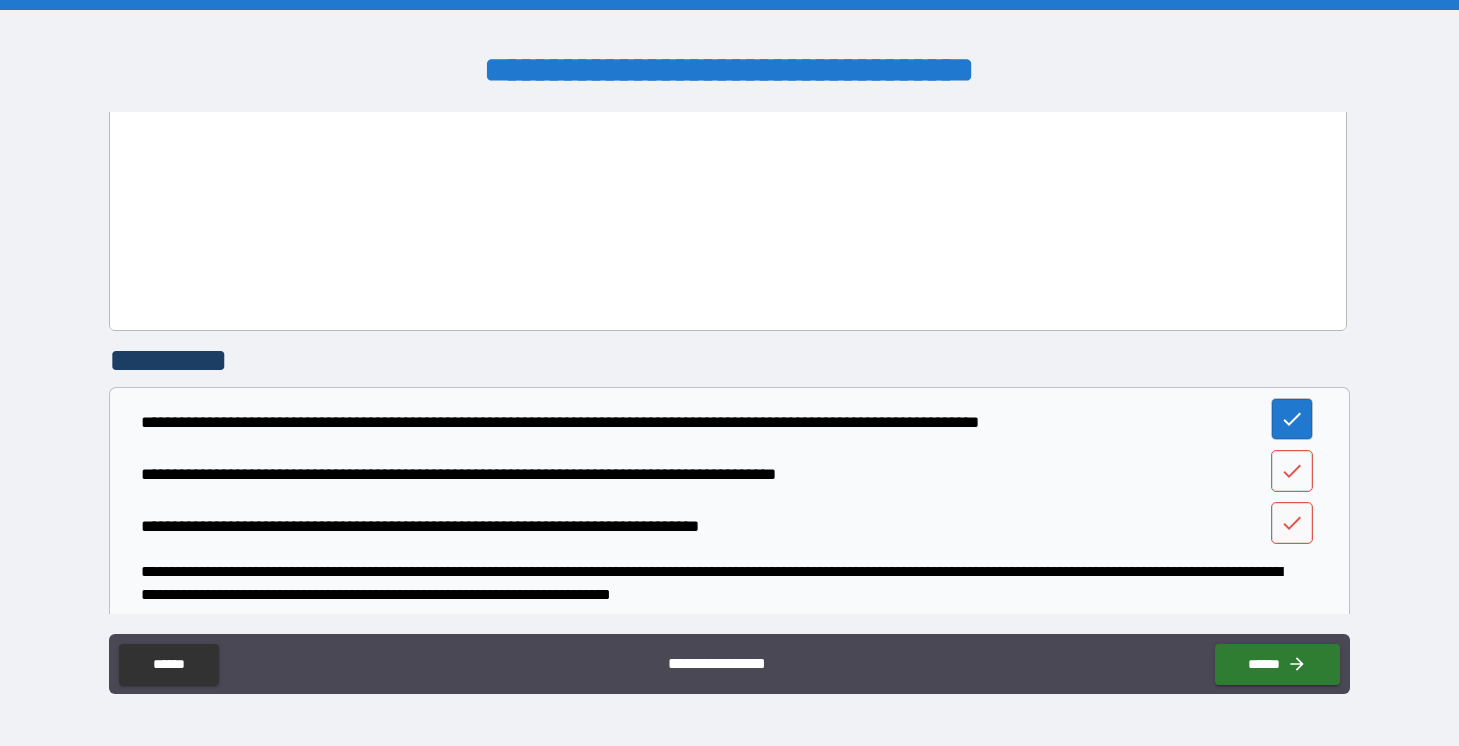 click 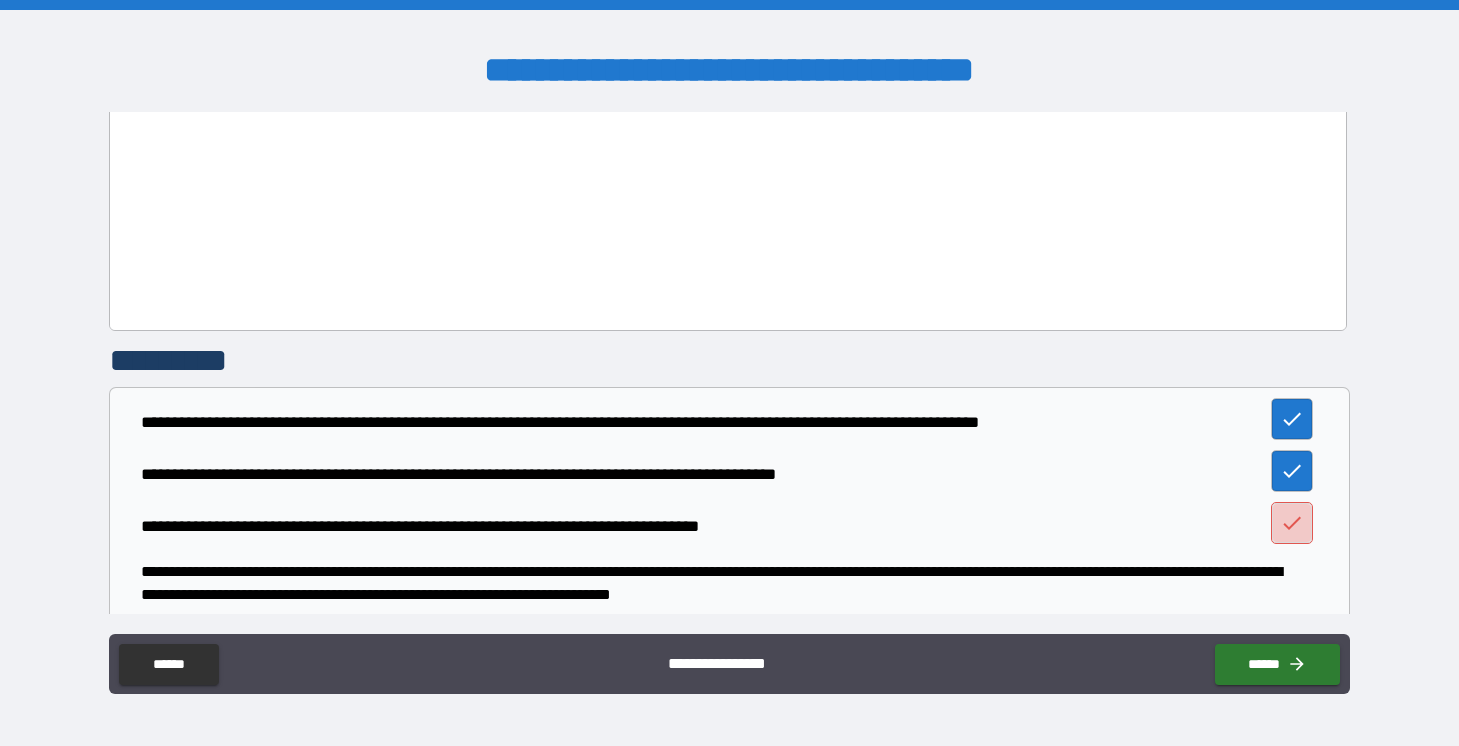click 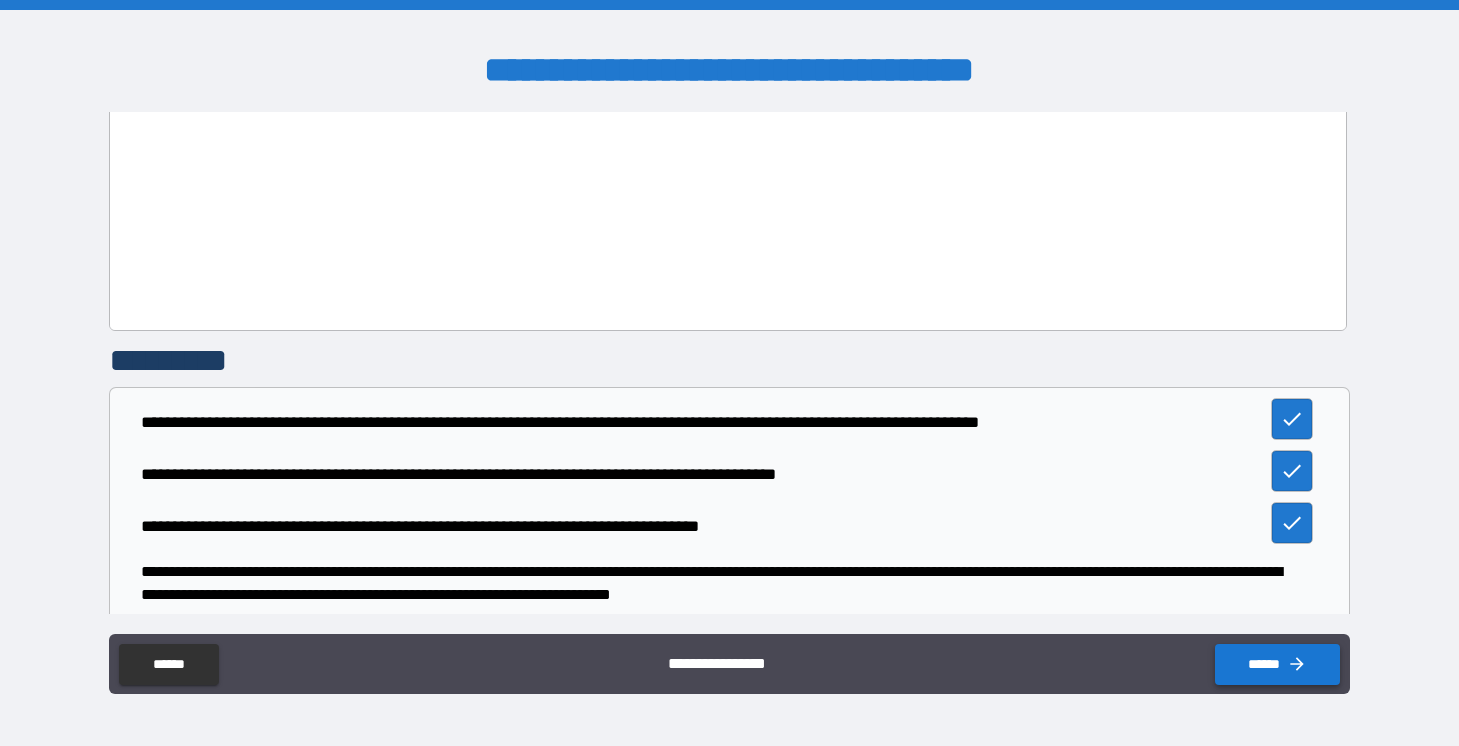 click 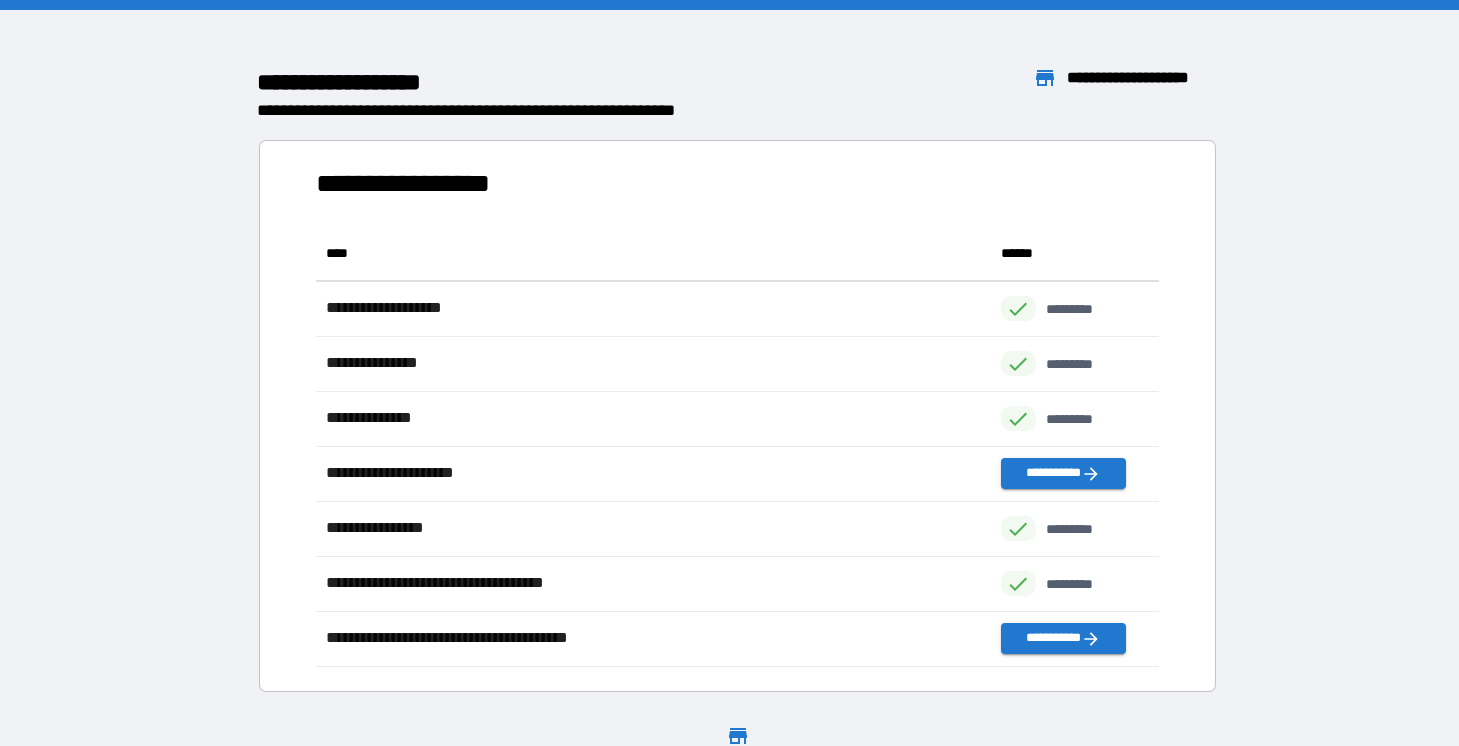 scroll, scrollTop: 1, scrollLeft: 1, axis: both 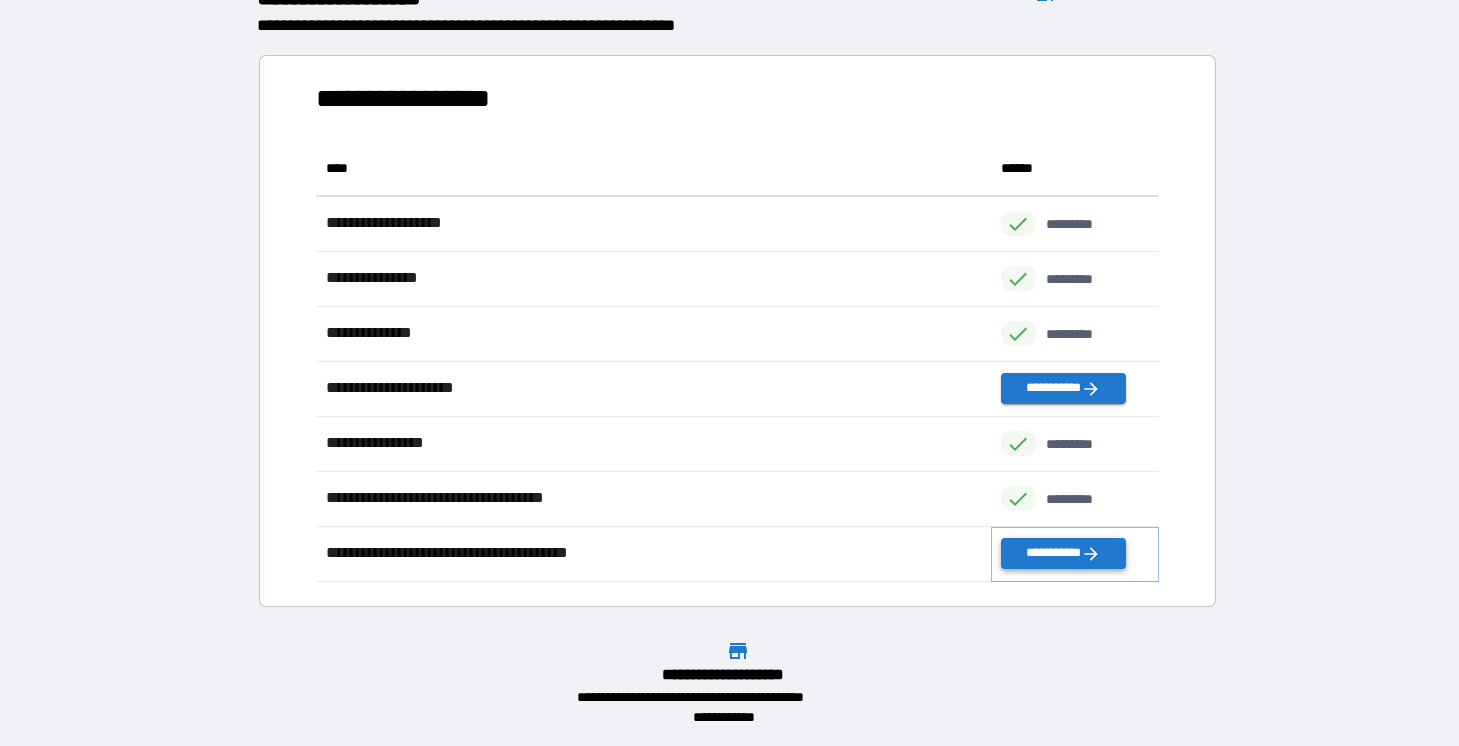 click on "**********" at bounding box center [1063, 553] 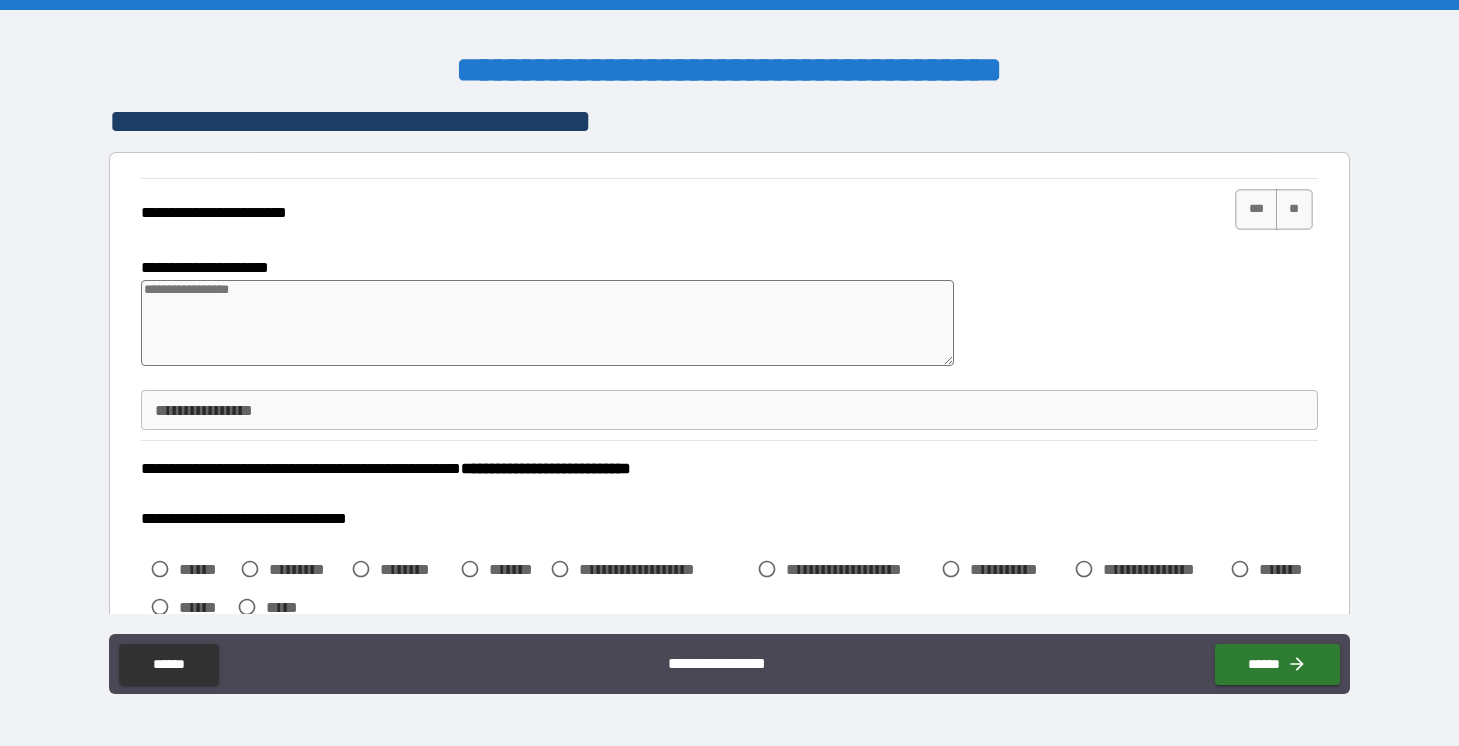 scroll, scrollTop: 22, scrollLeft: 0, axis: vertical 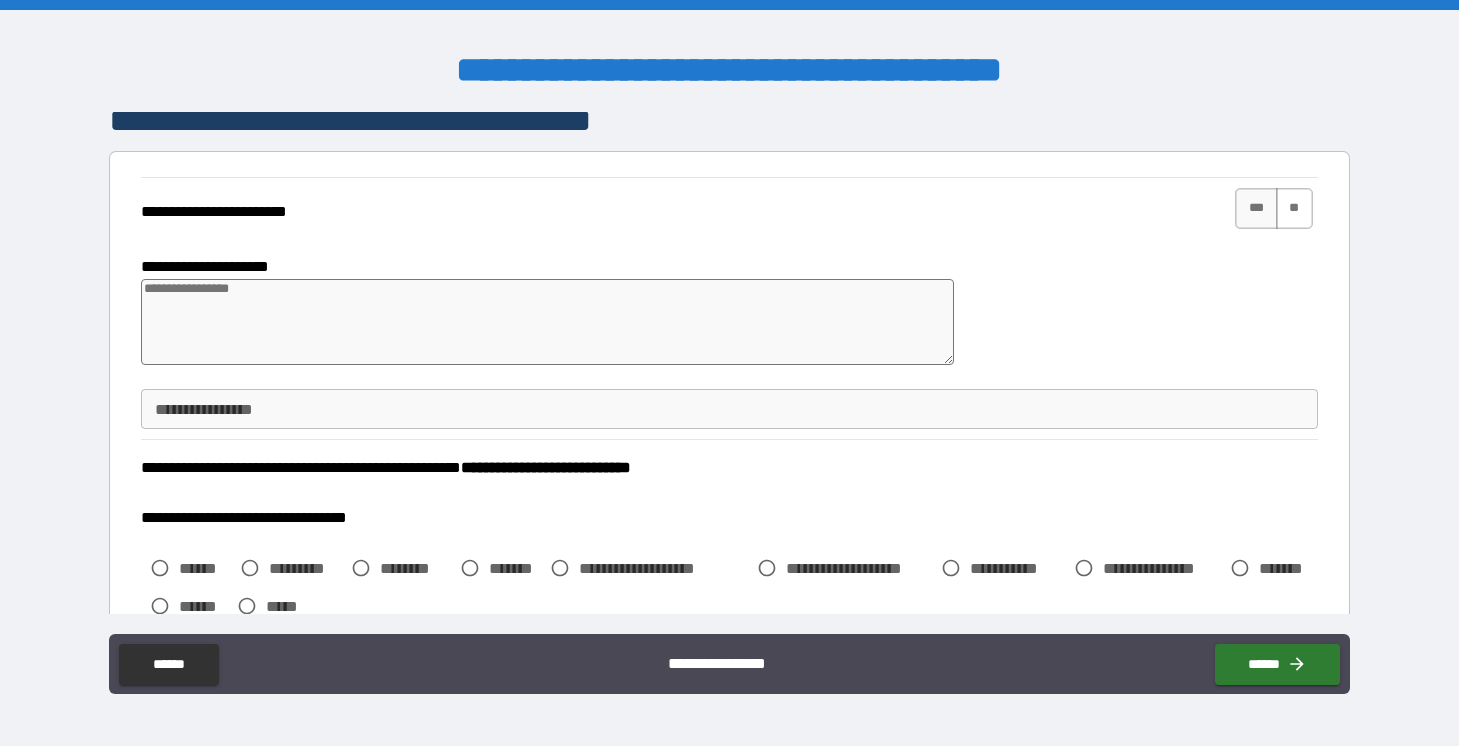click on "**" at bounding box center (1294, 208) 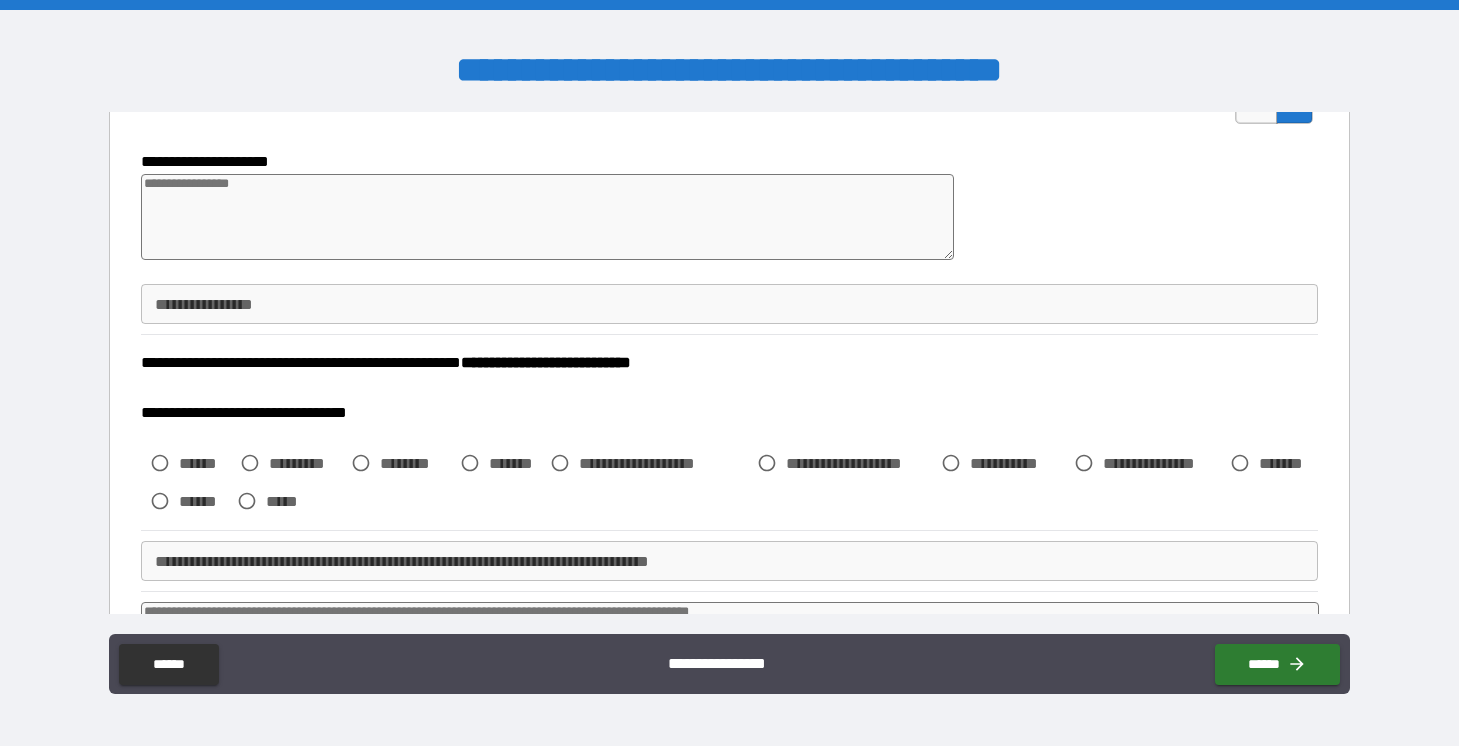 scroll, scrollTop: 136, scrollLeft: 0, axis: vertical 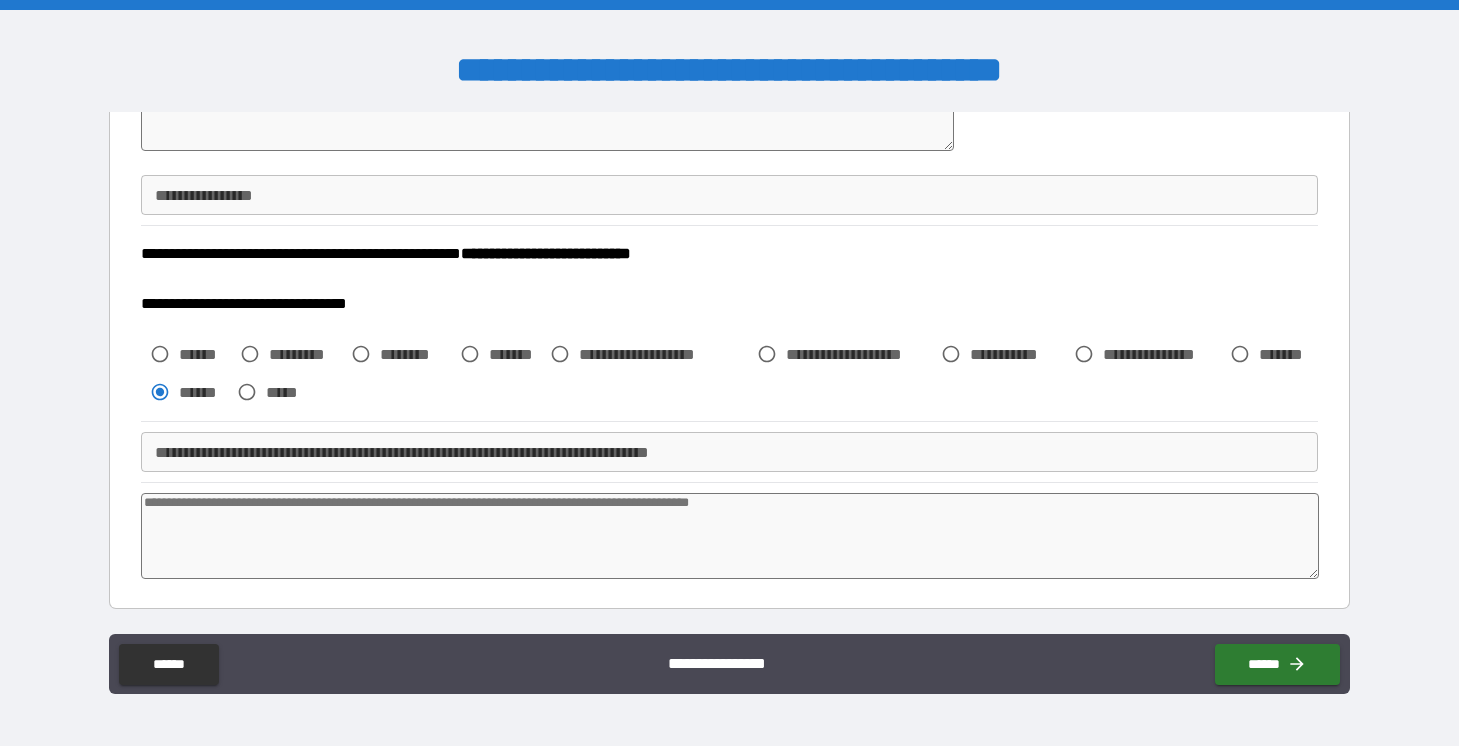 click on "**********" at bounding box center [729, 452] 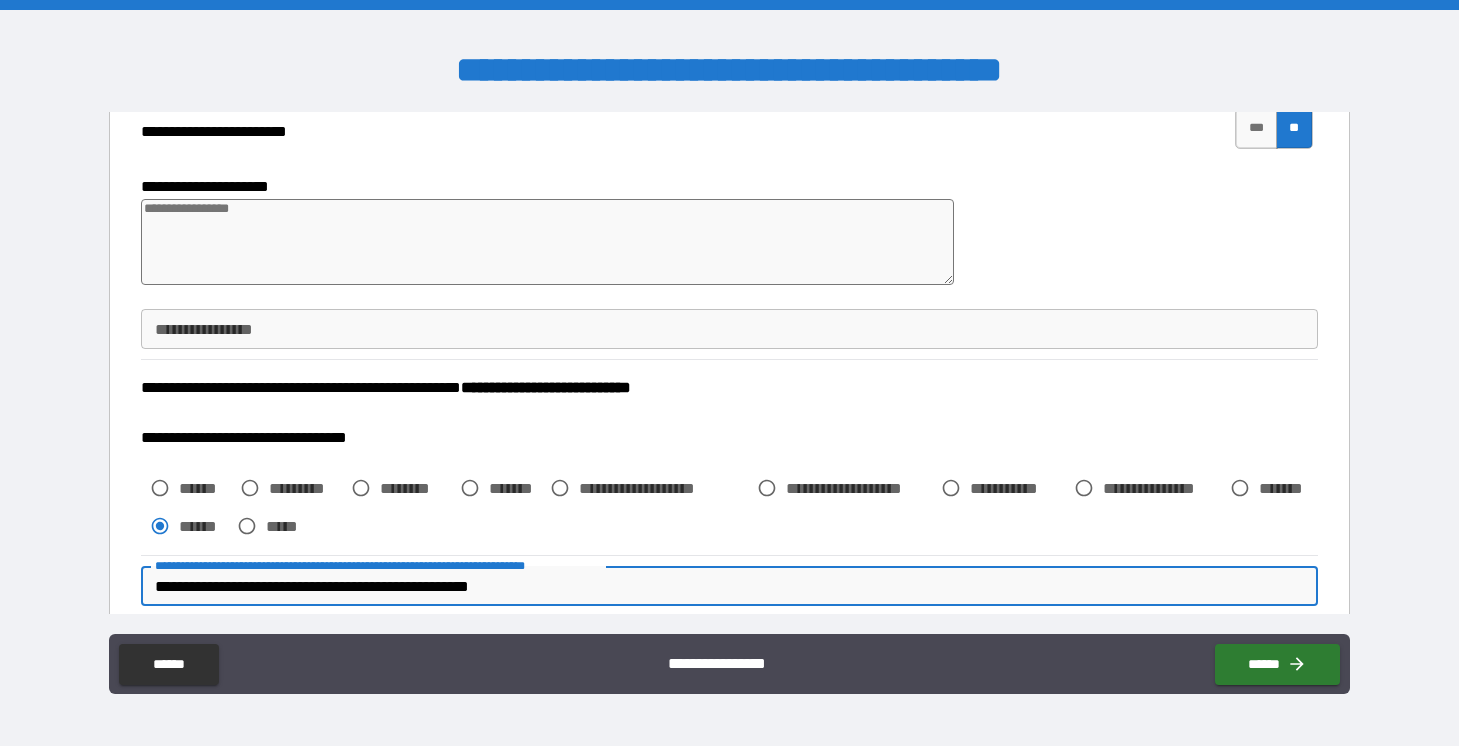 scroll, scrollTop: 99, scrollLeft: 0, axis: vertical 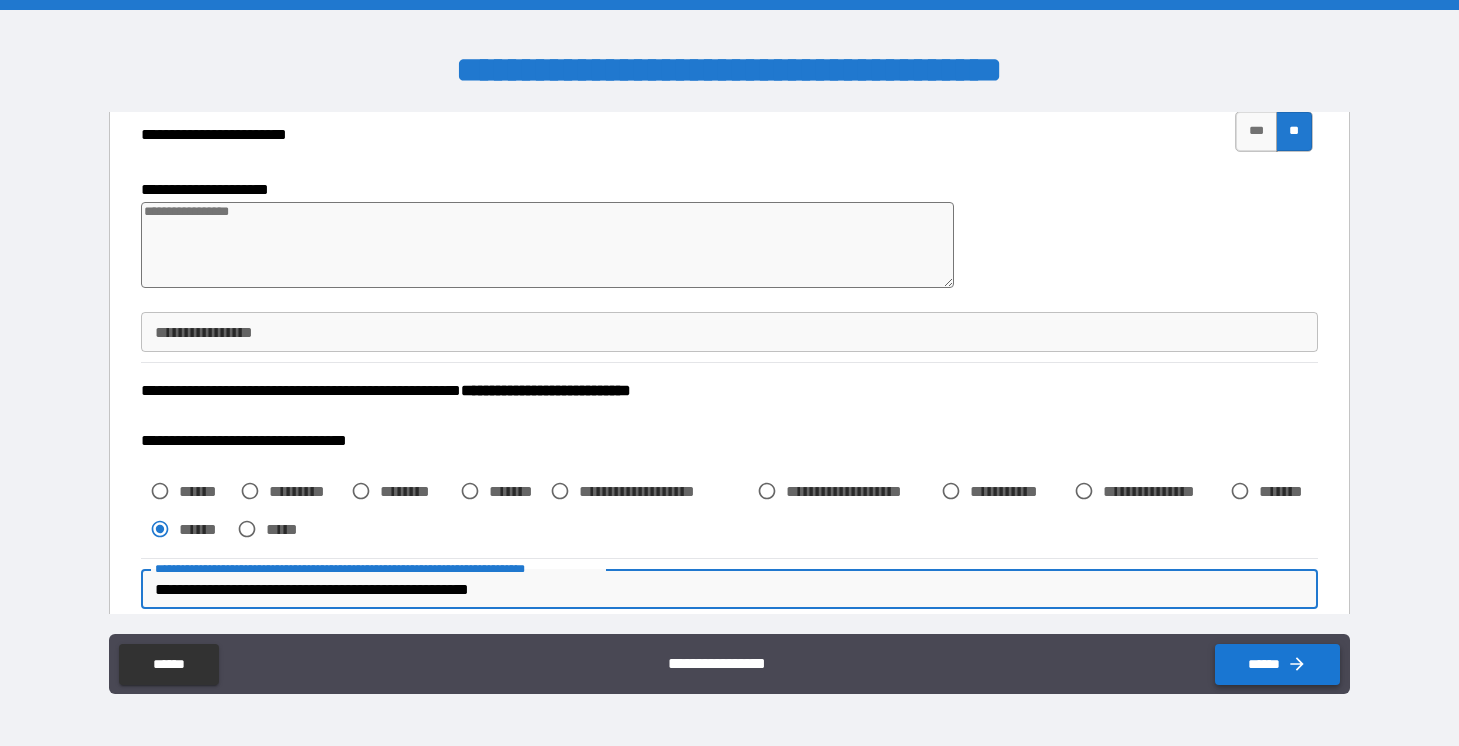 click on "******" at bounding box center (1277, 664) 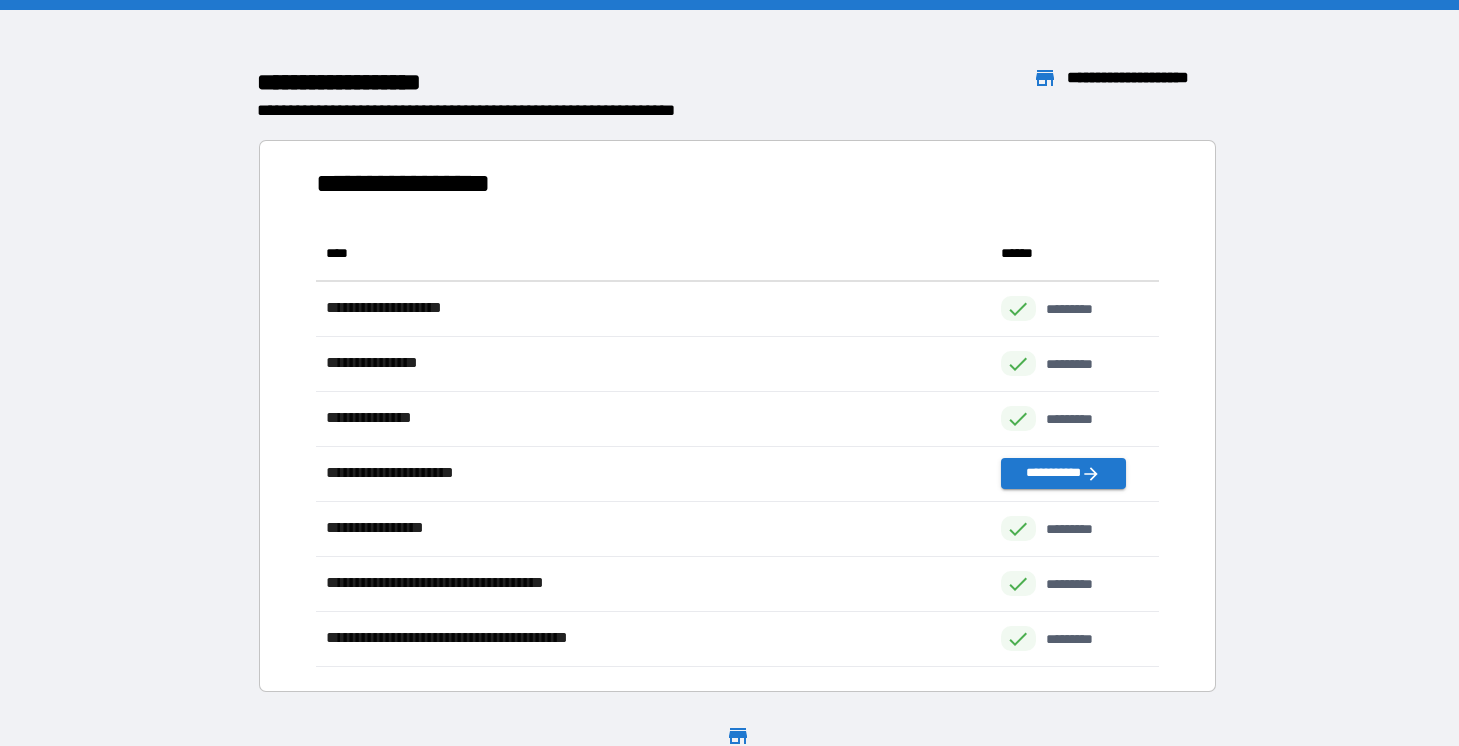 scroll, scrollTop: 1, scrollLeft: 1, axis: both 